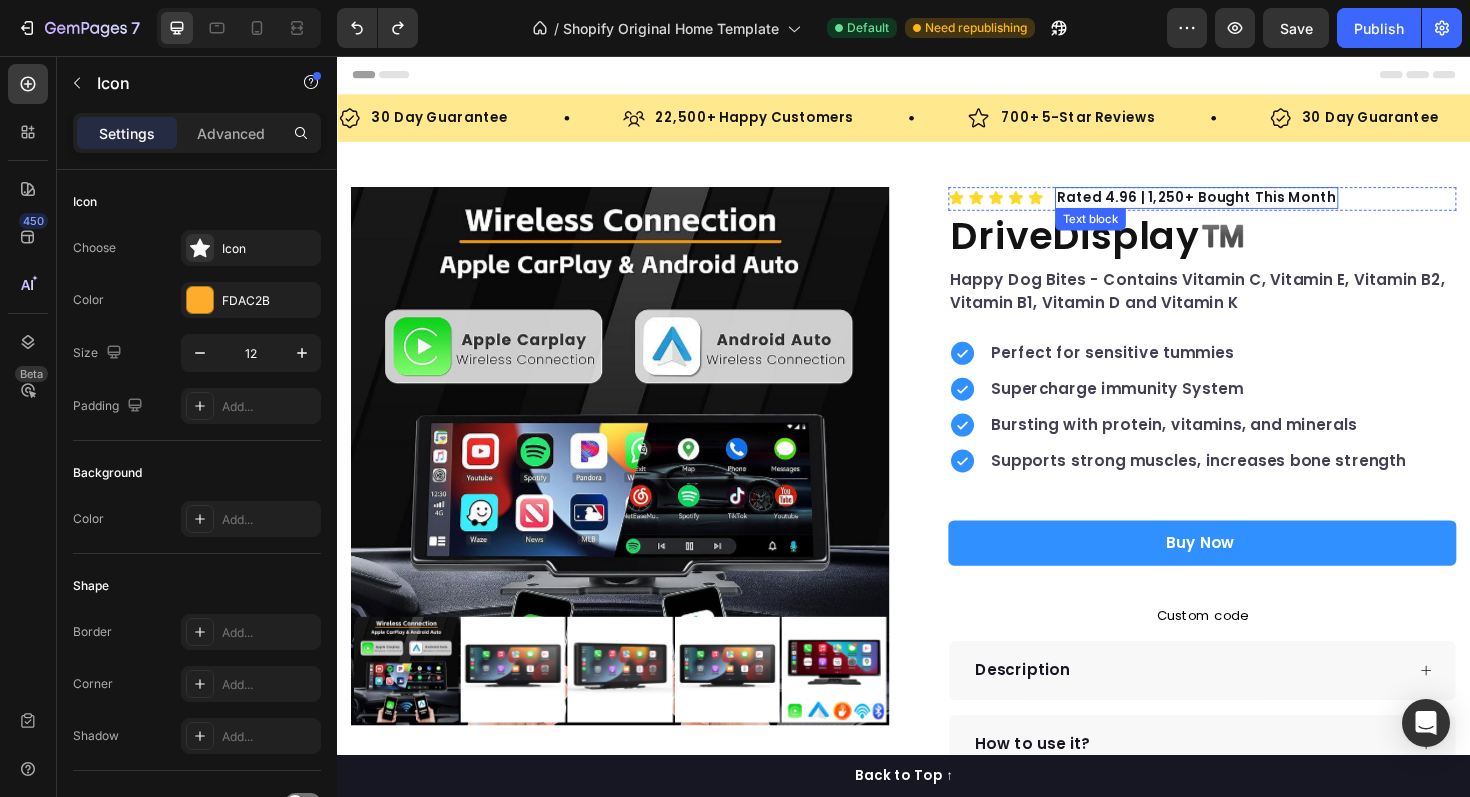 scroll, scrollTop: 90, scrollLeft: 0, axis: vertical 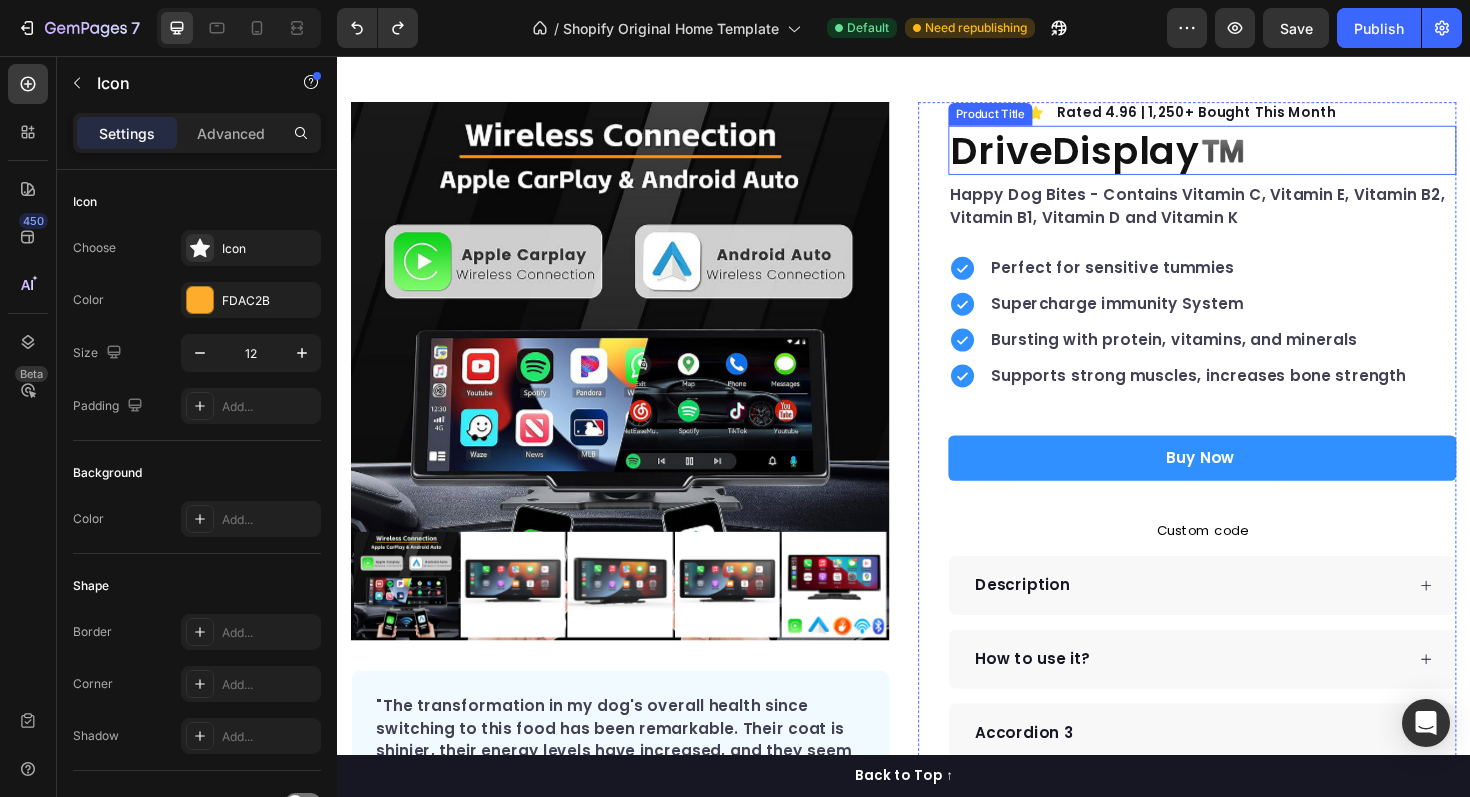 click on "DriveDisplay™️" at bounding box center (1253, 156) 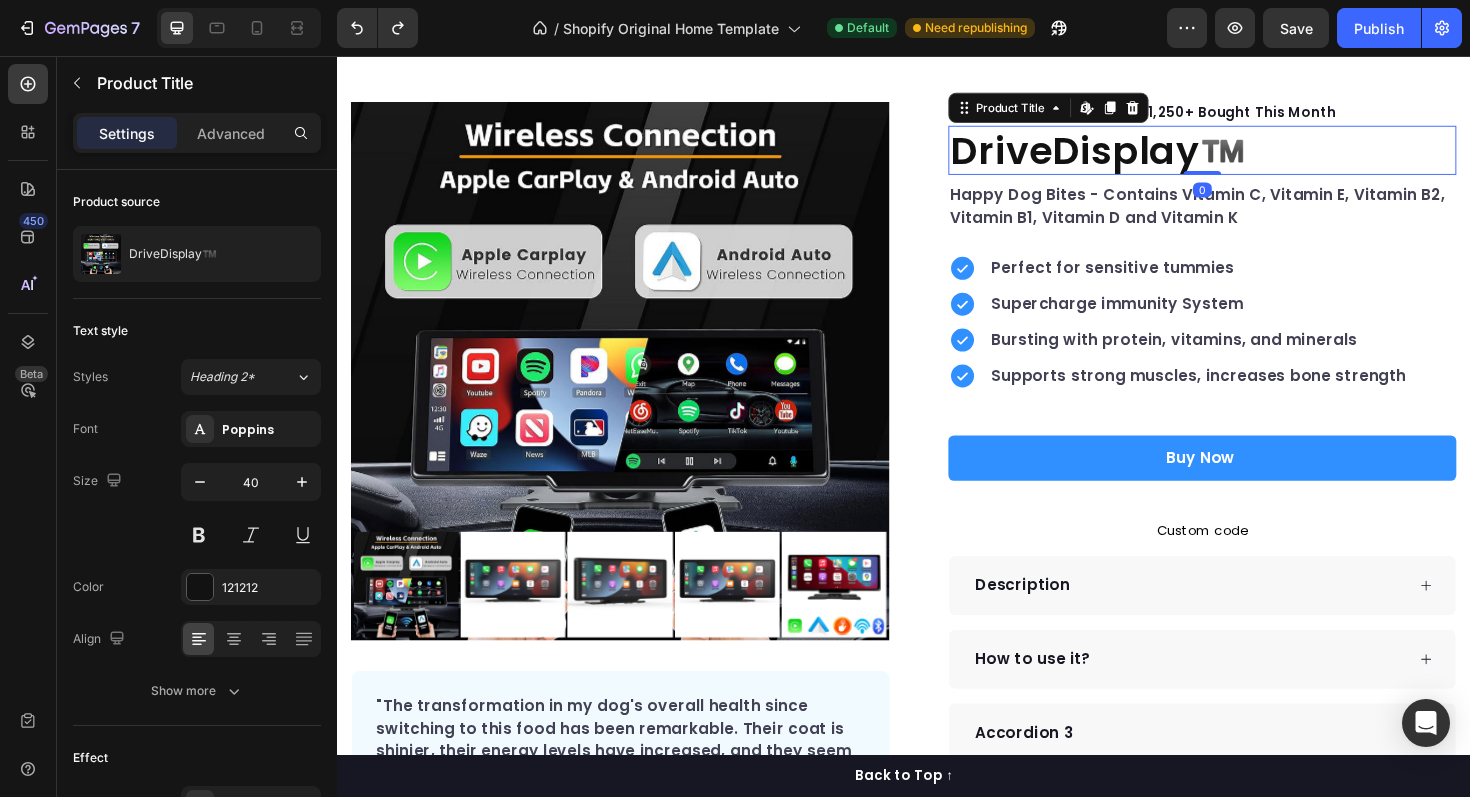 click on "DriveDisplay™️" at bounding box center [1253, 156] 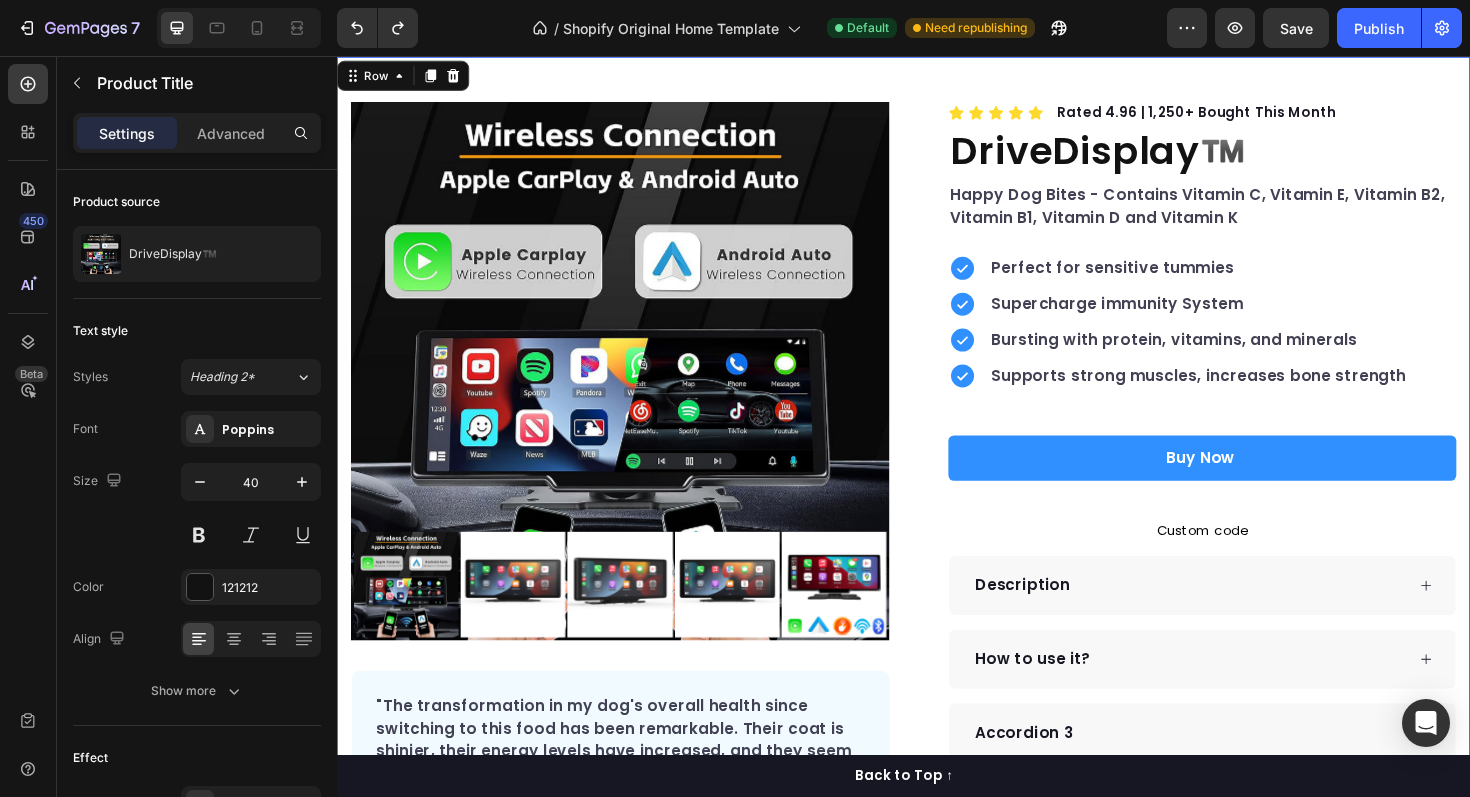click on "Product Images "The transformation in my dog's overall health since switching to this food has been remarkable. Their coat is shinier, their energy levels have increased, and they seem happier than ever before." Text block -Daisy Text block
Verified buyer Item list Row Row "My dog absolutely loves this food! It's clear that the taste and quality are top-notch."  -Daisy Text block Row Row
Icon
Icon
Icon
Icon
Icon Icon List Hoz Rated 4.96 | 1,250+ Bought This Month Text block Row DriveDisplay™️ Product Title Happy Dog Bites - Contains Vitamin C, Vitamin E, Vitamin B2, Vitamin B1, Vitamin D and Vitamin K Text block
Perfect for sensitive tummies
Supercharge immunity System
Bursting with protein, vitamins, and minerals
Supports strong muscles, increases bone strength Item list Buy Now Product Cart Button
Custom code
Row" at bounding box center [937, 530] 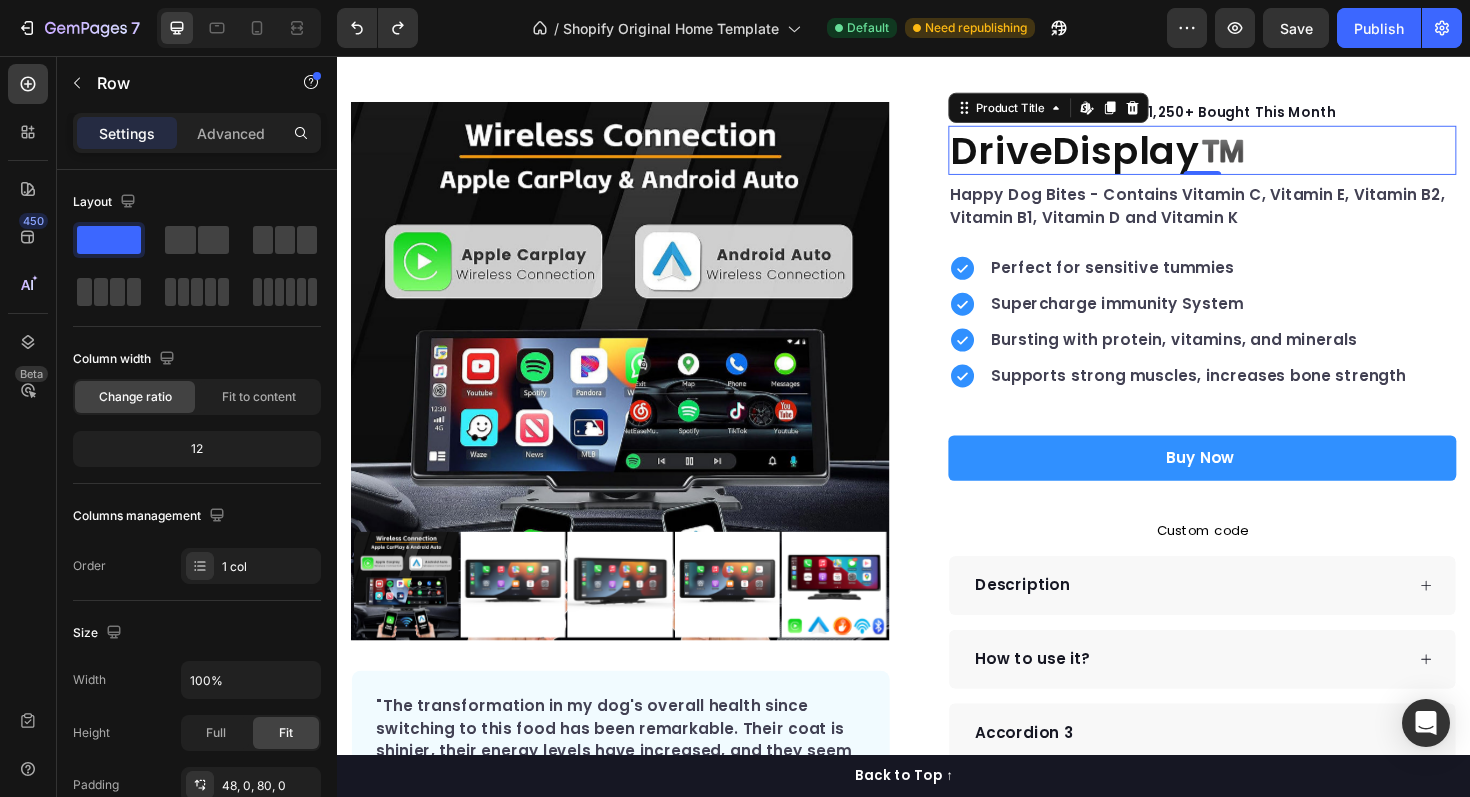 click on "DriveDisplay™️" at bounding box center (1253, 156) 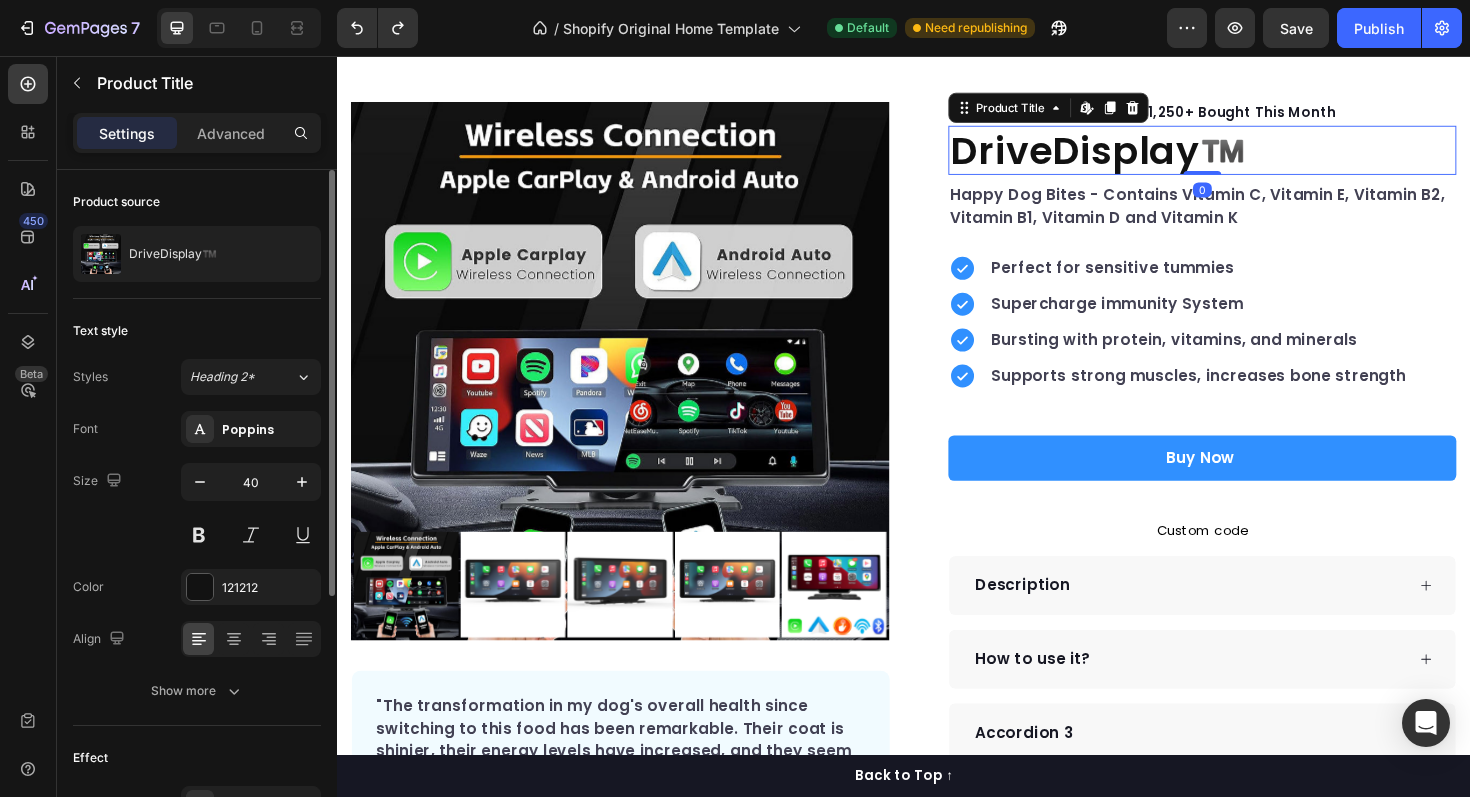 click on "Font Poppins Size 40 Color 121212 Align Show more" at bounding box center (197, 560) 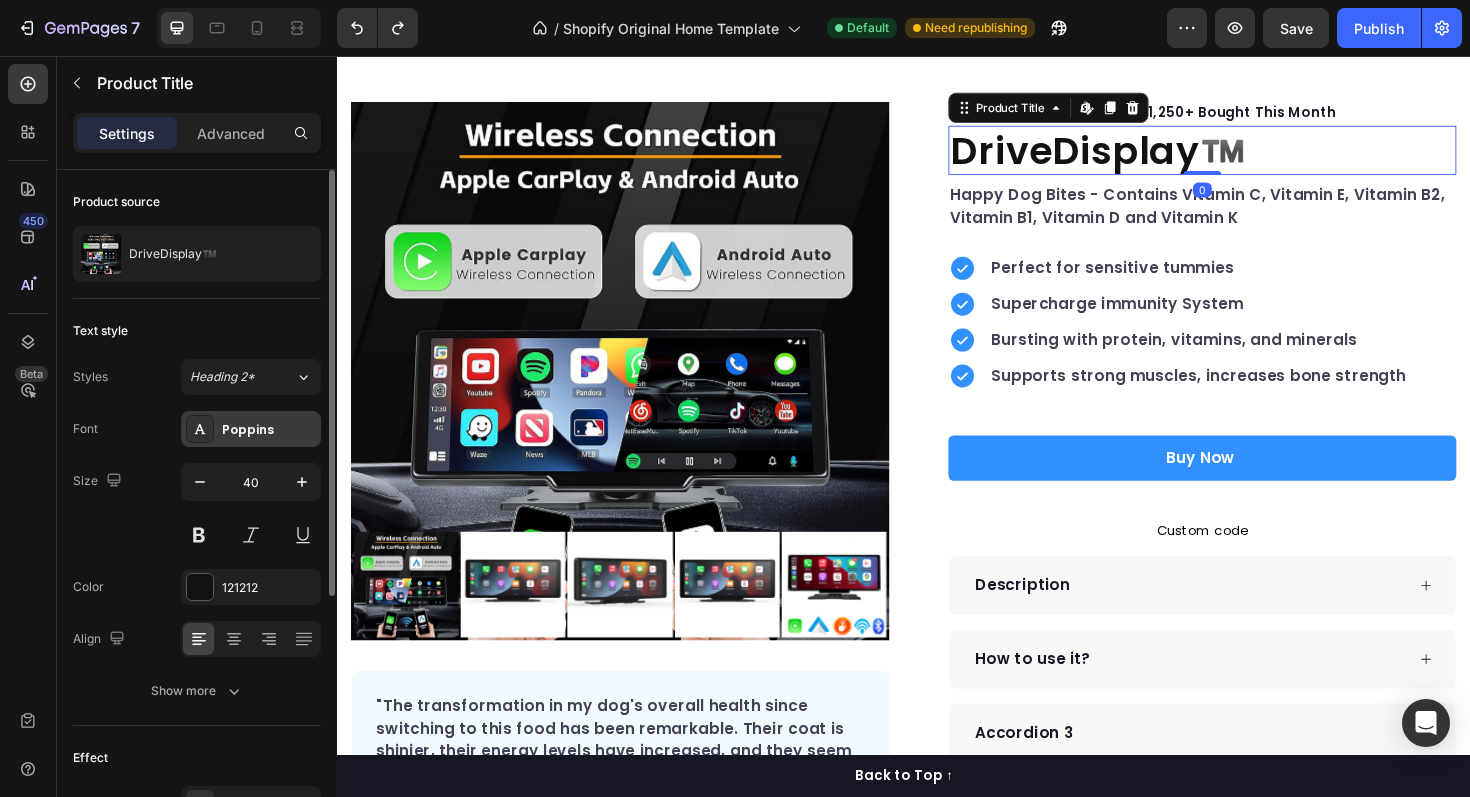 click on "Poppins" at bounding box center [251, 429] 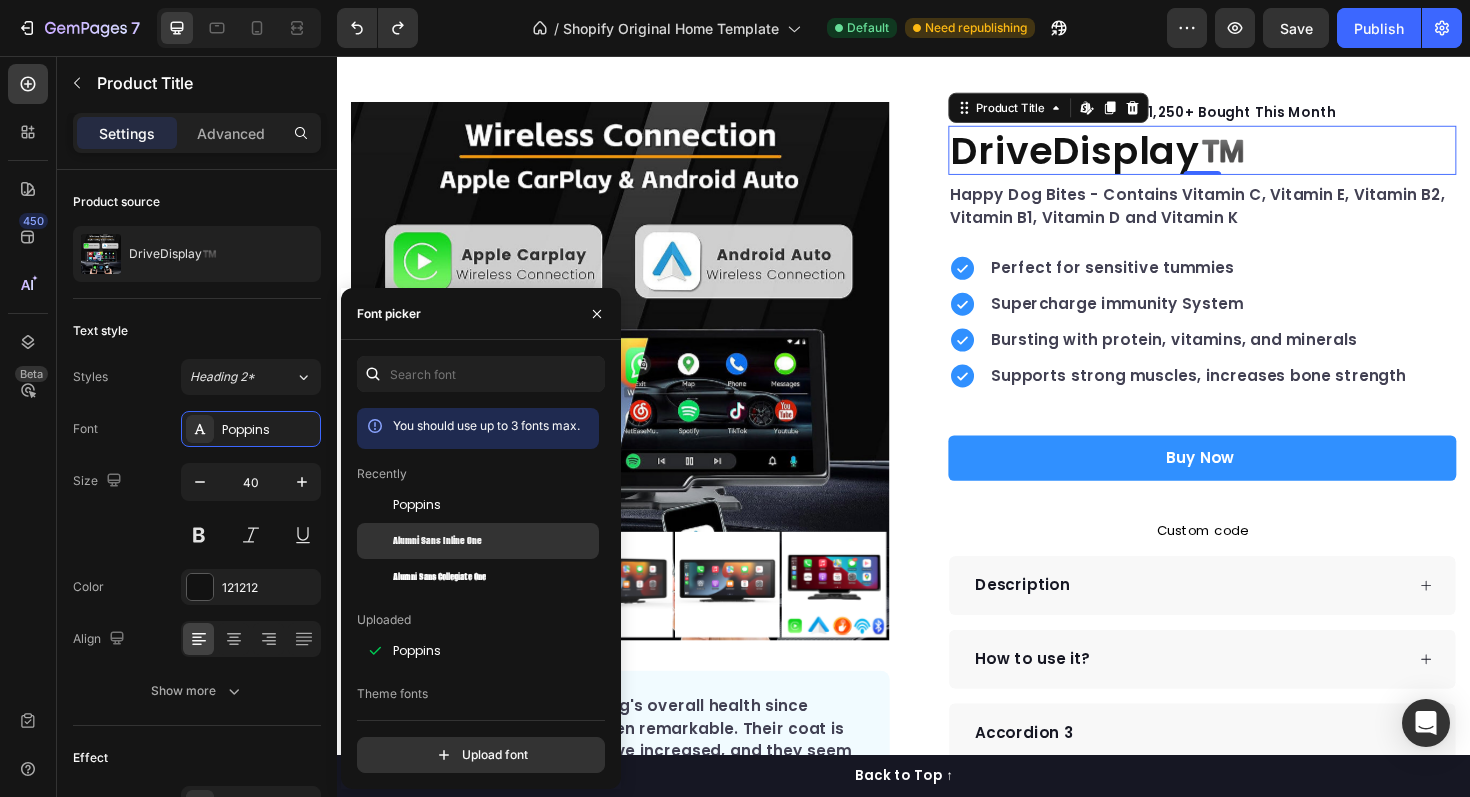 scroll, scrollTop: 91, scrollLeft: 0, axis: vertical 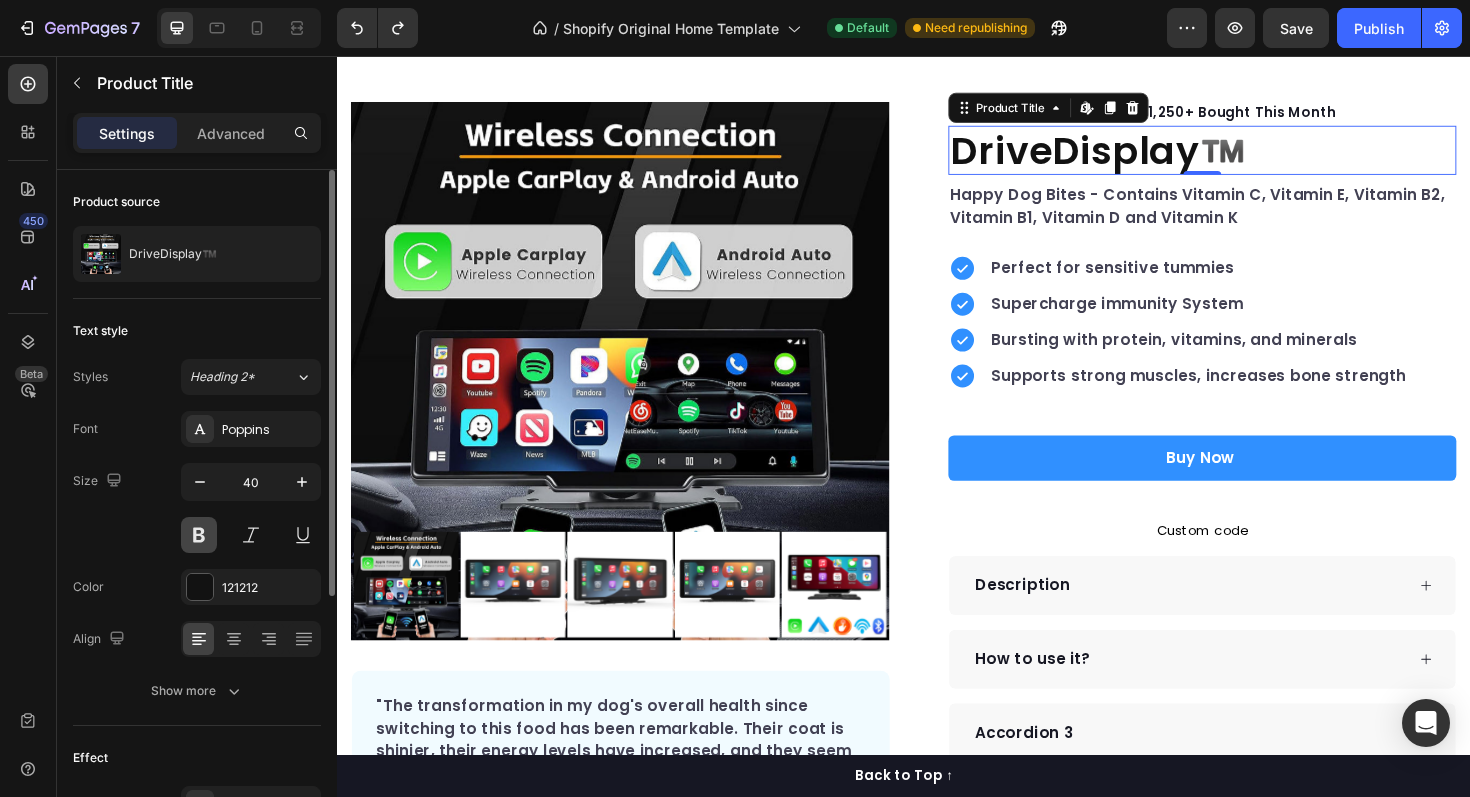 click at bounding box center (199, 535) 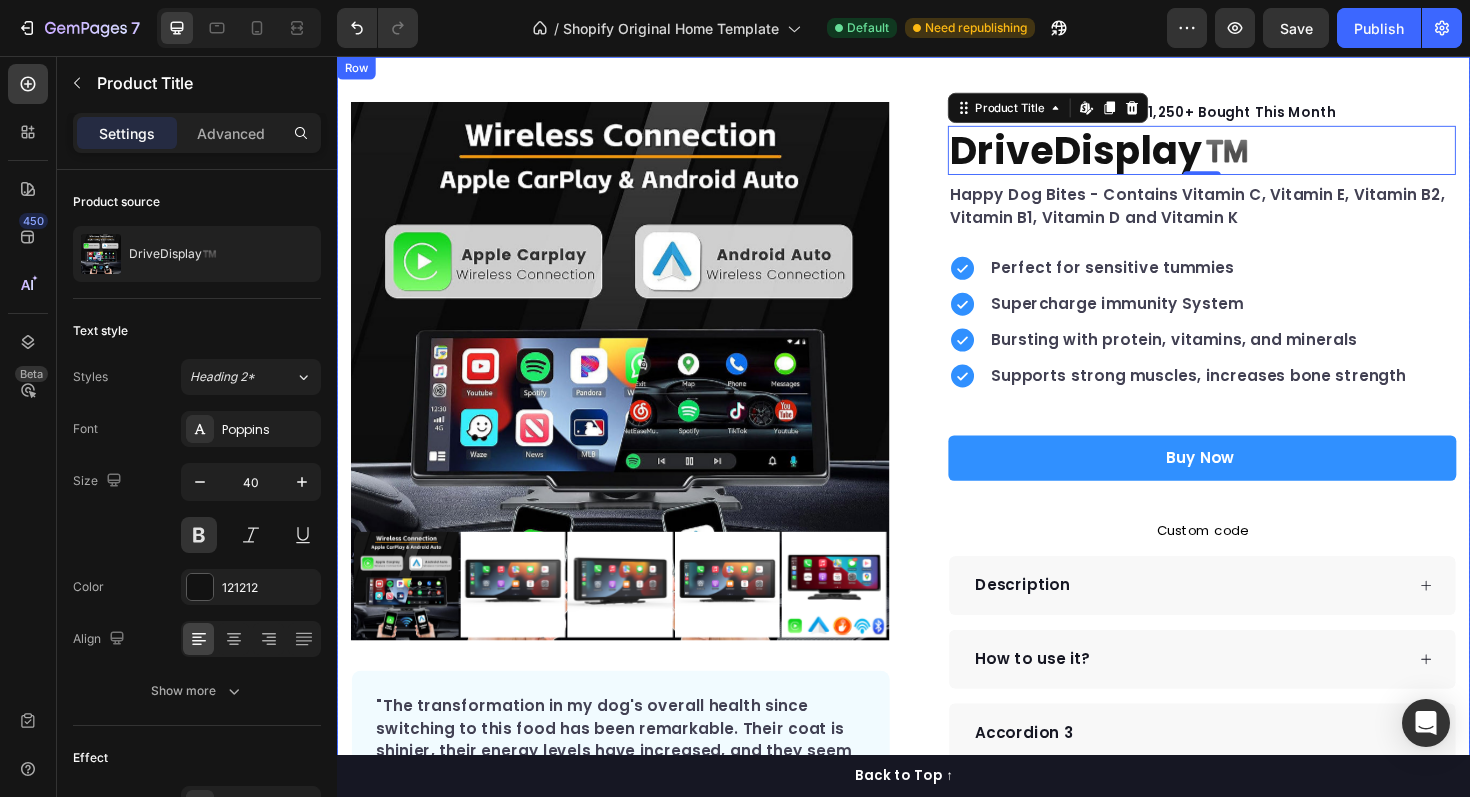 click on "Product Images "The transformation in my dog's overall health since switching to this food has been remarkable. Their coat is shinier, their energy levels have increased, and they seem happier than ever before." Text block -Daisy Text block
Verified buyer Item list Row Row "My dog absolutely loves this food! It's clear that the taste and quality are top-notch."  -Daisy Text block Row Row
Icon
Icon
Icon
Icon
Icon Icon List Hoz Rated 4.96 | 1,250+ Bought This Month Text block Row DriveDisplay™️ Product Title   Edit content in Shopify 0 Happy Dog Bites - Contains Vitamin C, Vitamin E, Vitamin B2, Vitamin B1, Vitamin D and Vitamin K Text block
Perfect for sensitive tummies
Supercharge immunity System
Bursting with protein, vitamins, and minerals
Supports strong muscles, increases bone strength Item list Buy Now Product Cart Button
Row" at bounding box center [937, 530] 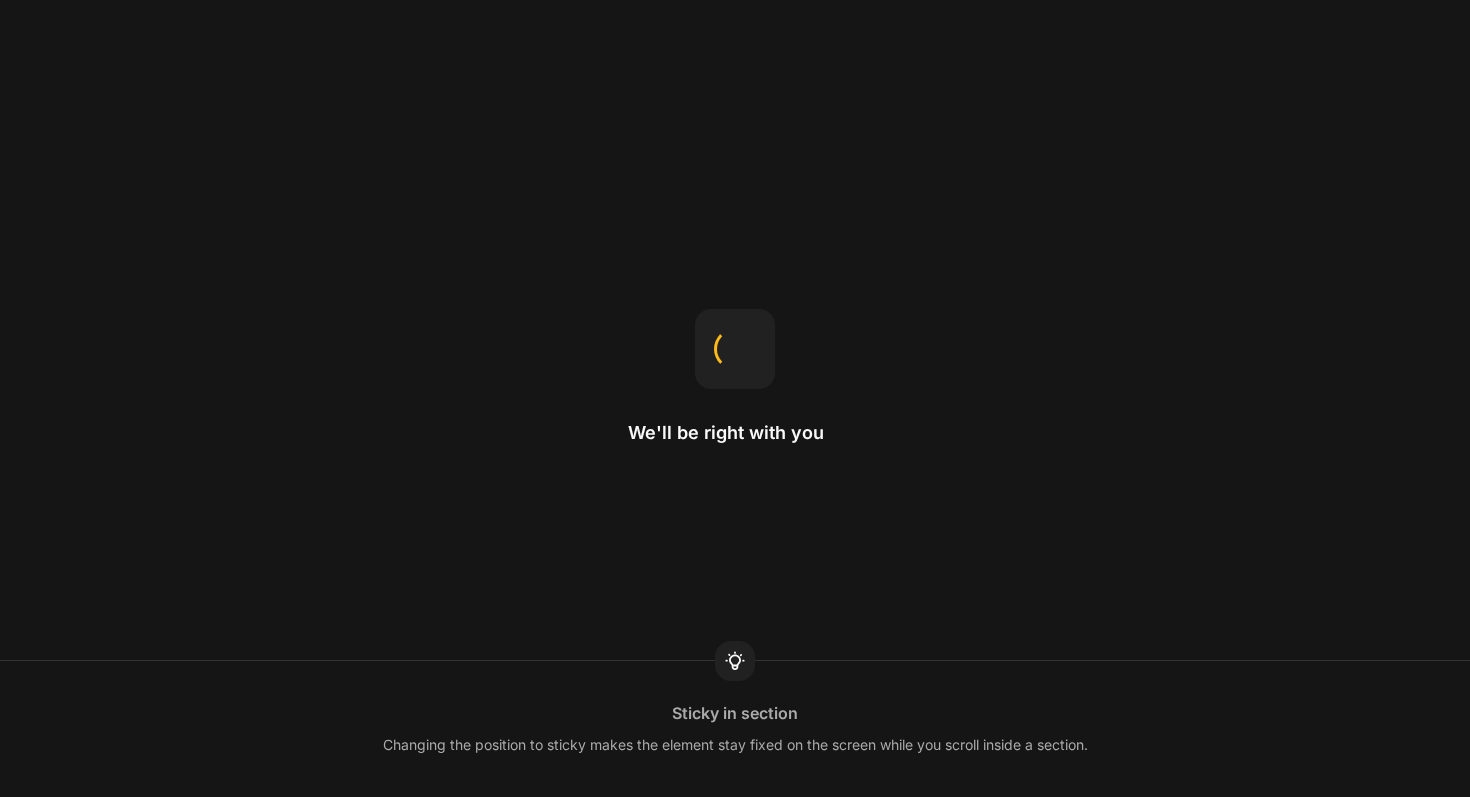 scroll, scrollTop: 0, scrollLeft: 0, axis: both 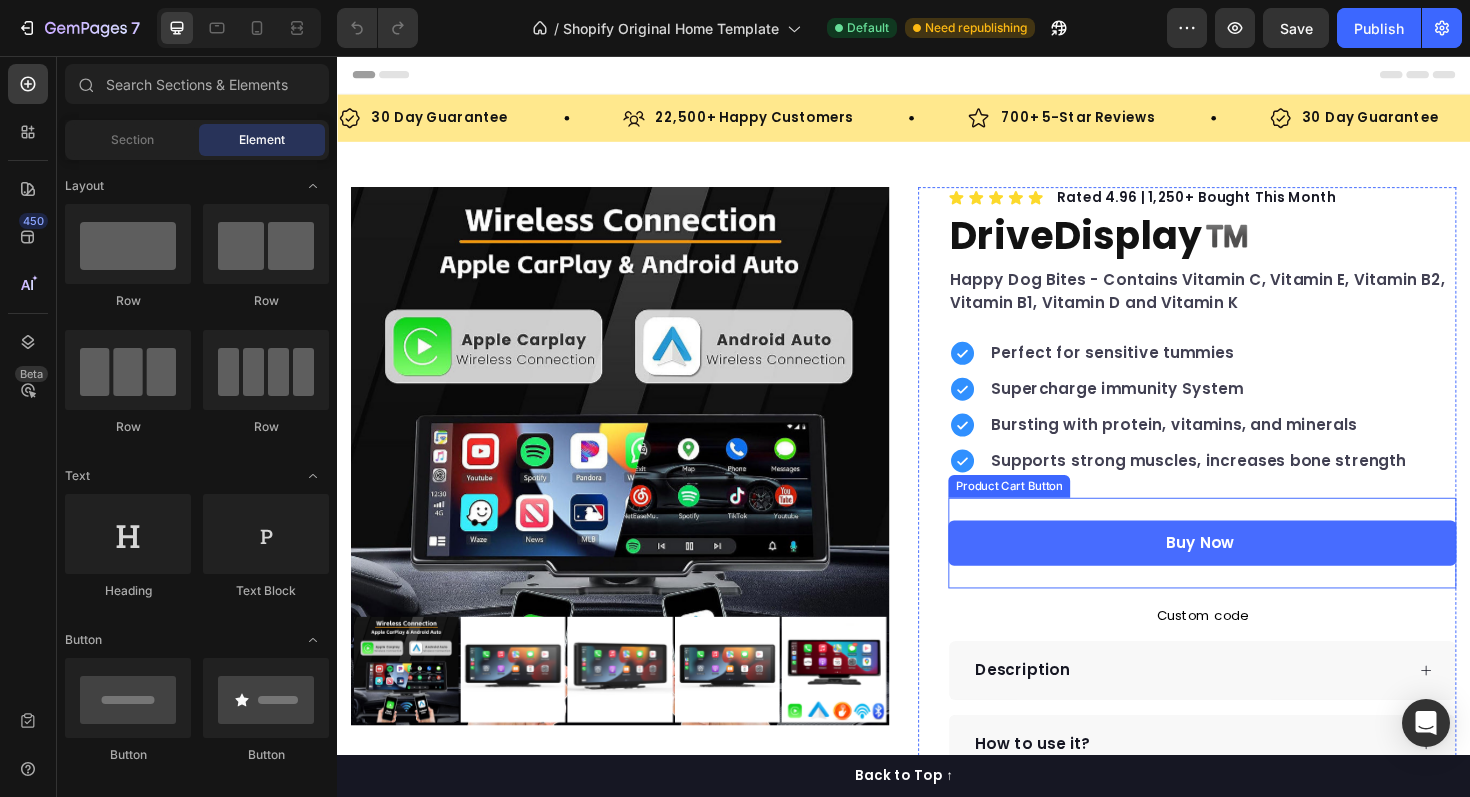 click on "Buy Now" at bounding box center [1253, 572] 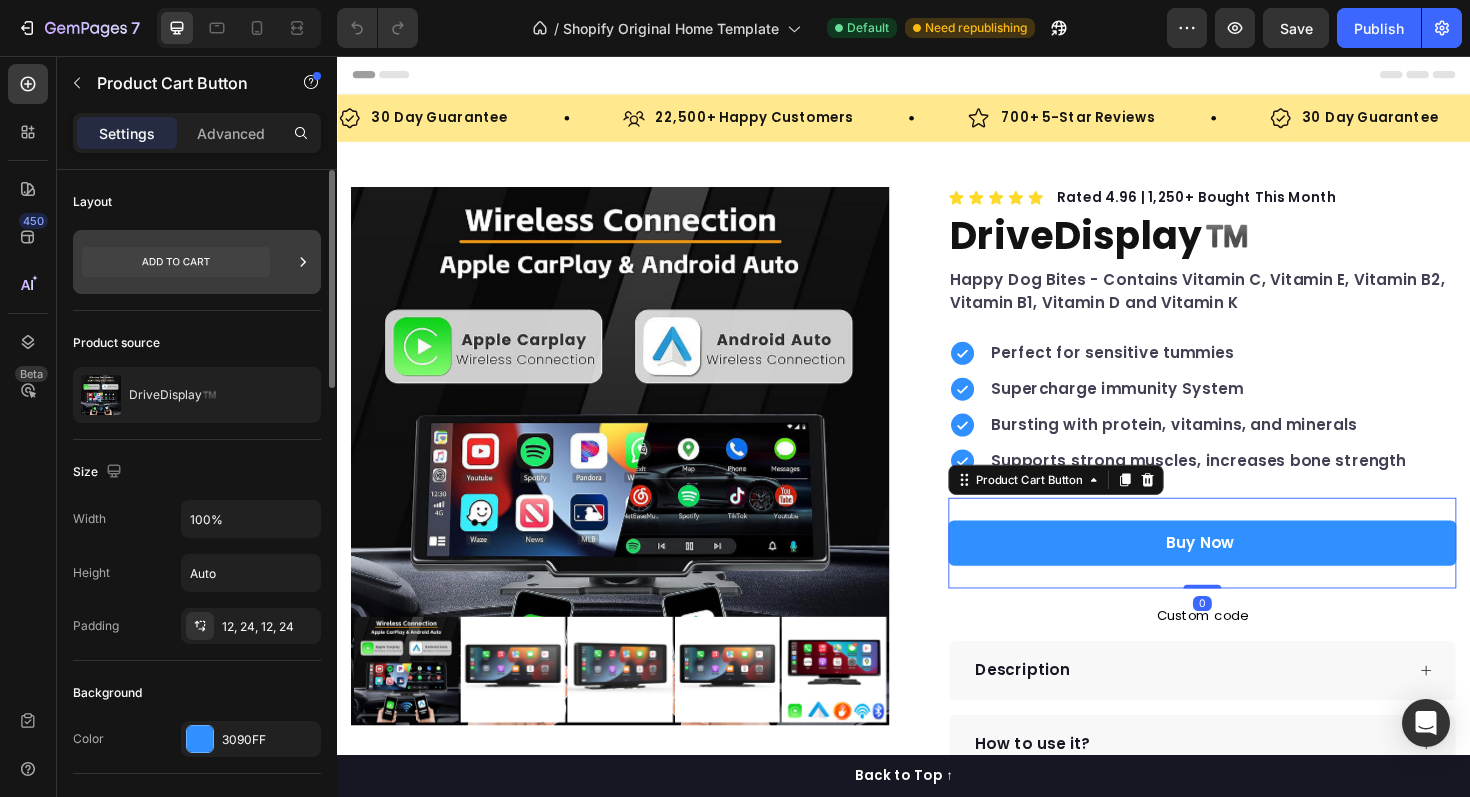 click 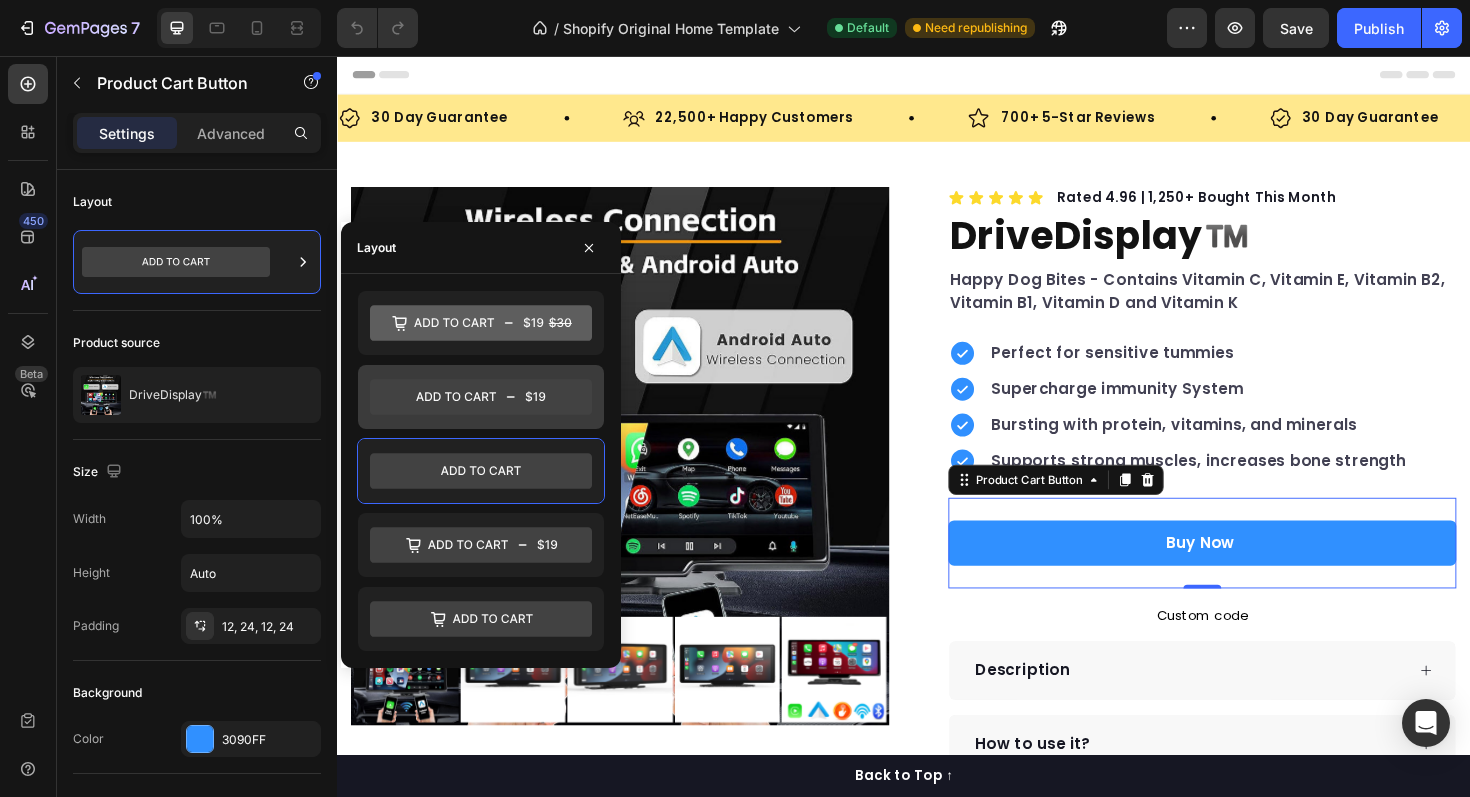 click 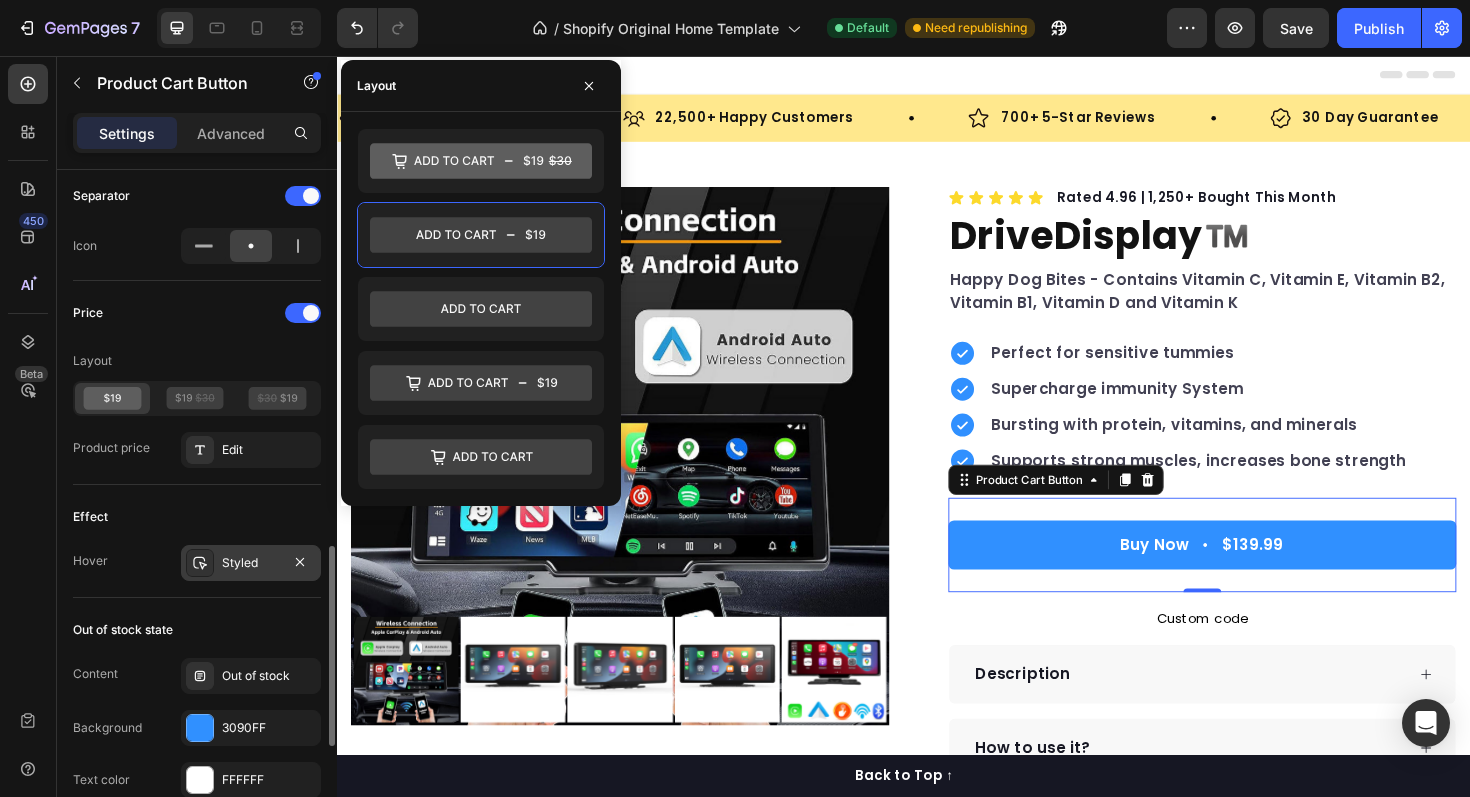 scroll, scrollTop: 1311, scrollLeft: 0, axis: vertical 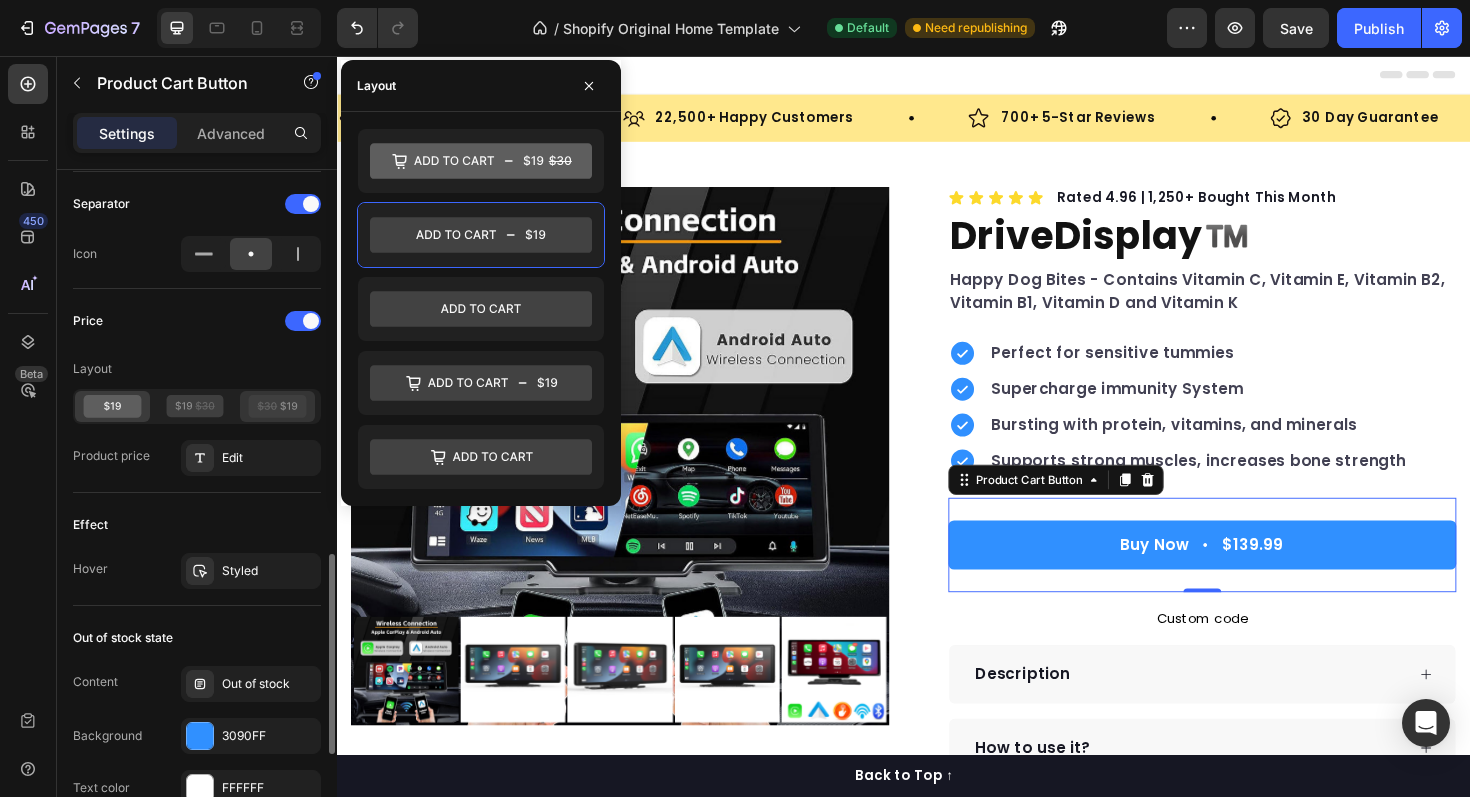 click 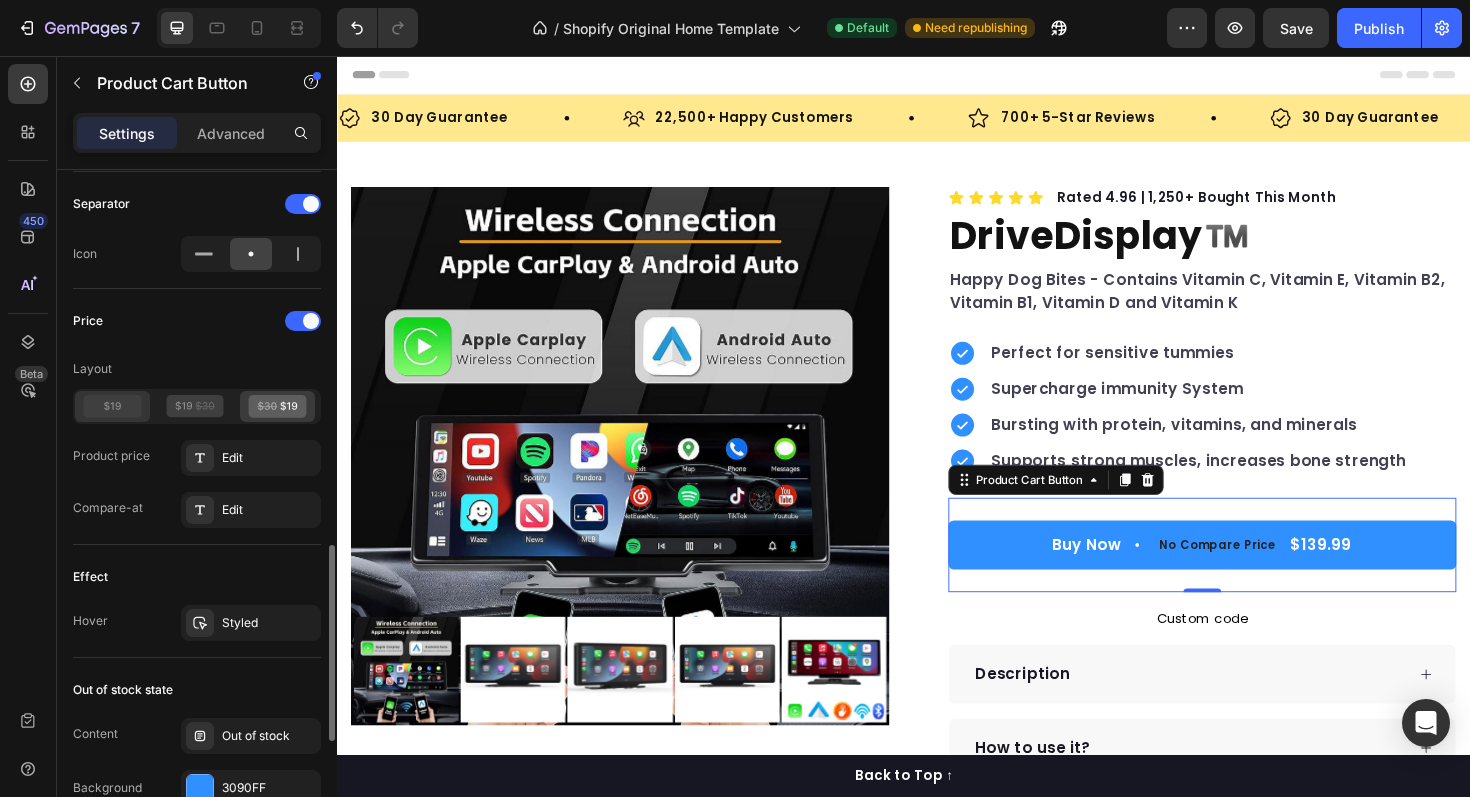 click 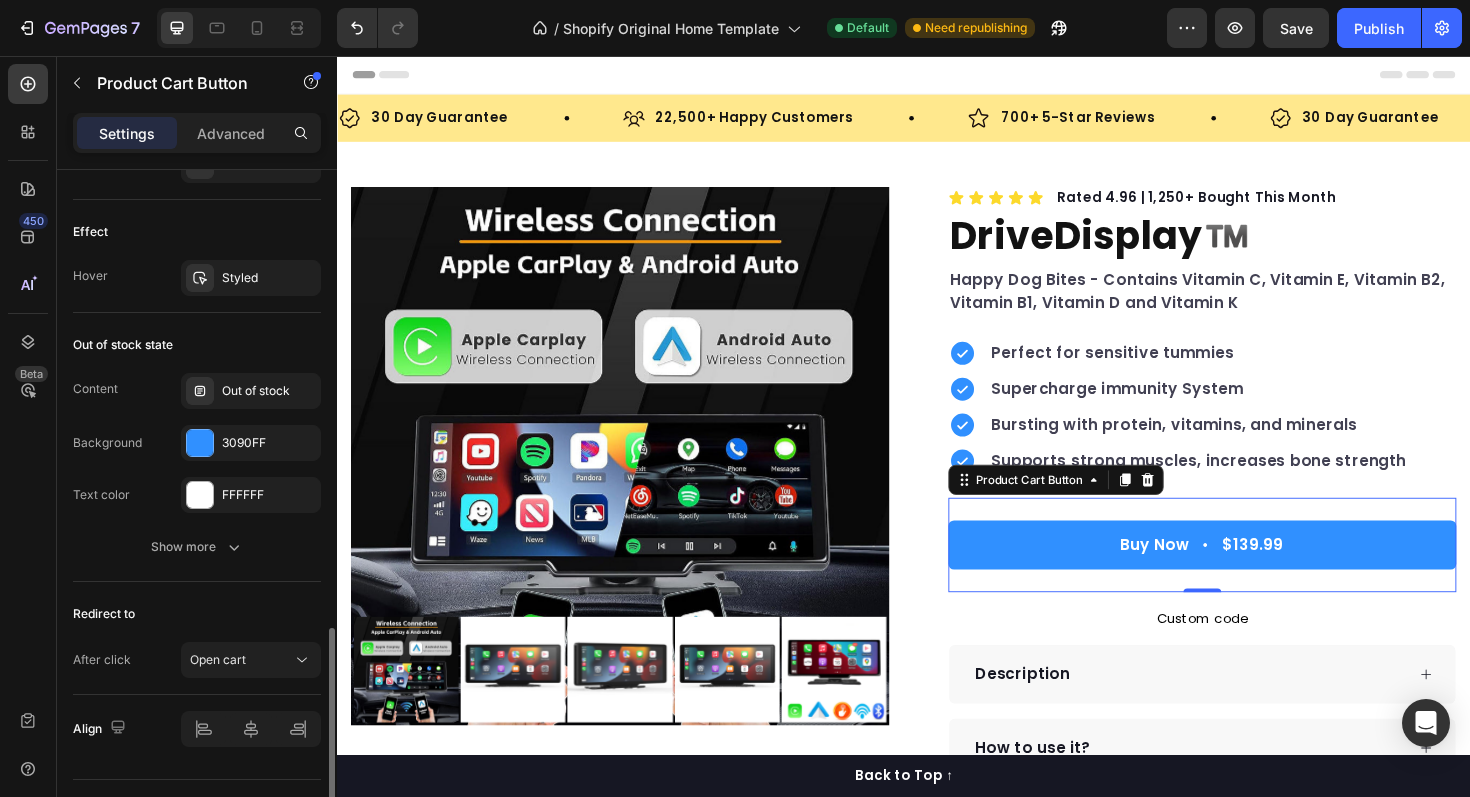 scroll, scrollTop: 1616, scrollLeft: 0, axis: vertical 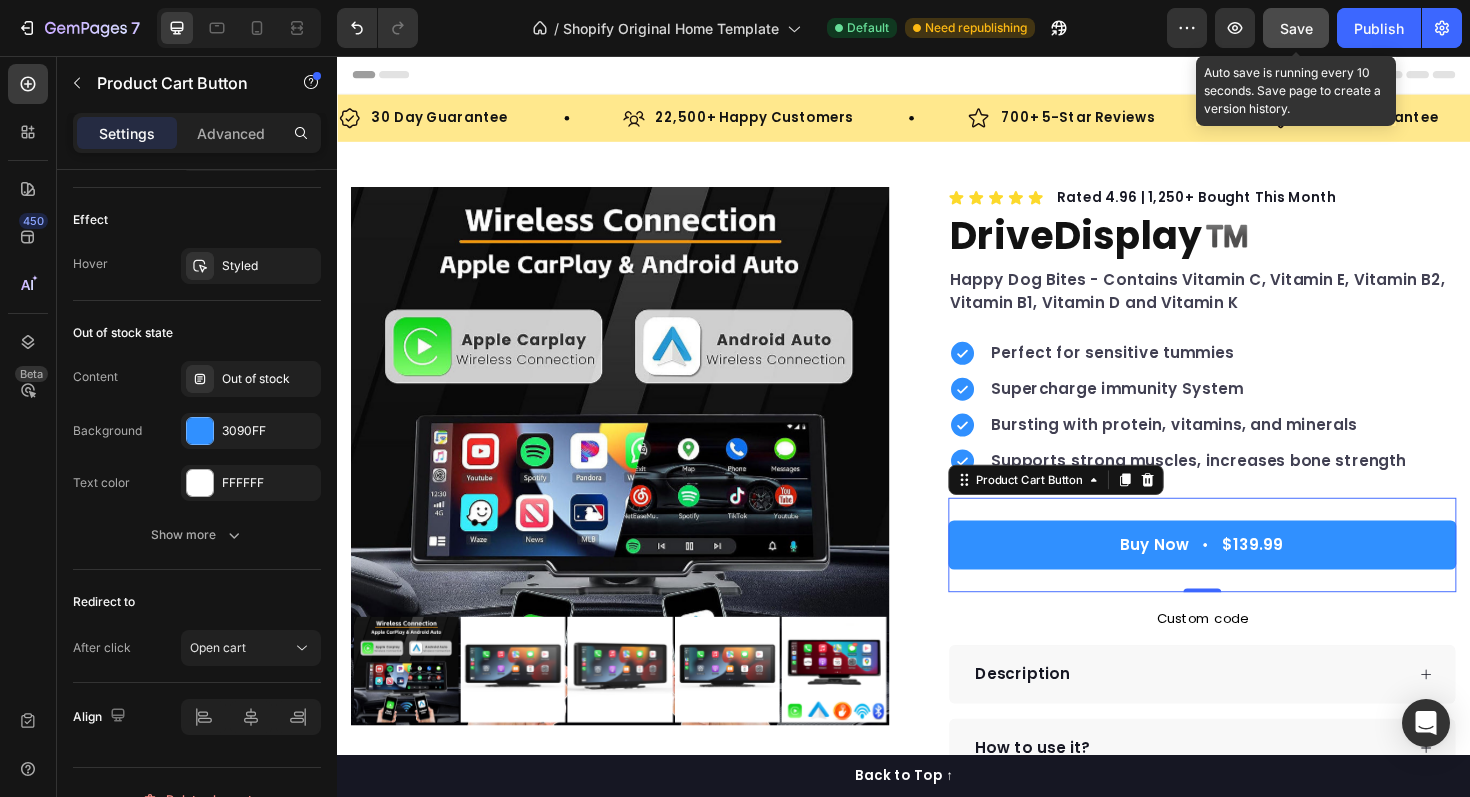 click on "Save" 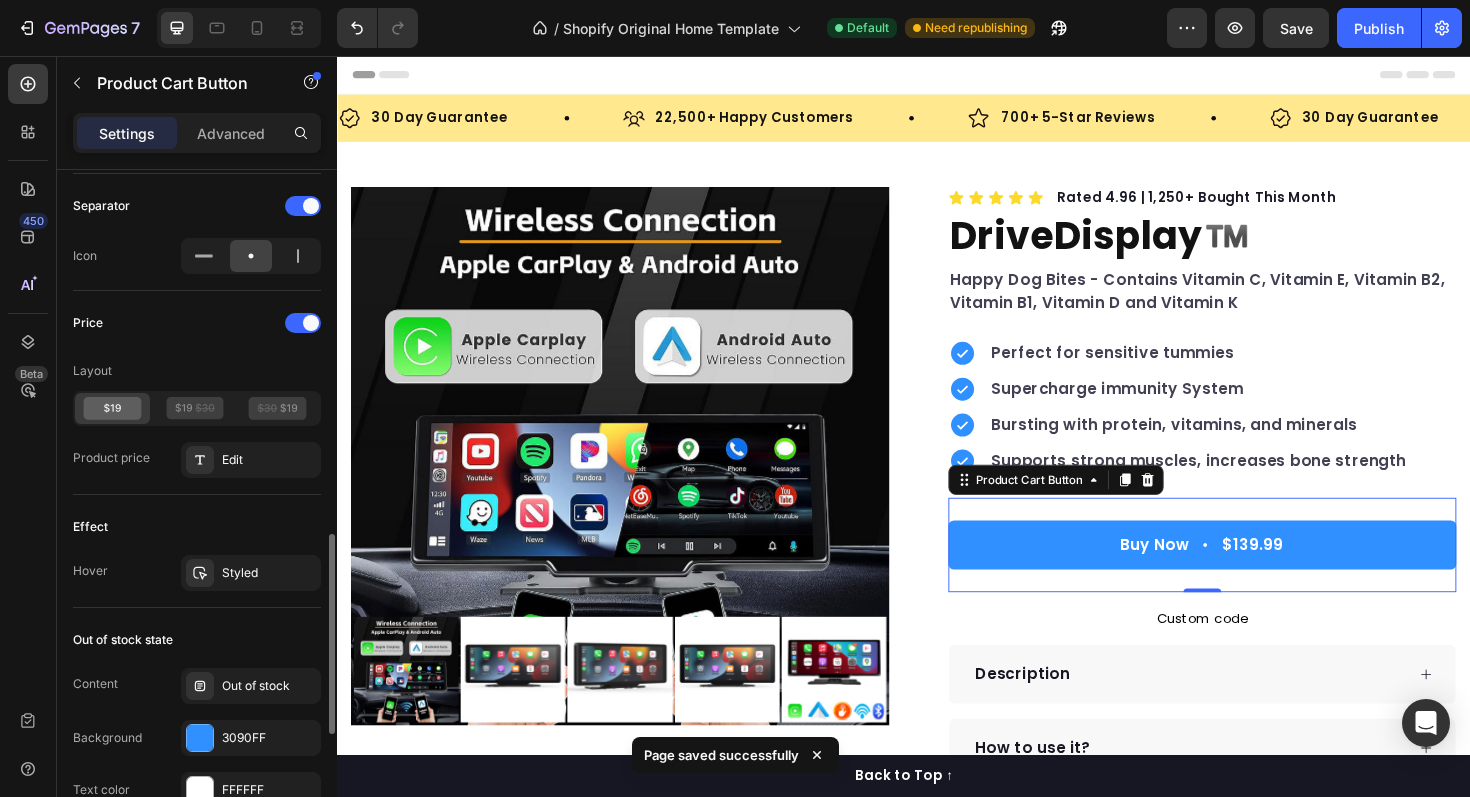 scroll, scrollTop: 1245, scrollLeft: 0, axis: vertical 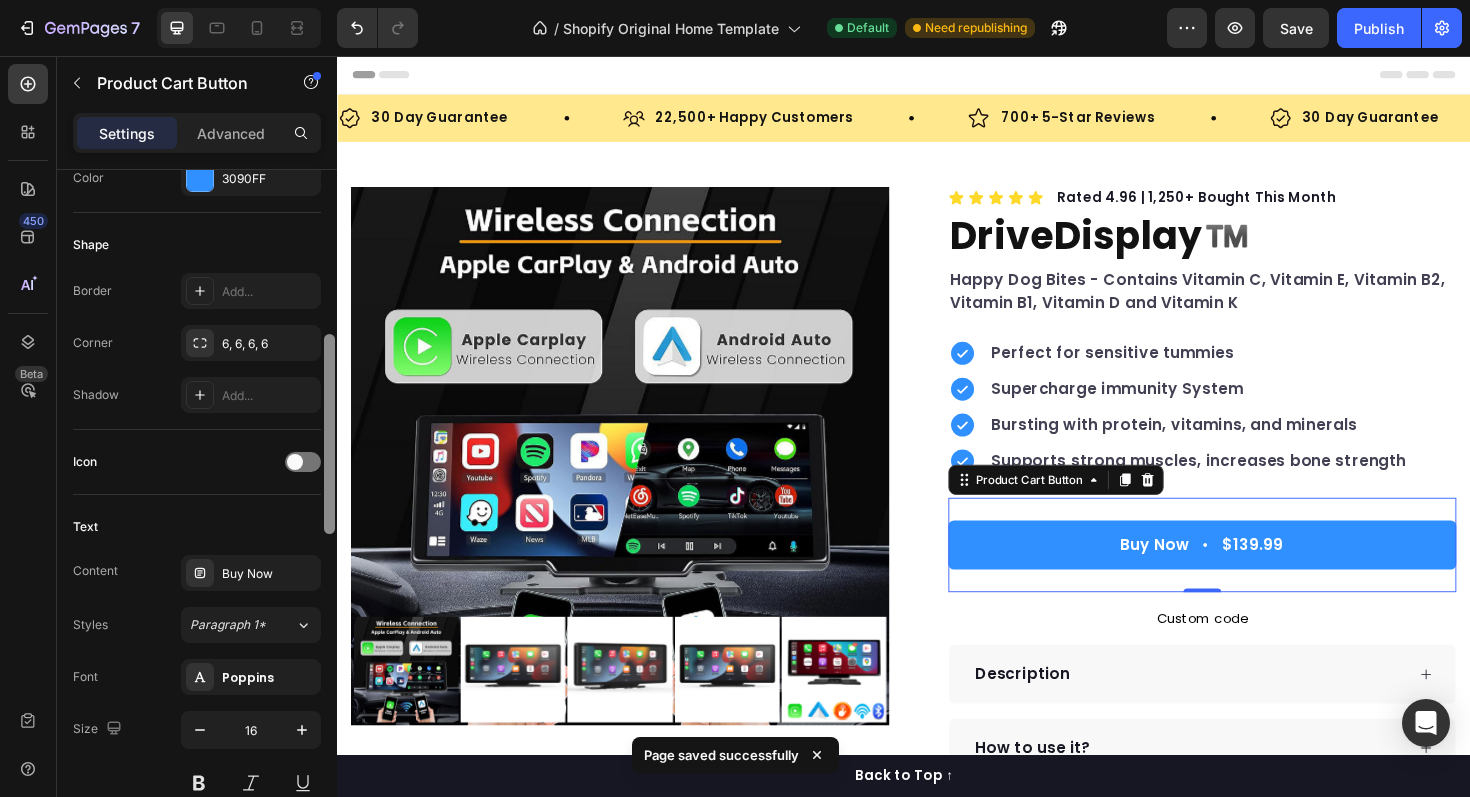 click at bounding box center (329, 512) 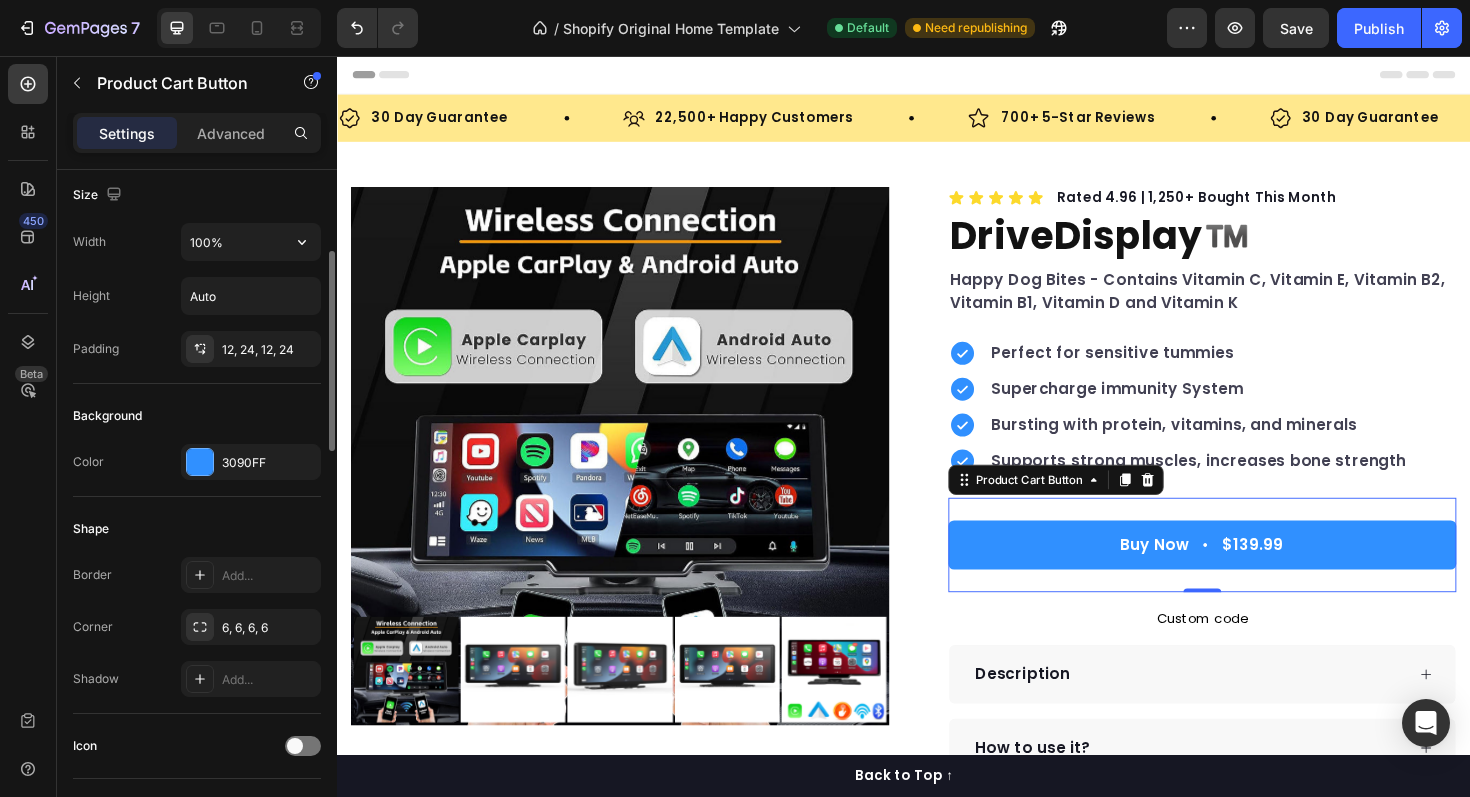 scroll, scrollTop: 335, scrollLeft: 0, axis: vertical 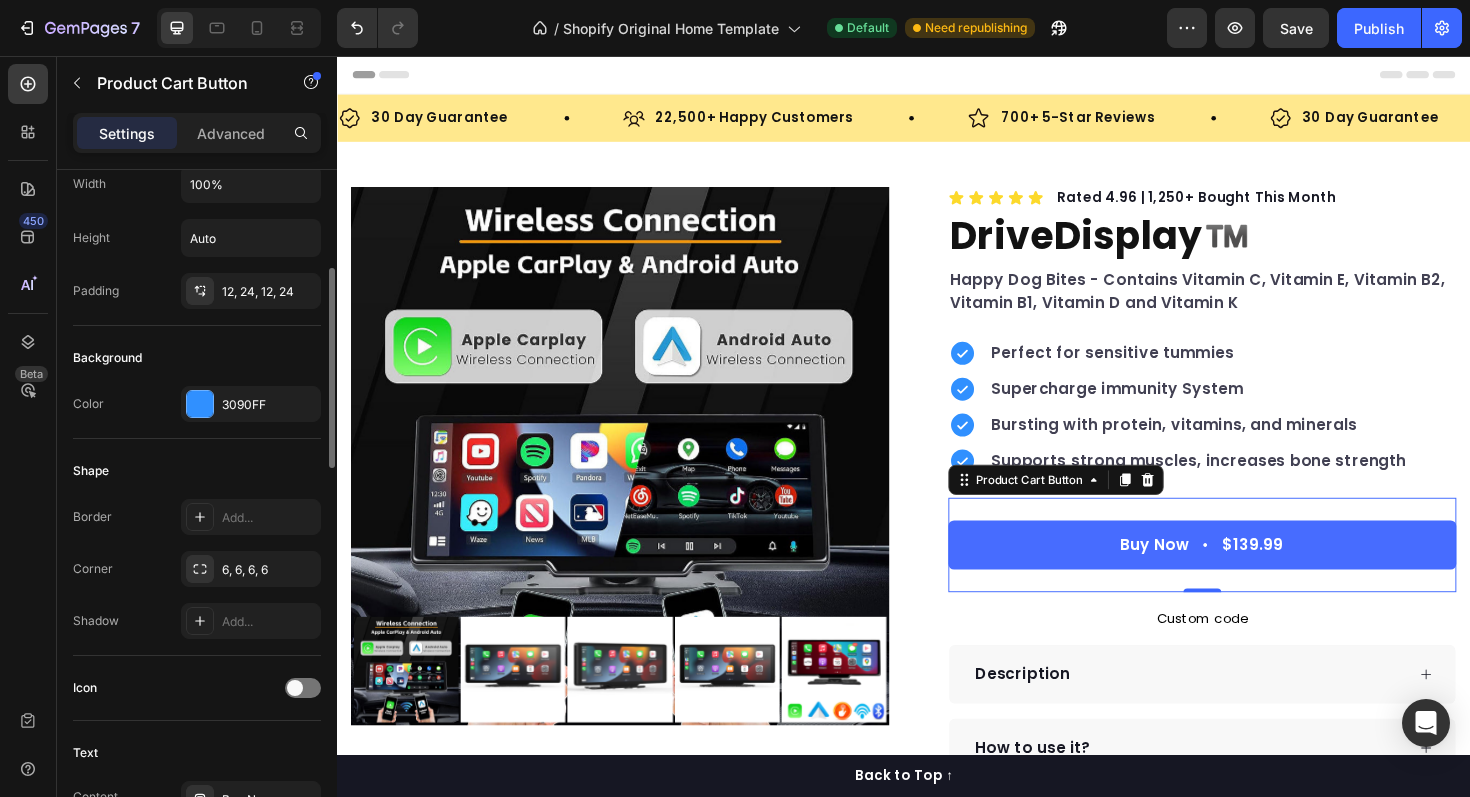 click on "Buy Now
$139.99" at bounding box center [1253, 574] 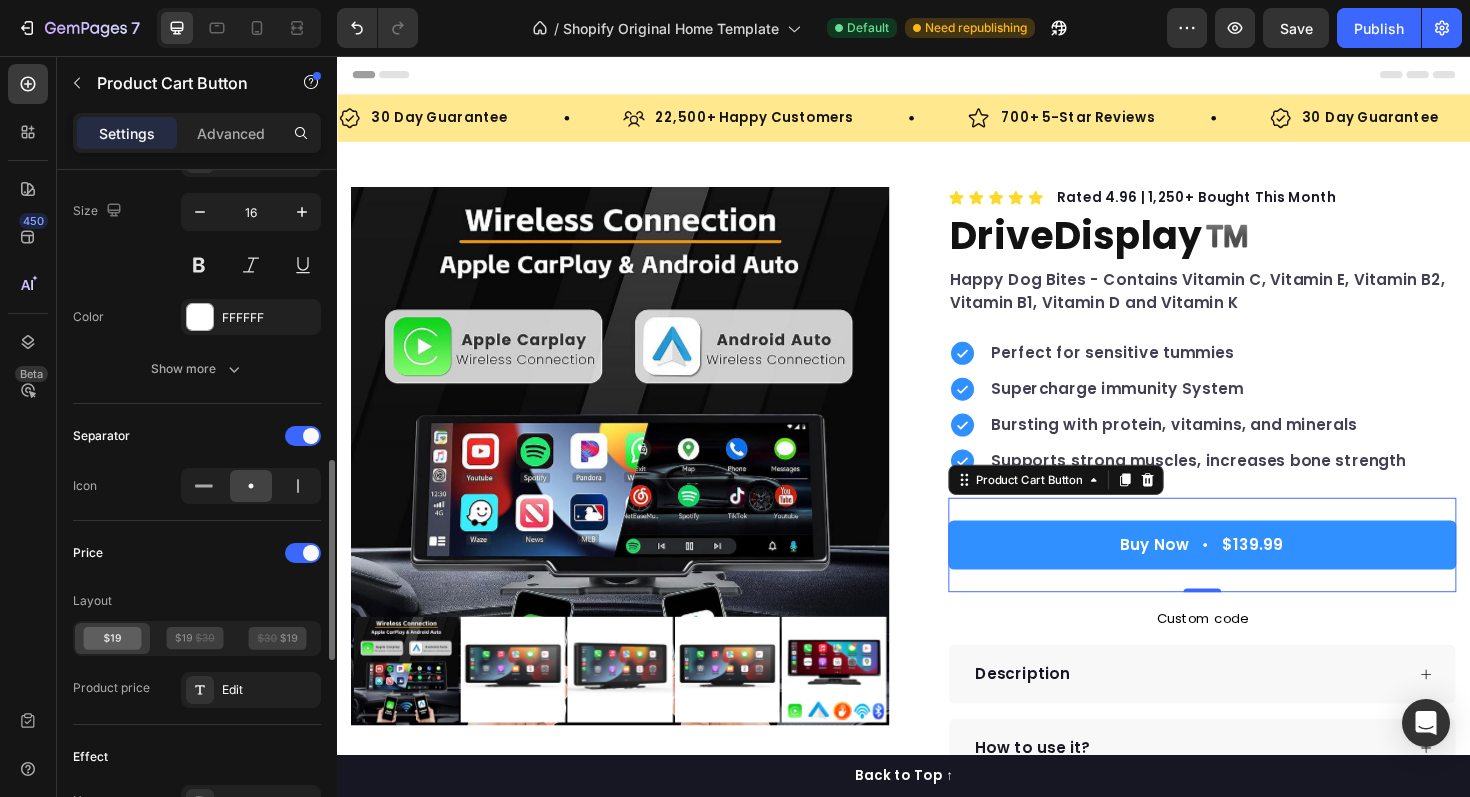scroll, scrollTop: 1080, scrollLeft: 0, axis: vertical 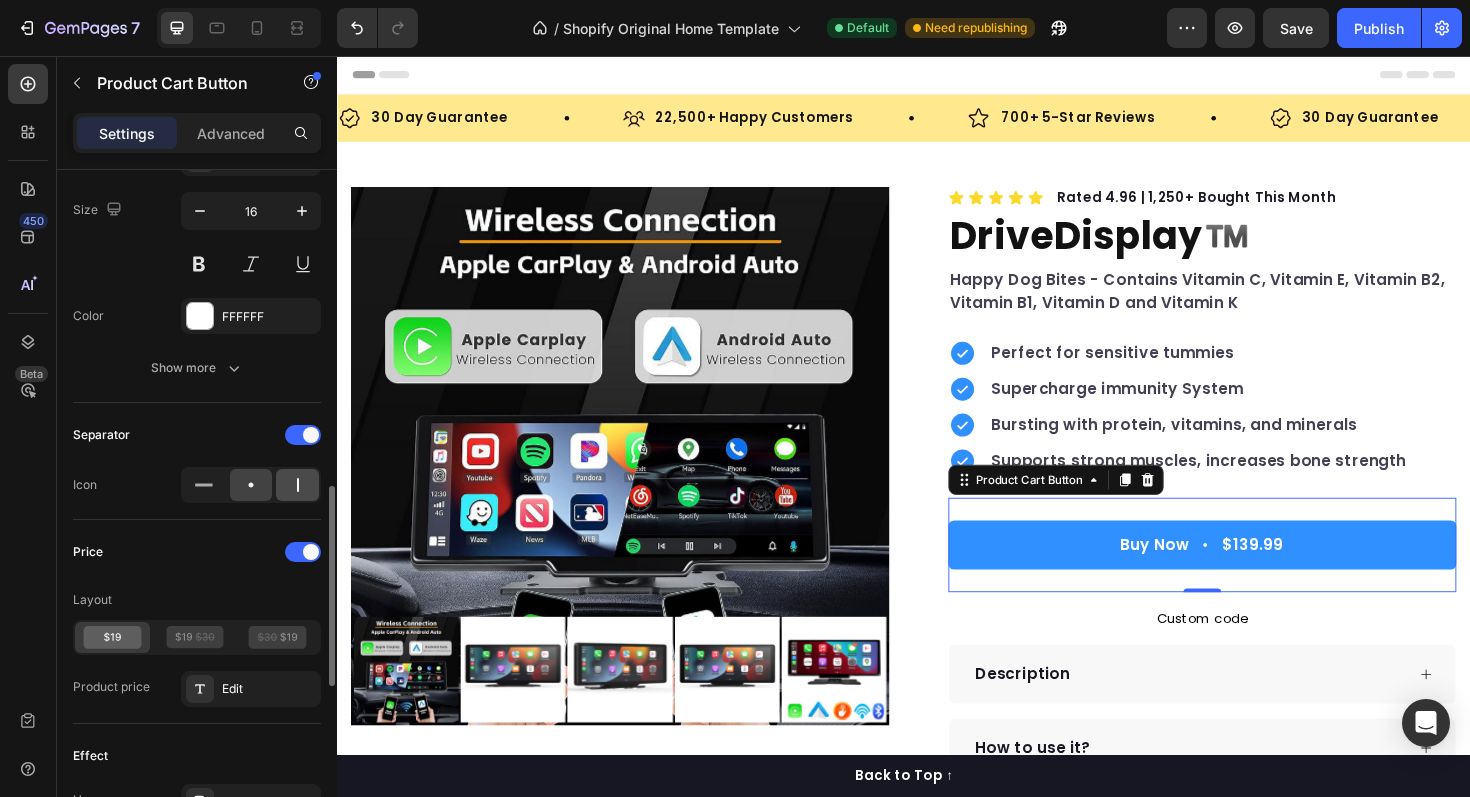 click 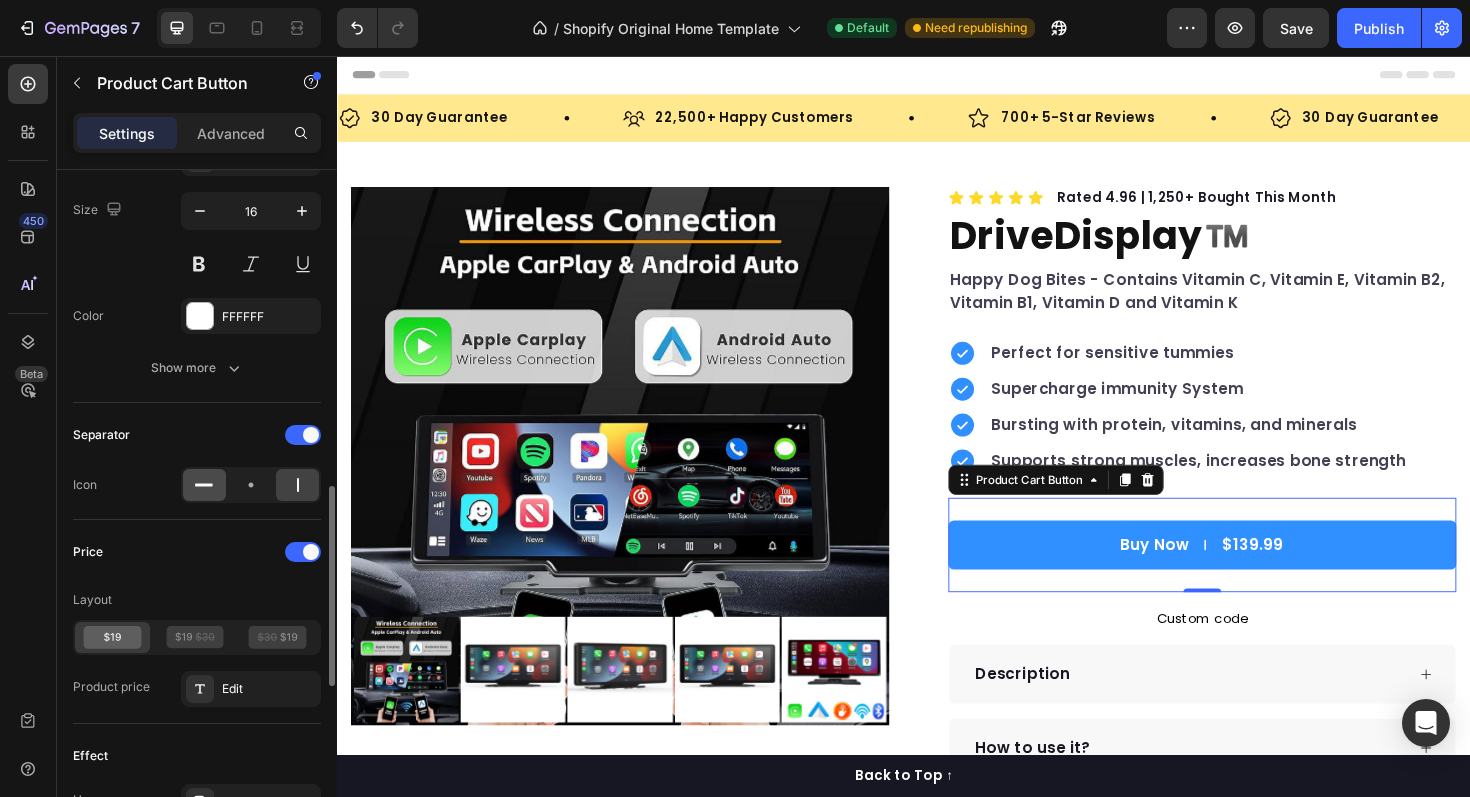 click 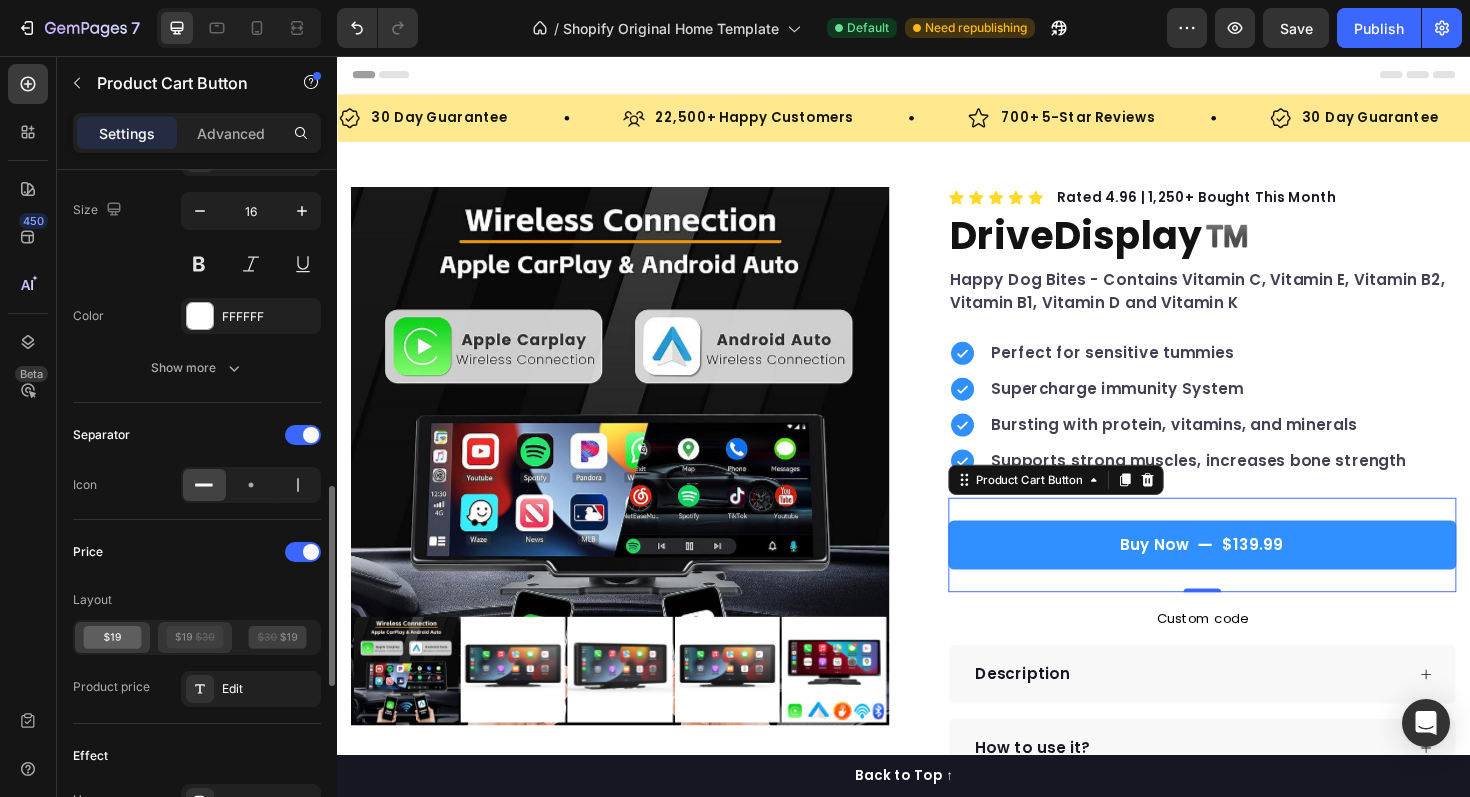 click 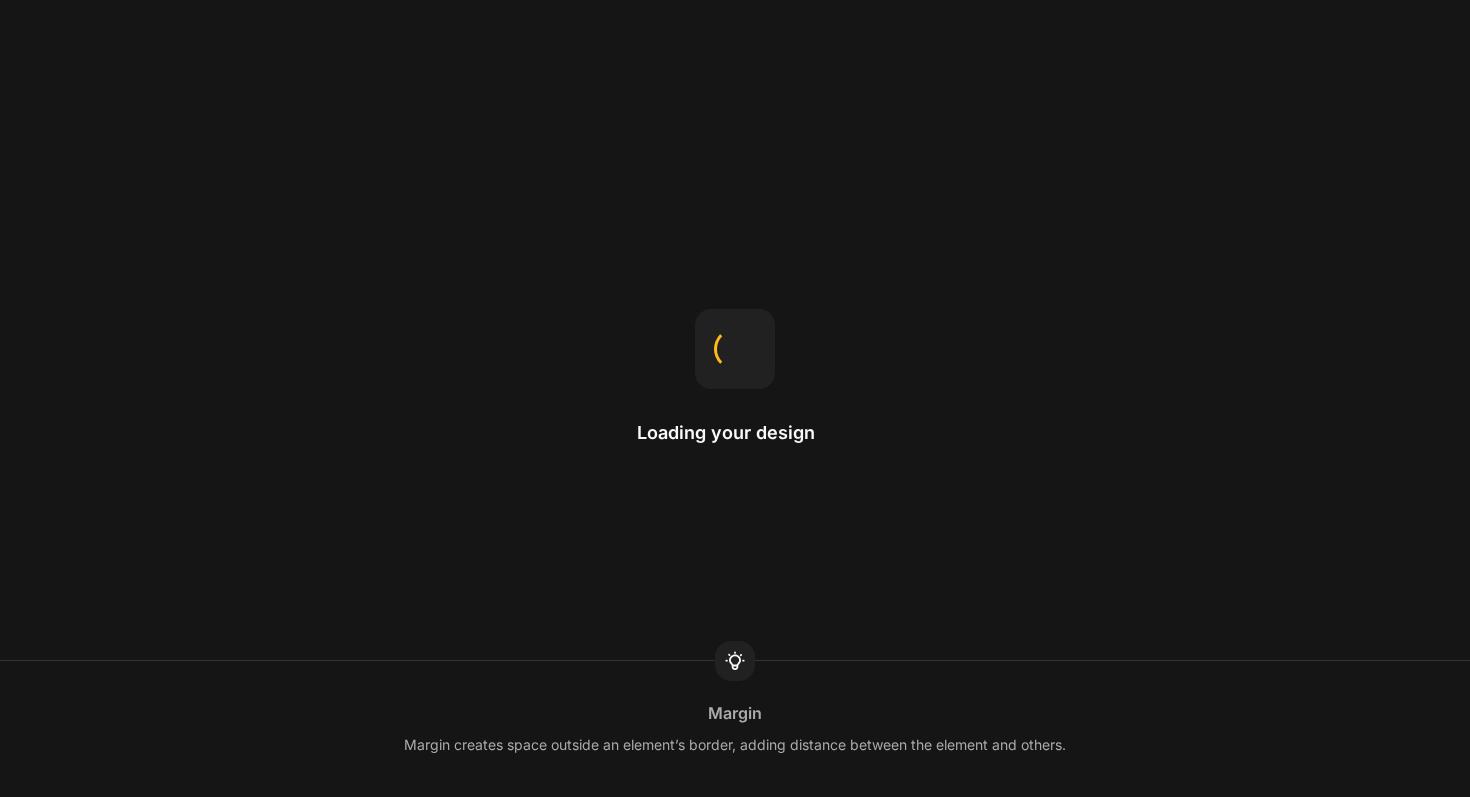 scroll, scrollTop: 0, scrollLeft: 0, axis: both 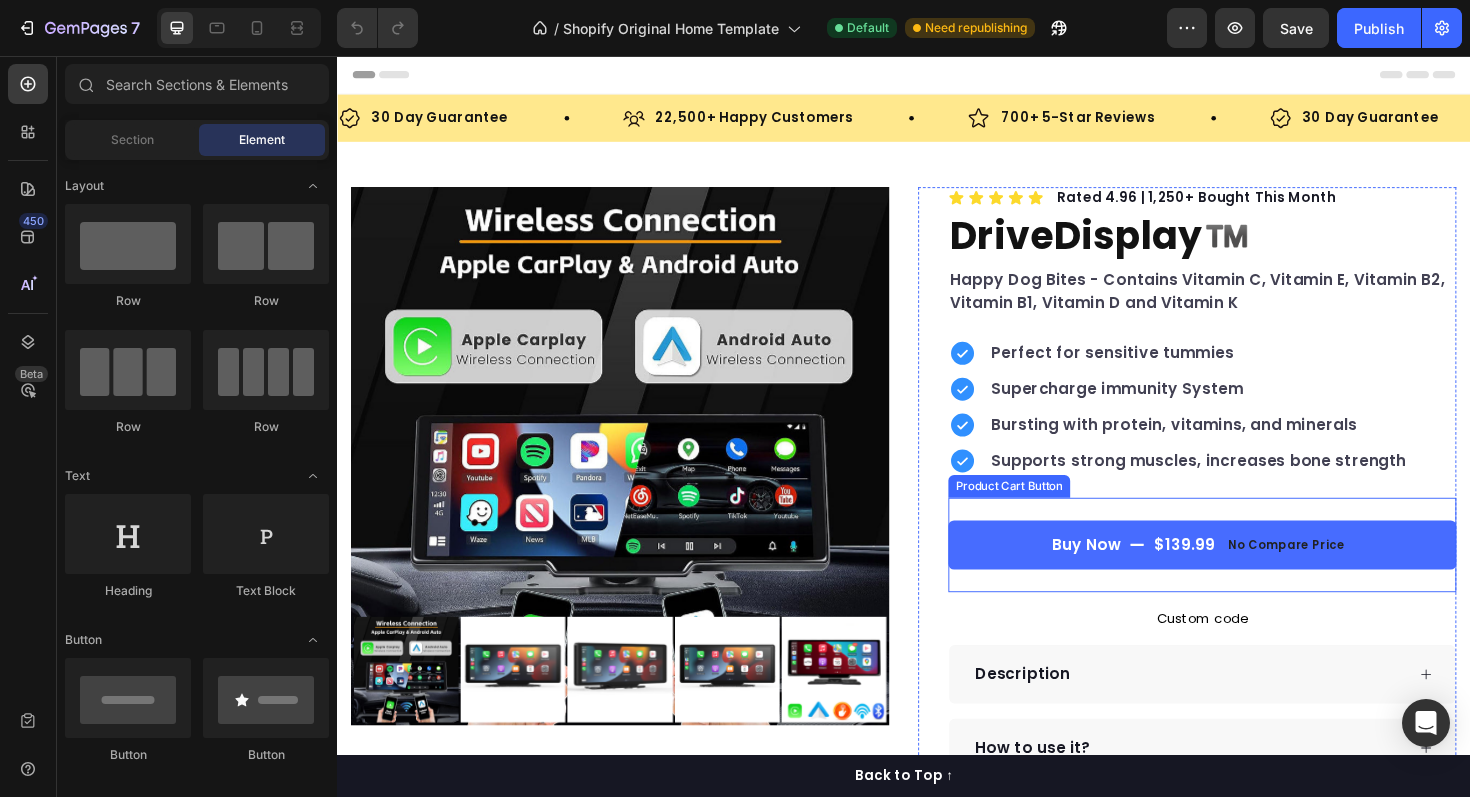 click on "$139.99" at bounding box center (1234, 574) 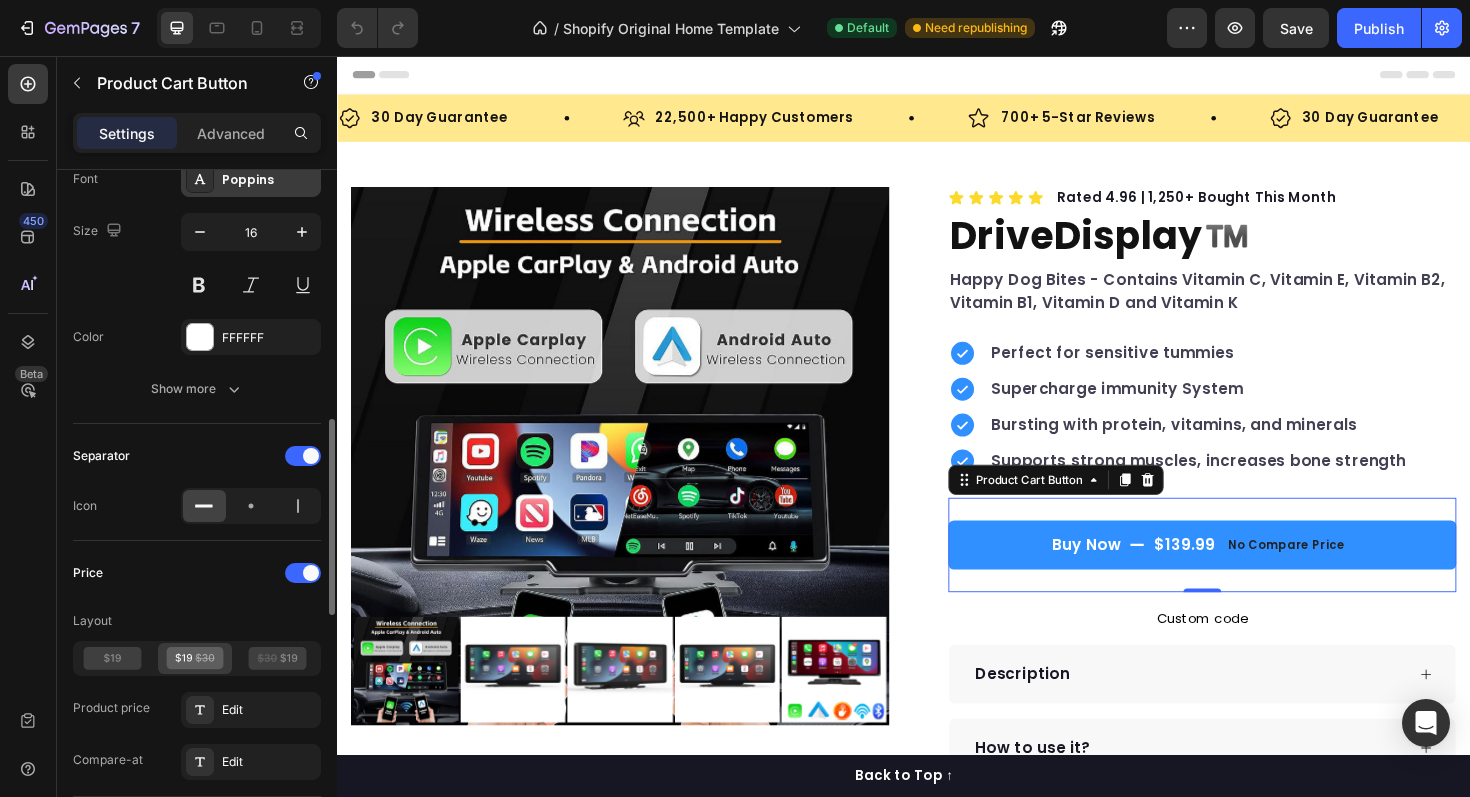 scroll, scrollTop: 1068, scrollLeft: 0, axis: vertical 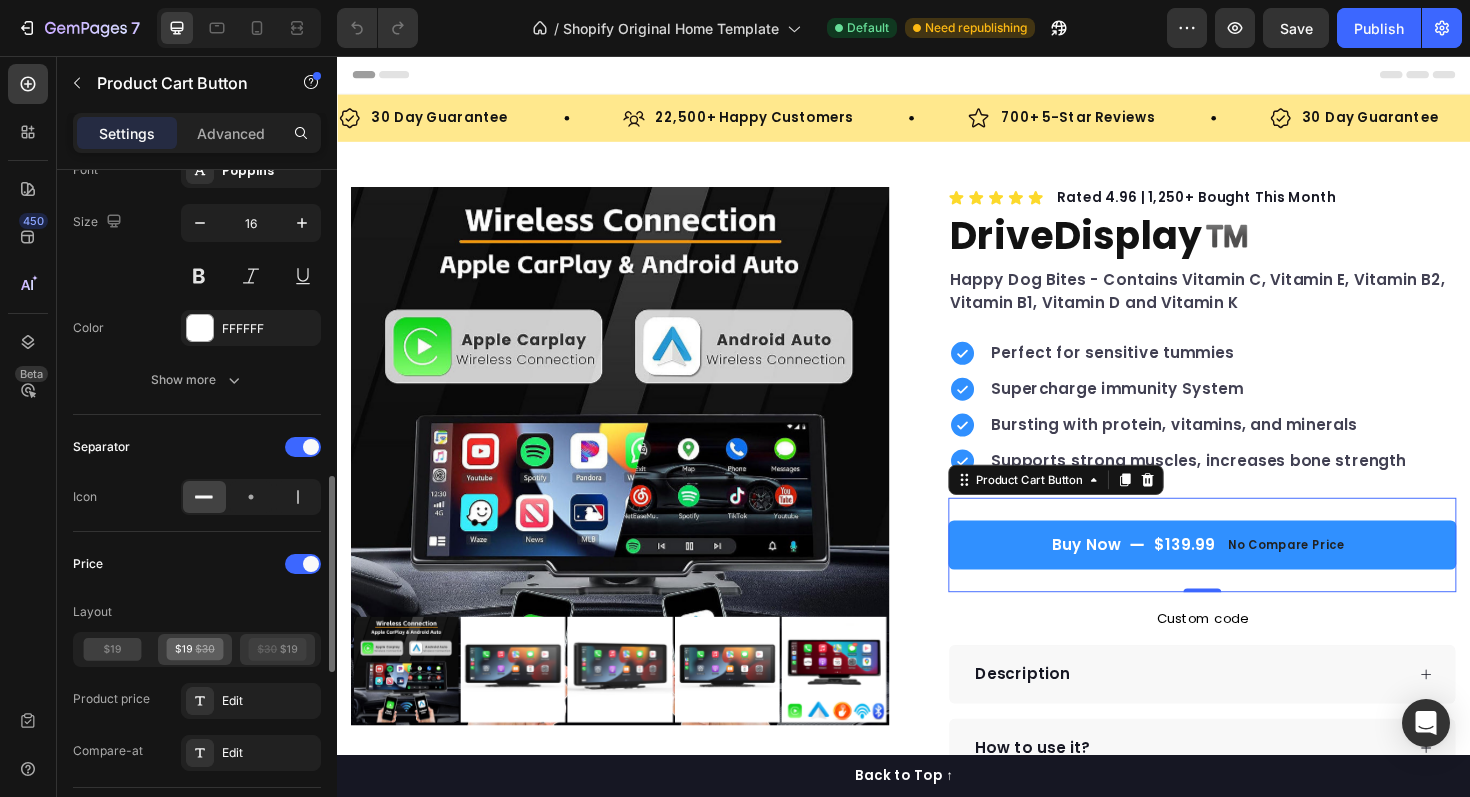click 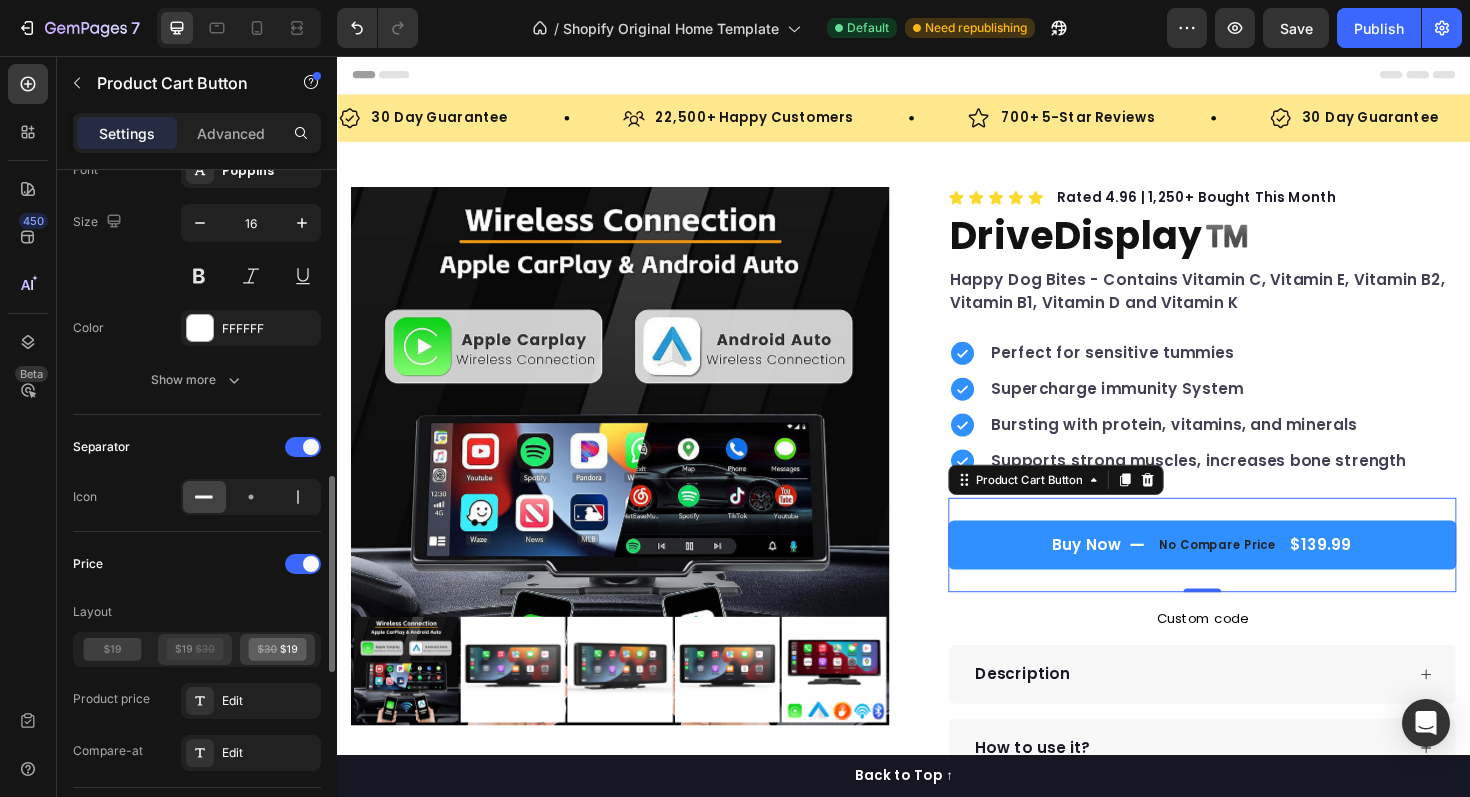 click 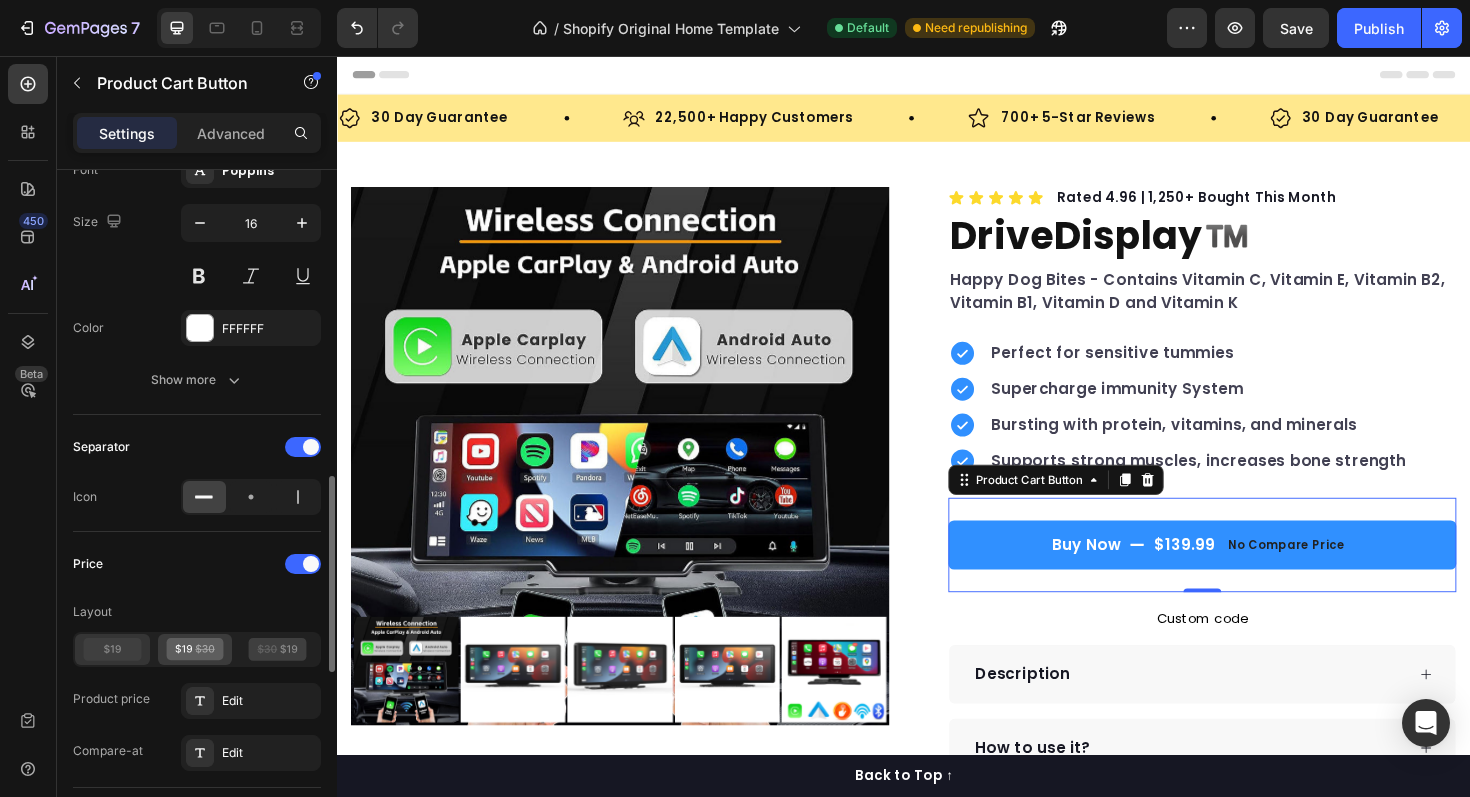 click 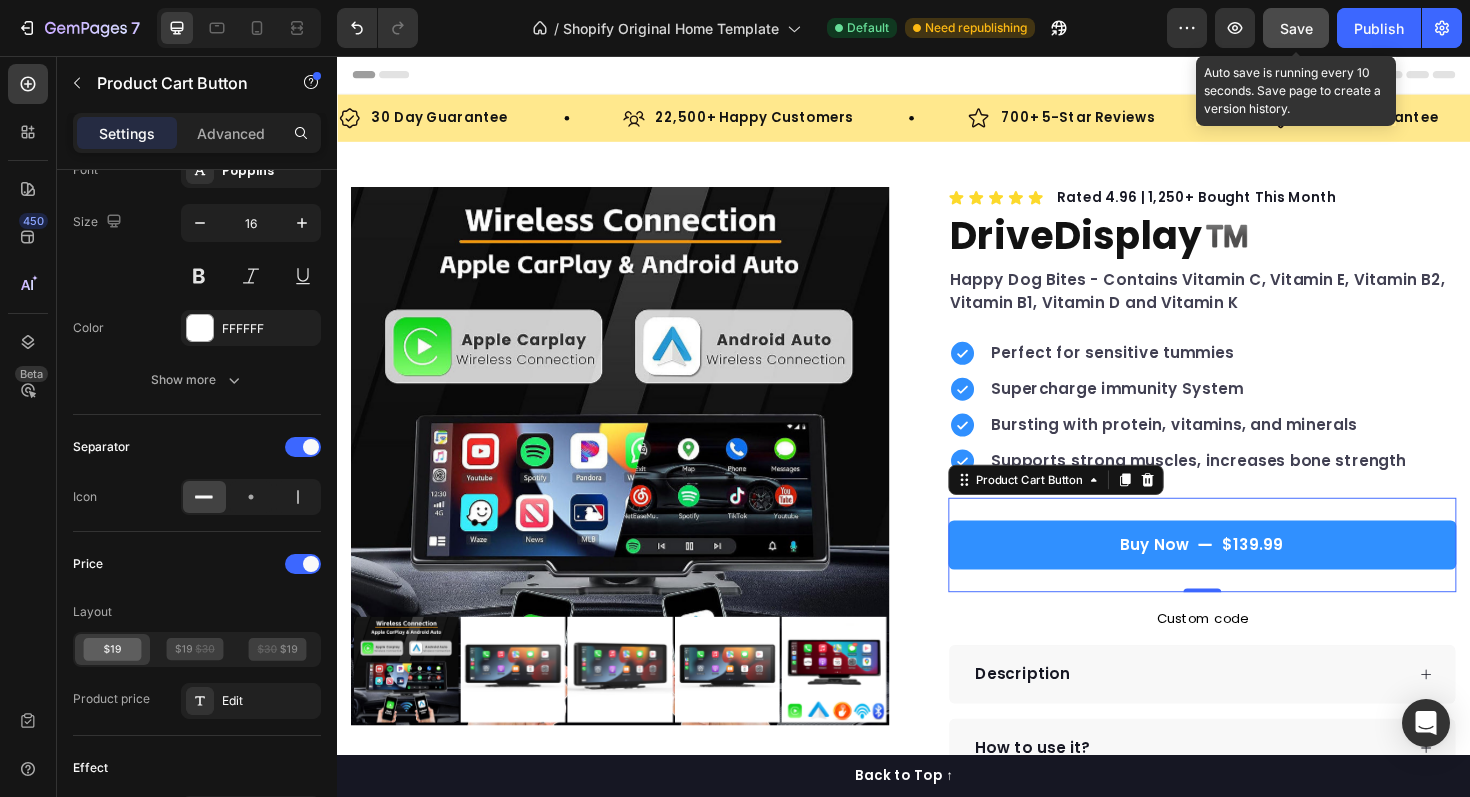 click on "Save" 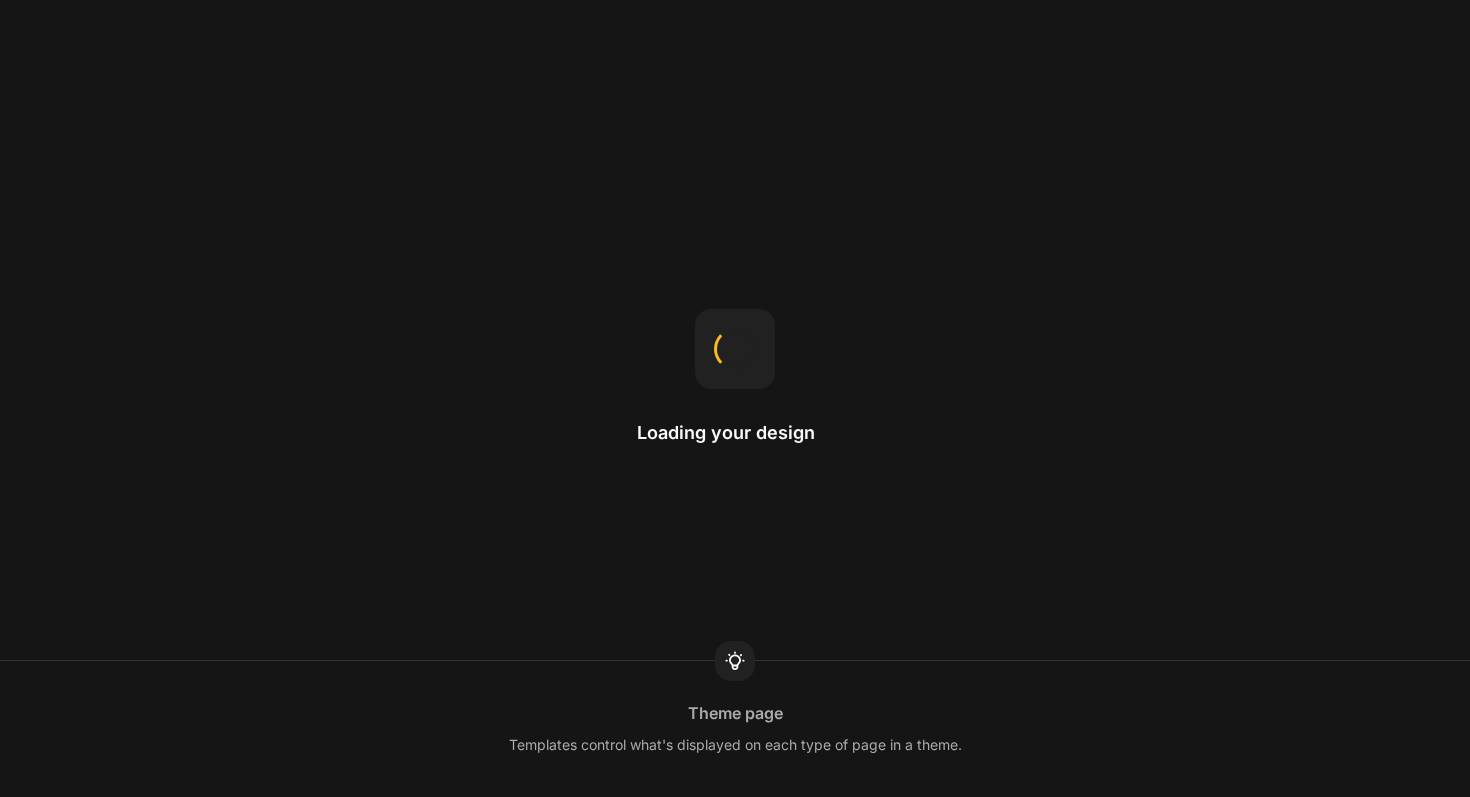scroll, scrollTop: 0, scrollLeft: 0, axis: both 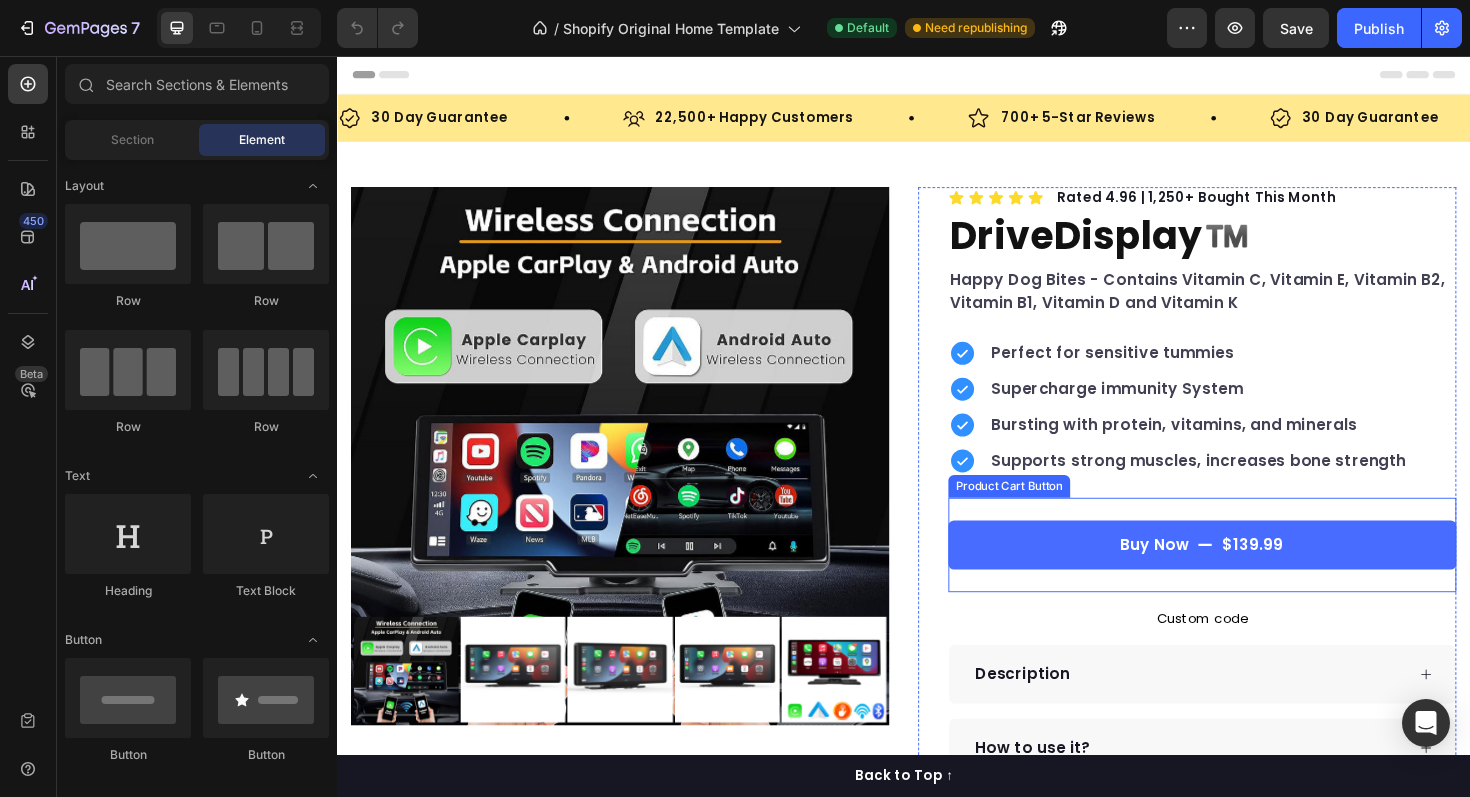 click 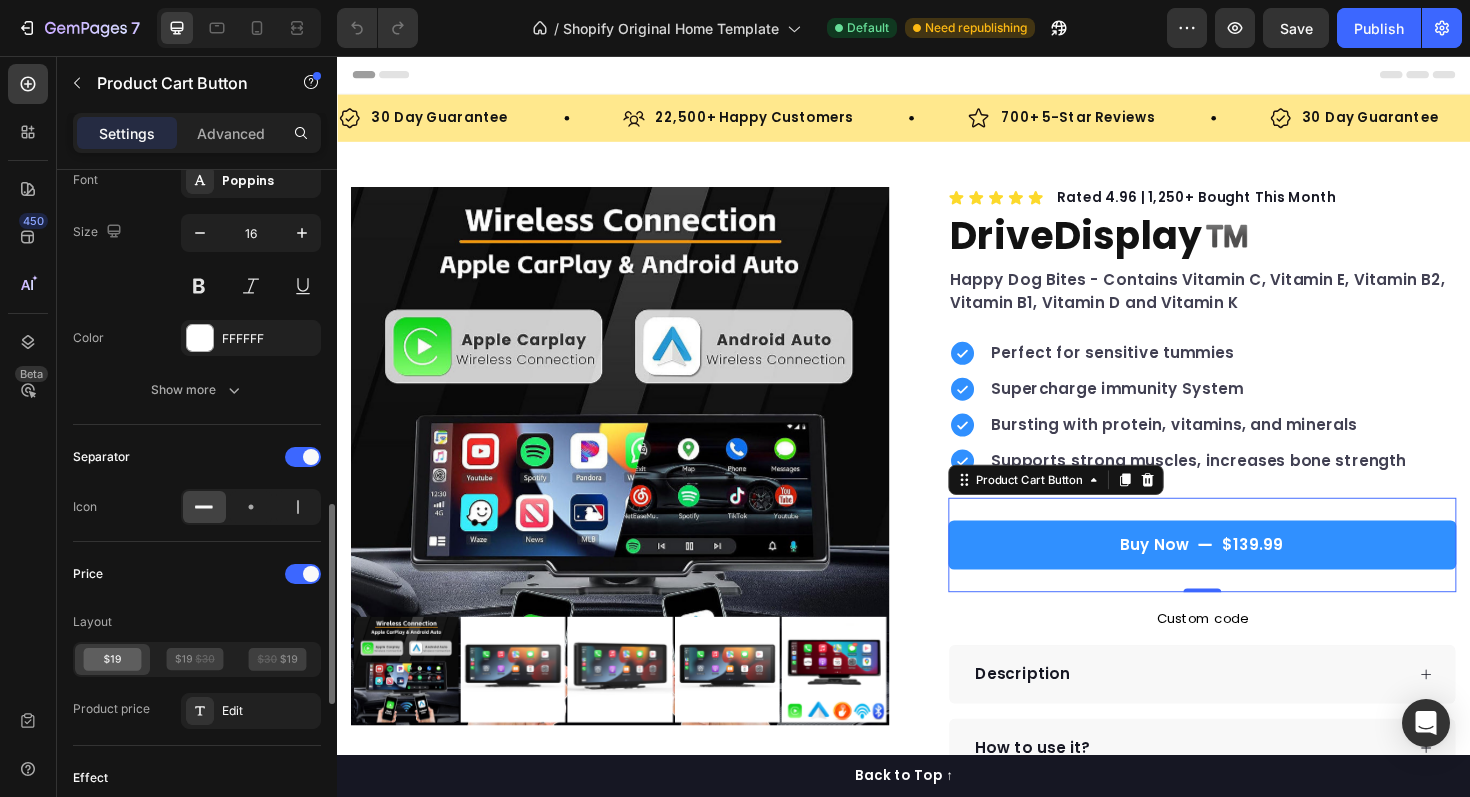 scroll, scrollTop: 1077, scrollLeft: 0, axis: vertical 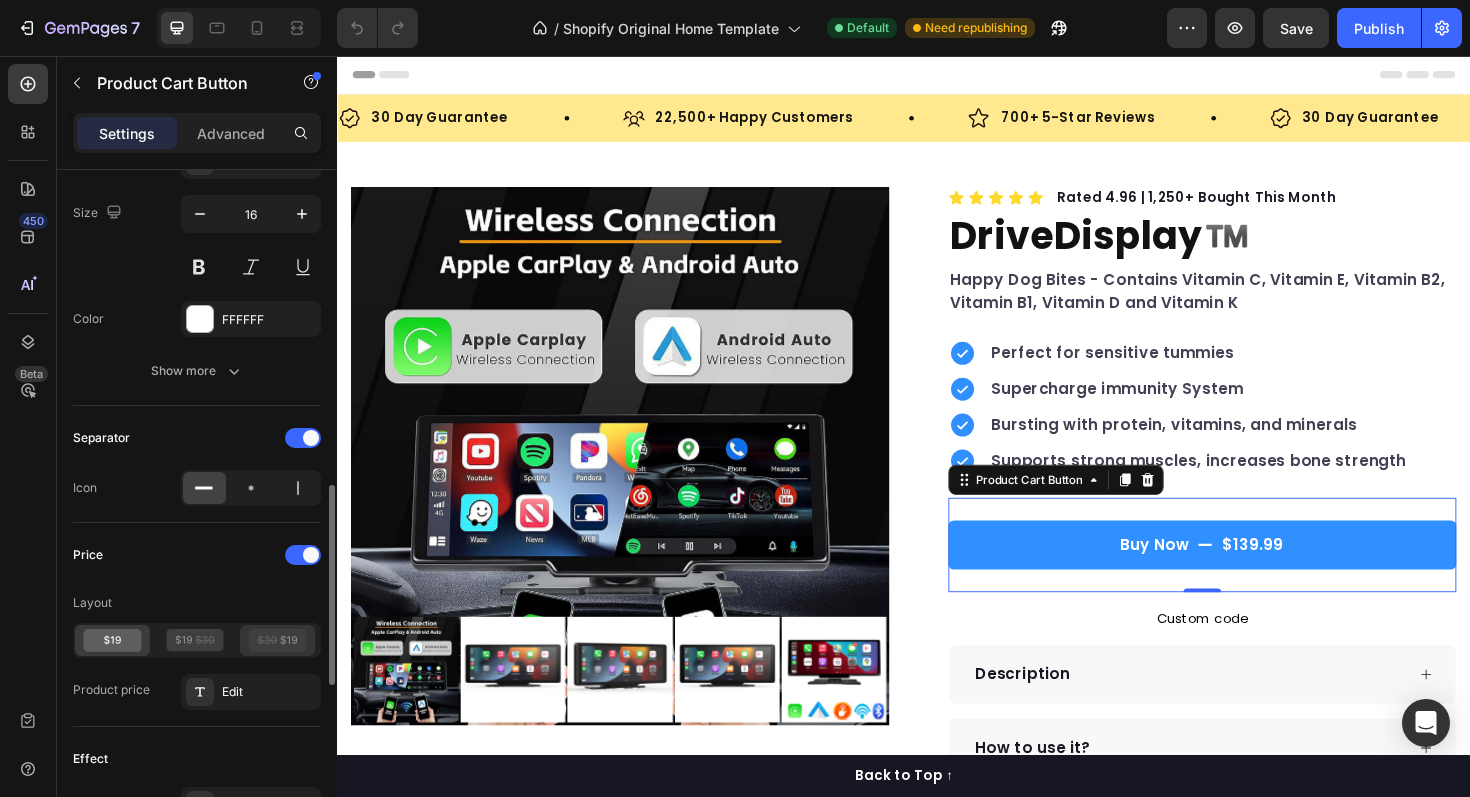 click 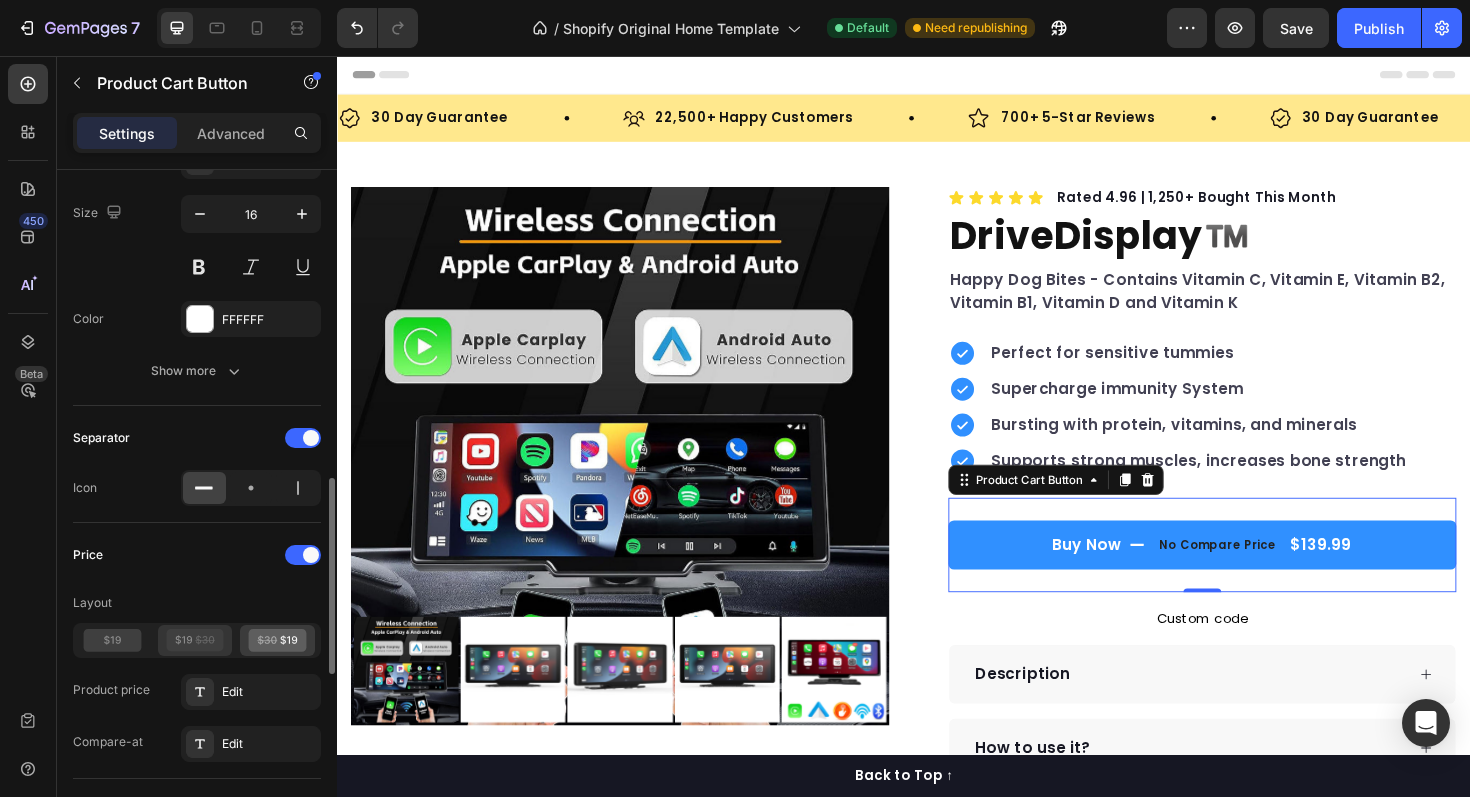 click 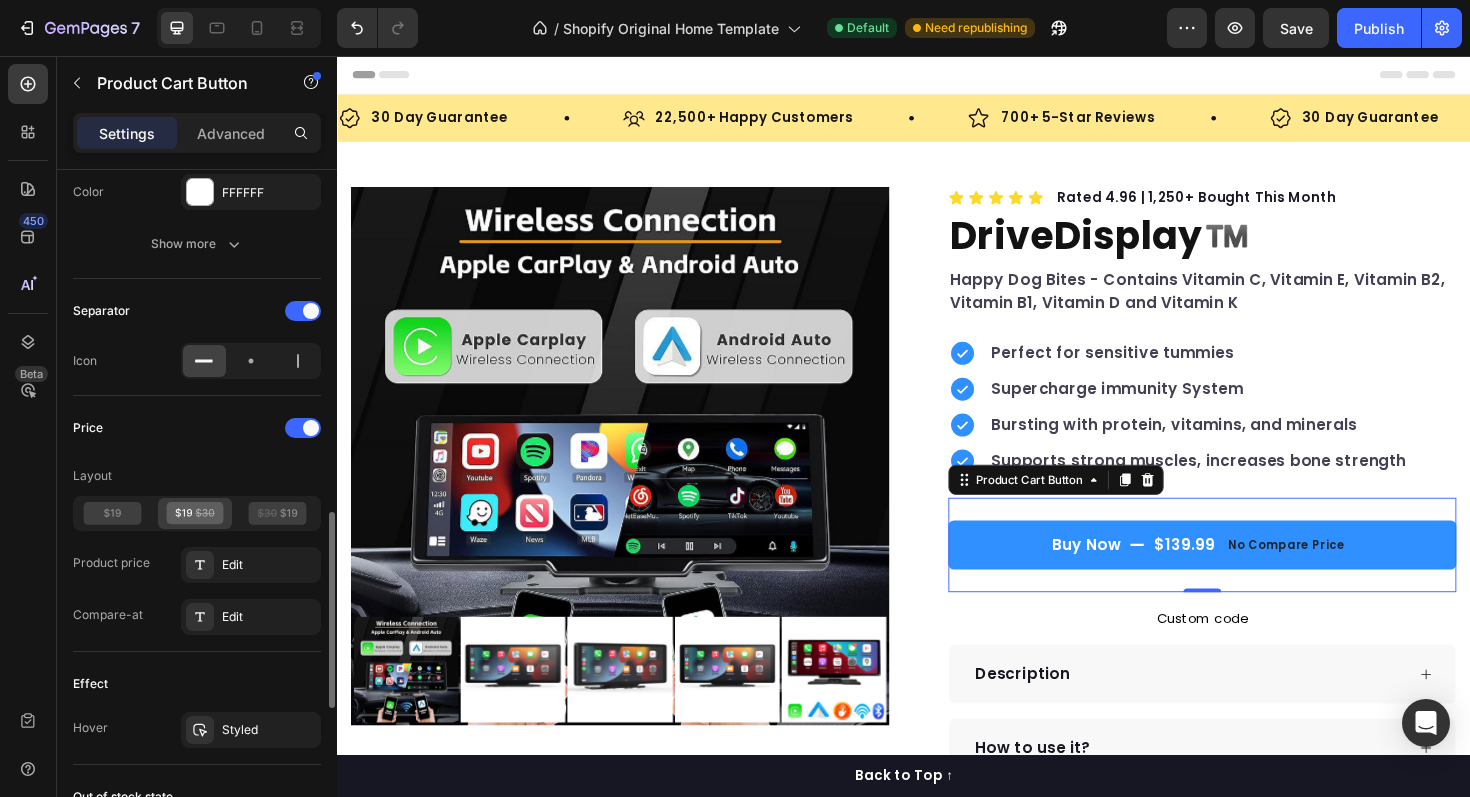 scroll, scrollTop: 1207, scrollLeft: 0, axis: vertical 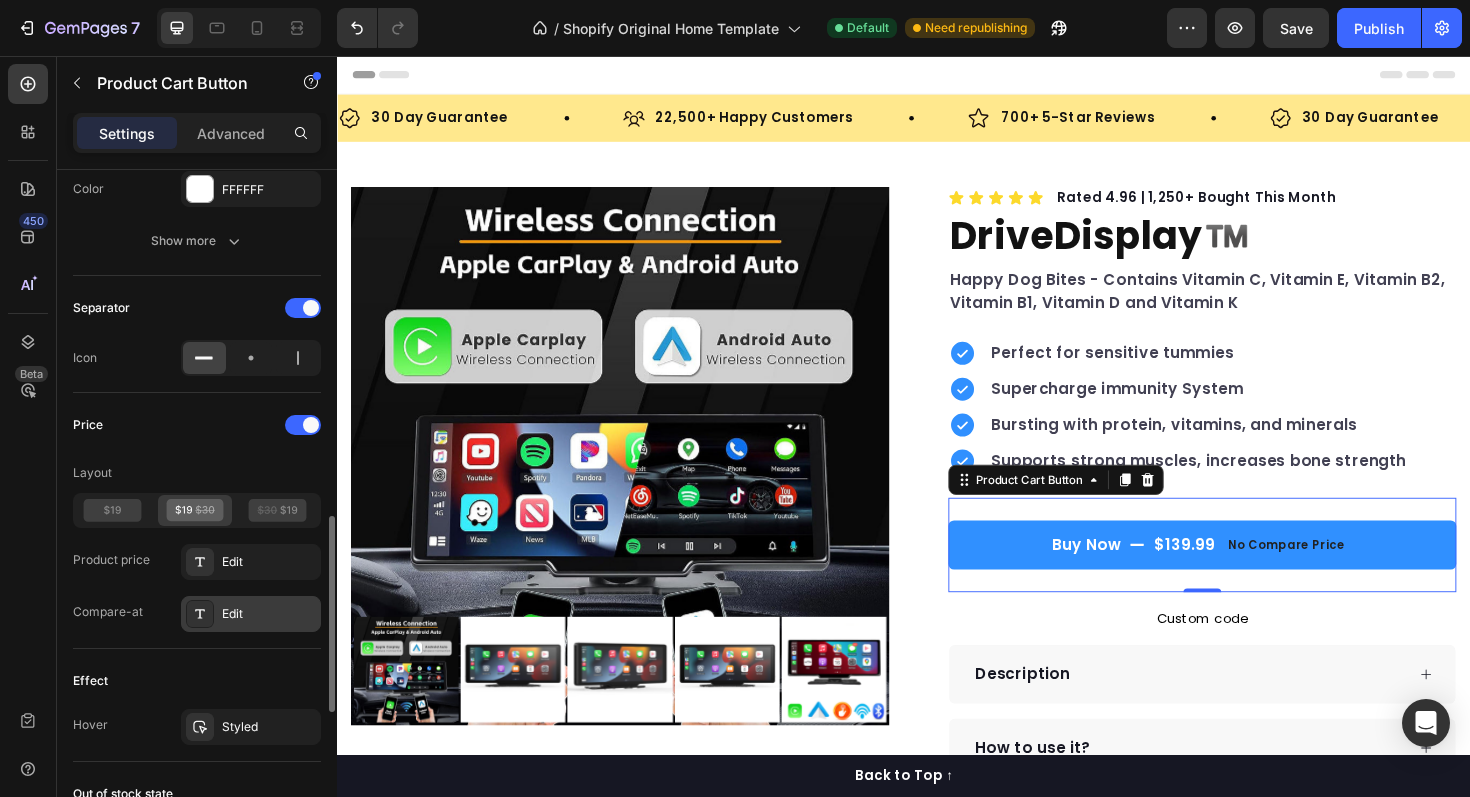 click on "Edit" at bounding box center [269, 614] 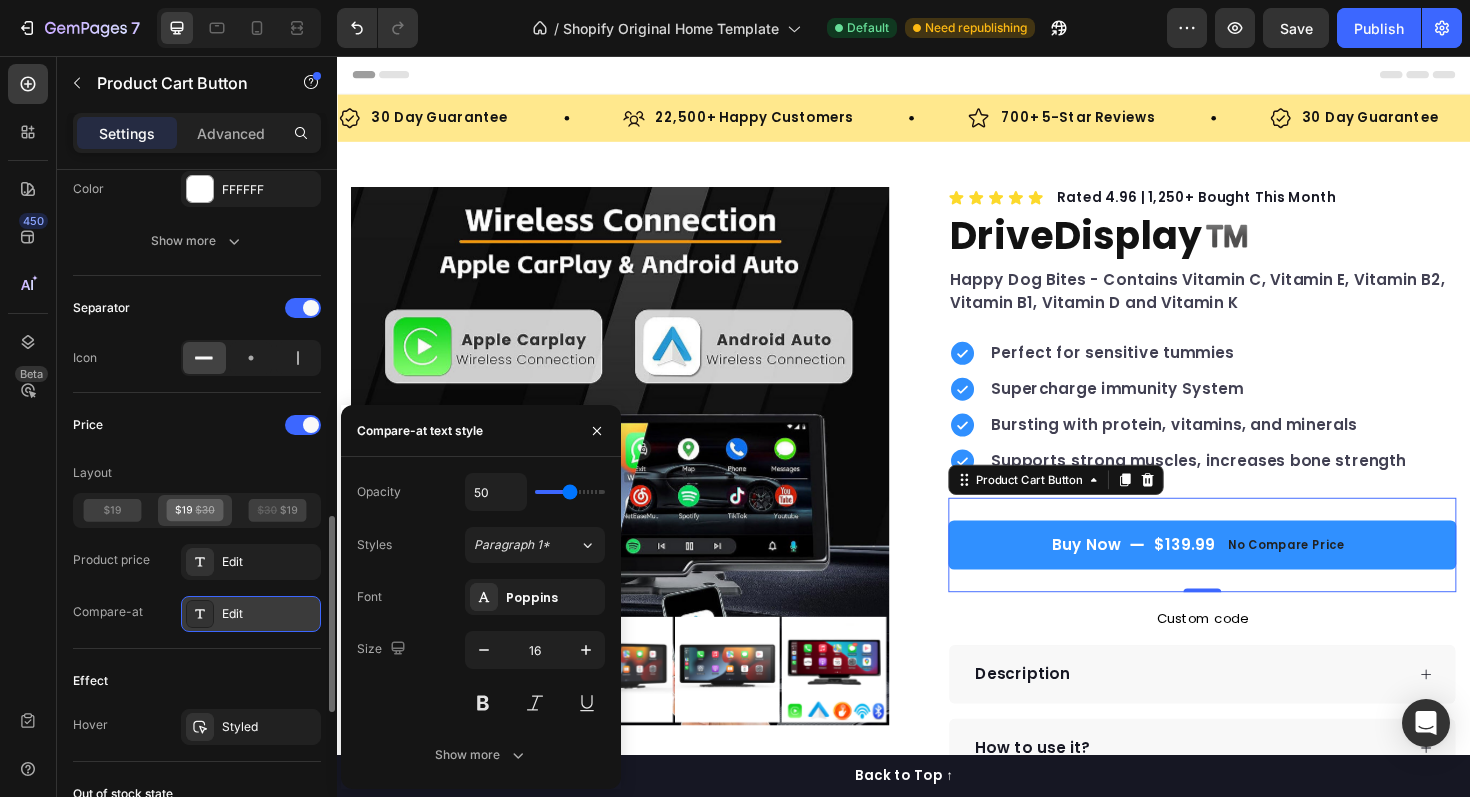 click at bounding box center (200, 614) 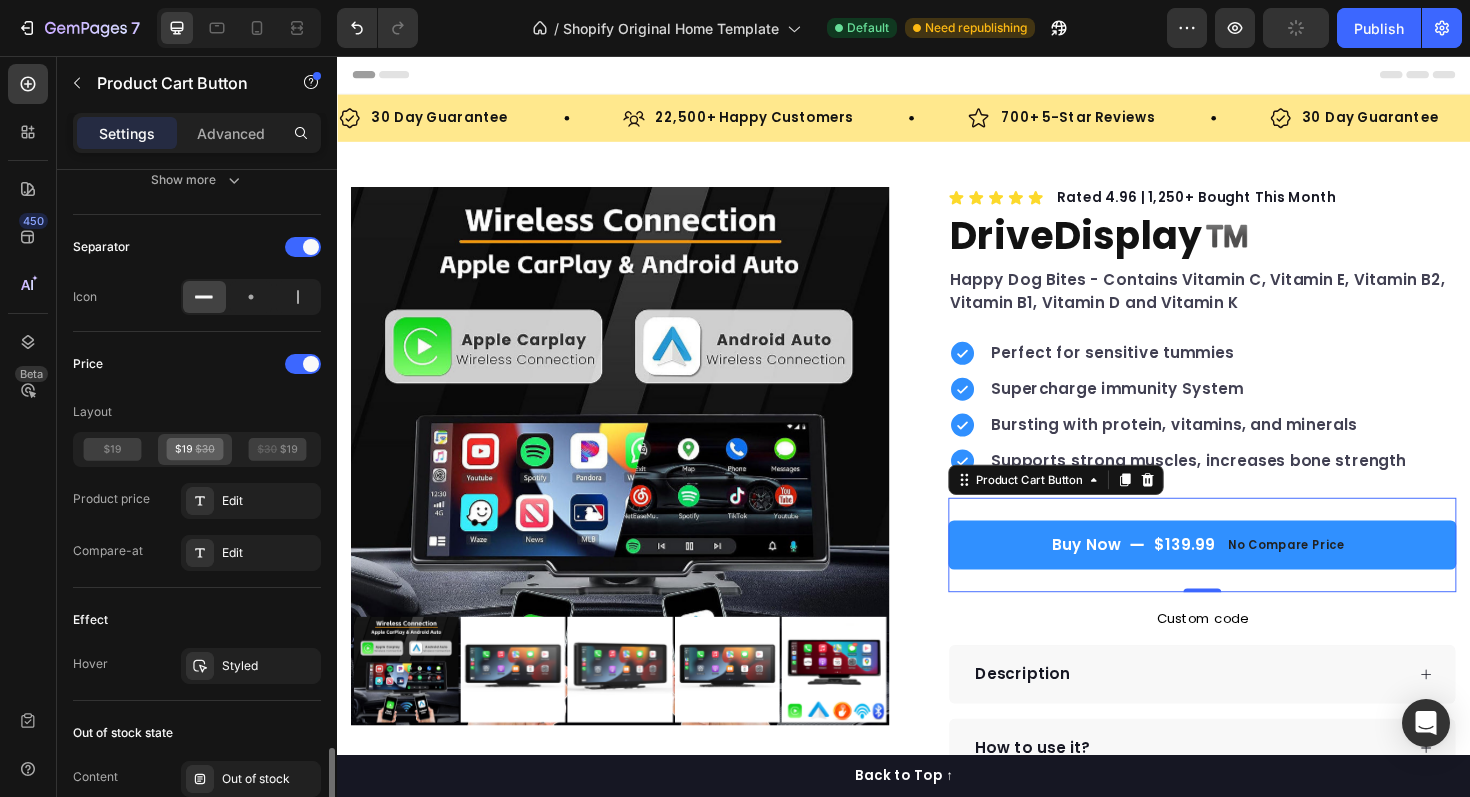 scroll, scrollTop: 1467, scrollLeft: 0, axis: vertical 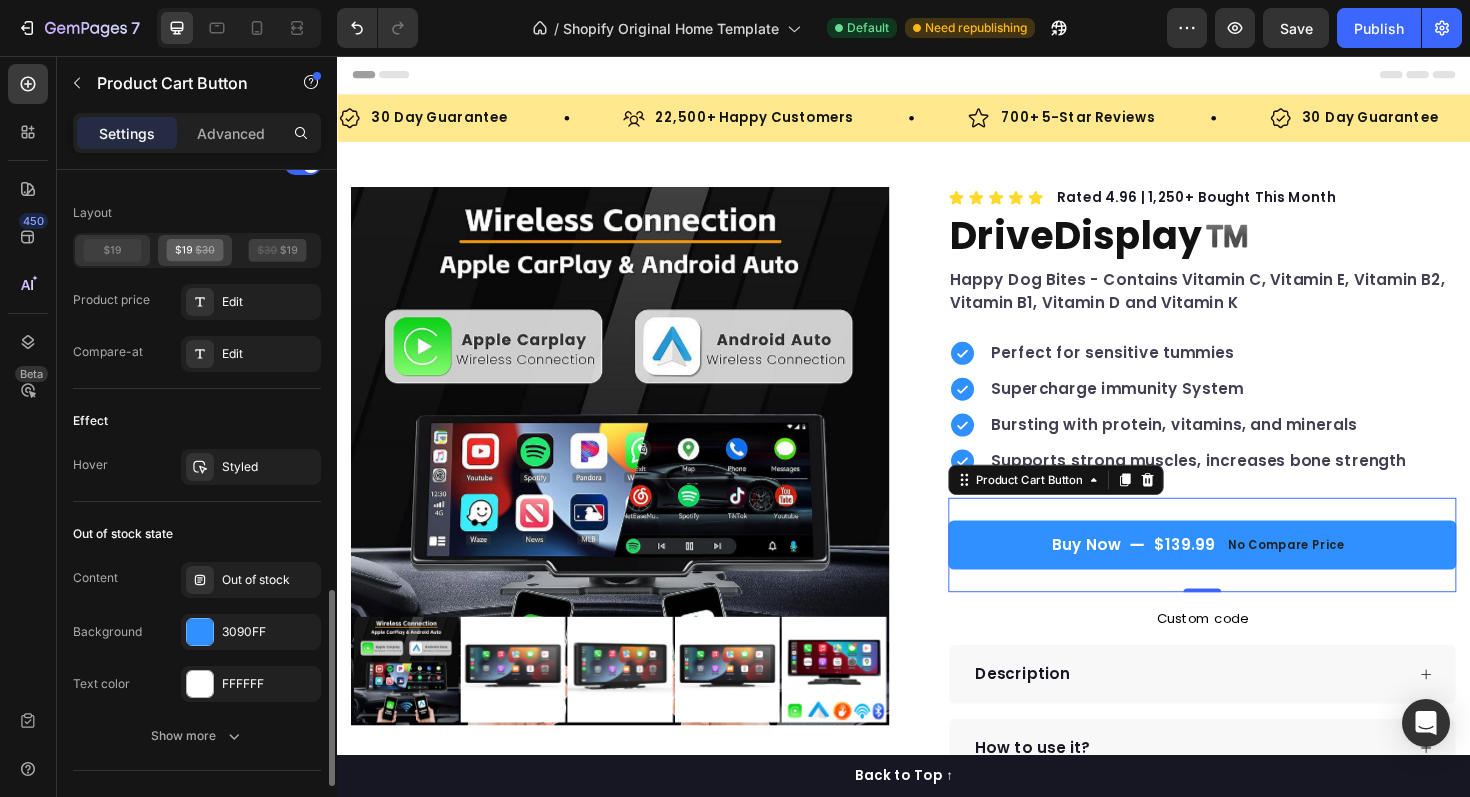 click 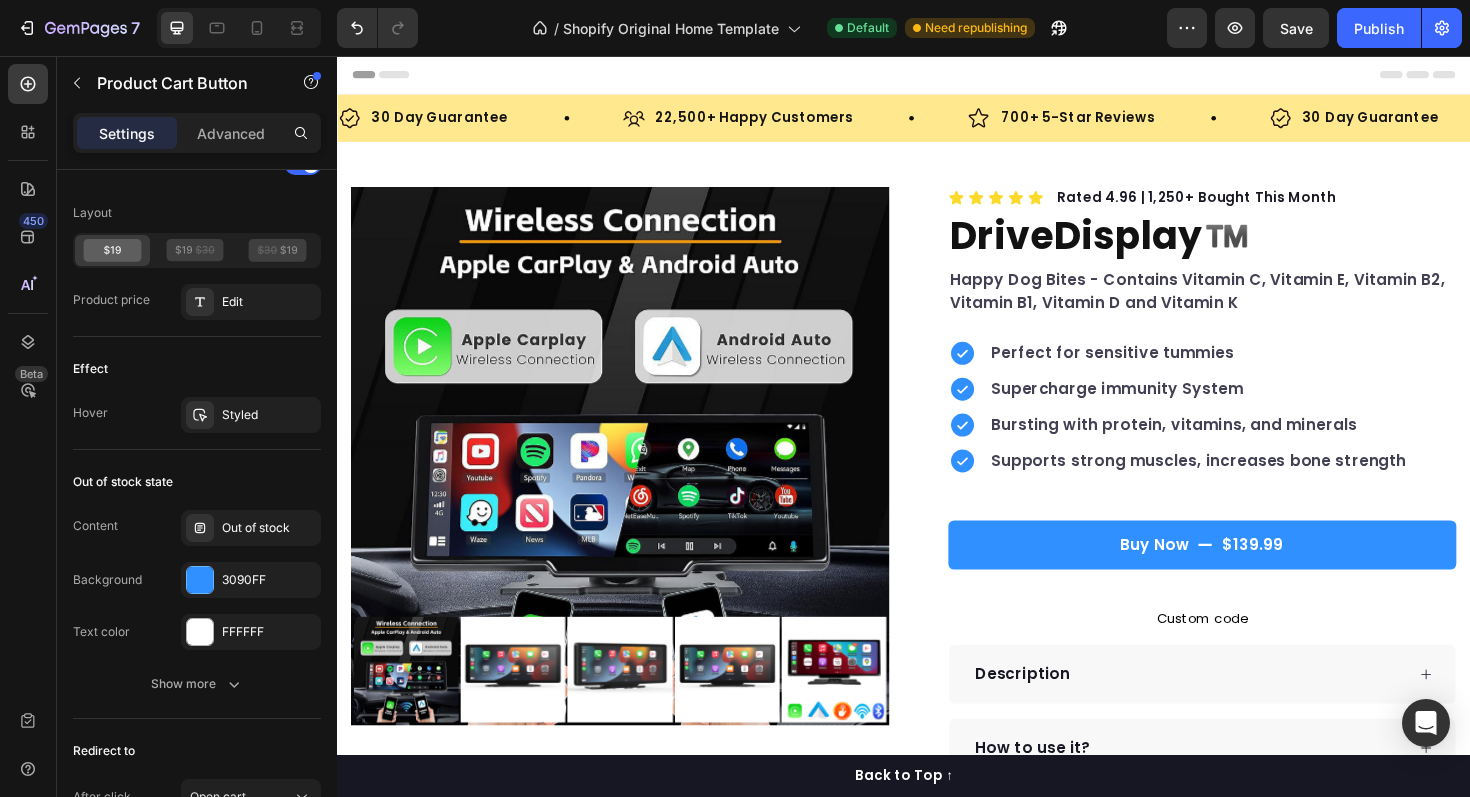click at bounding box center (937, 76) 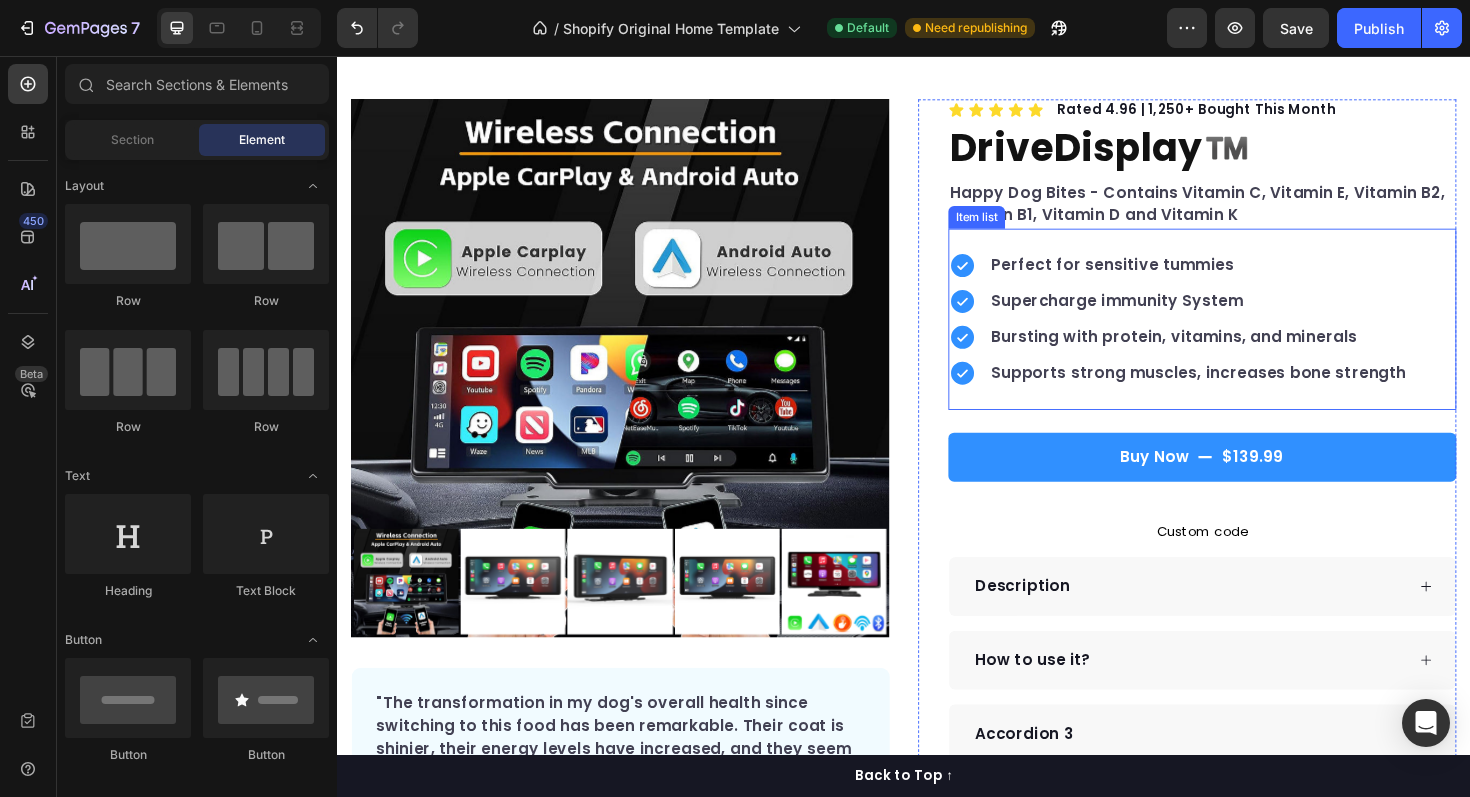 scroll, scrollTop: 101, scrollLeft: 0, axis: vertical 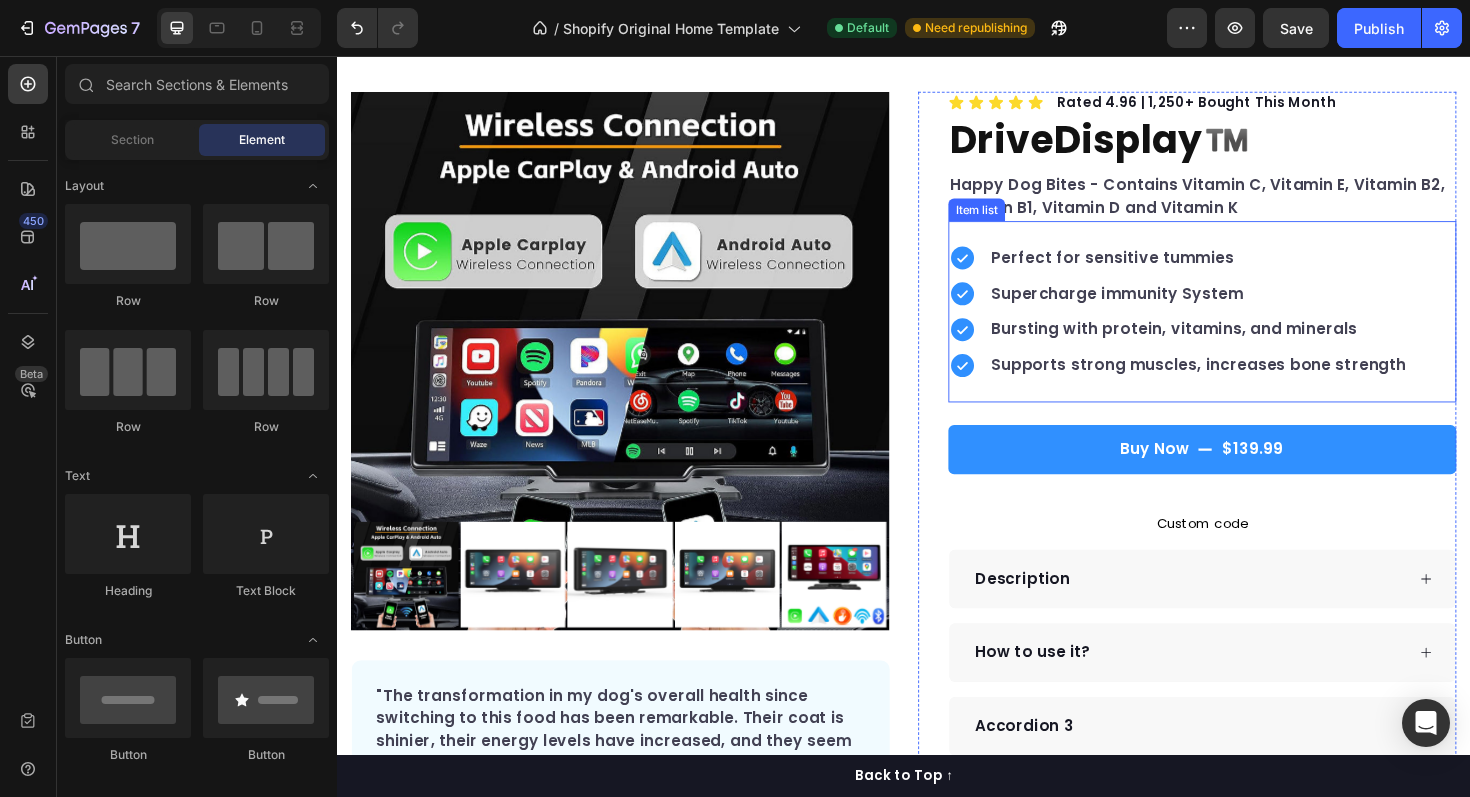 click on "Perfect for sensitive tummies" at bounding box center [1249, 270] 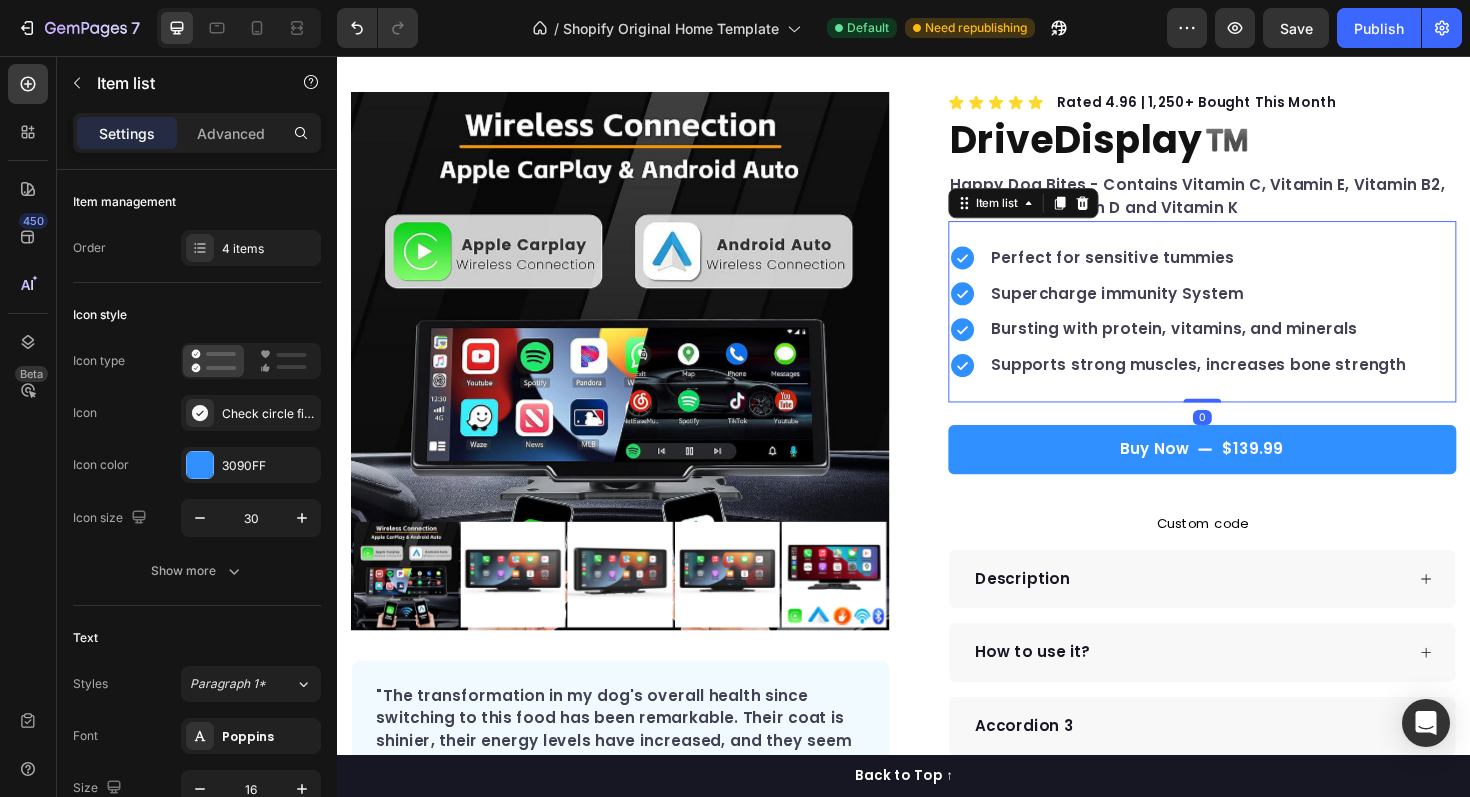 click on "Perfect for sensitive tummies" at bounding box center (1249, 270) 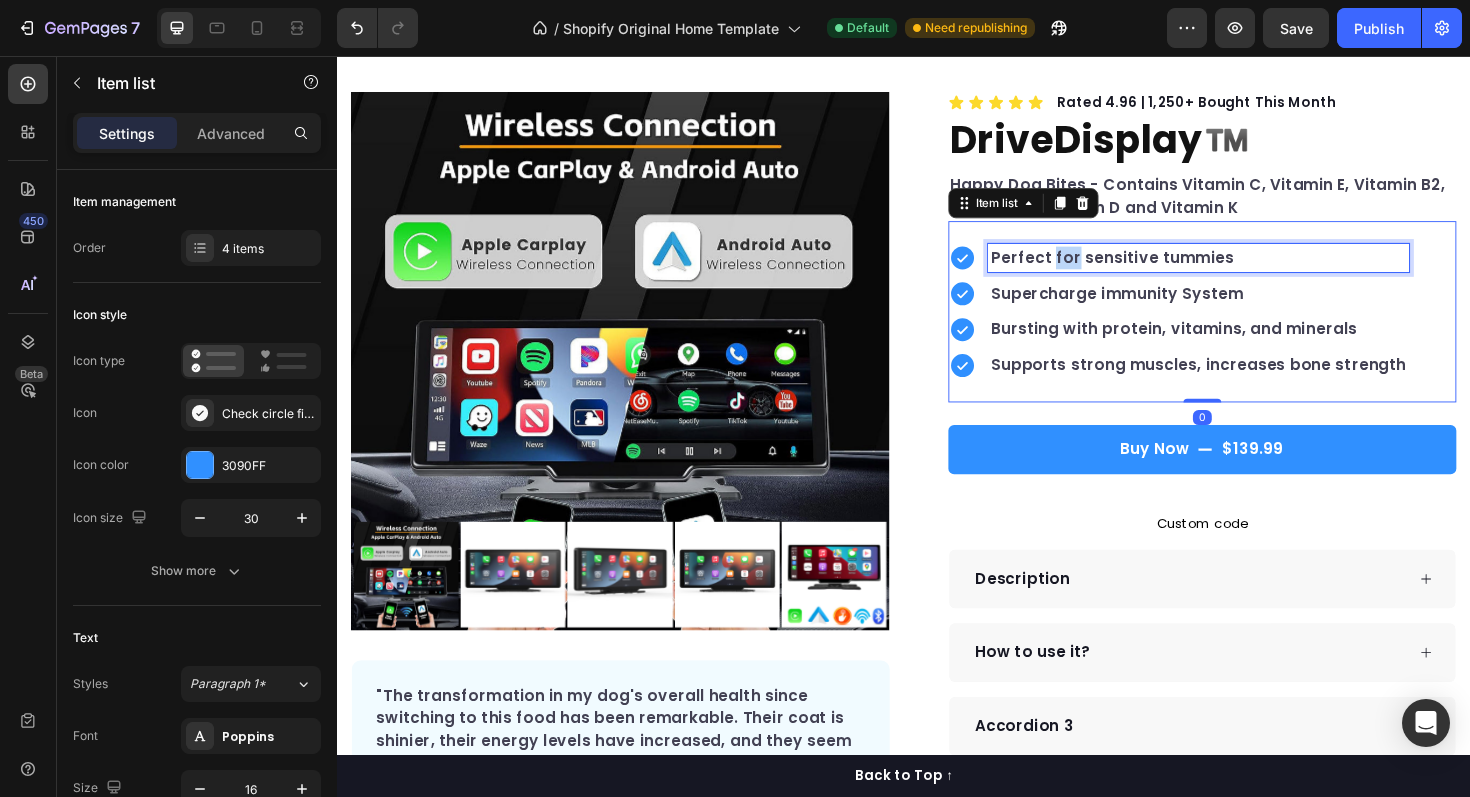 click on "Perfect for sensitive tummies" at bounding box center [1249, 270] 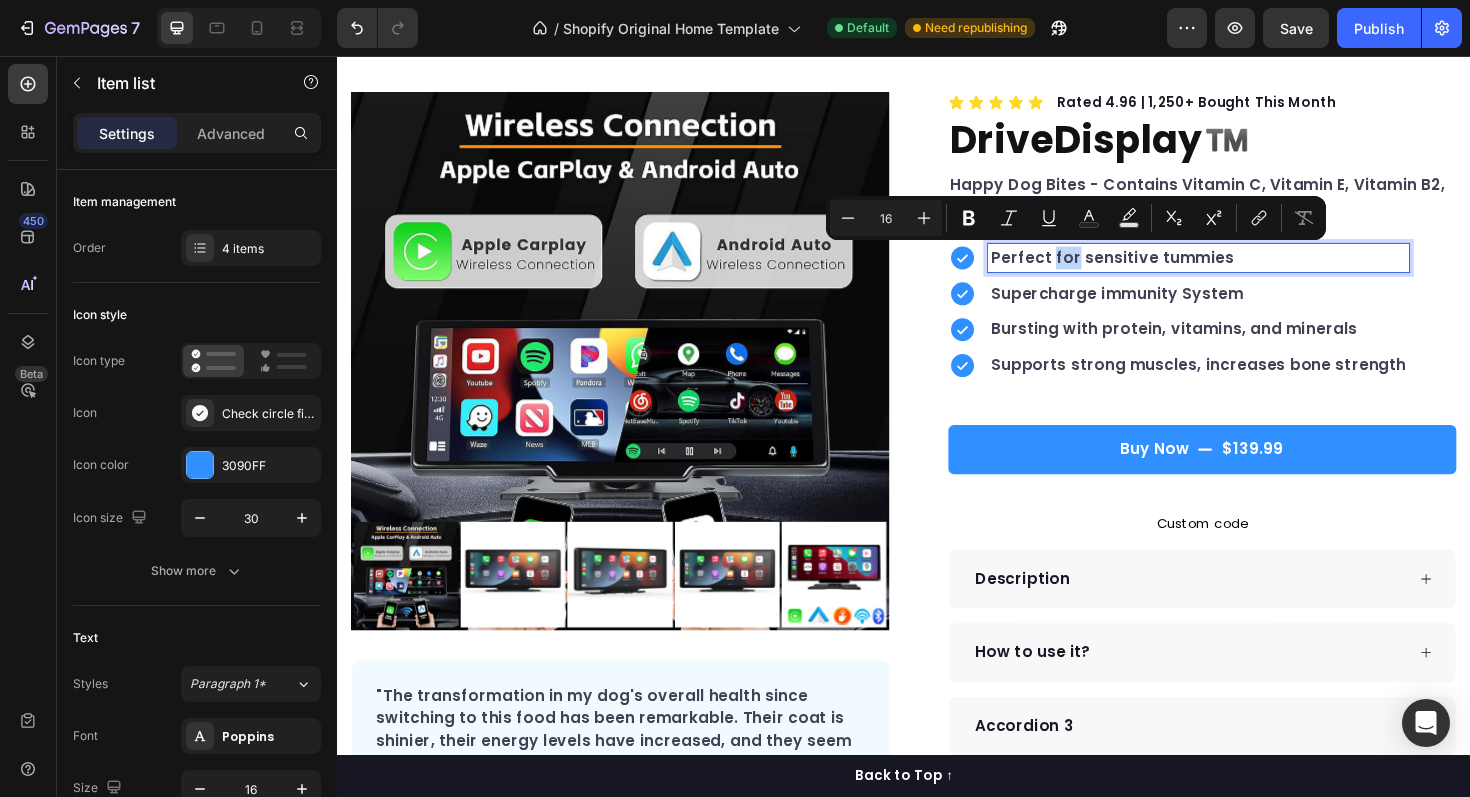 click on "Perfect for sensitive tummies" at bounding box center [1249, 270] 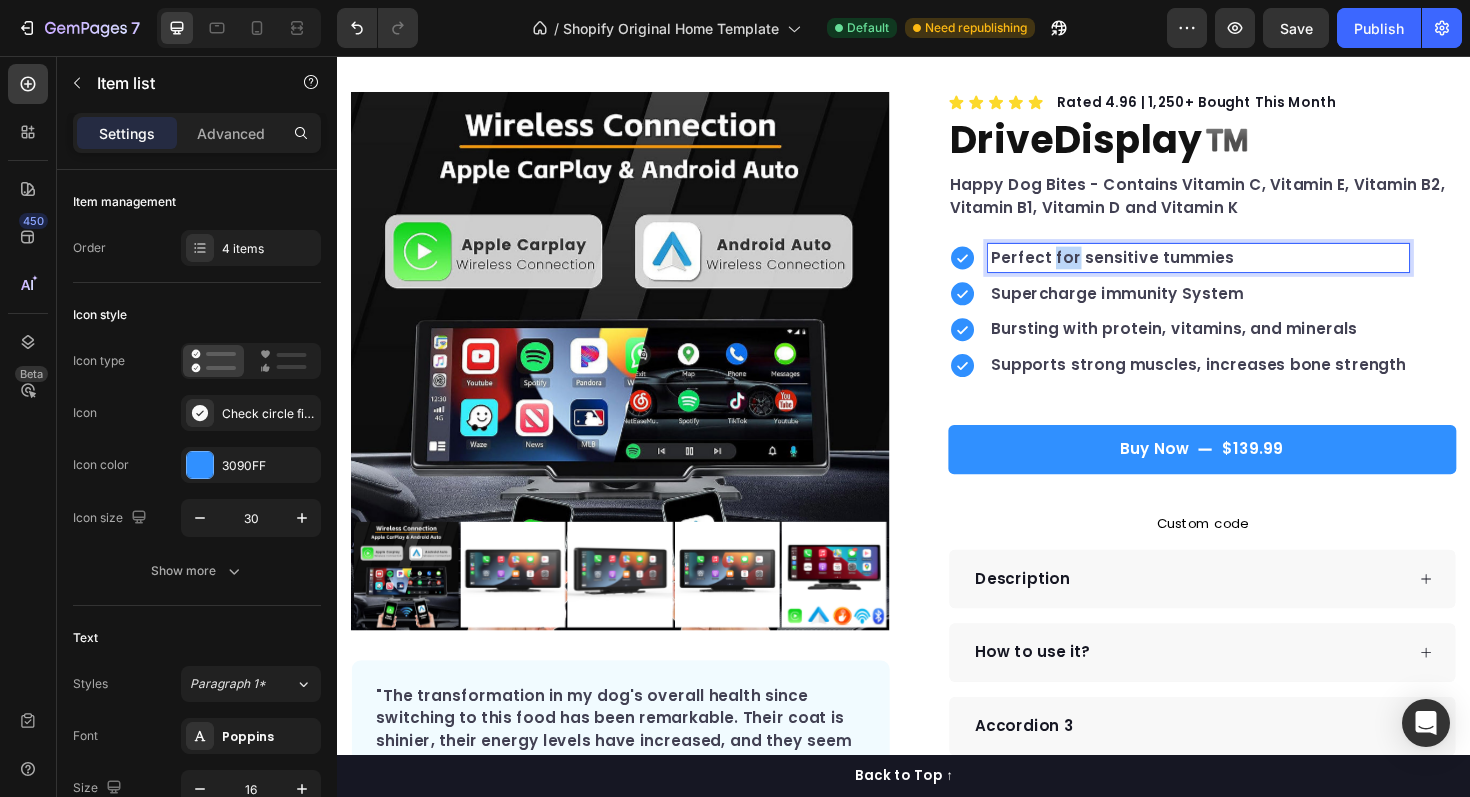 click on "Perfect for sensitive tummies" at bounding box center (1249, 270) 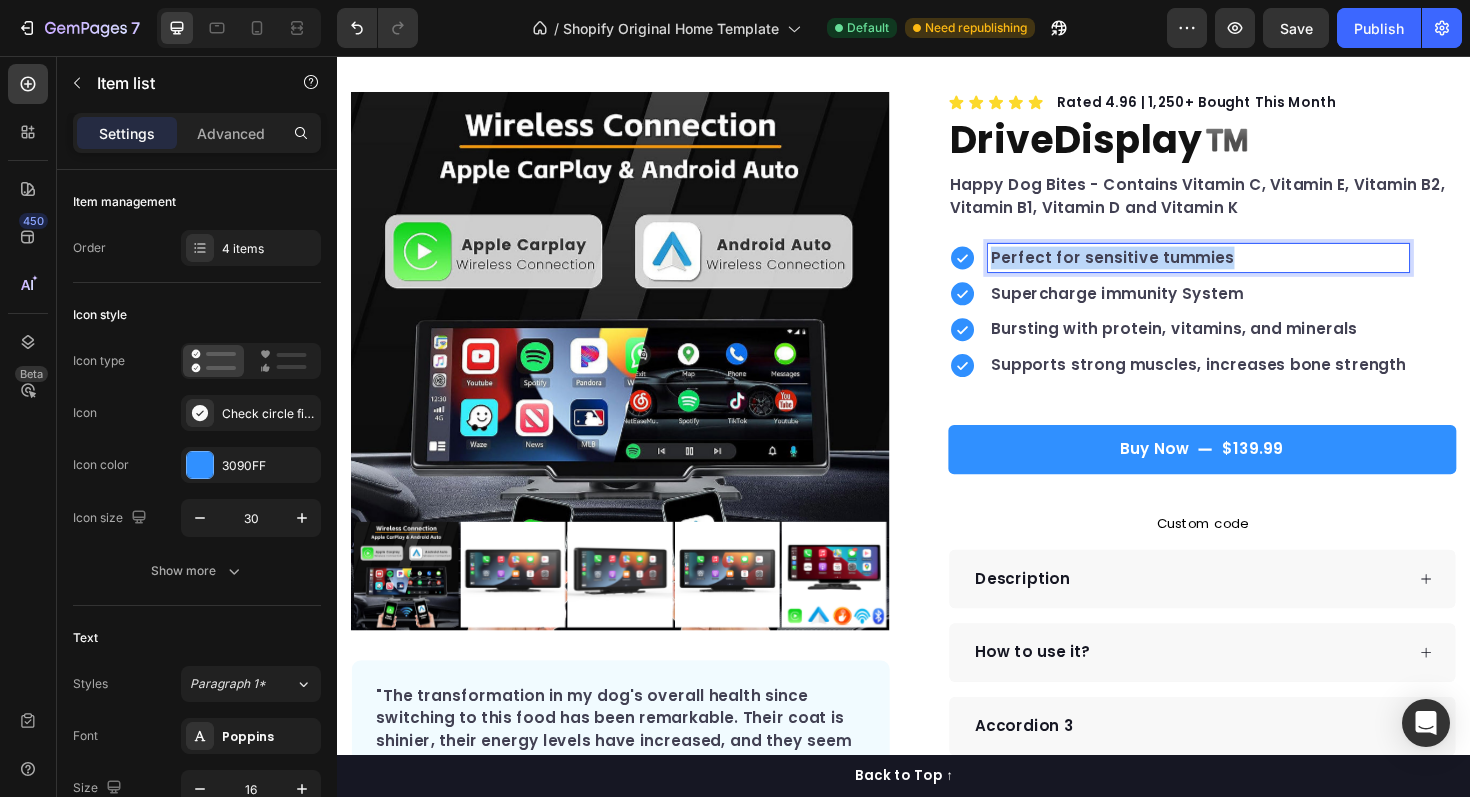click on "Perfect for sensitive tummies" at bounding box center [1249, 270] 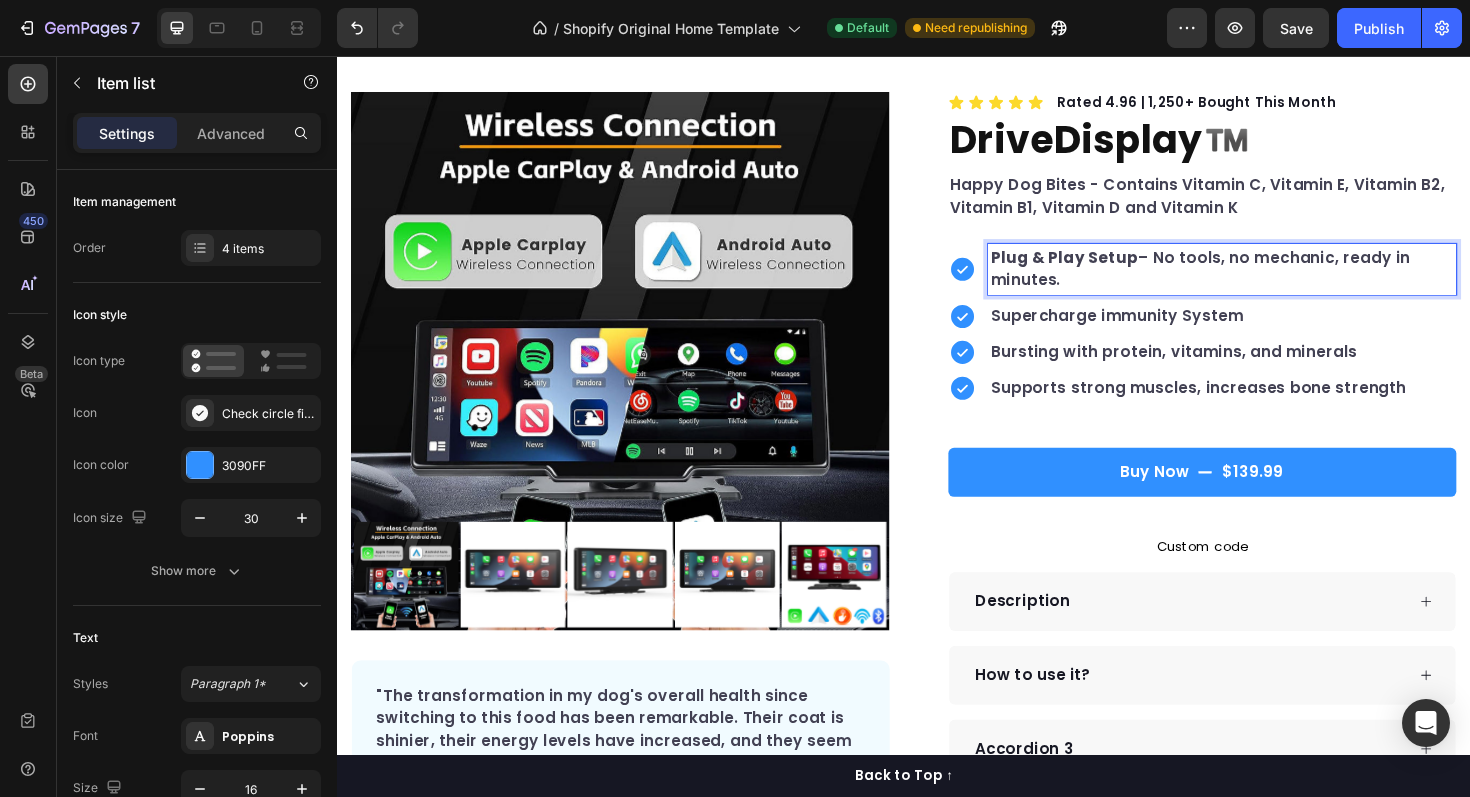 click on "Plug & Play Setup  – No tools, no mechanic, ready in minutes." at bounding box center [1274, 282] 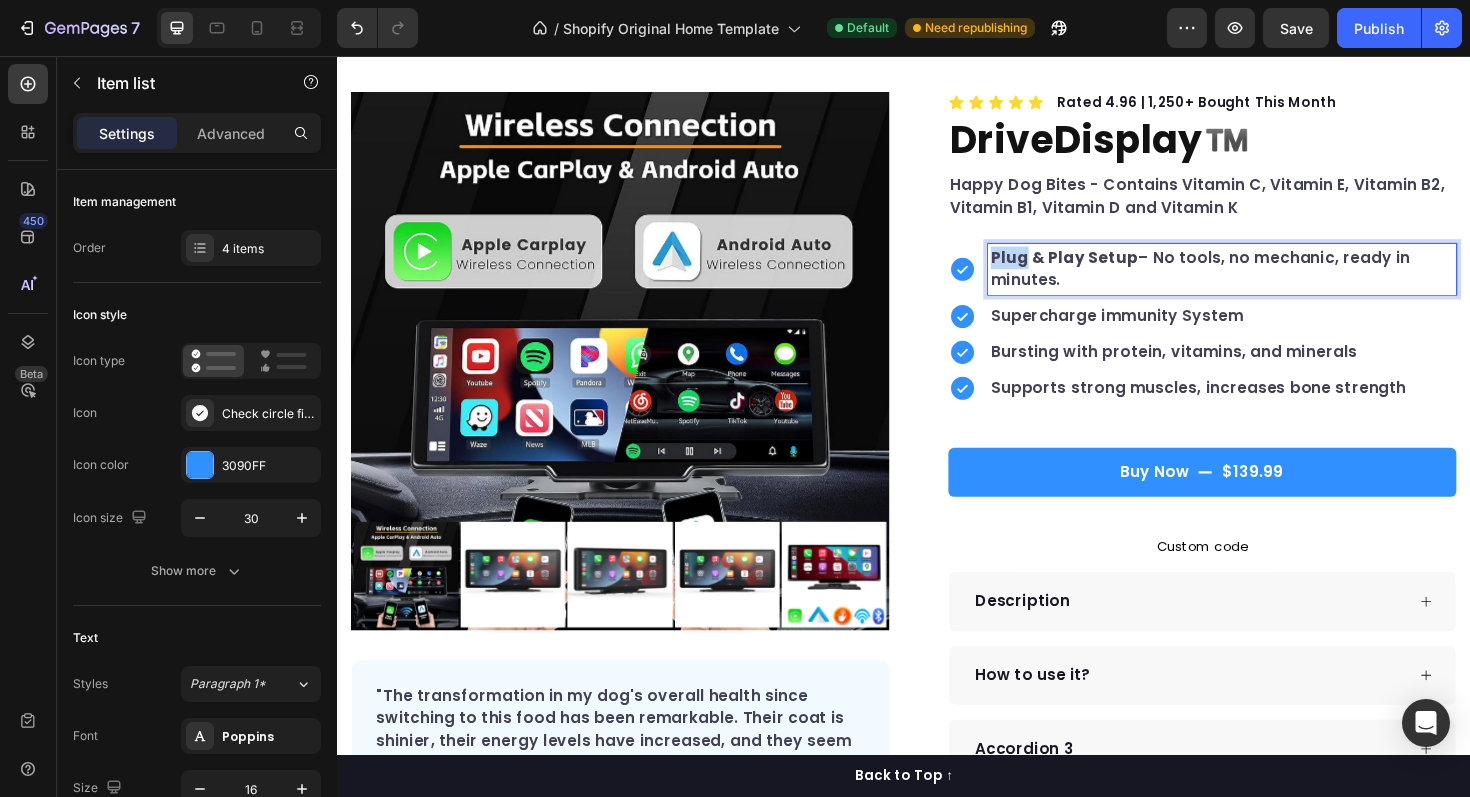 click on "Plug & Play Setup" at bounding box center [1107, 269] 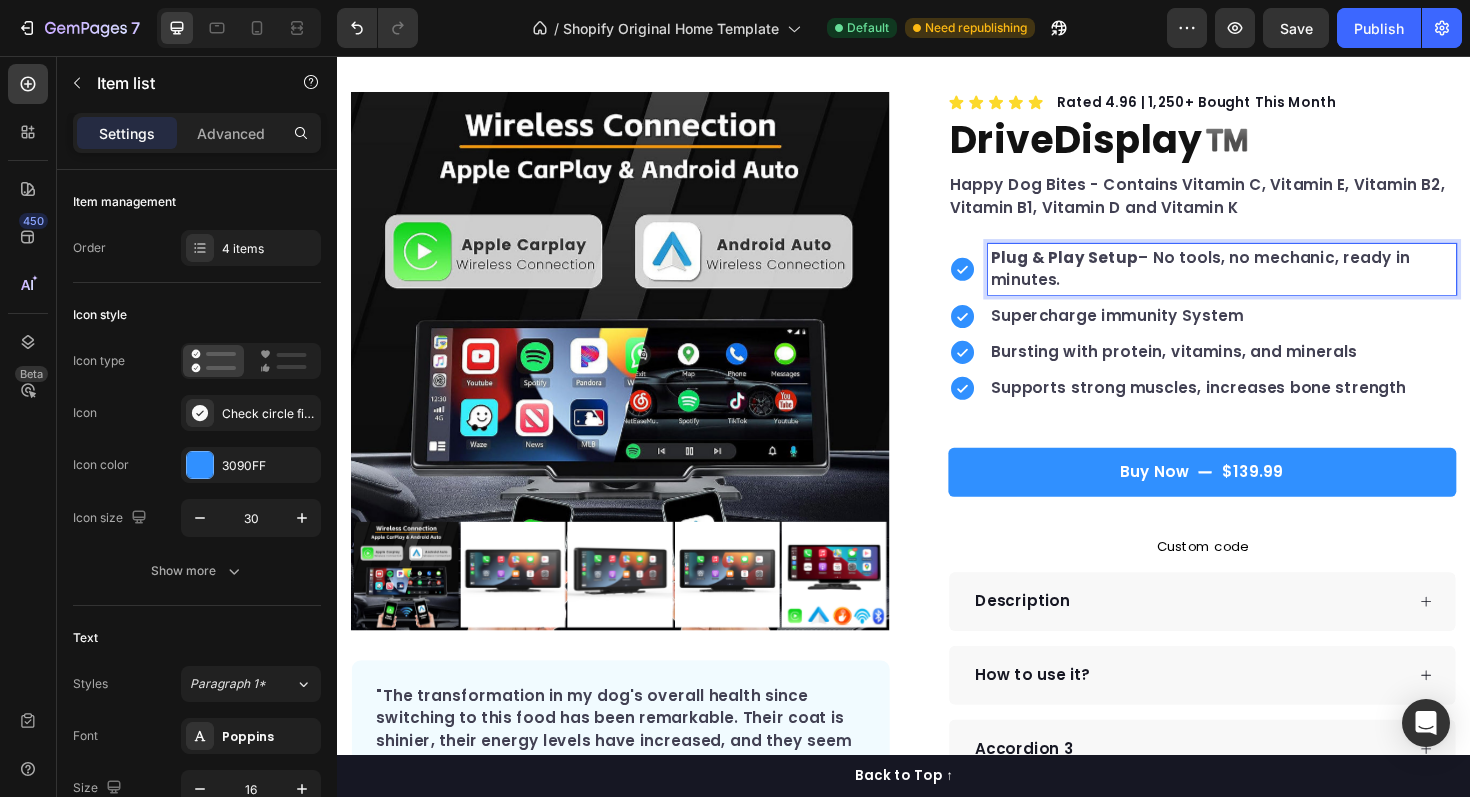 click on "Plug & Play Setup  – No tools, no mechanic, ready in minutes." at bounding box center (1274, 282) 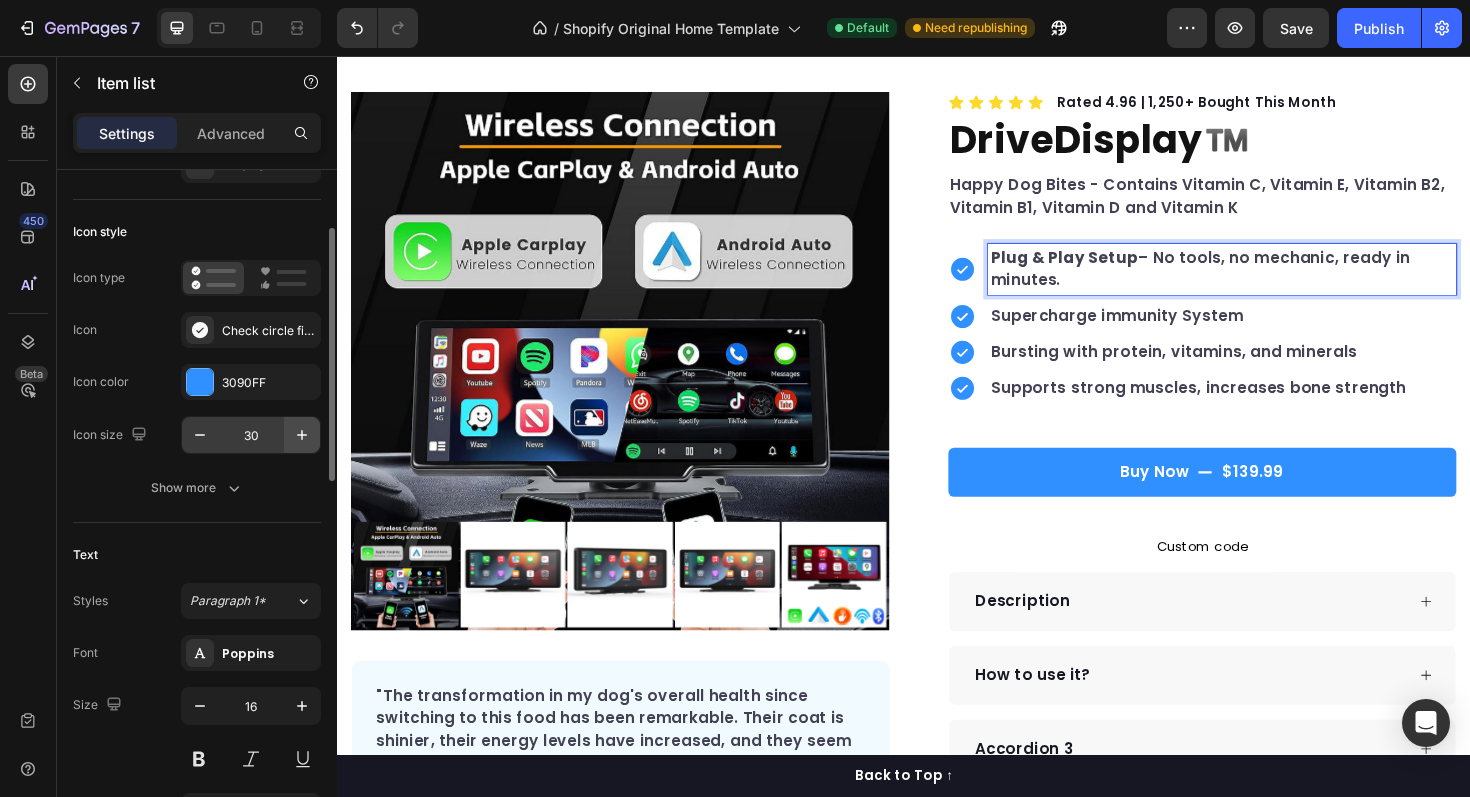 scroll, scrollTop: 117, scrollLeft: 0, axis: vertical 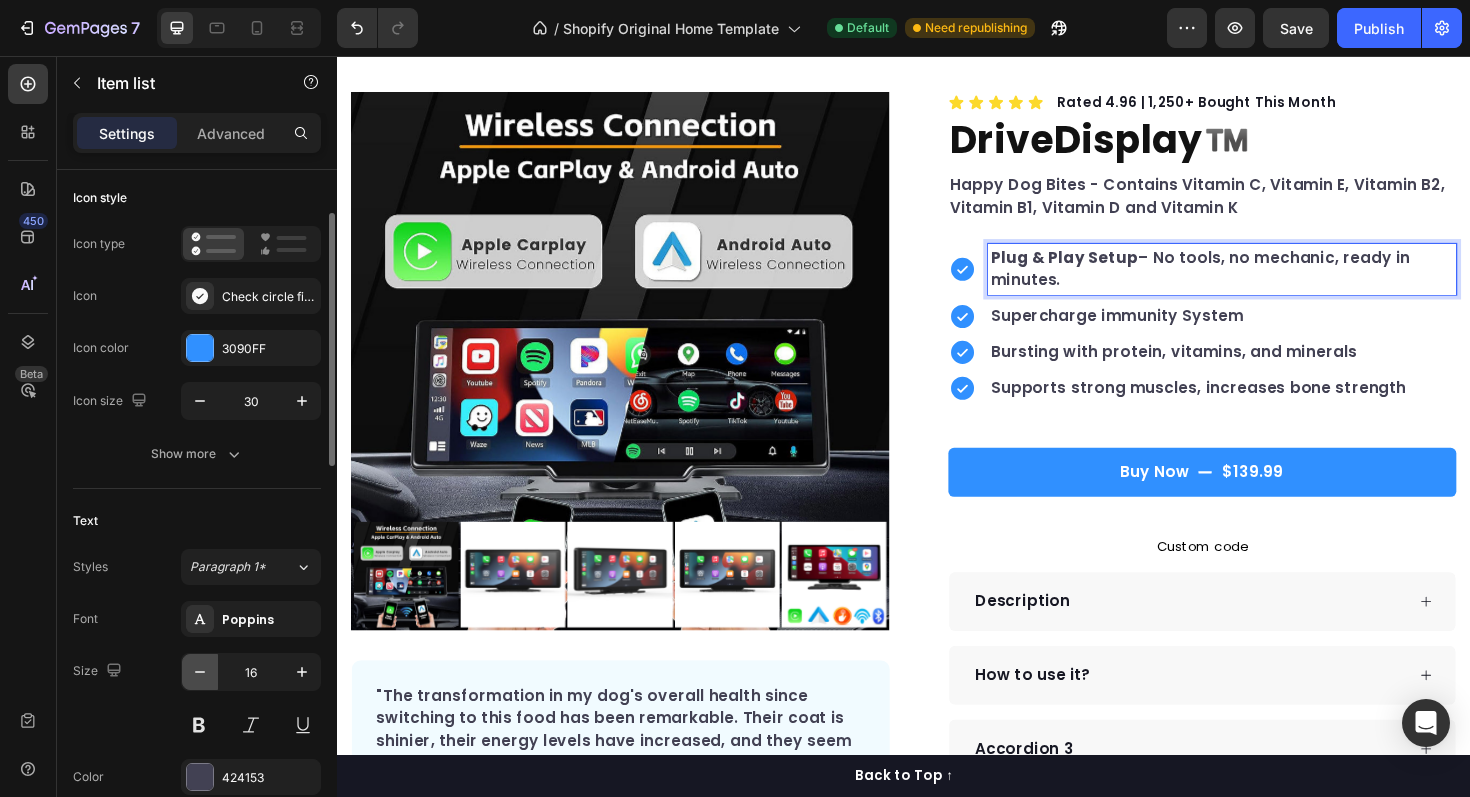 click at bounding box center [200, 672] 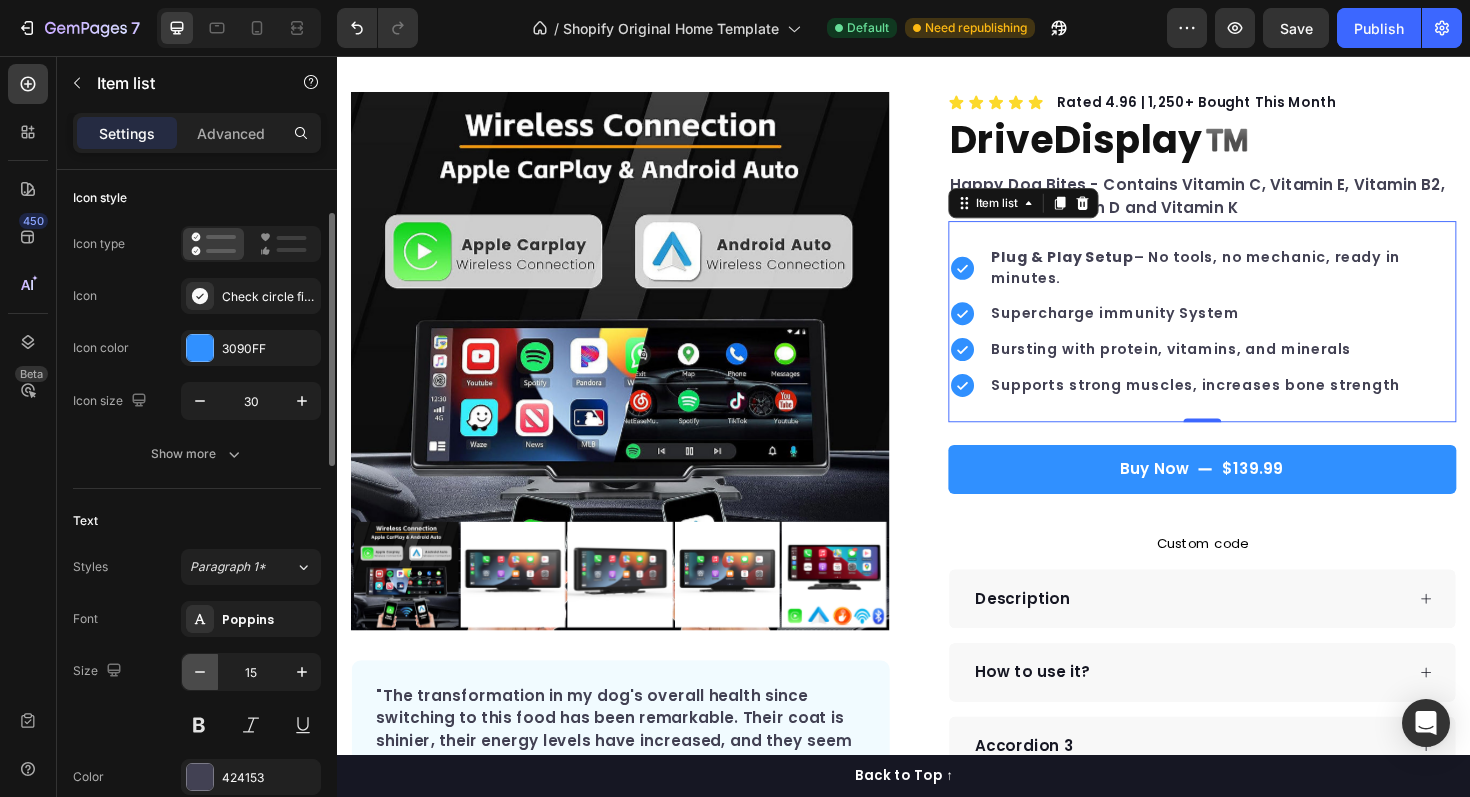 click 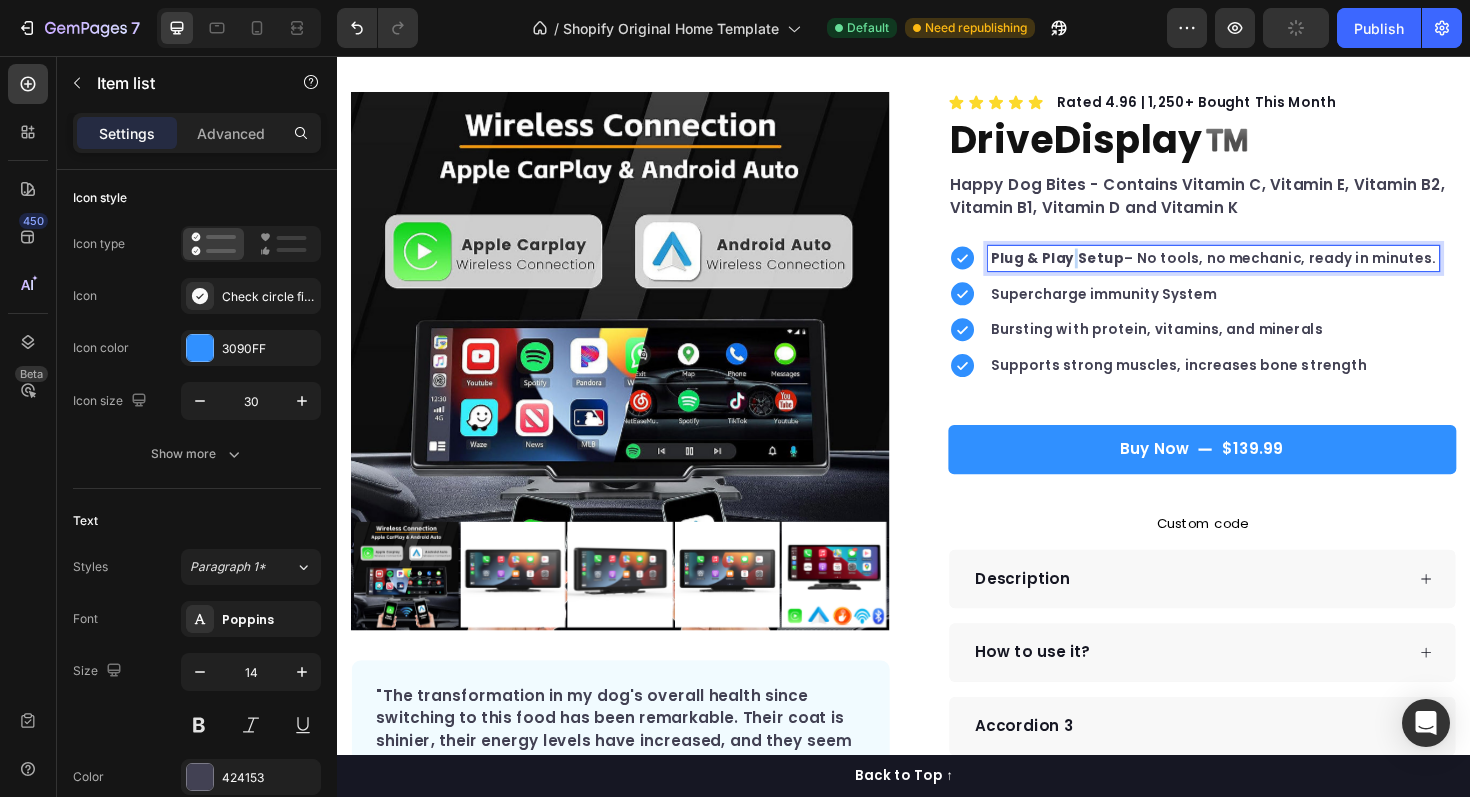 click on "Plug & Play Setup" at bounding box center [1099, 270] 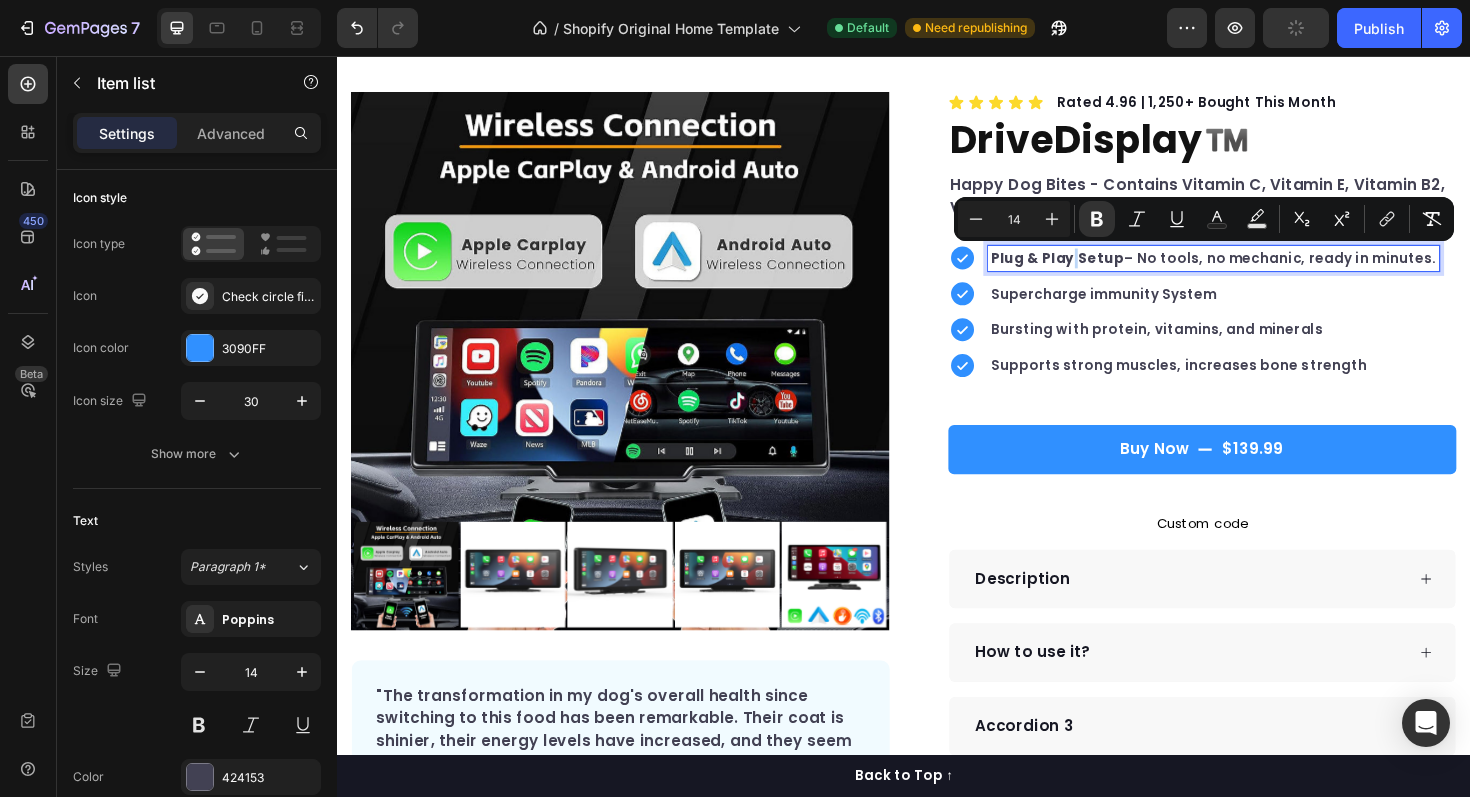 click on "Plug & Play Setup  – No tools, no mechanic, ready in minutes." at bounding box center (1265, 270) 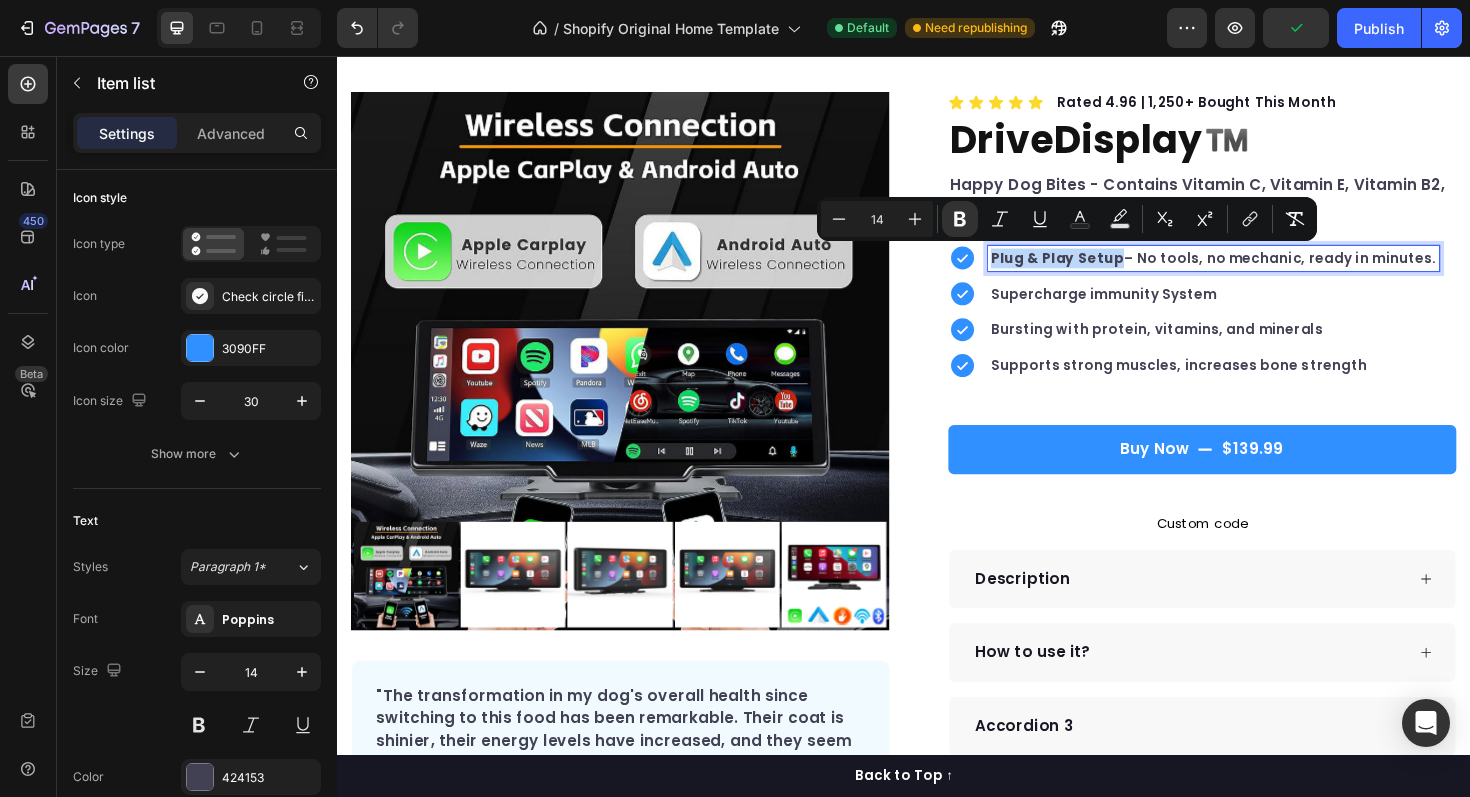 drag, startPoint x: 1162, startPoint y: 268, endPoint x: 1072, endPoint y: 259, distance: 90.44888 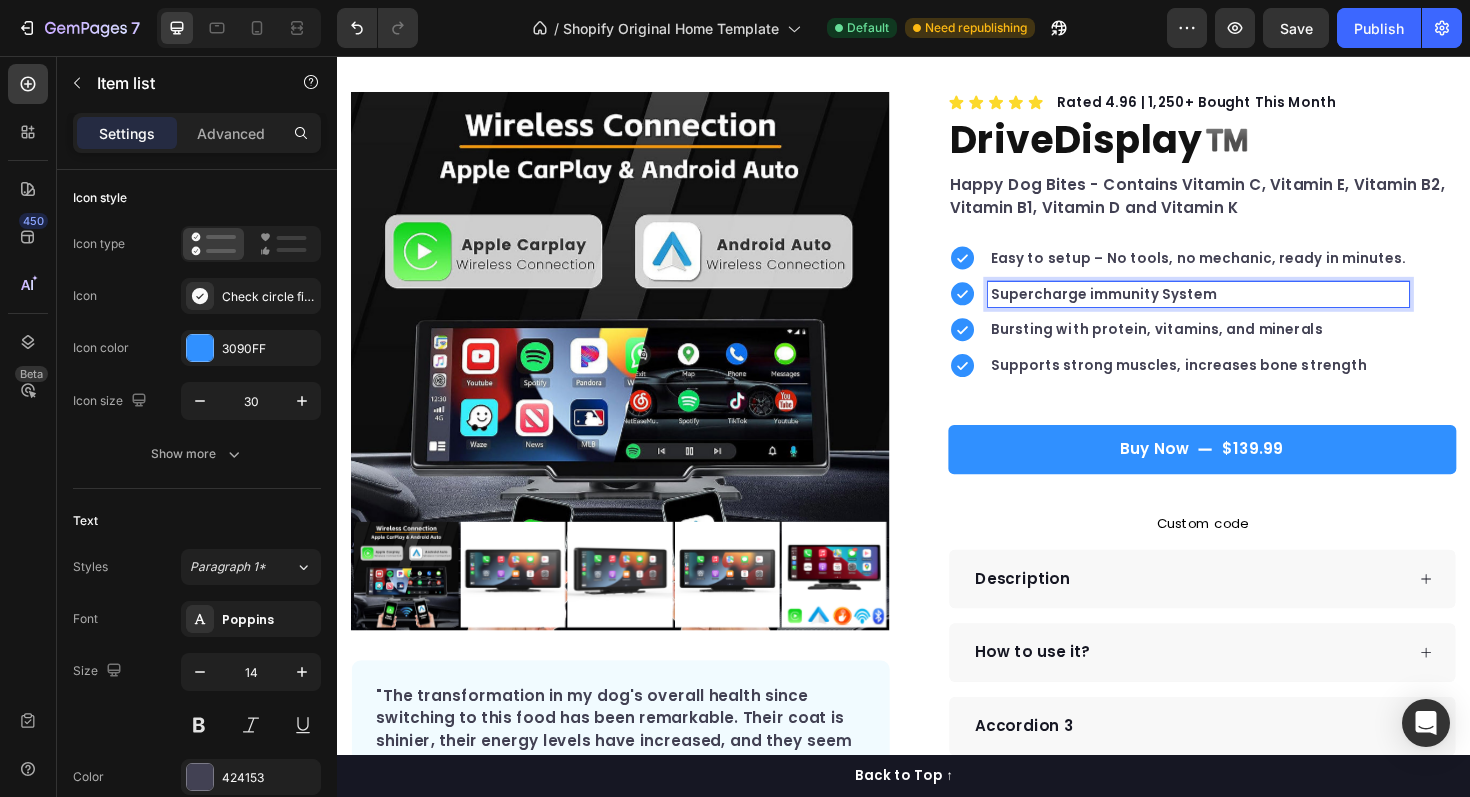 click on "Supercharge immunity System" at bounding box center [1249, 308] 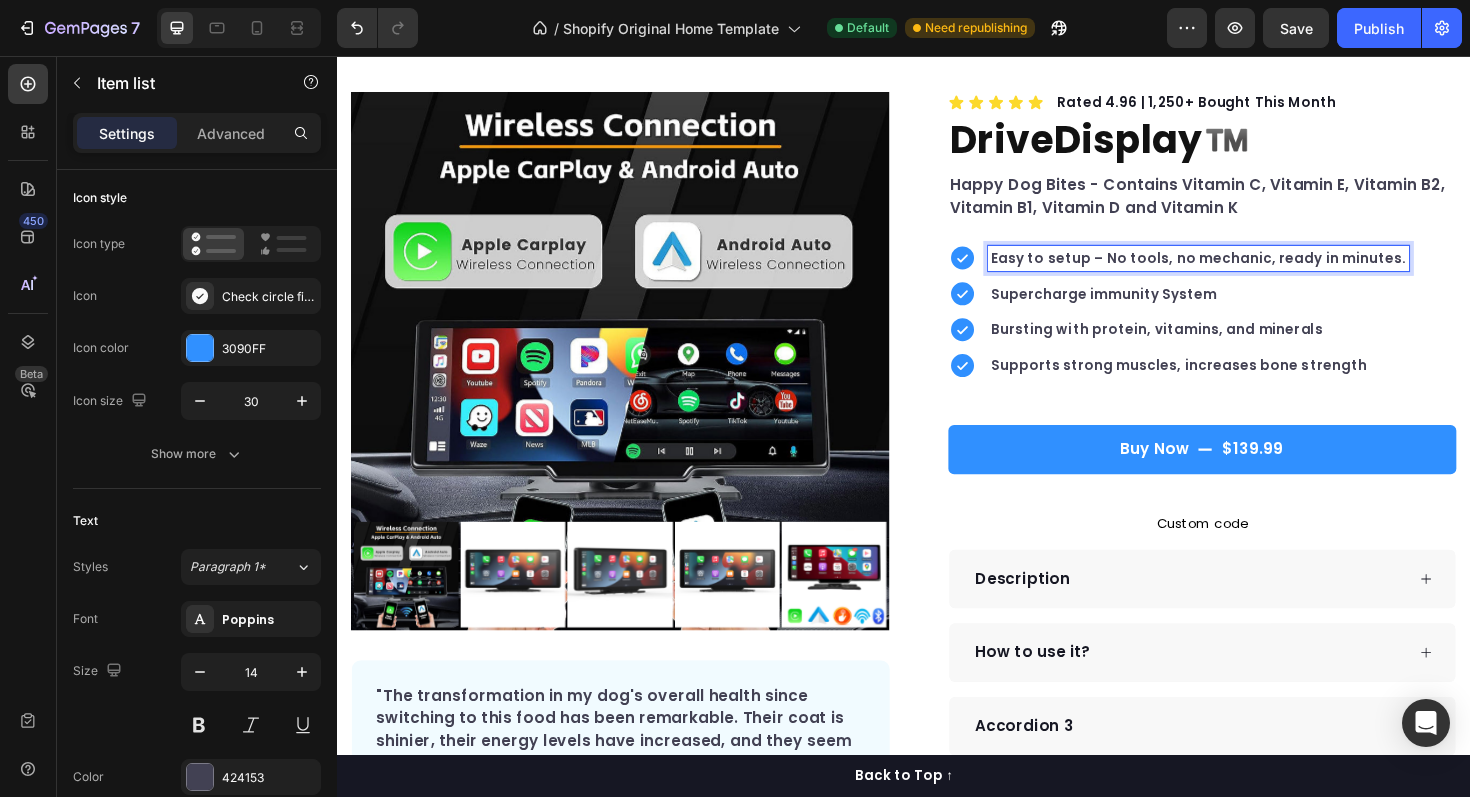 click on "Easy to setup – No tools, no mechanic, ready in minutes." at bounding box center [1249, 270] 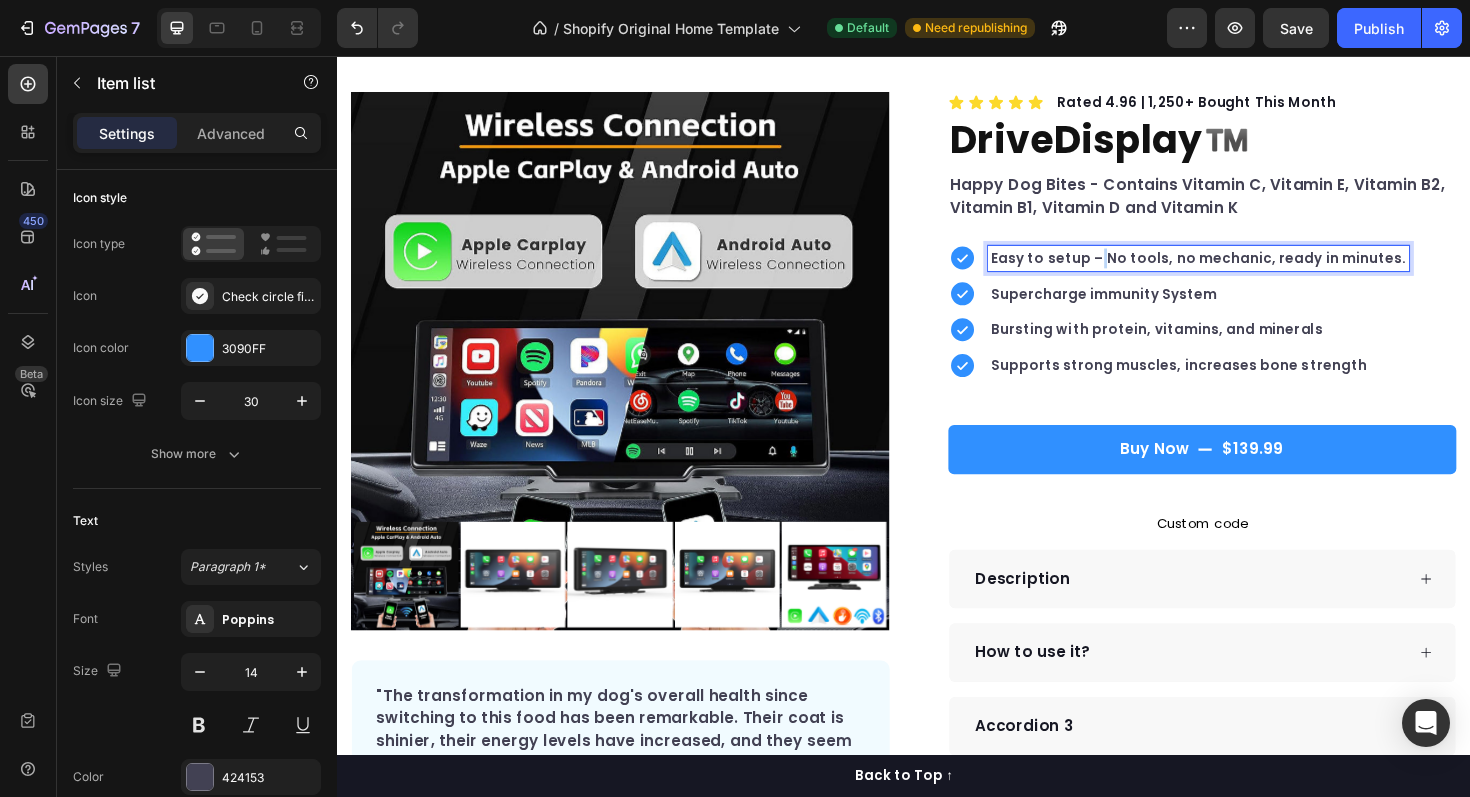 click on "Easy to setup – No tools, no mechanic, ready in minutes." at bounding box center [1249, 270] 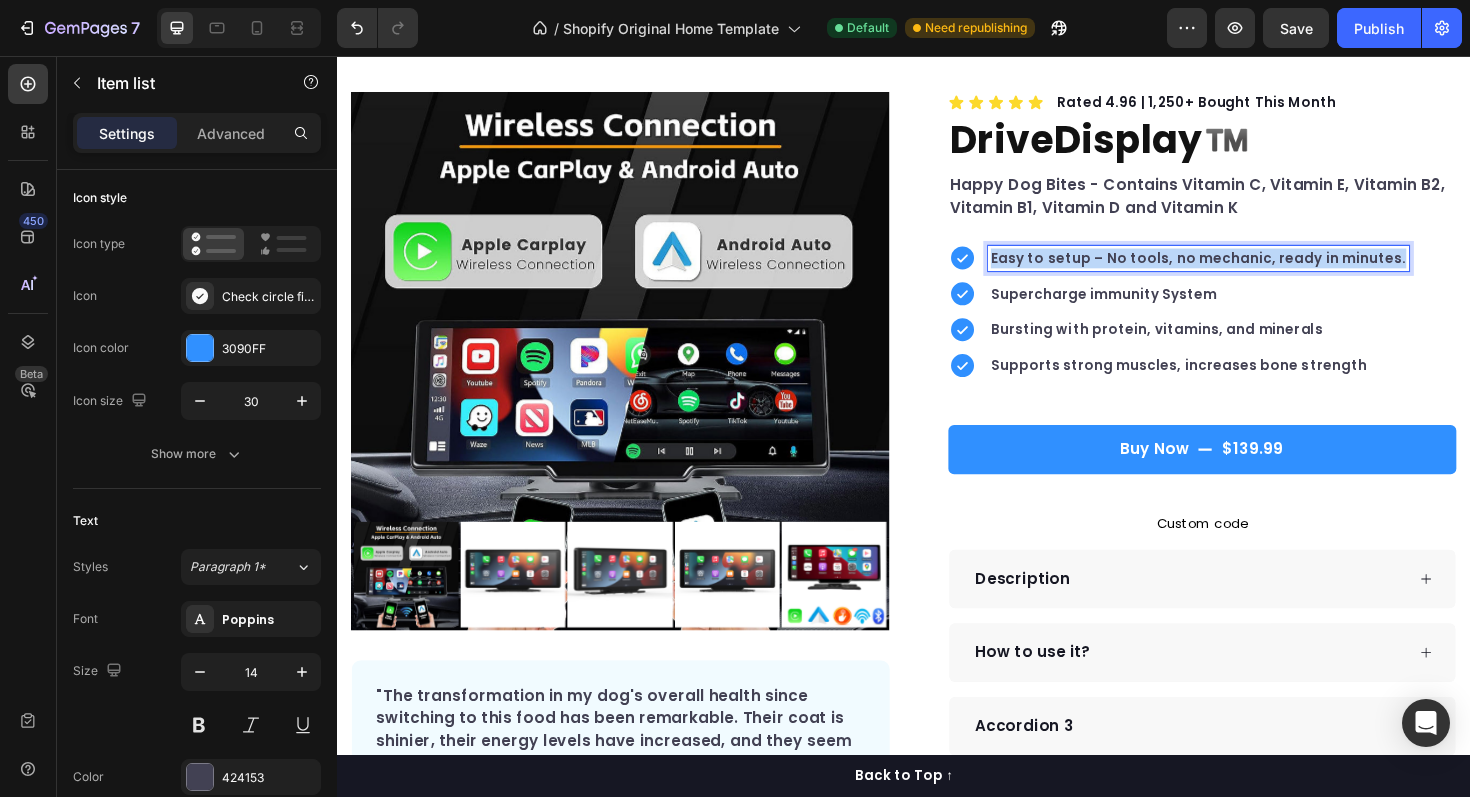 click on "Easy to setup – No tools, no mechanic, ready in minutes." at bounding box center (1249, 270) 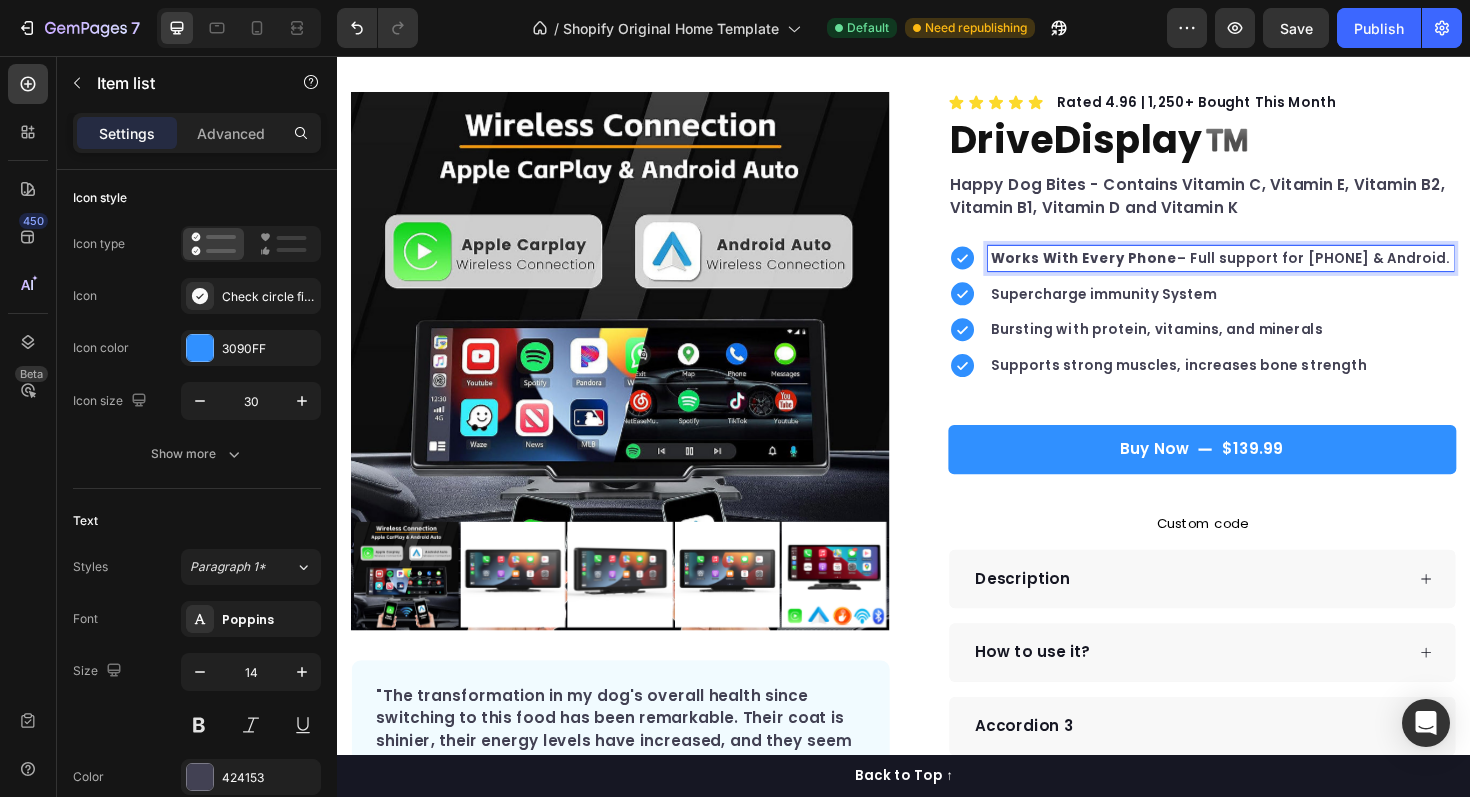 click on "Works With Every Phone" at bounding box center [1127, 270] 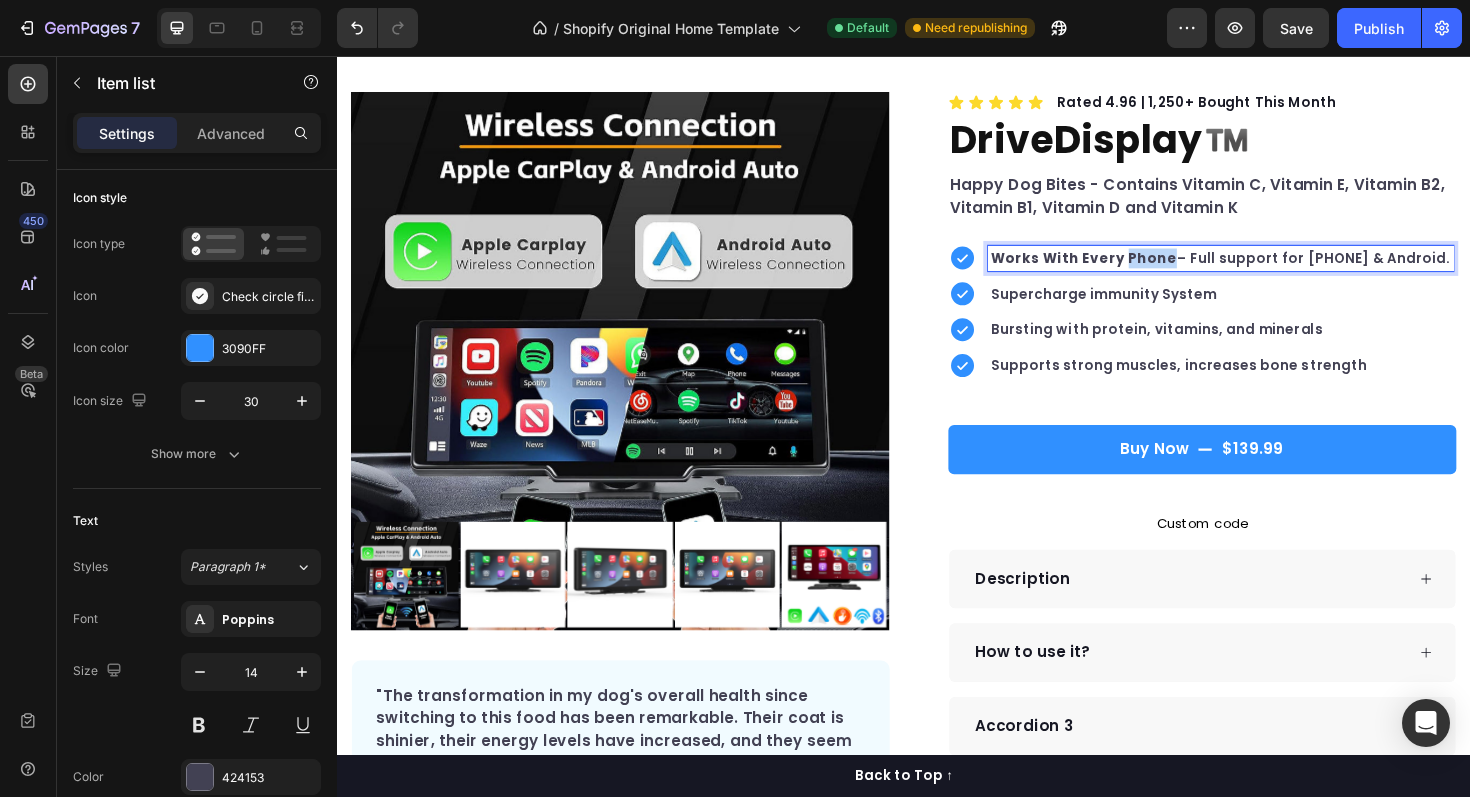 click on "Works With Every Phone" at bounding box center (1127, 270) 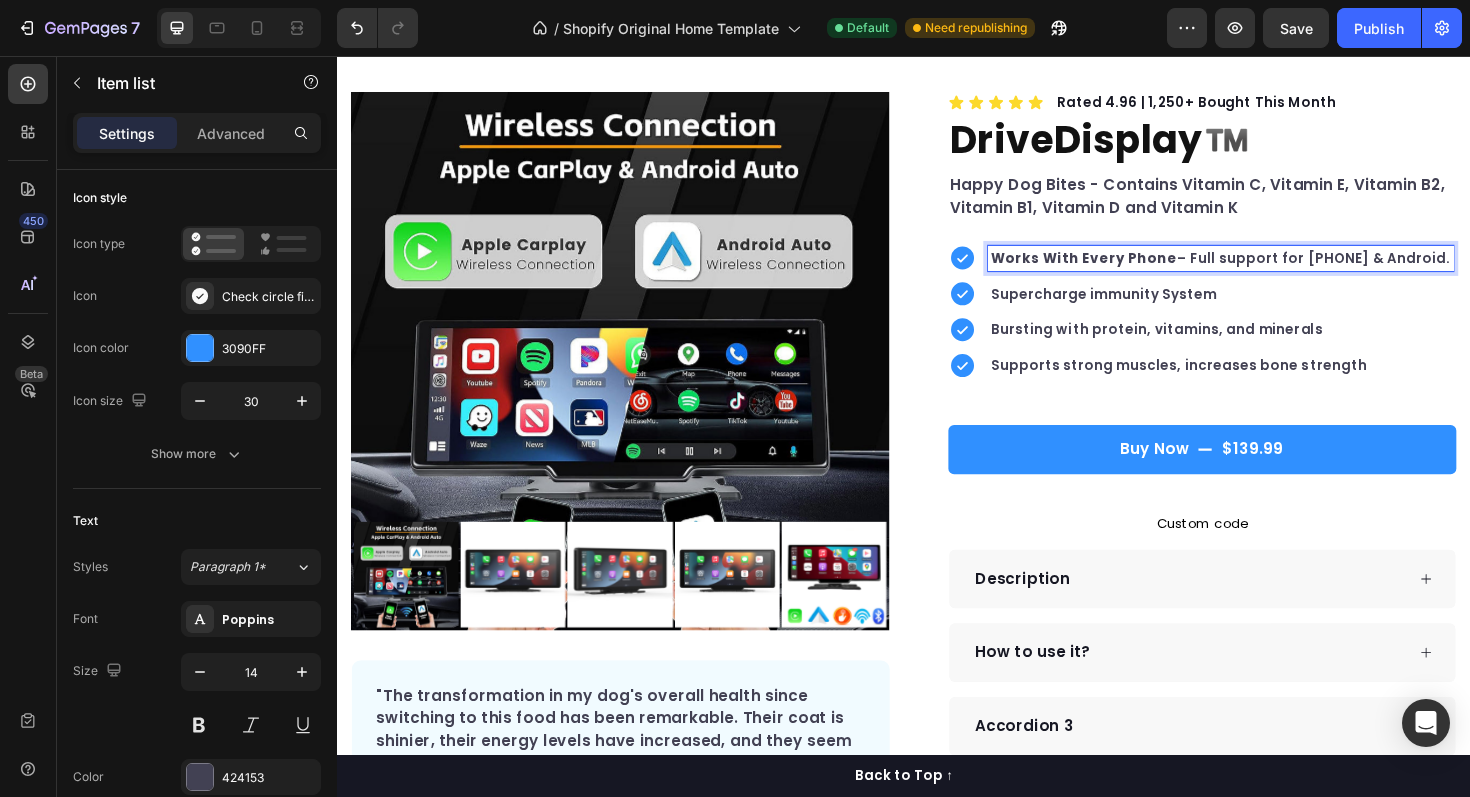 click on "Works With Every Phone" at bounding box center [1127, 270] 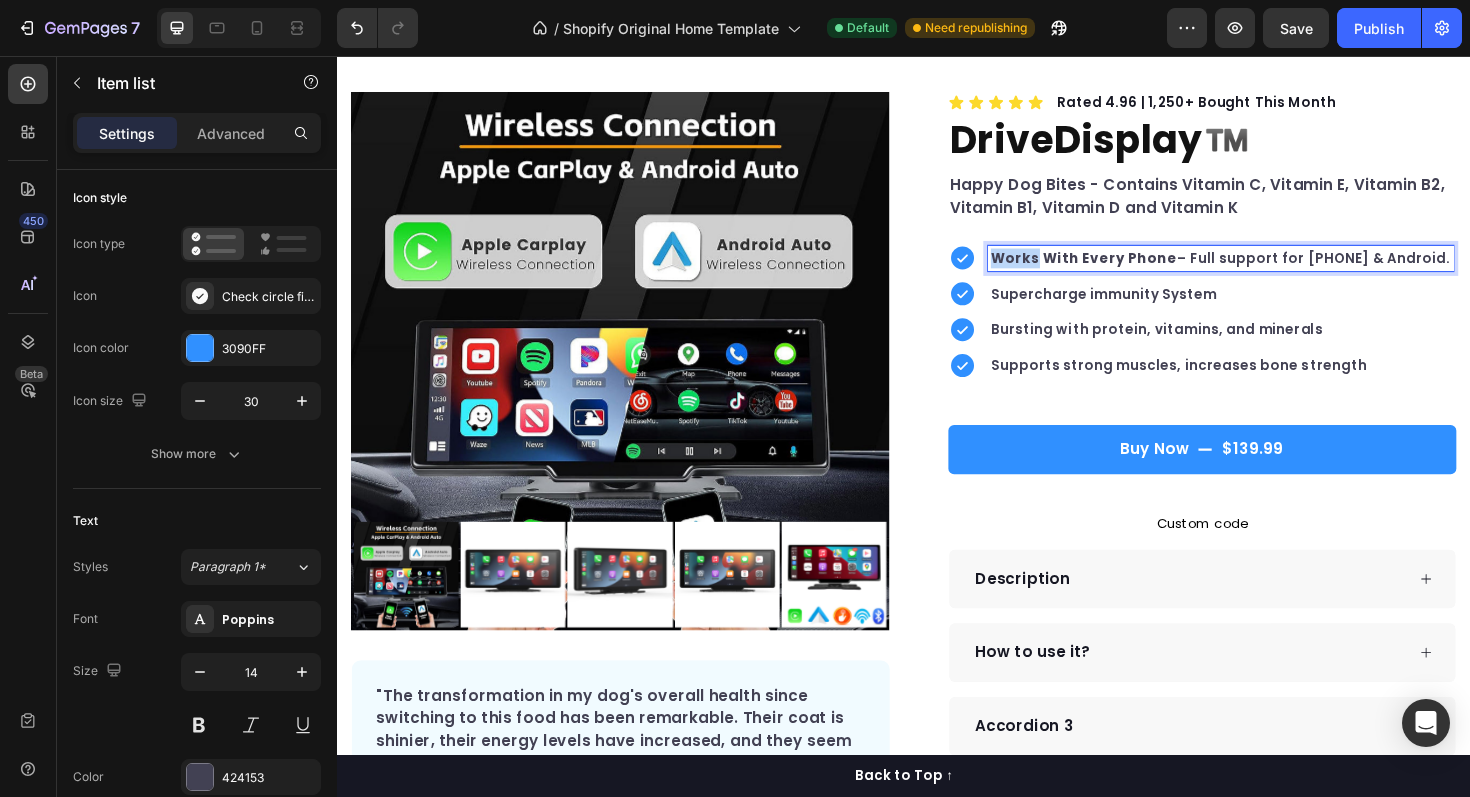 click on "Works With Every Phone" at bounding box center (1127, 270) 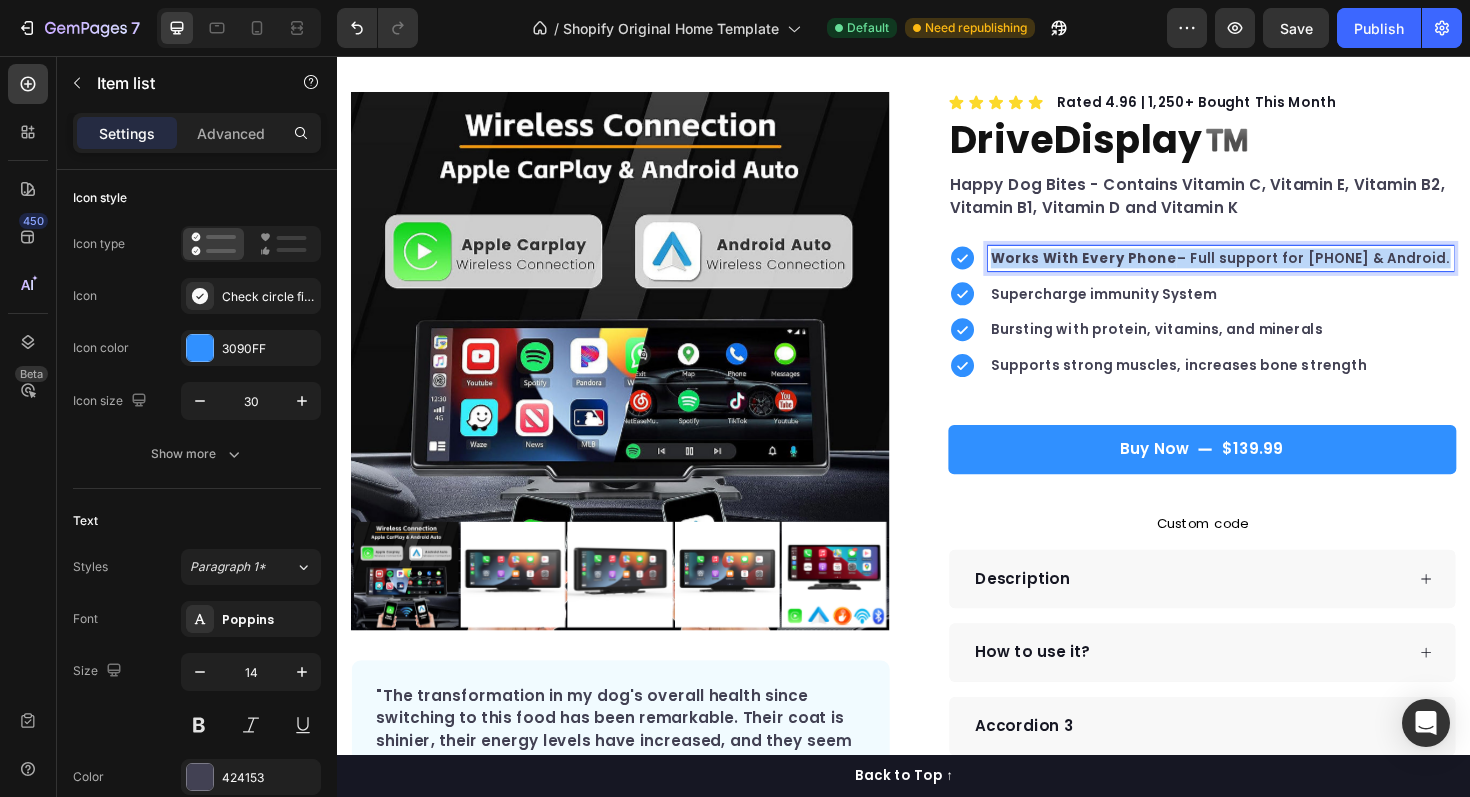 click on "Works With Every Phone" at bounding box center (1127, 270) 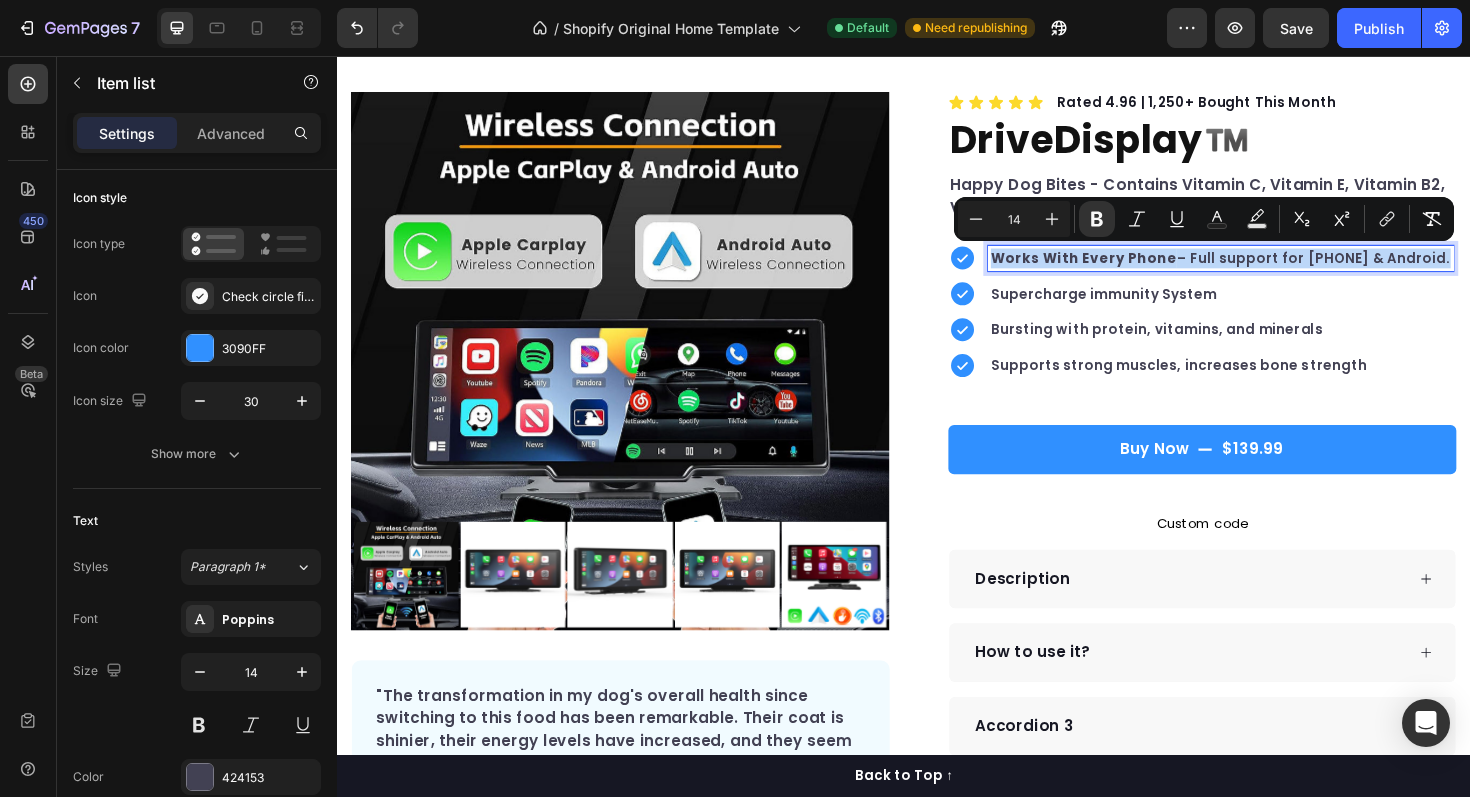 click on "Works With Every Phone  – Full support for [PHONE] & Android." at bounding box center [1272, 270] 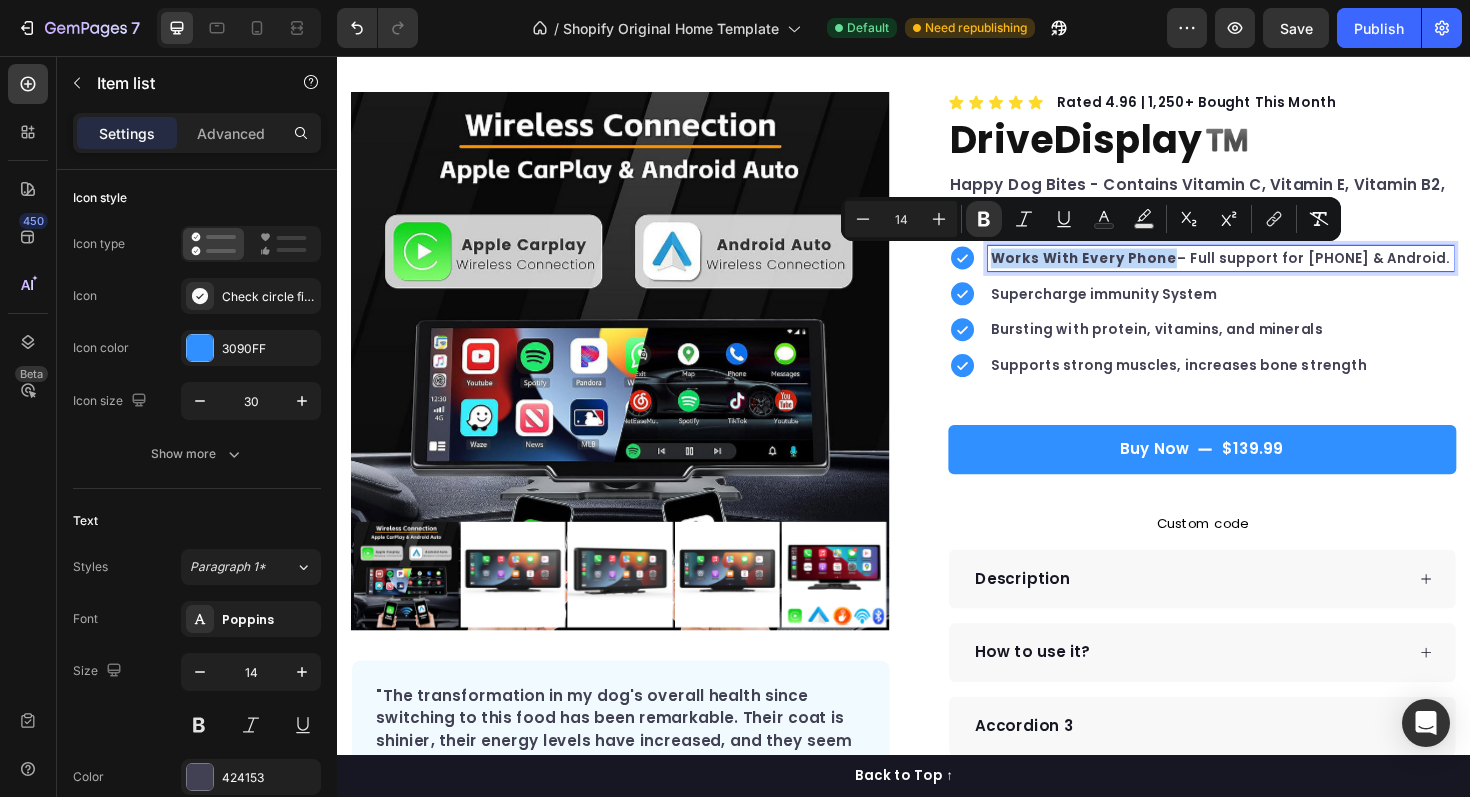 drag, startPoint x: 1212, startPoint y: 271, endPoint x: 1041, endPoint y: 253, distance: 171.94476 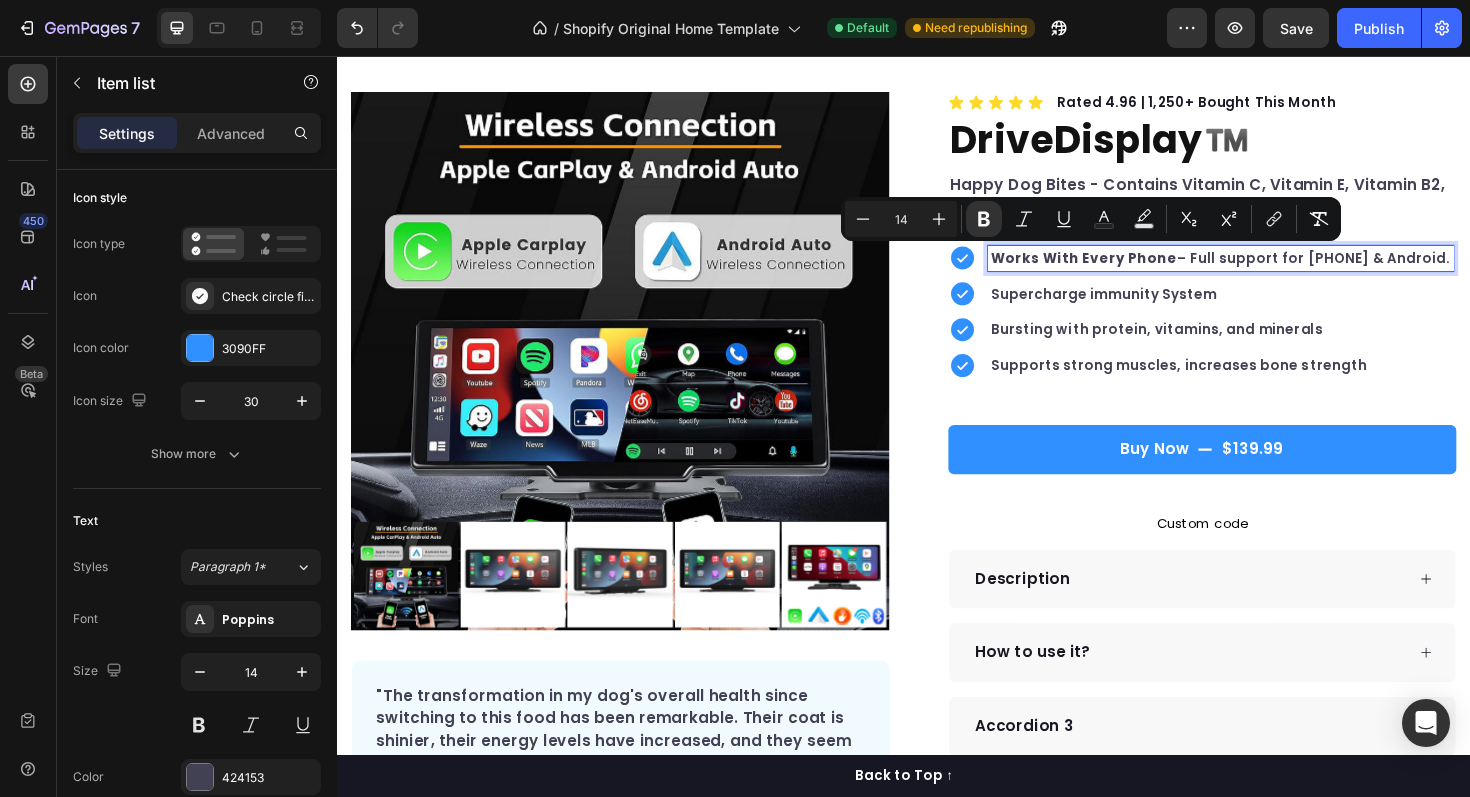 click on "Supercharge immunity System" at bounding box center [1272, 308] 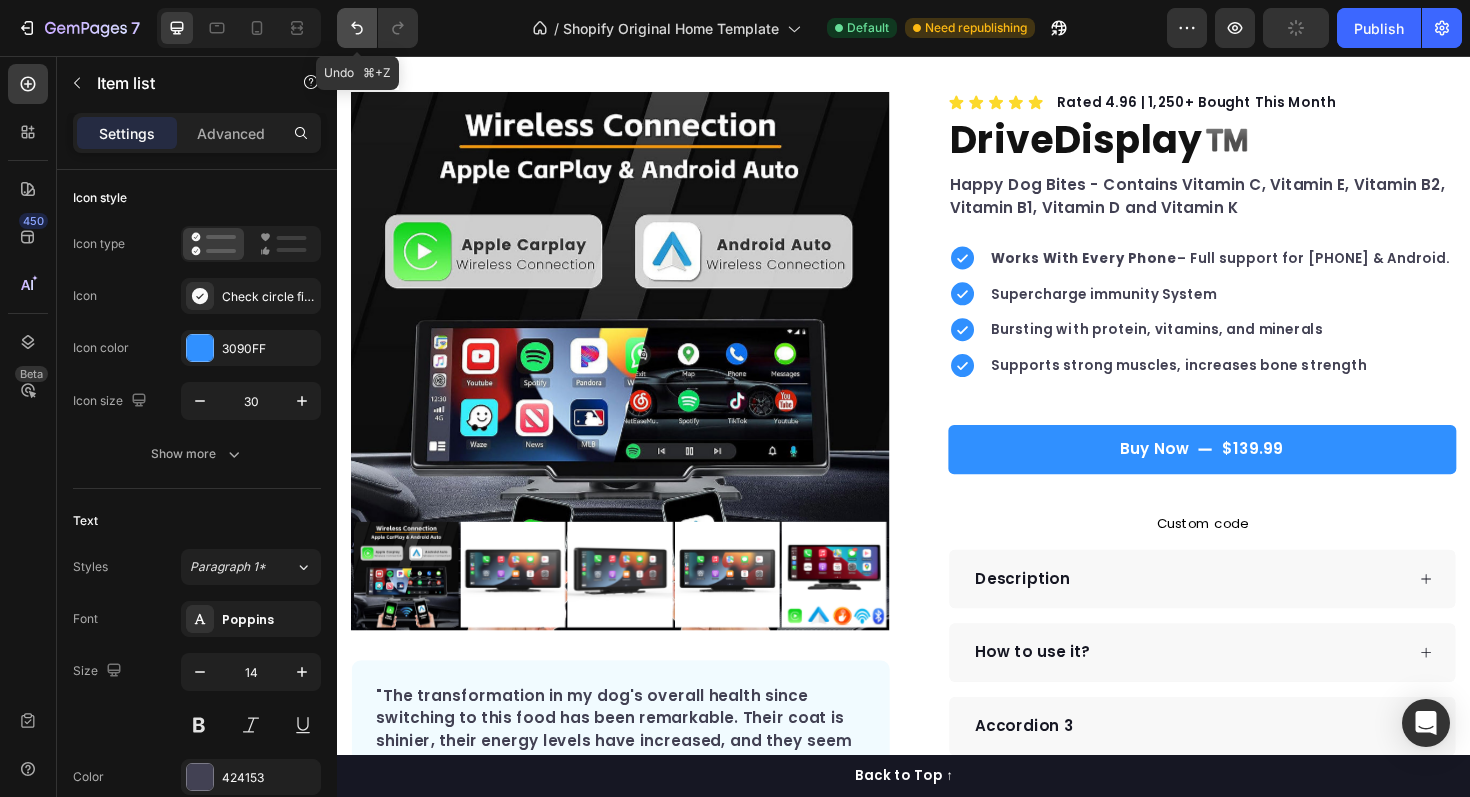 click 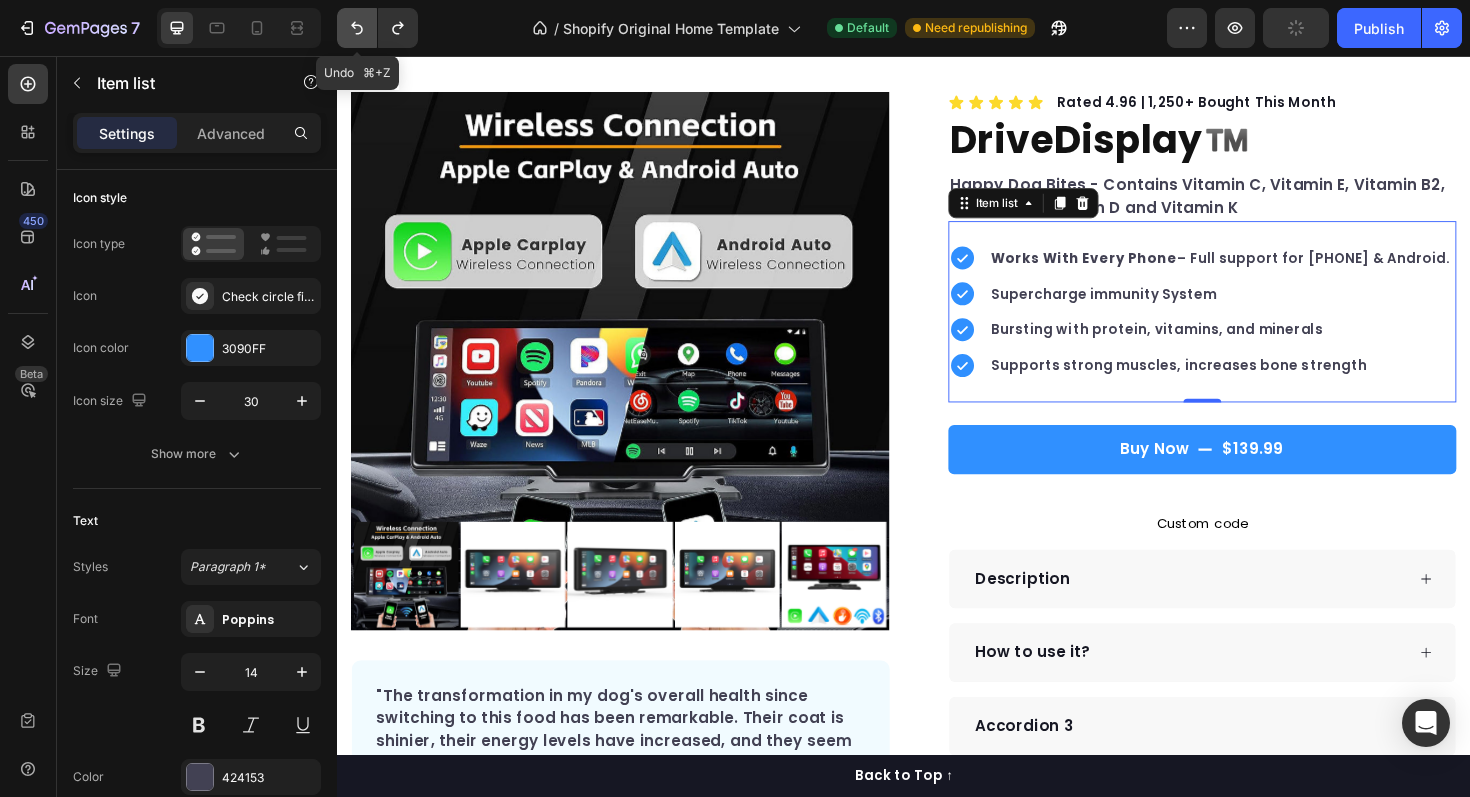click 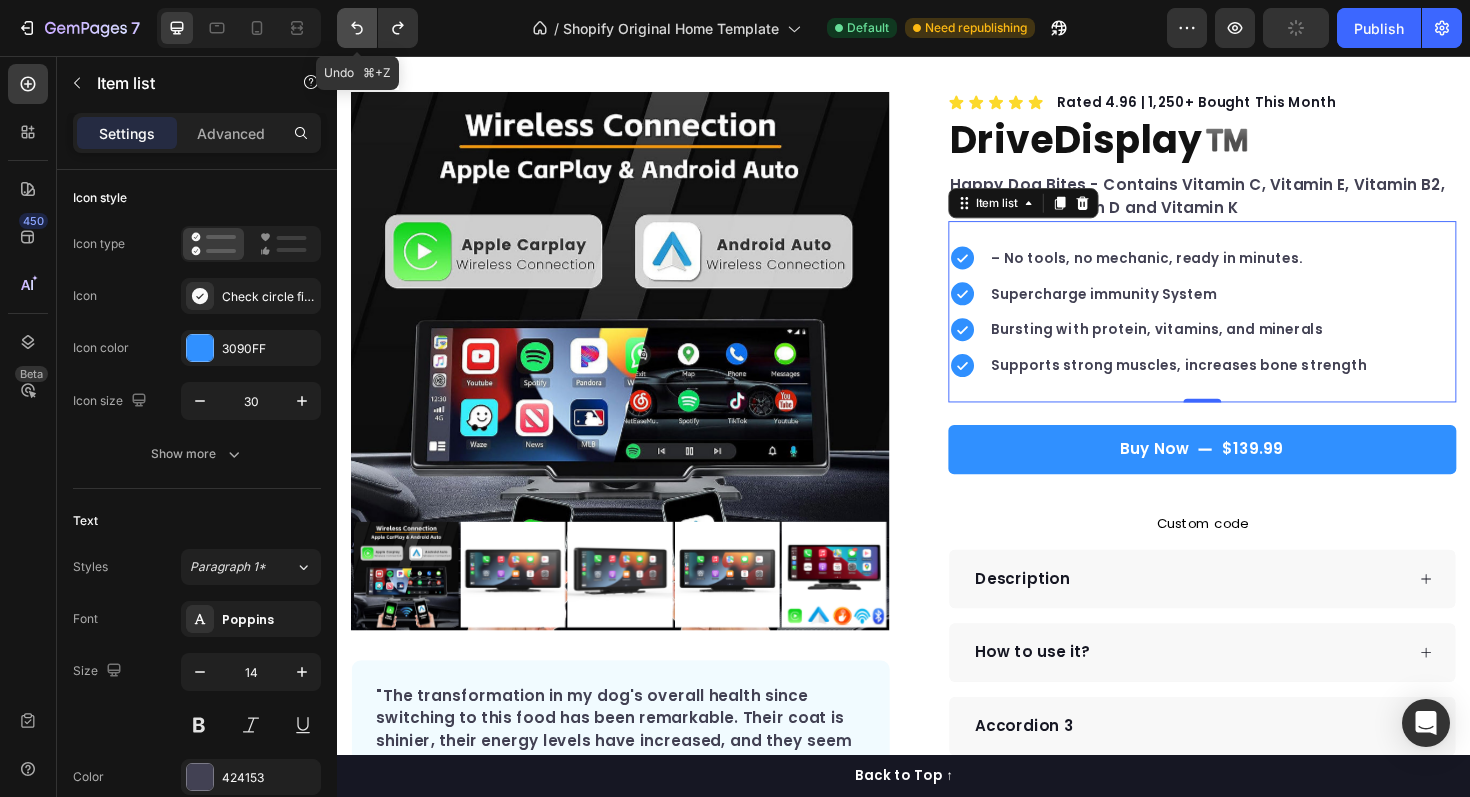 click 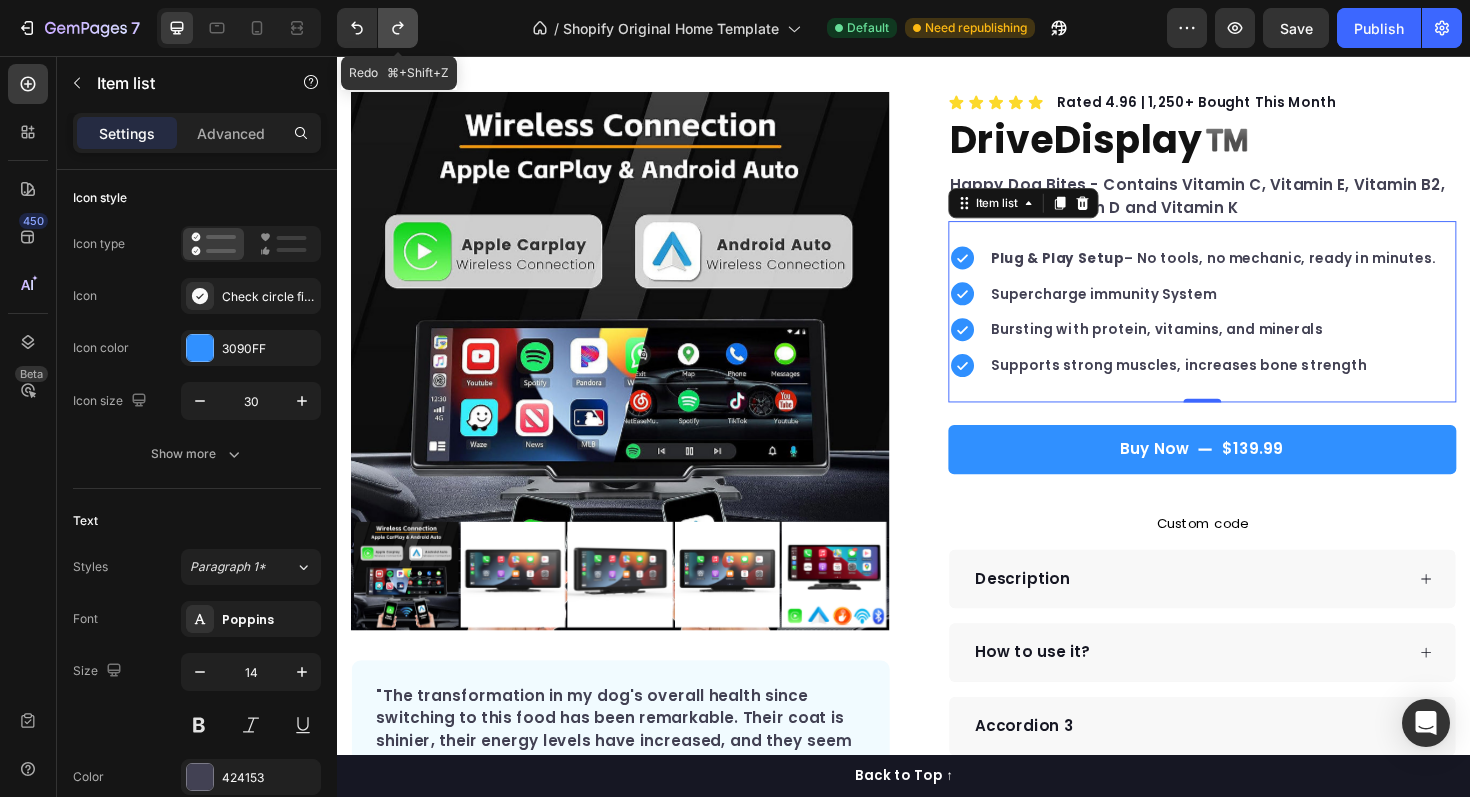 click 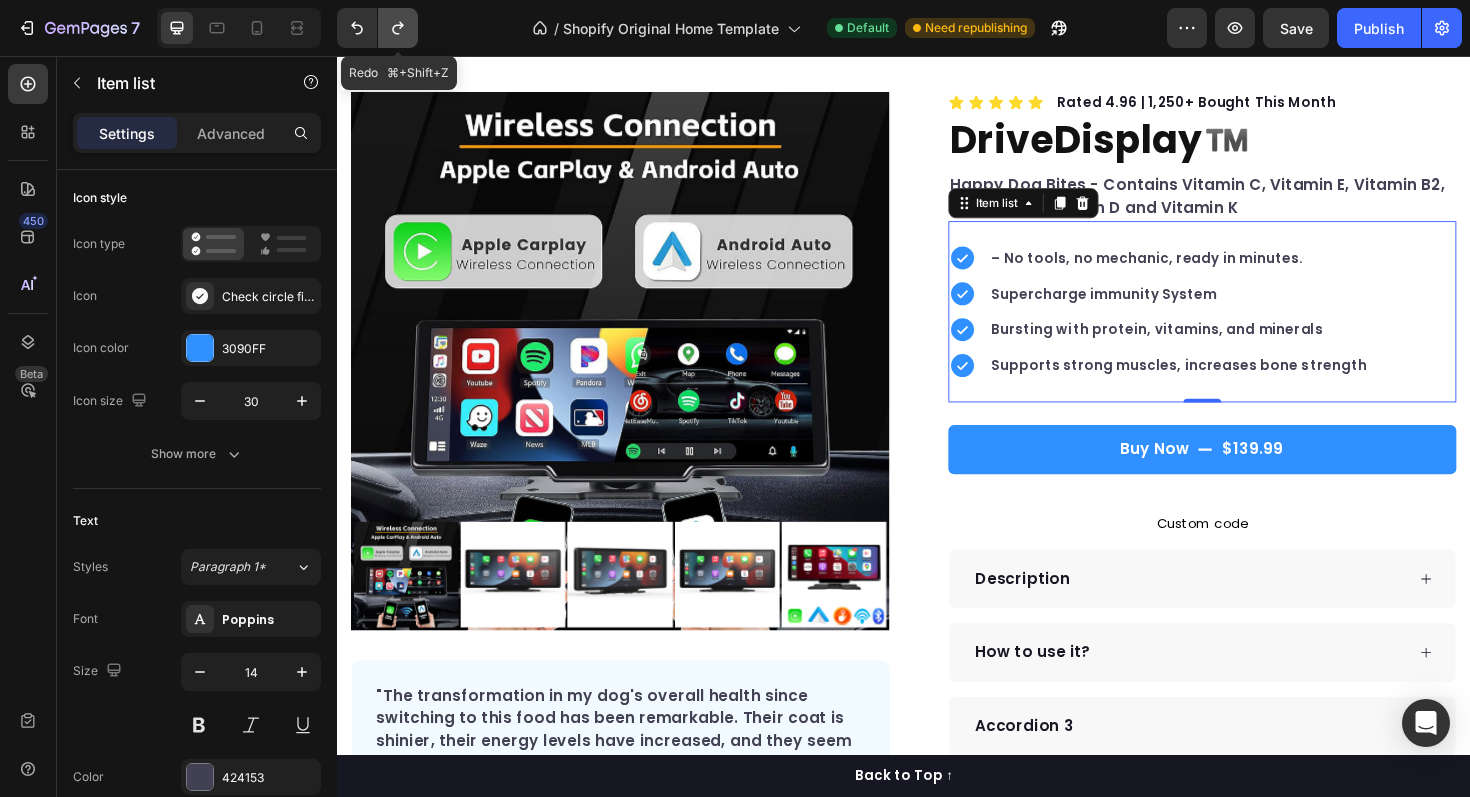 click 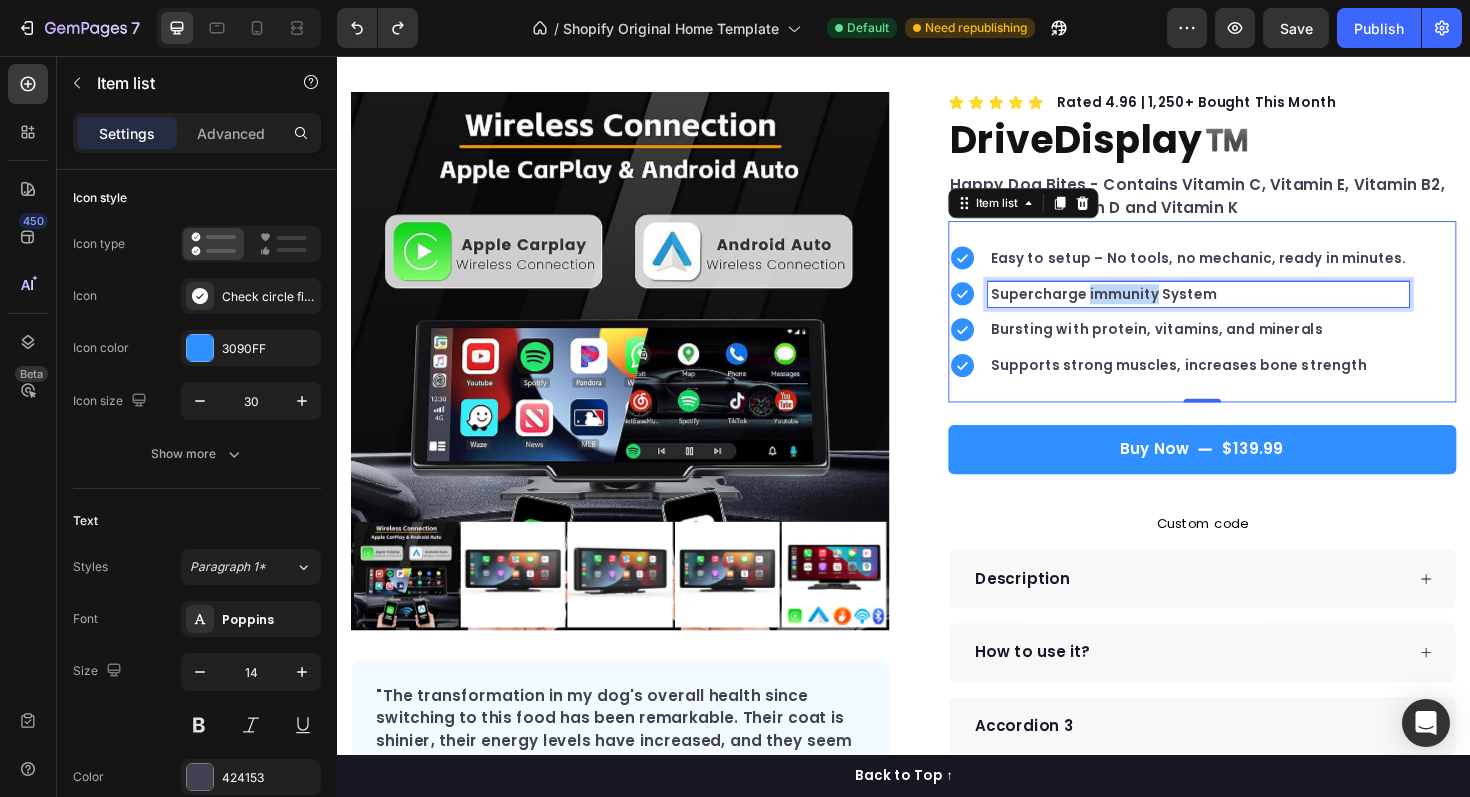 click on "Supercharge immunity System" at bounding box center (1249, 308) 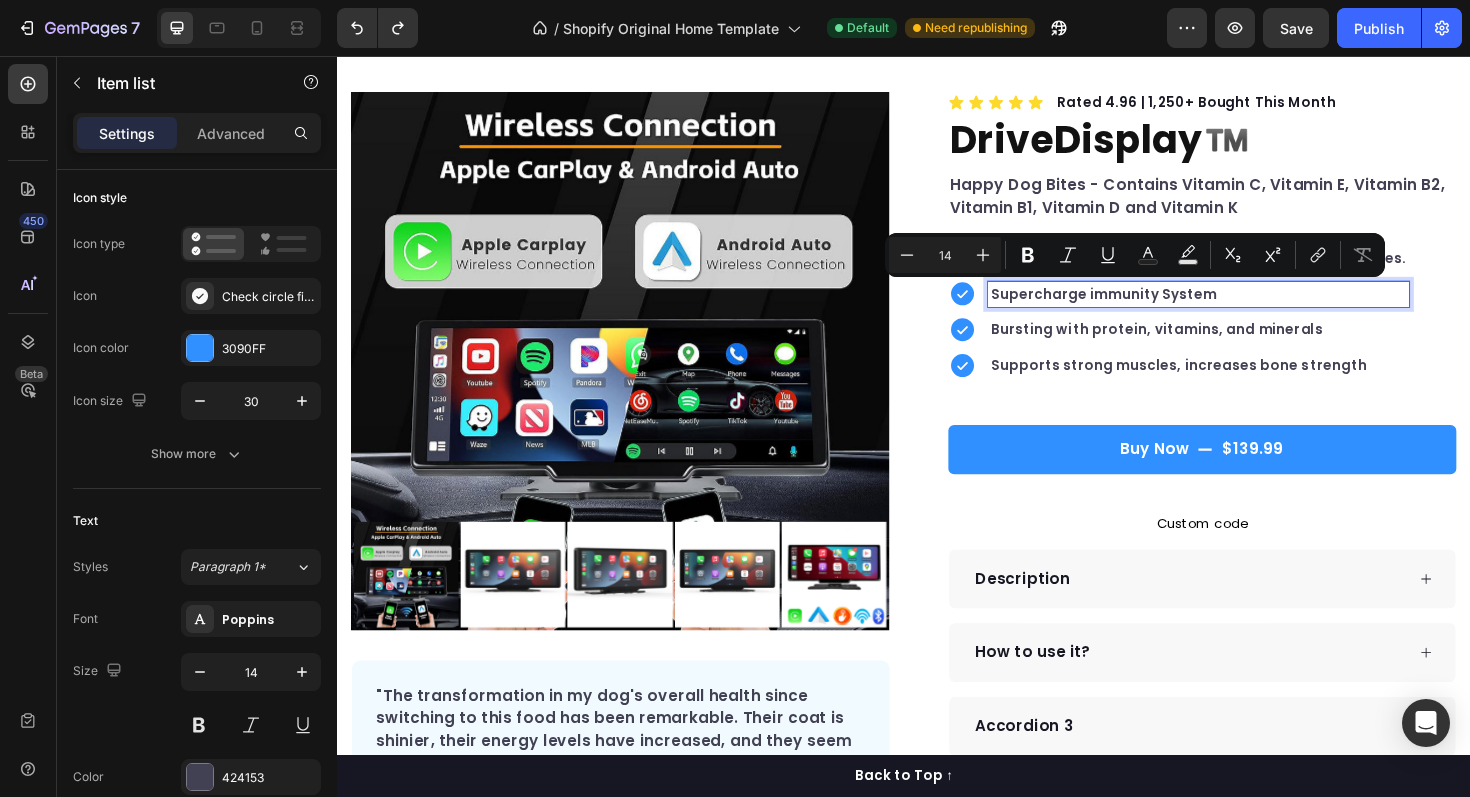 click on "Supercharge immunity System" at bounding box center [1249, 308] 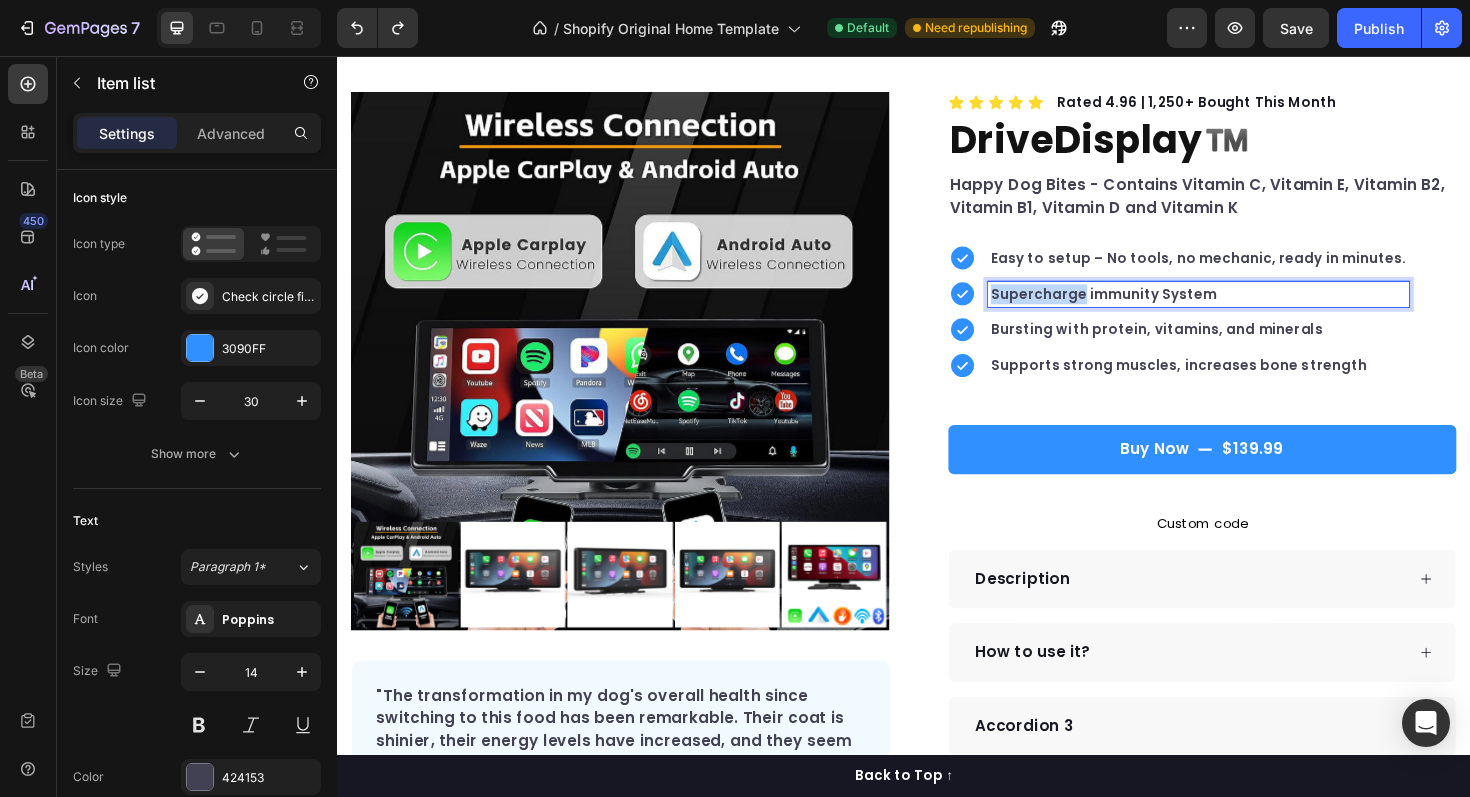 click on "Supercharge immunity System" at bounding box center (1249, 308) 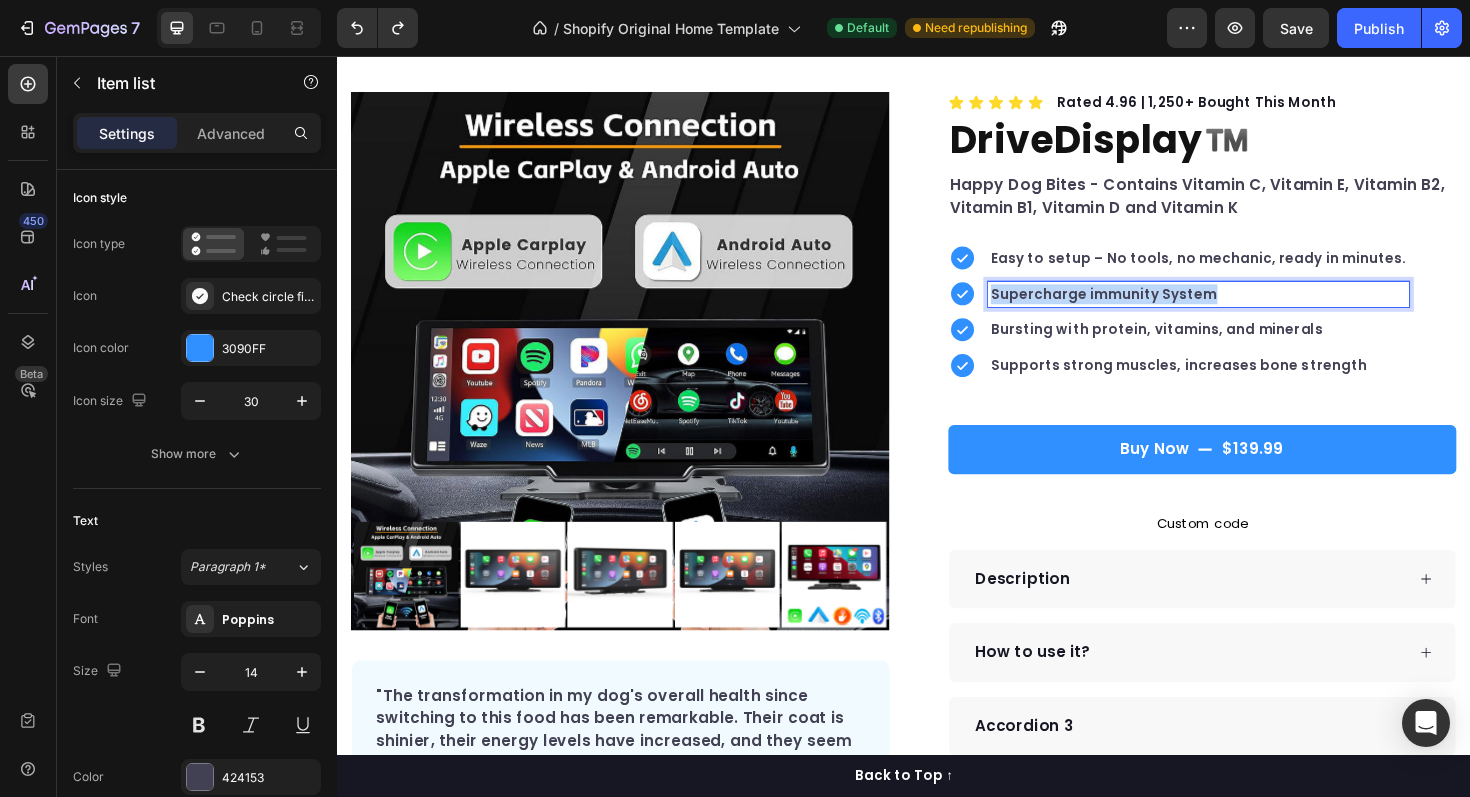 click on "Supercharge immunity System" at bounding box center [1249, 308] 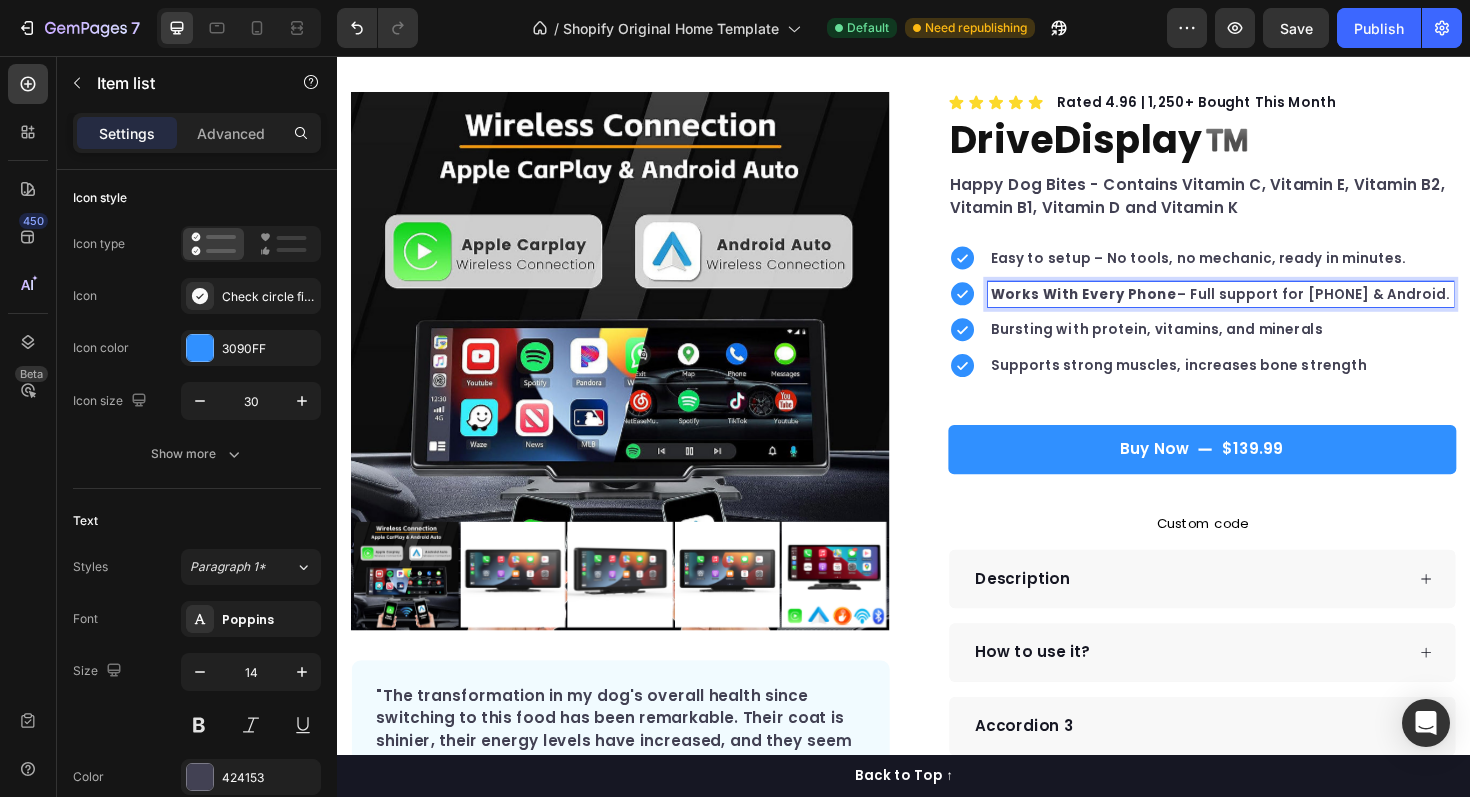 click on "Works With Every Phone  – Full support for [PHONE] & Android." at bounding box center (1272, 308) 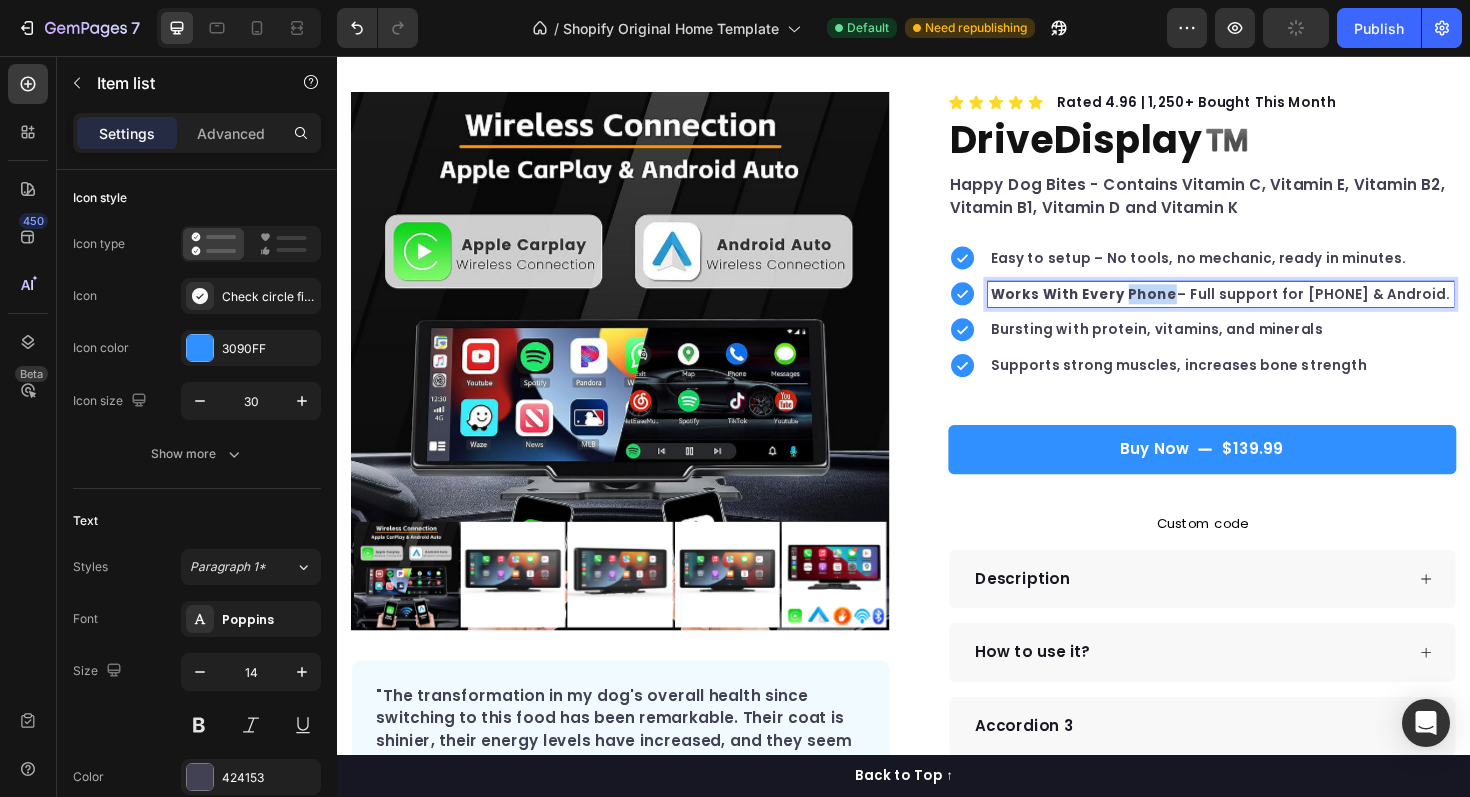 click on "Works With Every Phone" at bounding box center (1127, 308) 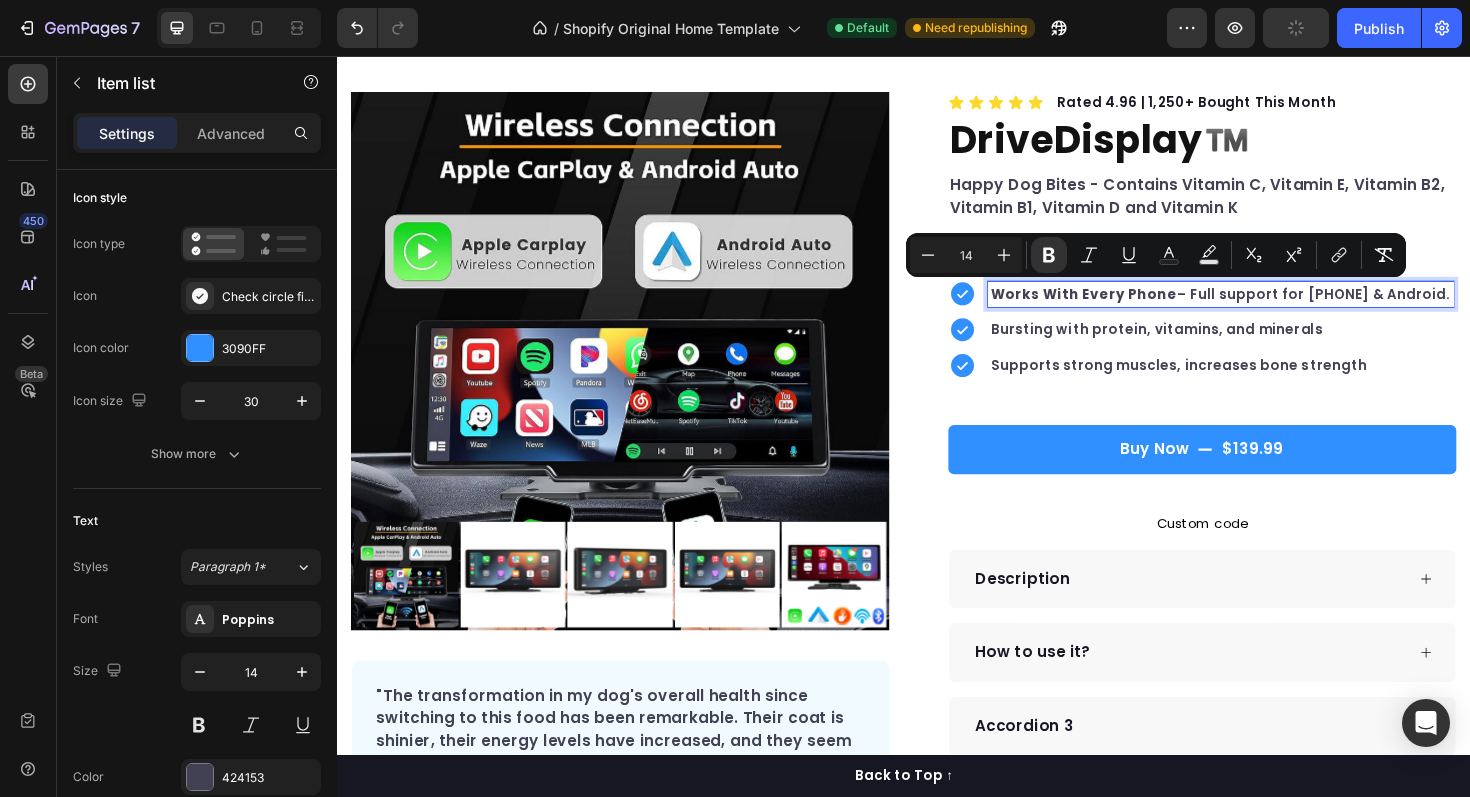 click on "Works With Every Phone" at bounding box center [1127, 308] 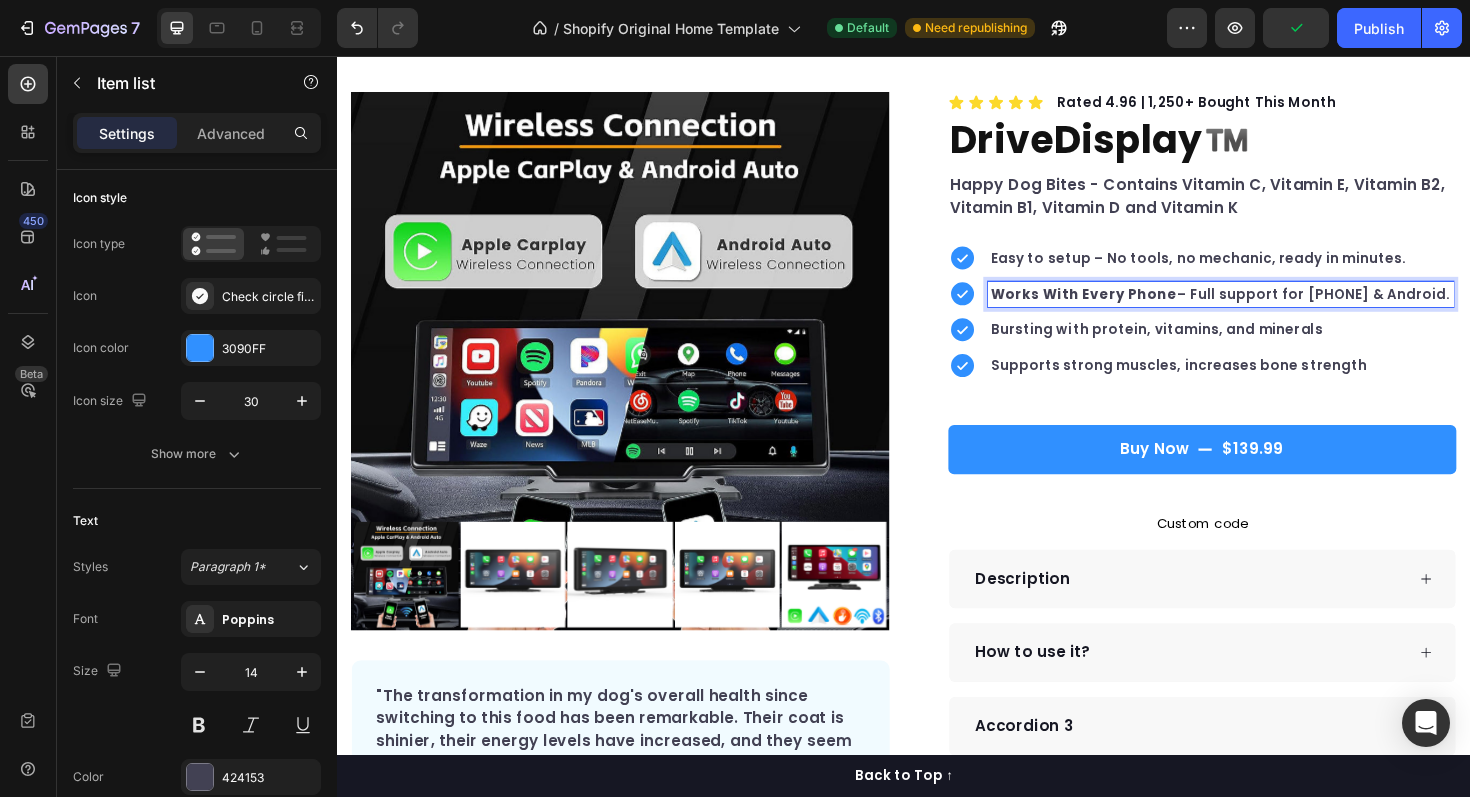 click on "Works With Every Phone  – Full support for [PHONE] & Android." at bounding box center (1272, 308) 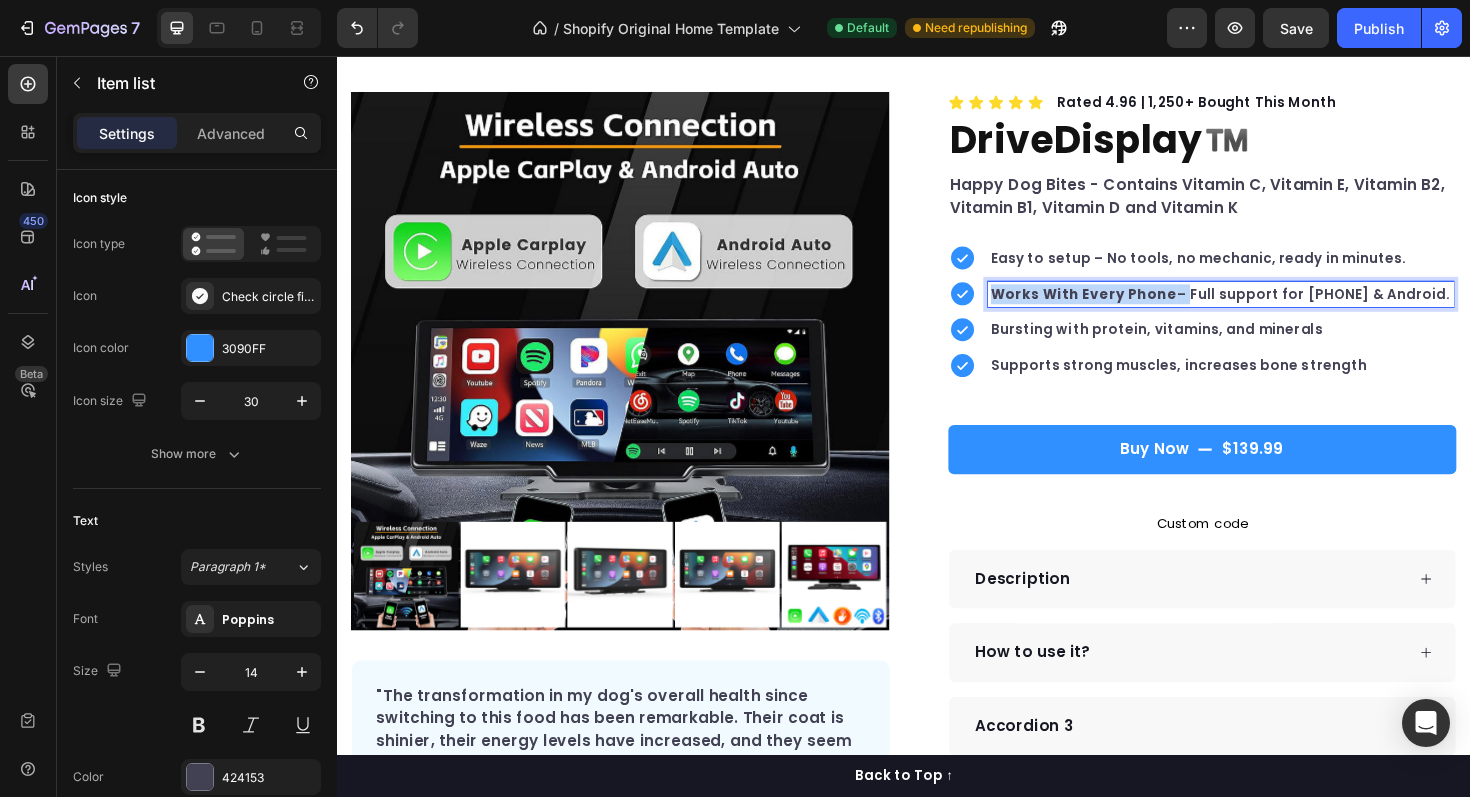 drag, startPoint x: 1216, startPoint y: 304, endPoint x: 1036, endPoint y: 302, distance: 180.01111 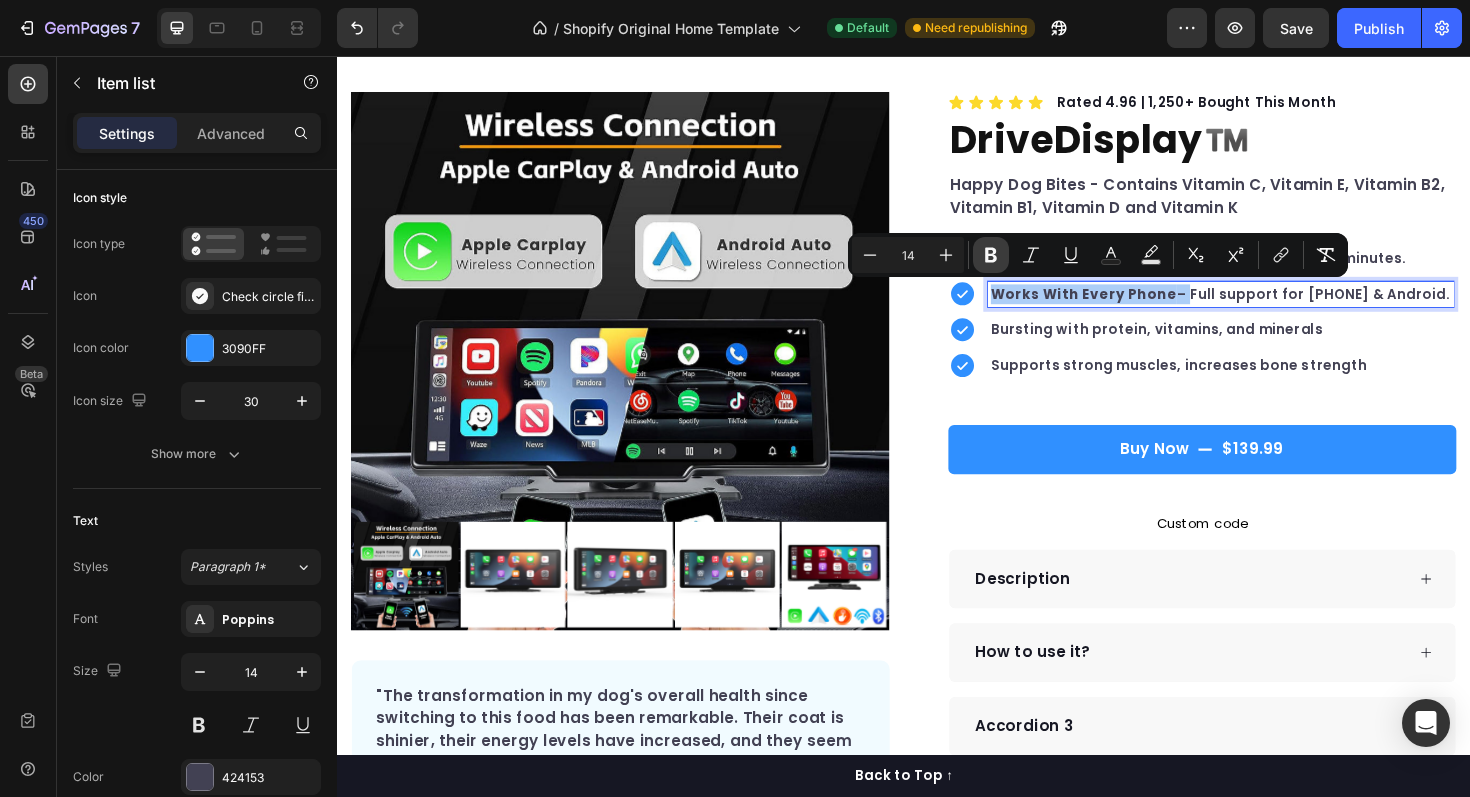 click 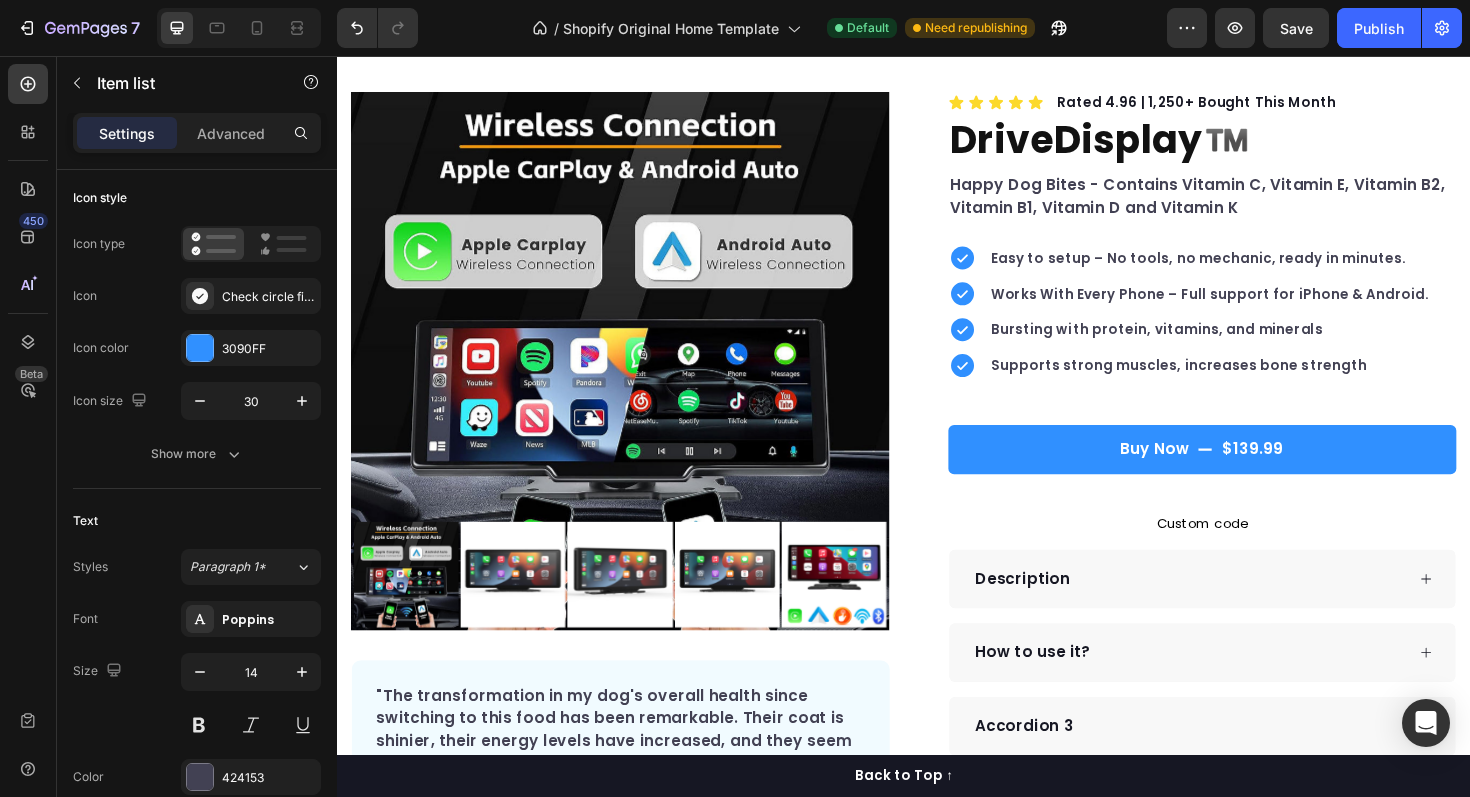 click on "Works With Every Phone – Full support for iPhone & Android." at bounding box center [1261, 308] 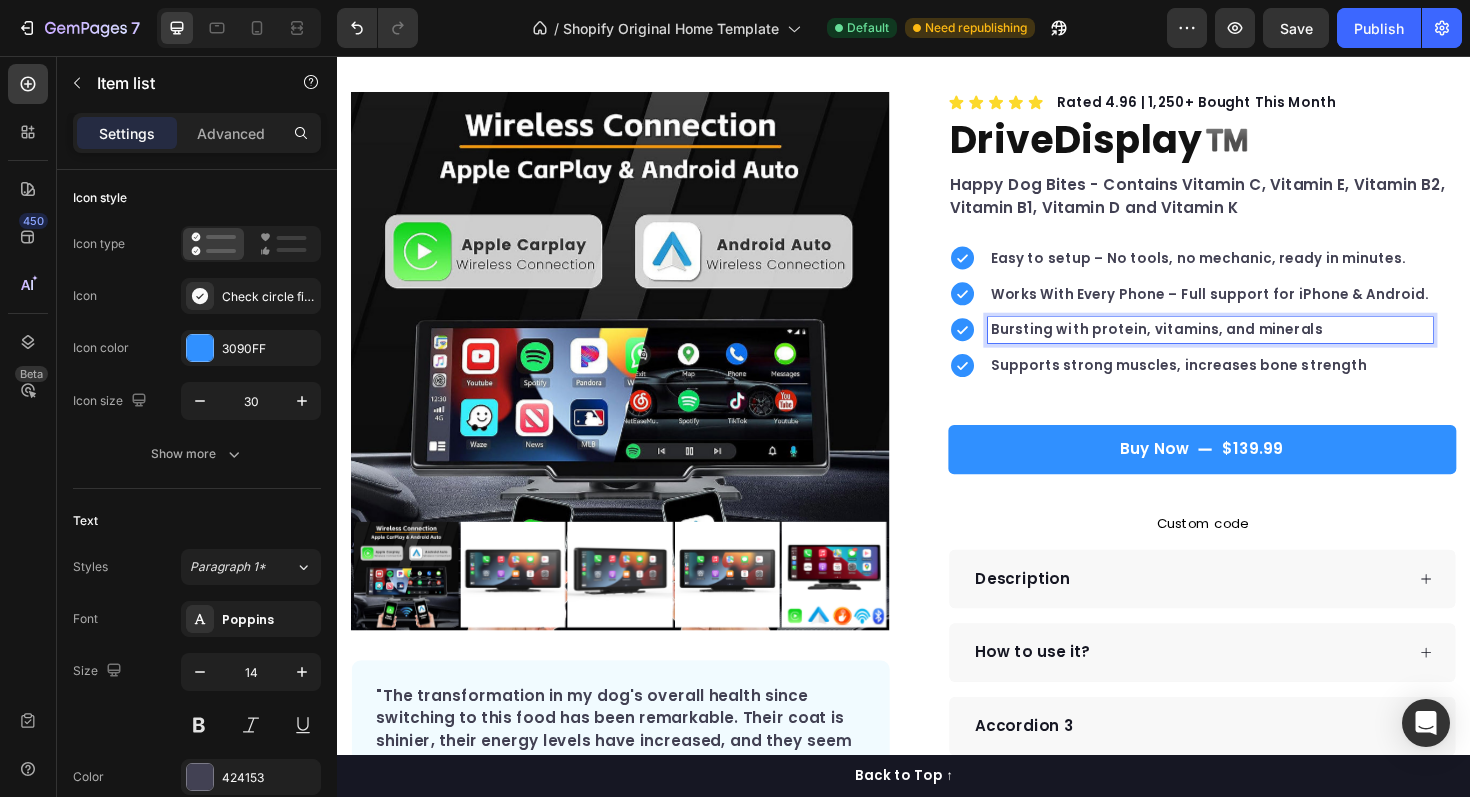 click on "Bursting with protein, vitamins, and minerals" at bounding box center [1261, 346] 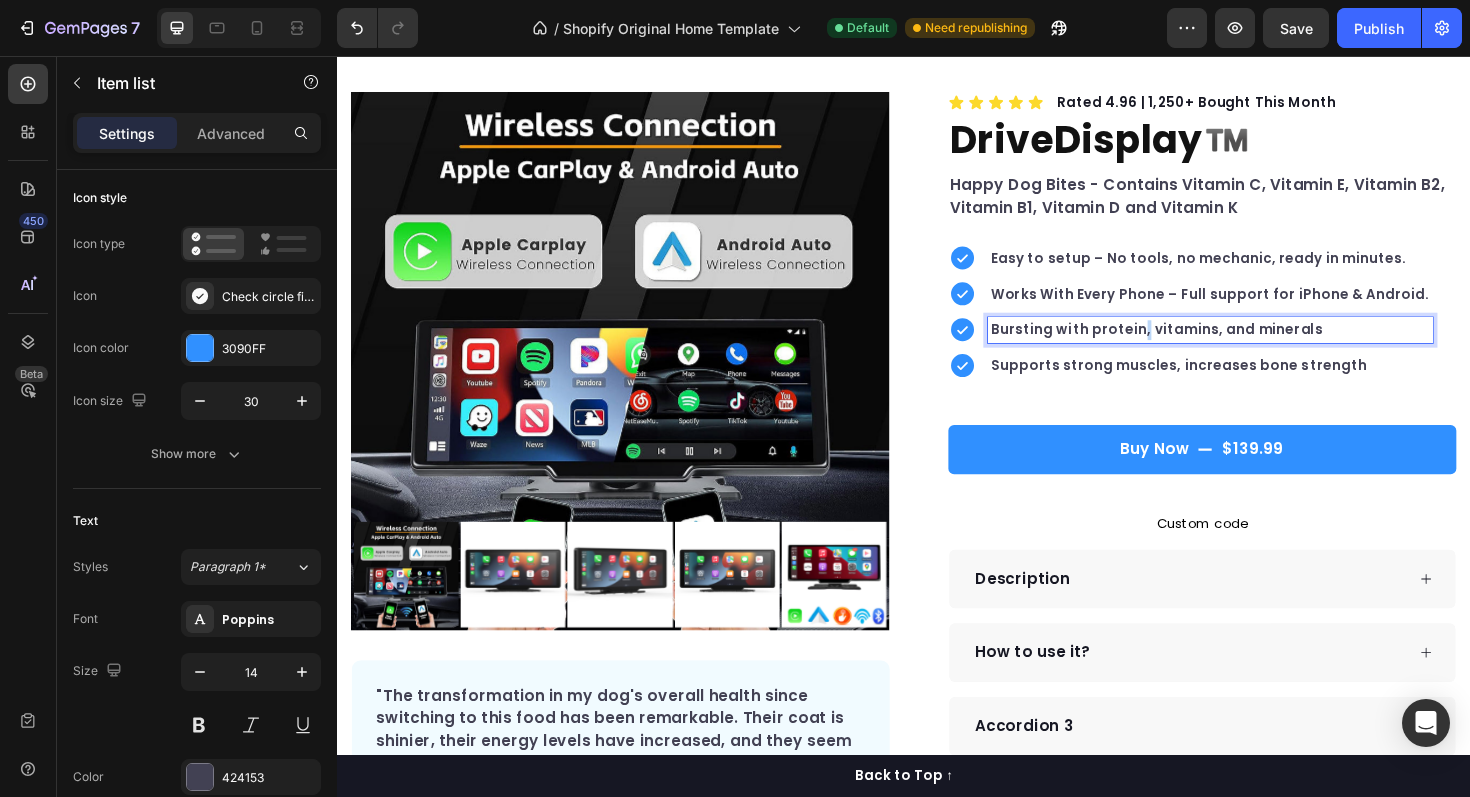 click on "Bursting with protein, vitamins, and minerals" at bounding box center [1261, 346] 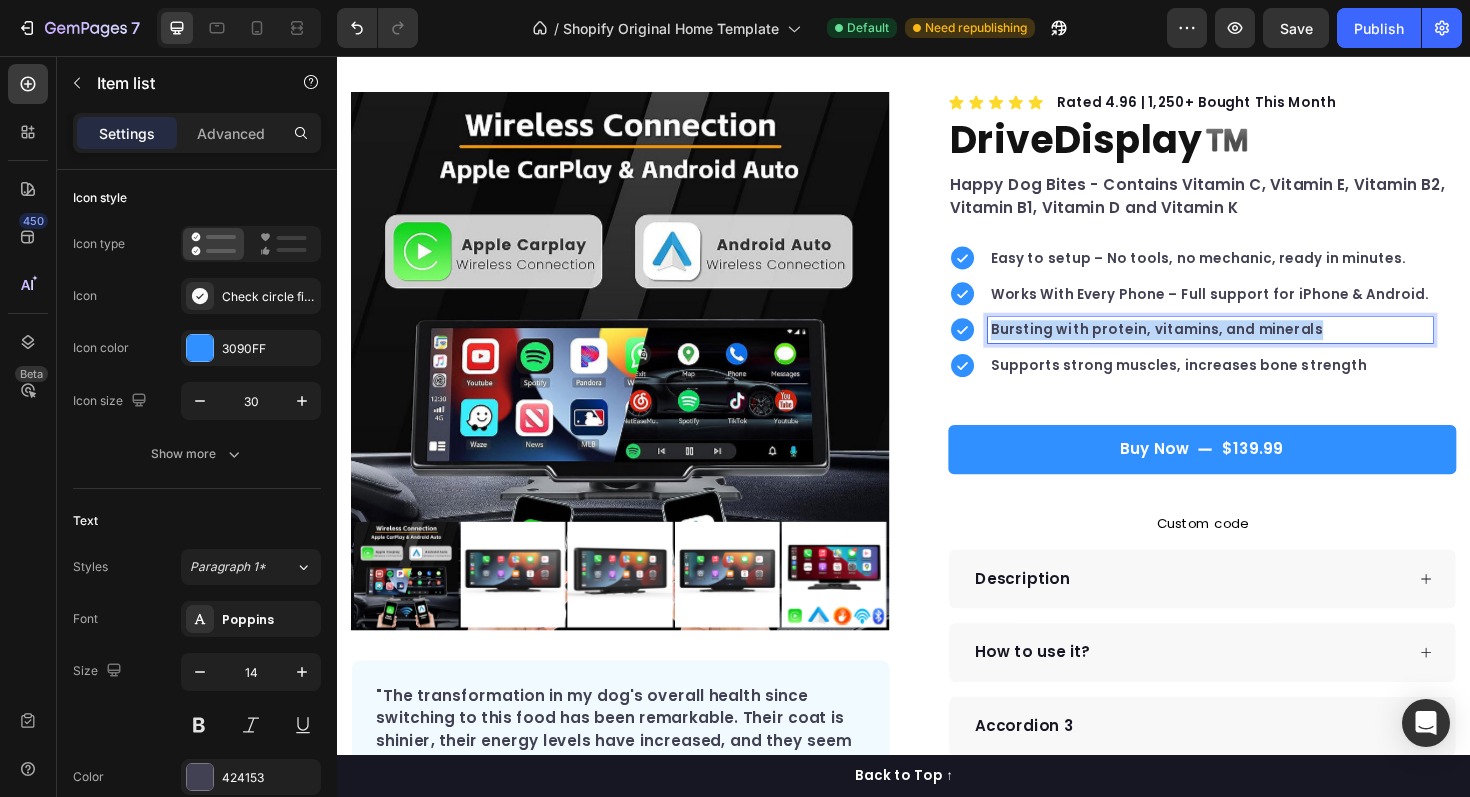 click on "Bursting with protein, vitamins, and minerals" at bounding box center [1261, 346] 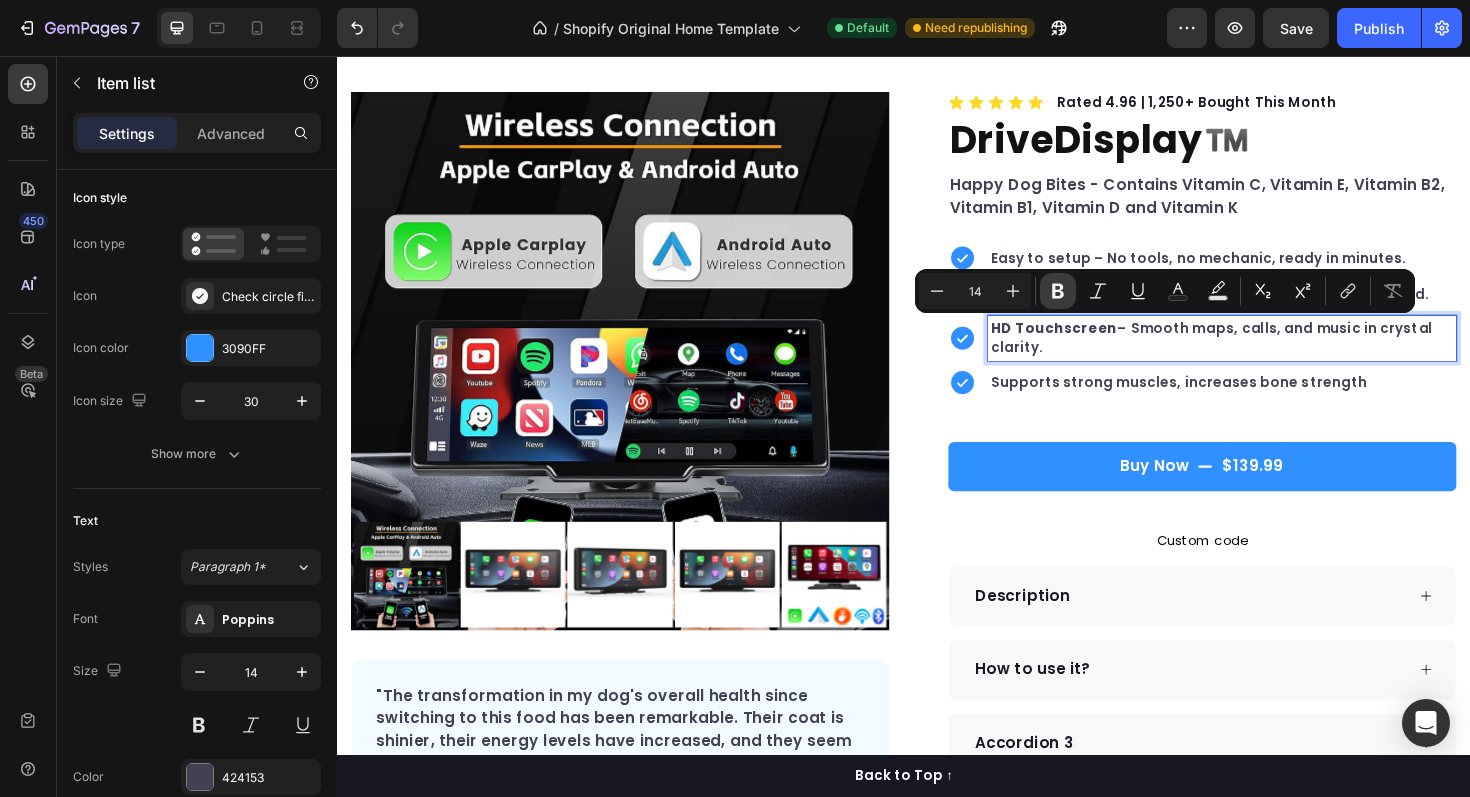 scroll, scrollTop: 99, scrollLeft: 0, axis: vertical 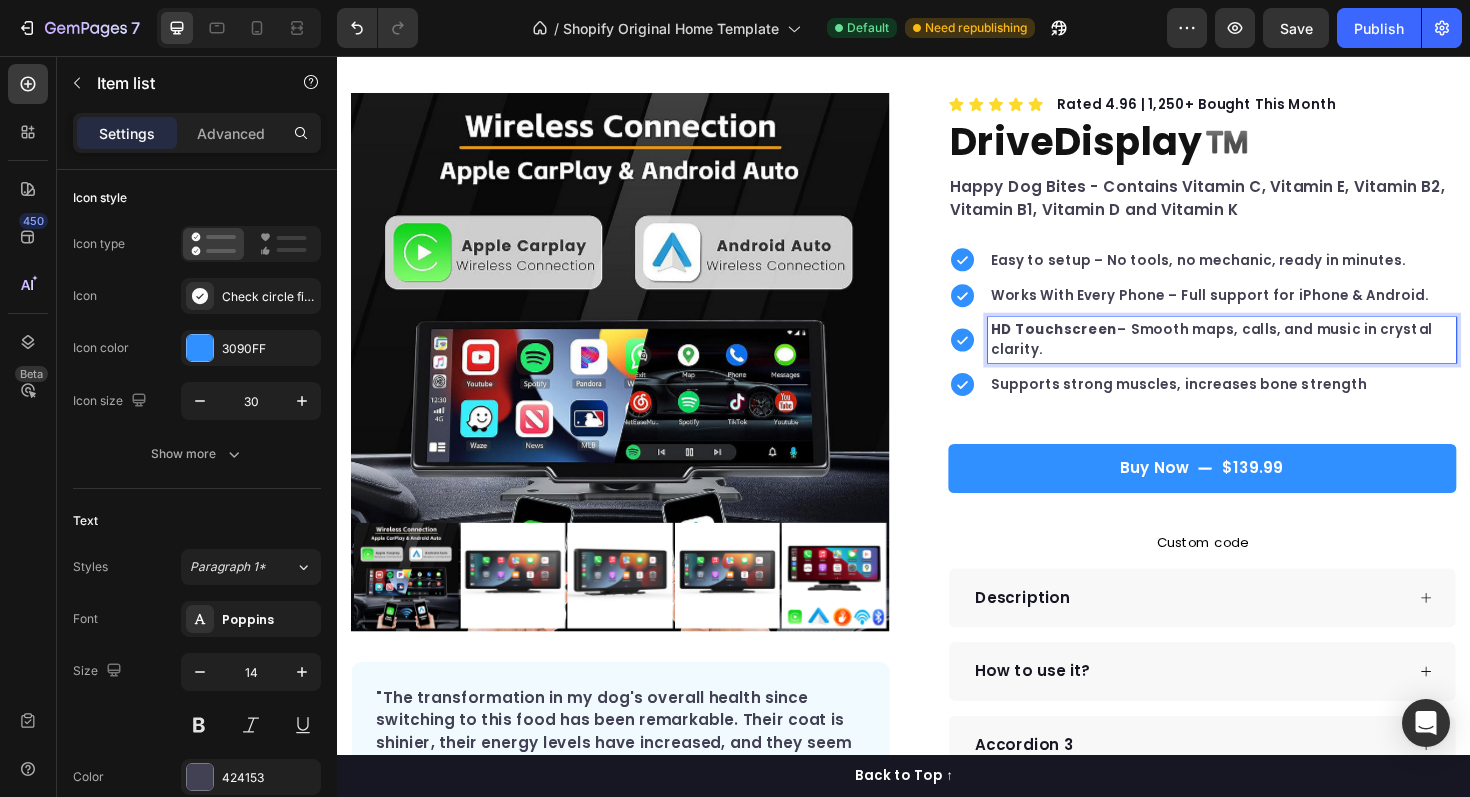 click on "HD Touchscreen" at bounding box center [1096, 346] 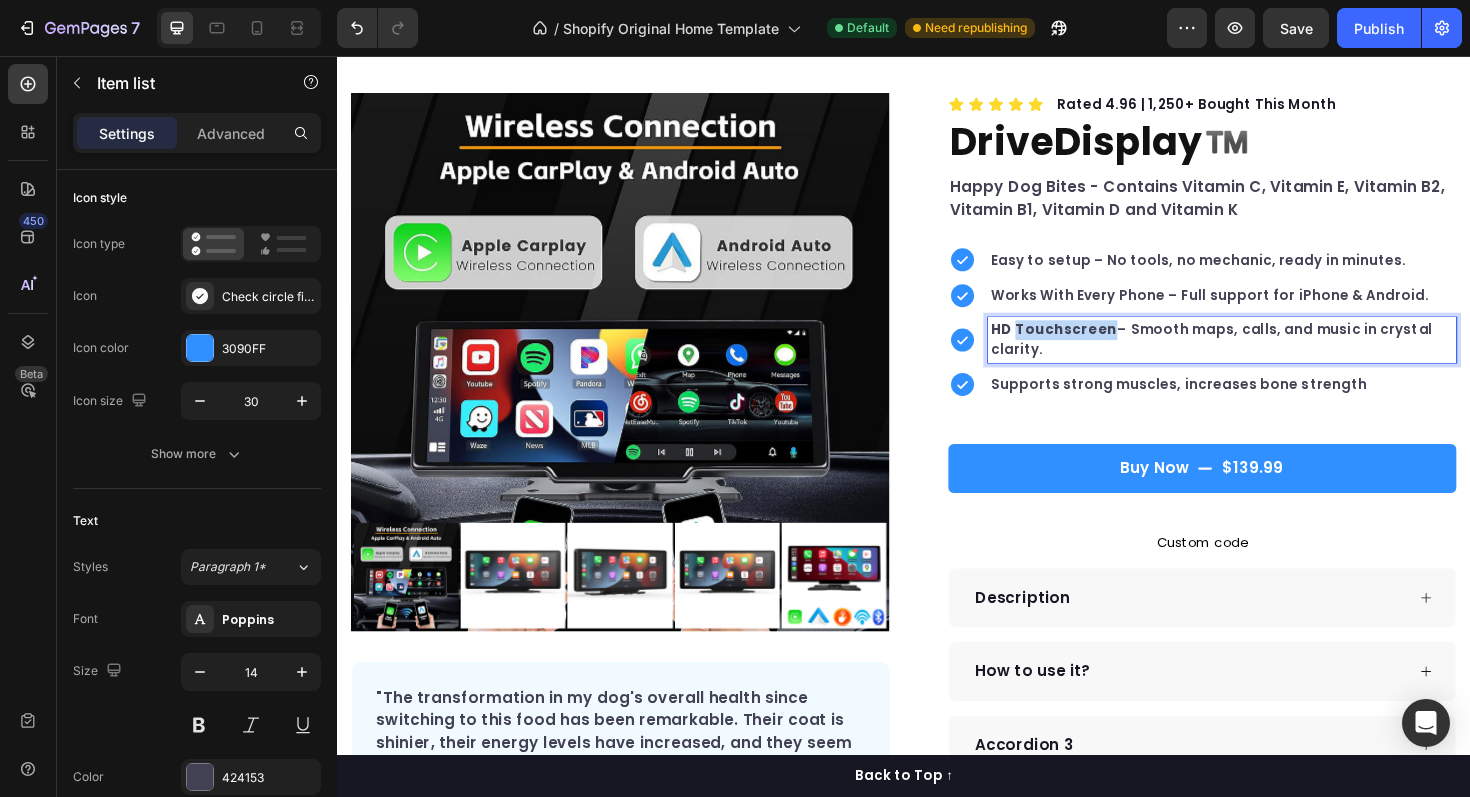 click on "HD Touchscreen" at bounding box center (1096, 346) 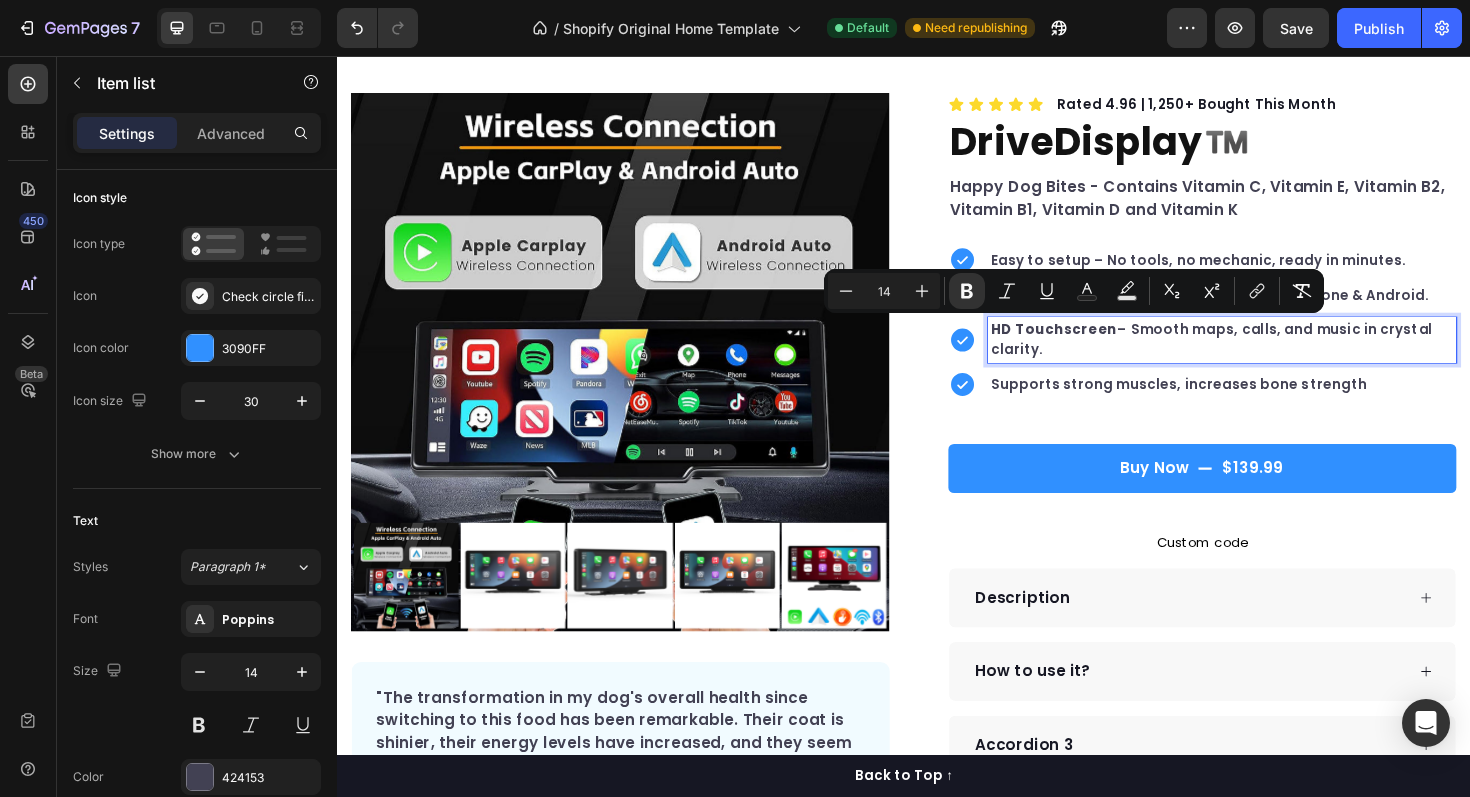 click on "HD Touchscreen" at bounding box center (1096, 346) 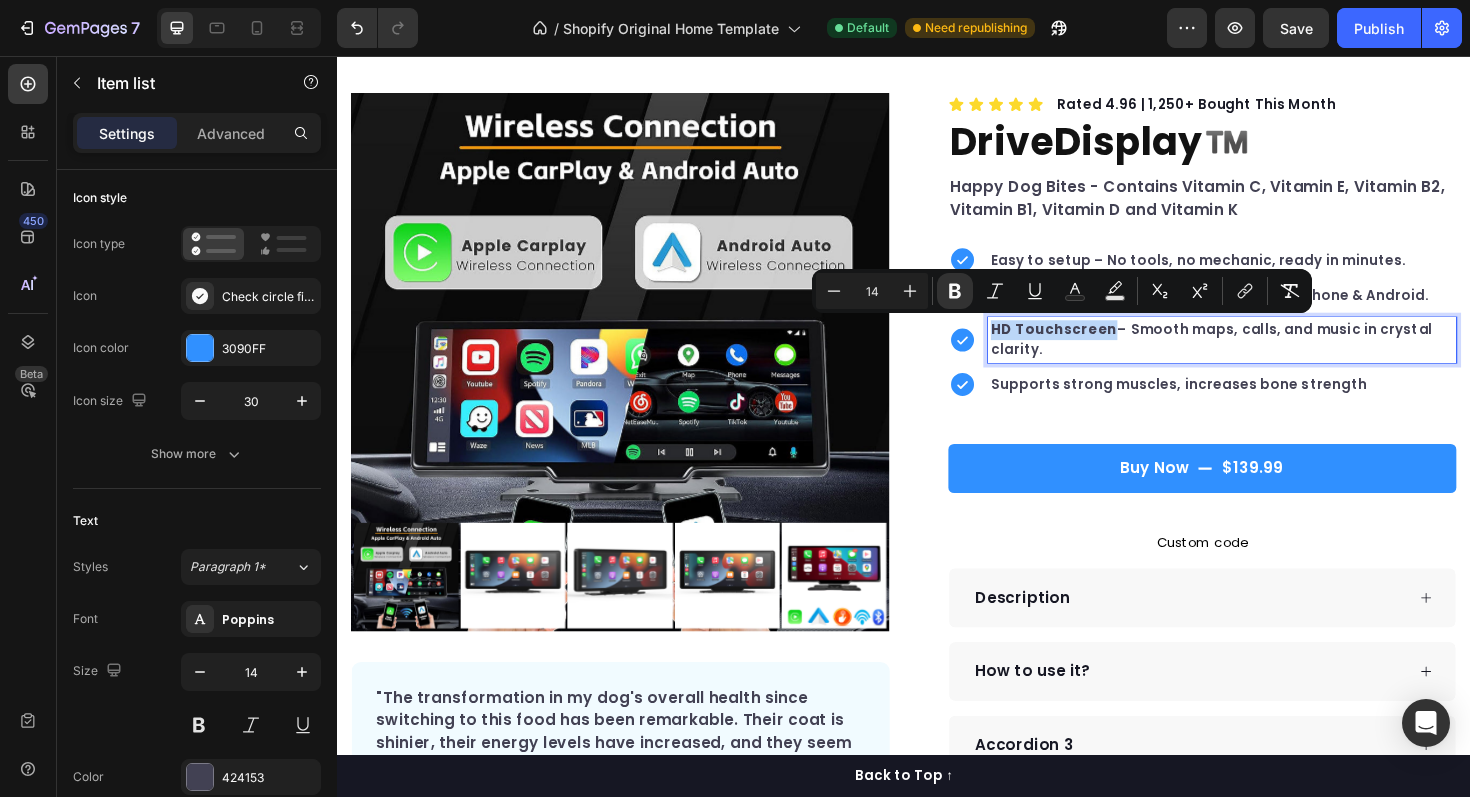 drag, startPoint x: 1030, startPoint y: 342, endPoint x: 1149, endPoint y: 351, distance: 119.33985 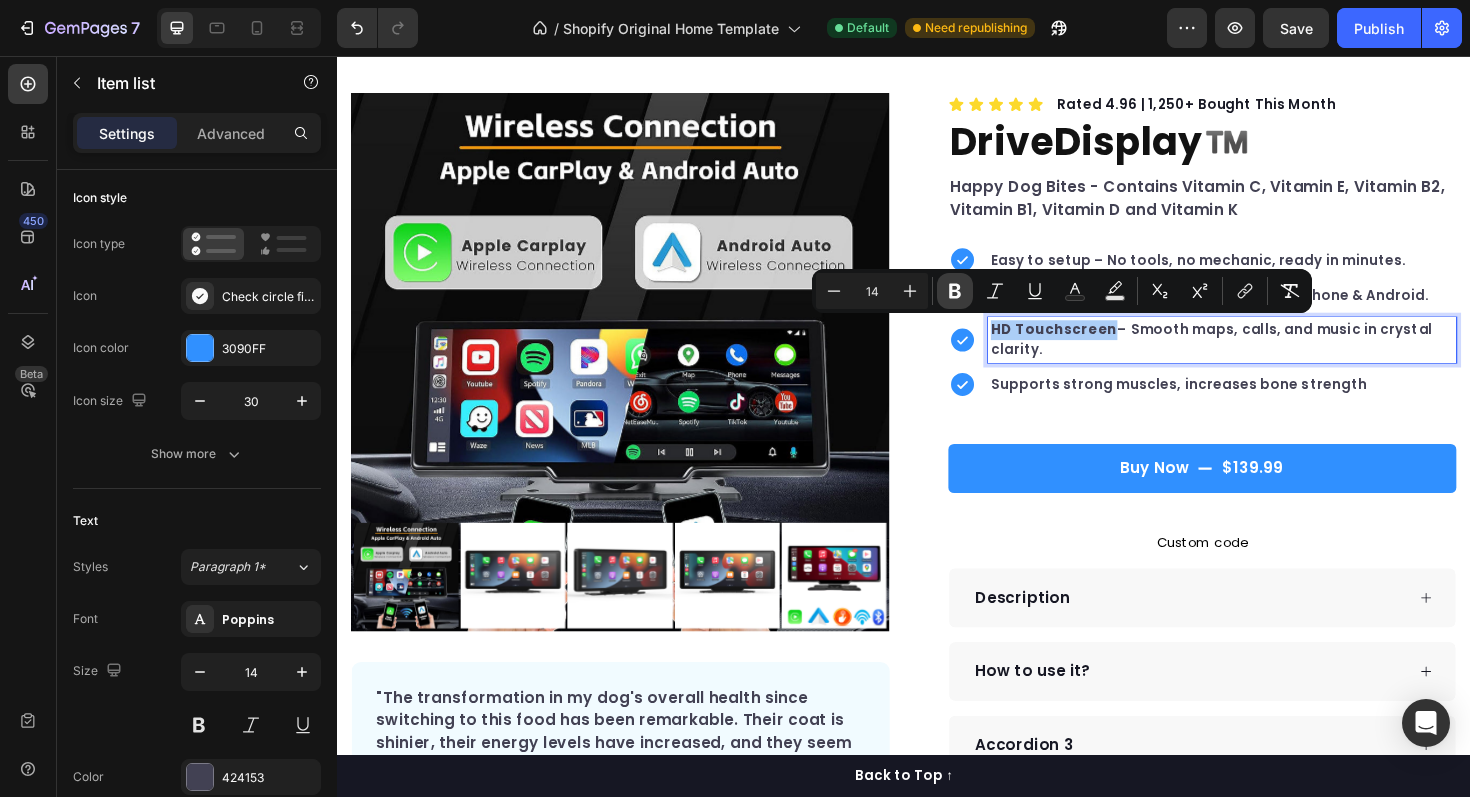 click 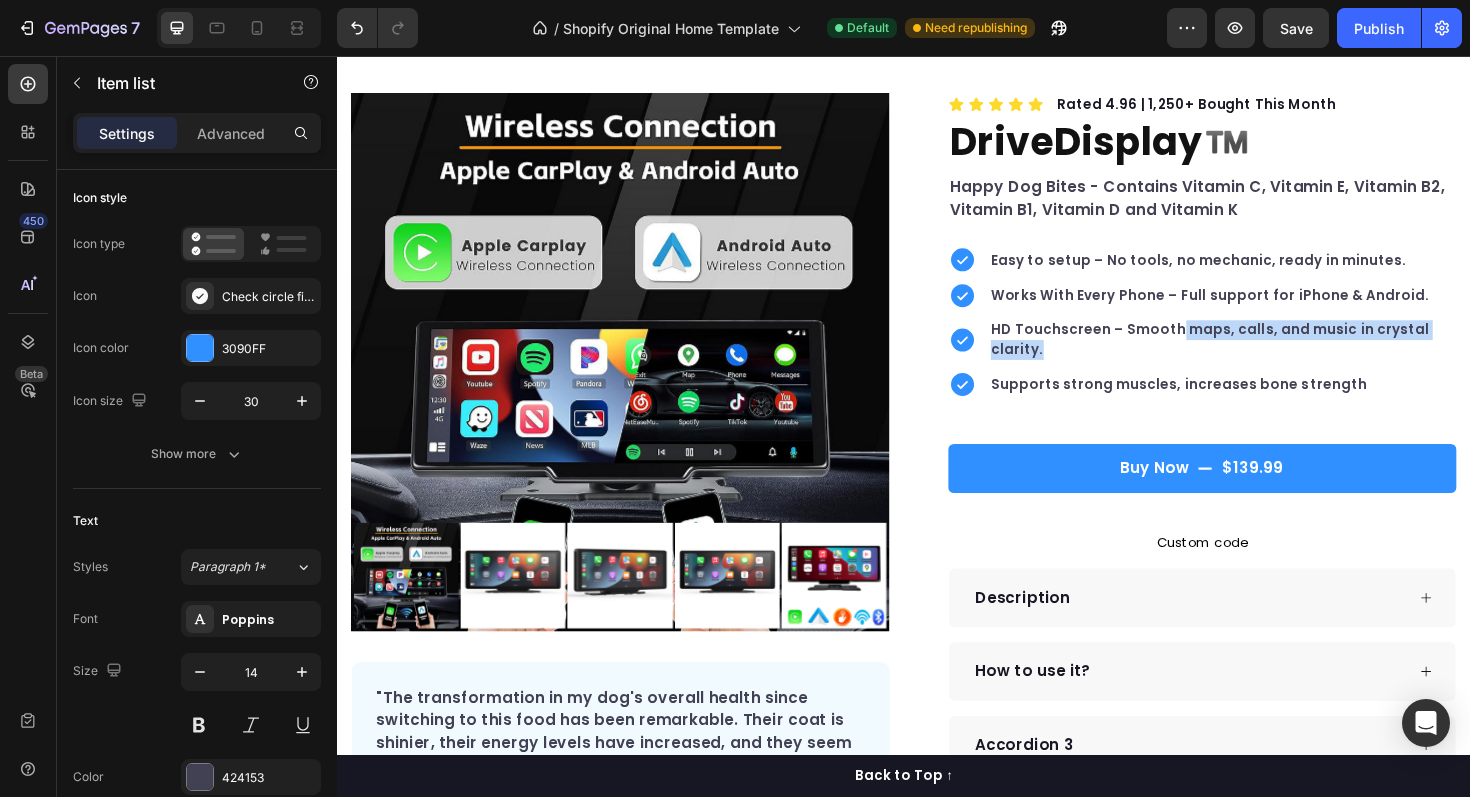 drag, startPoint x: 1228, startPoint y: 344, endPoint x: 1272, endPoint y: 373, distance: 52.69725 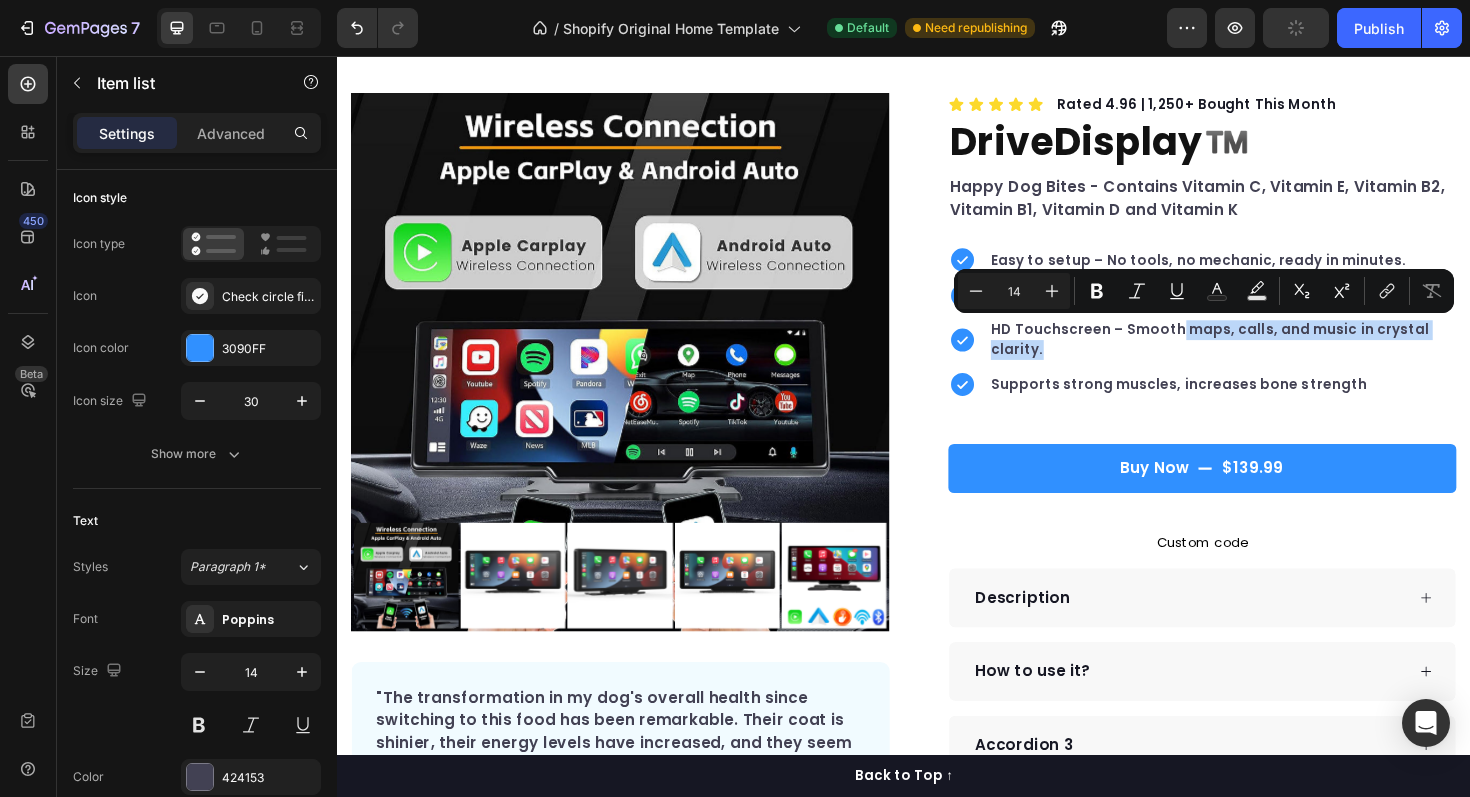 scroll, scrollTop: 101, scrollLeft: 0, axis: vertical 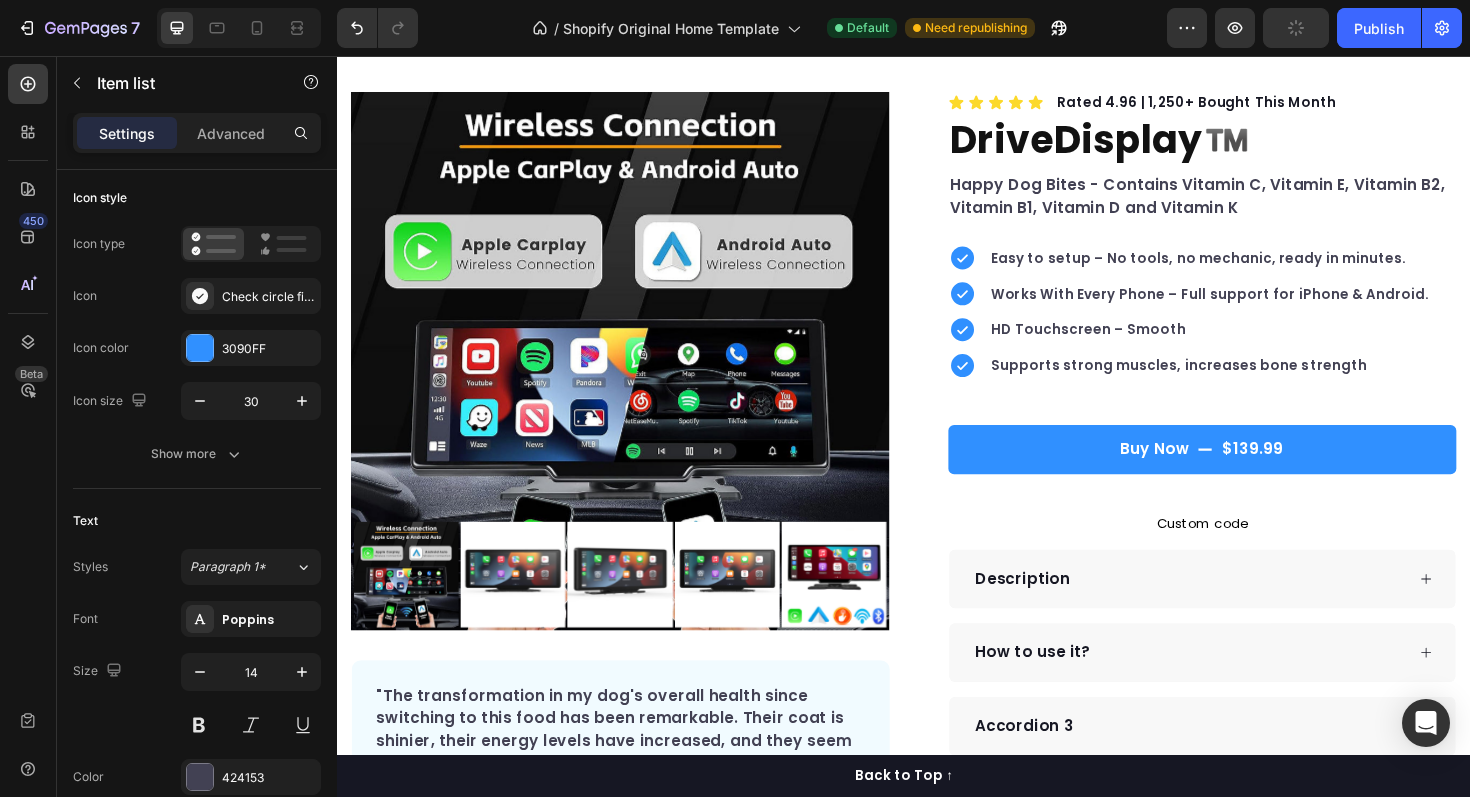 click on "HD Touchscreen – Smooth" at bounding box center [1261, 346] 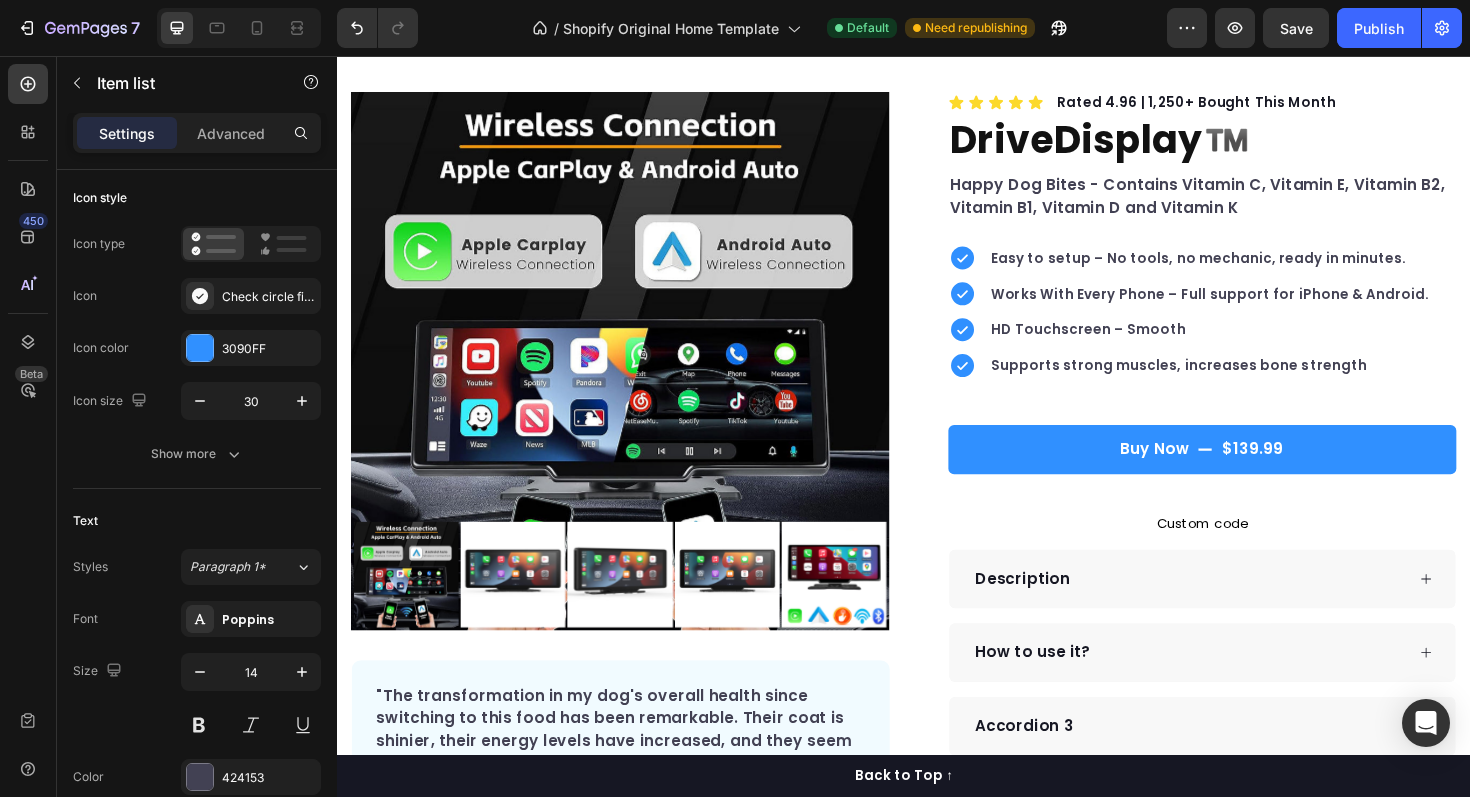 click on "HD Touchscreen – Smooth" at bounding box center (1261, 346) 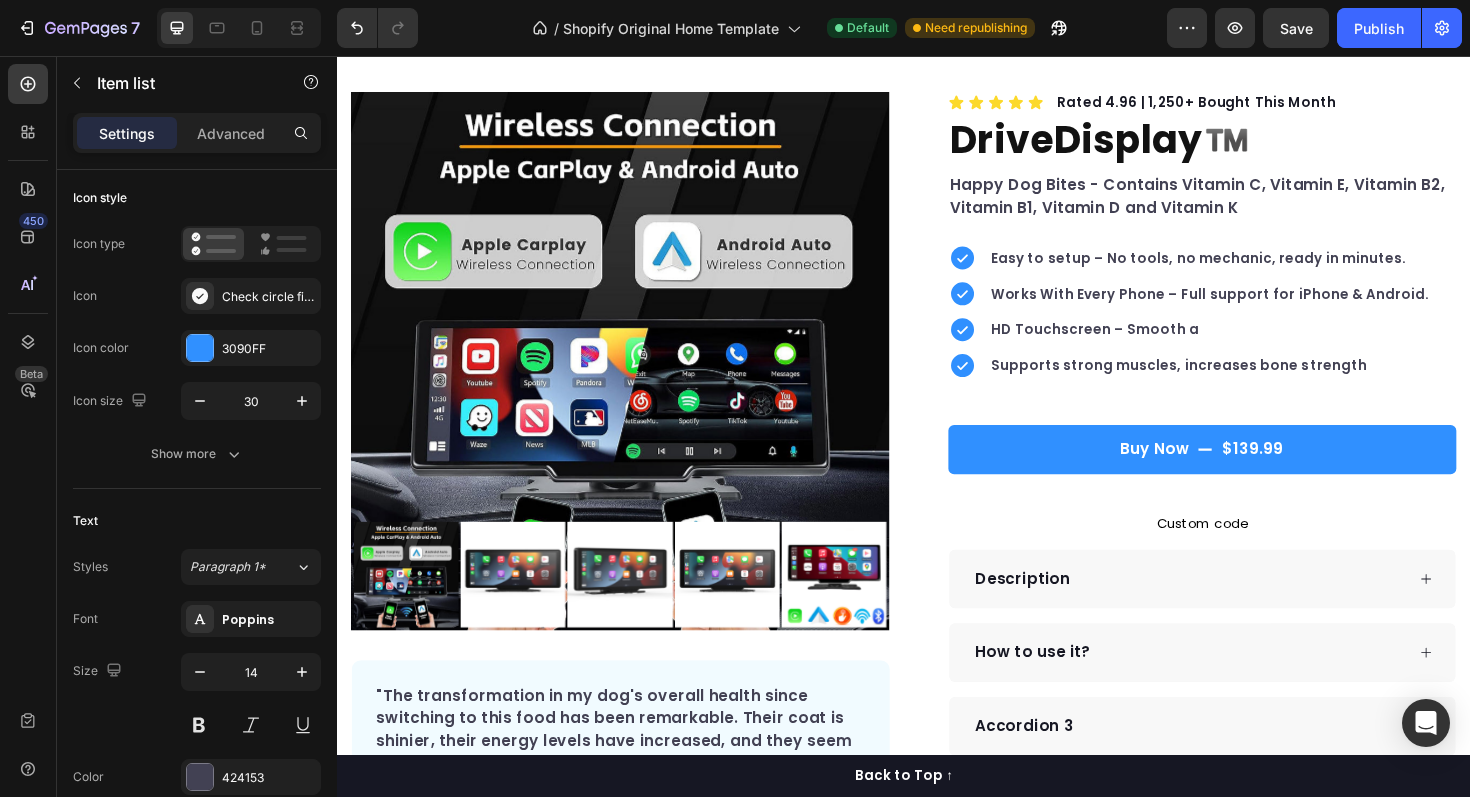 click on "HD Touchscreen – Smooth a" at bounding box center [1261, 346] 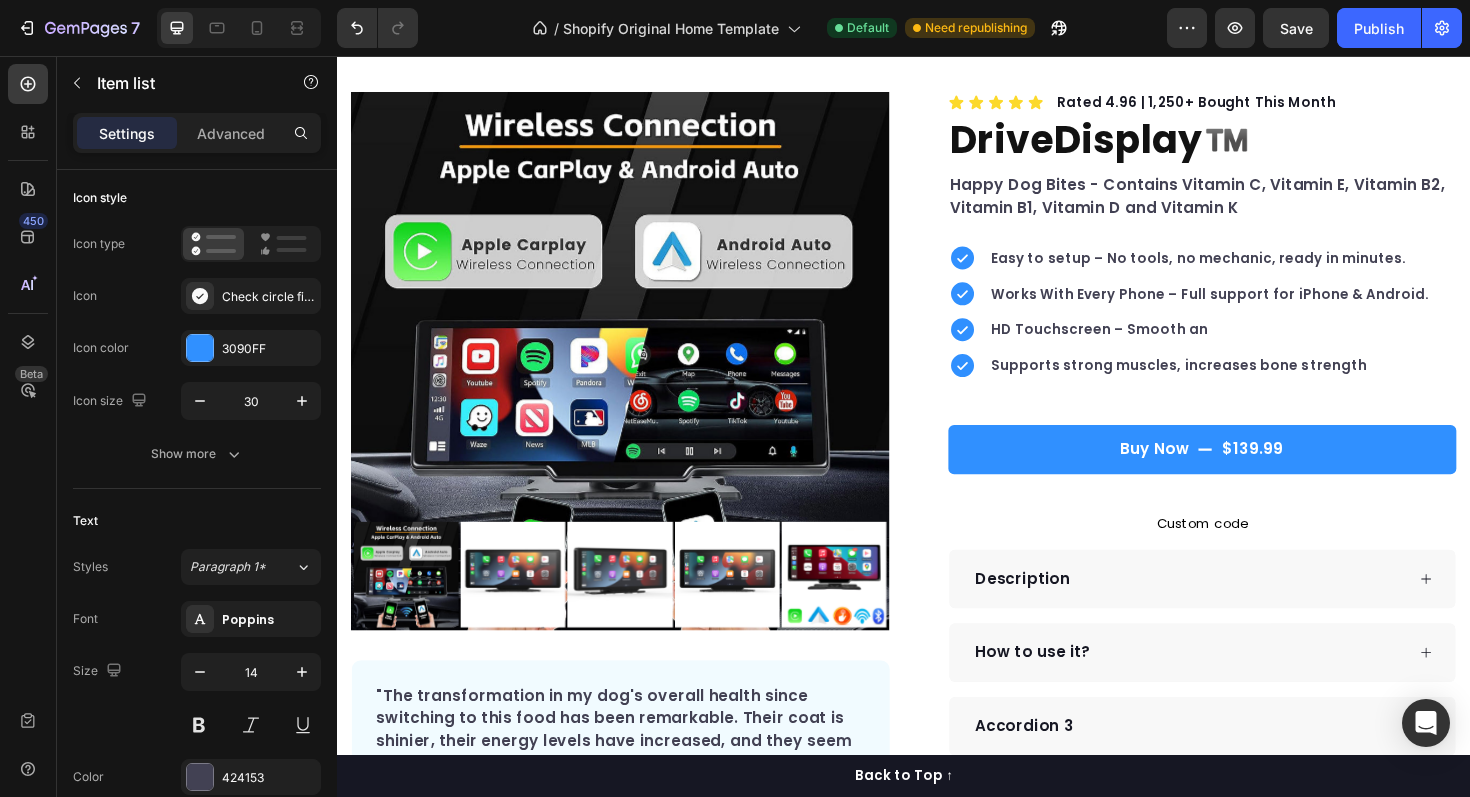 click on "HD Touchscreen – Smooth an" at bounding box center (1261, 346) 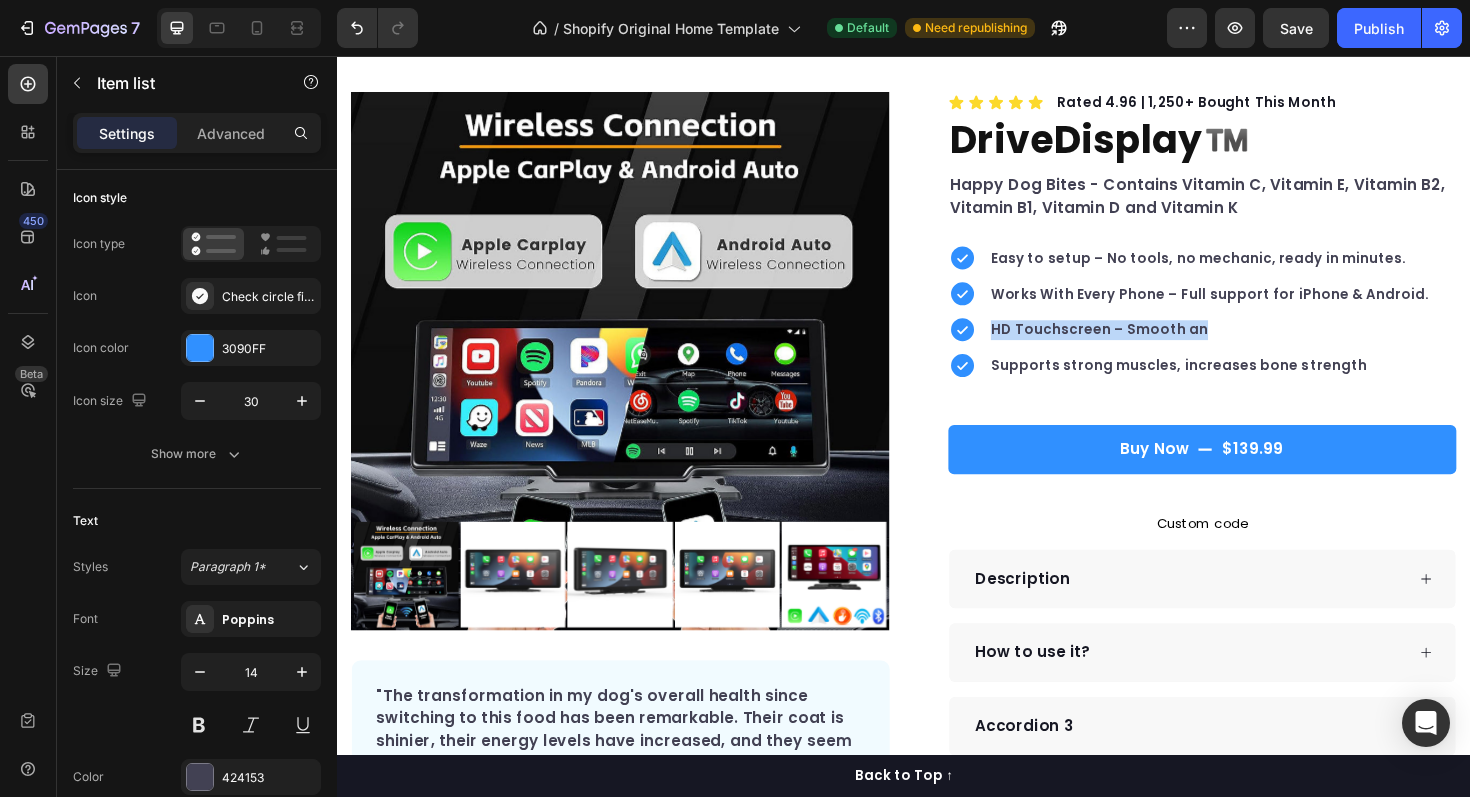 click on "HD Touchscreen – Smooth an" at bounding box center (1261, 346) 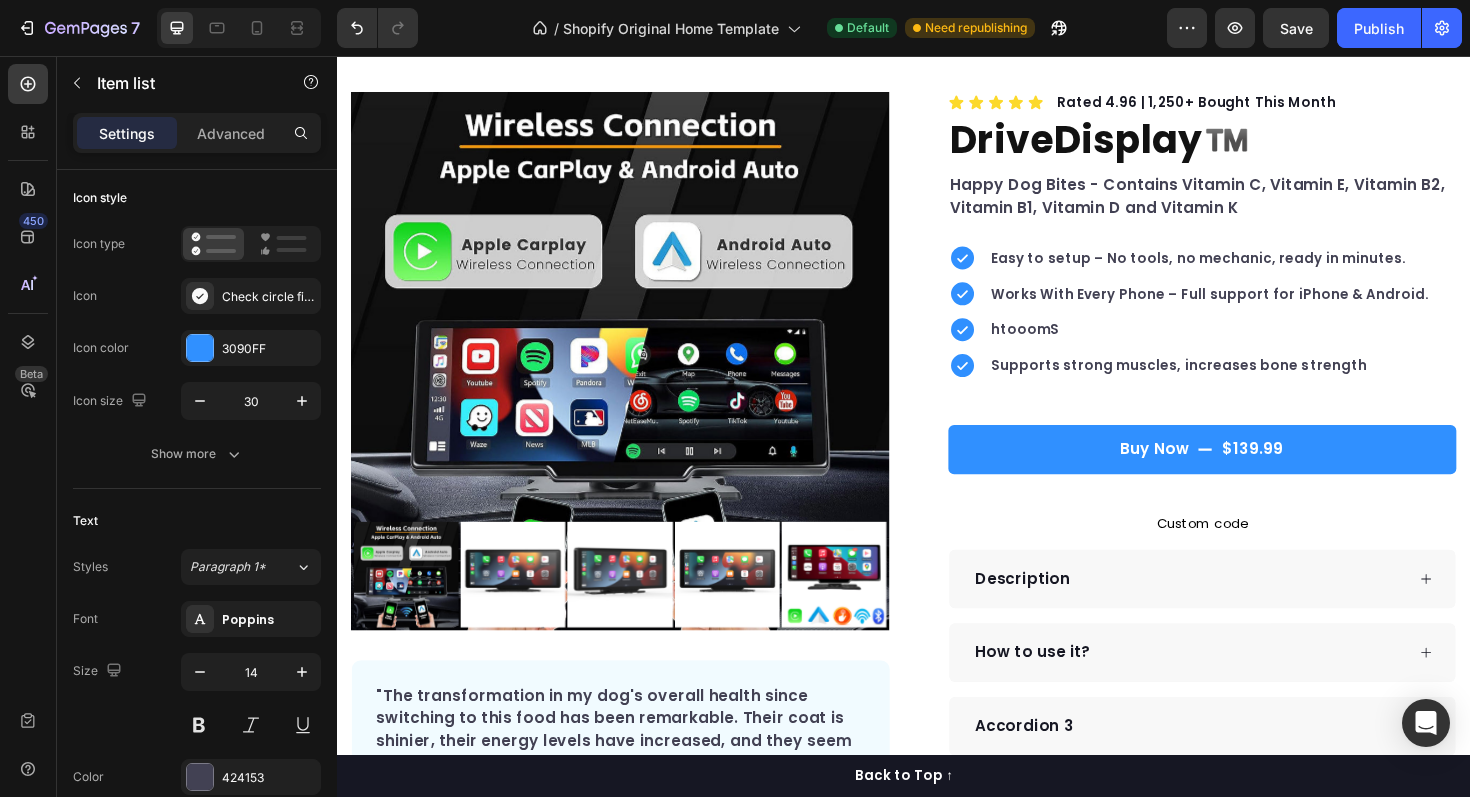click on "htooomS" at bounding box center (1261, 346) 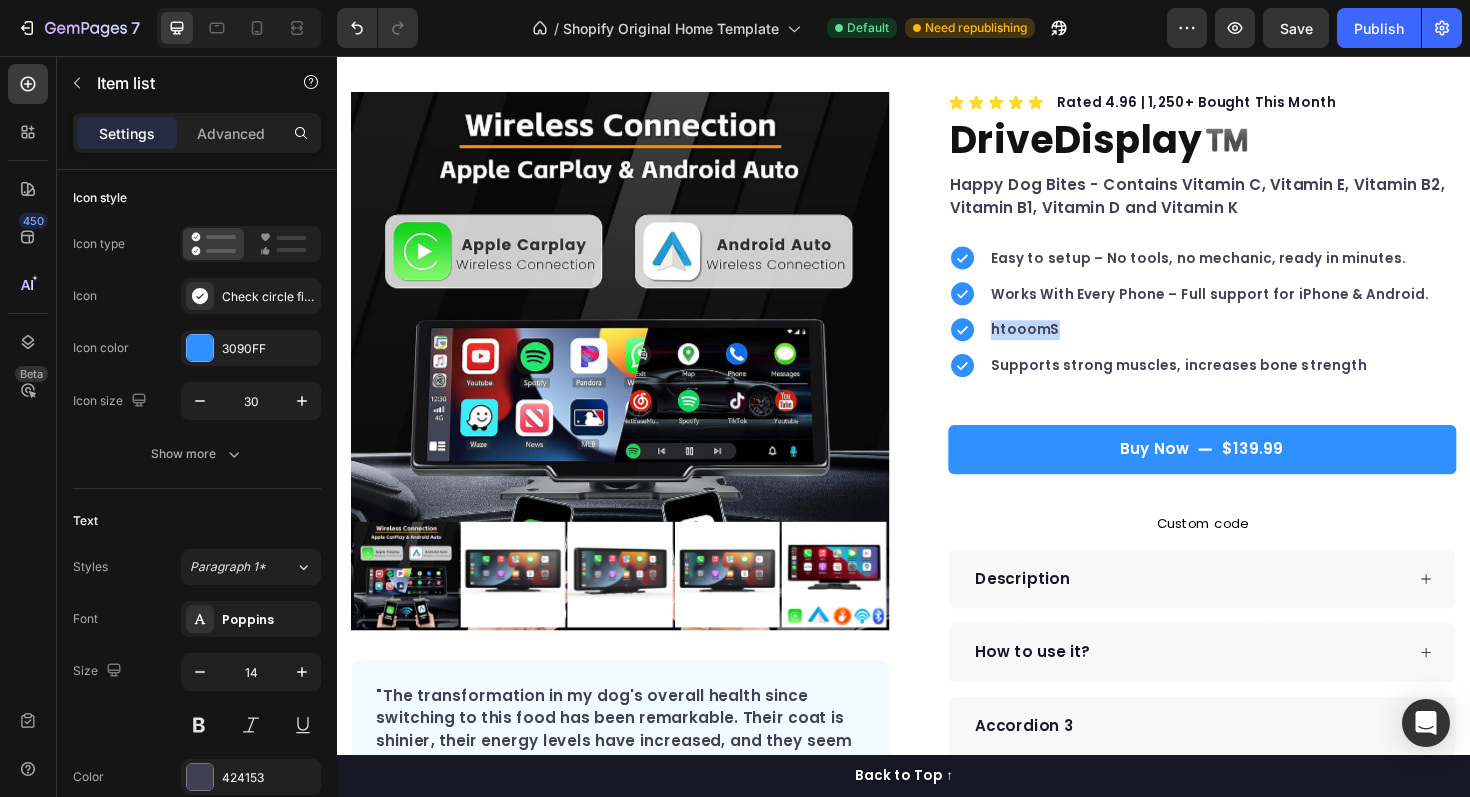 click on "htooomS" at bounding box center [1261, 346] 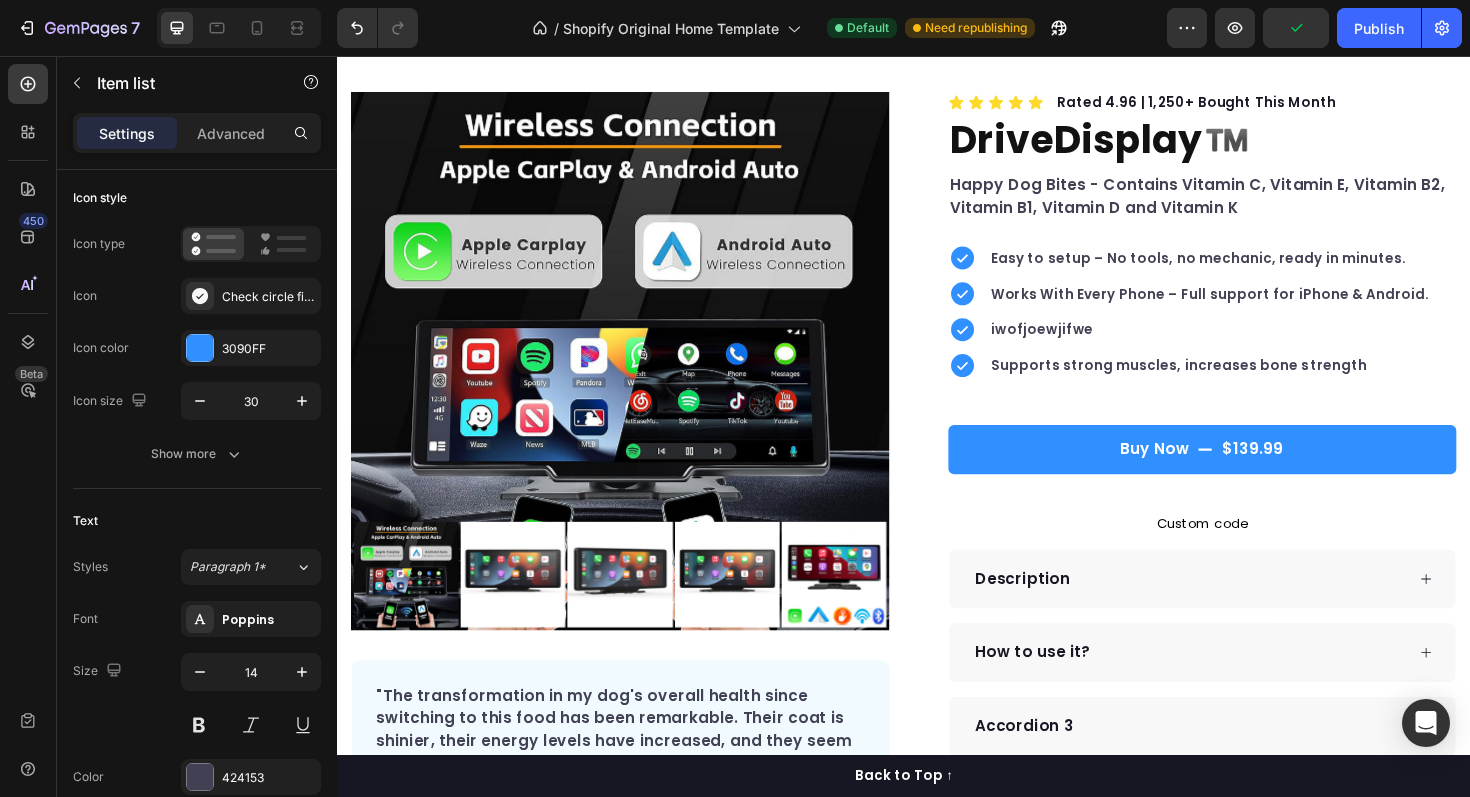 click on "iwofjoewjifwe" at bounding box center (1261, 346) 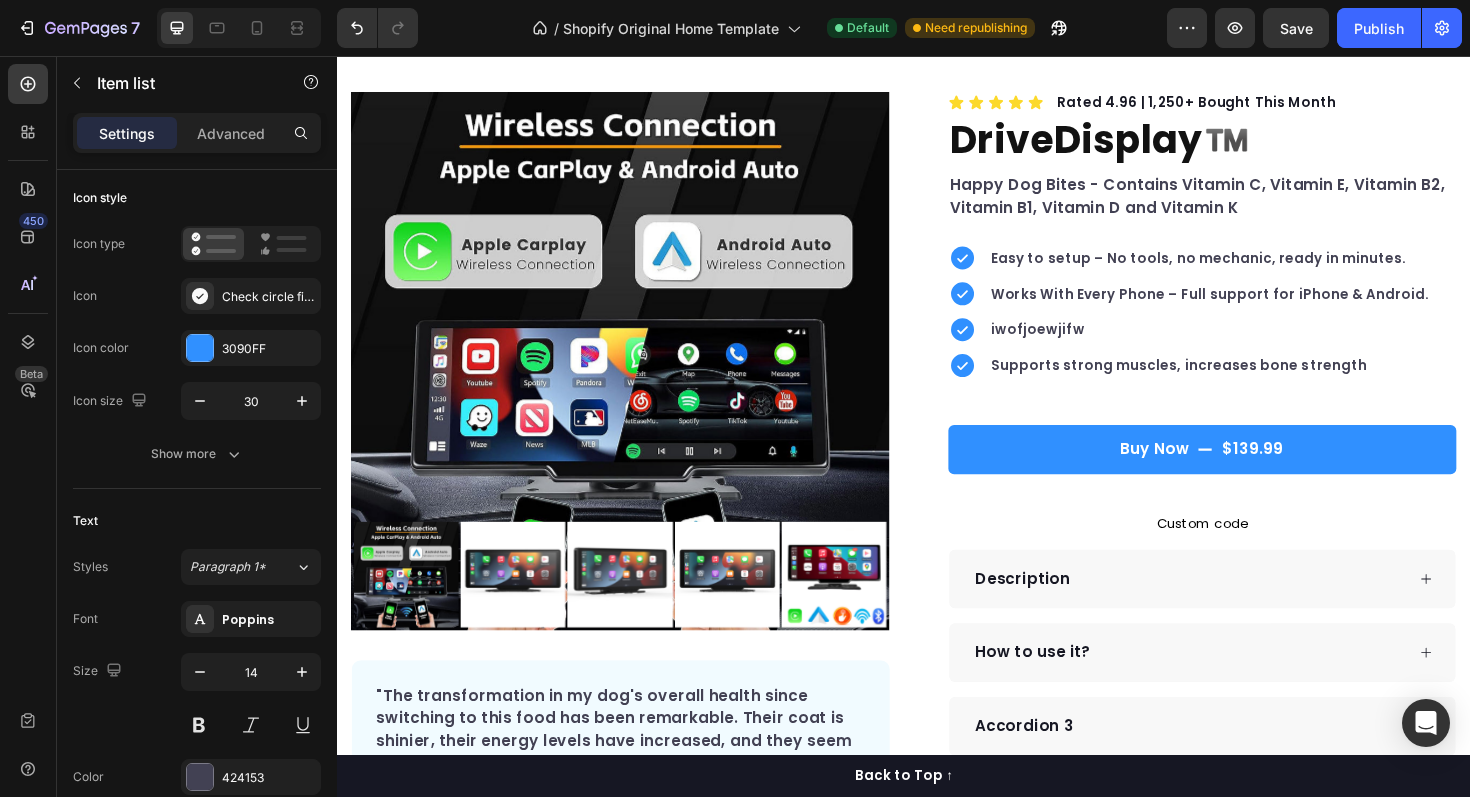 click on "iwofjoewjifw" at bounding box center [1261, 346] 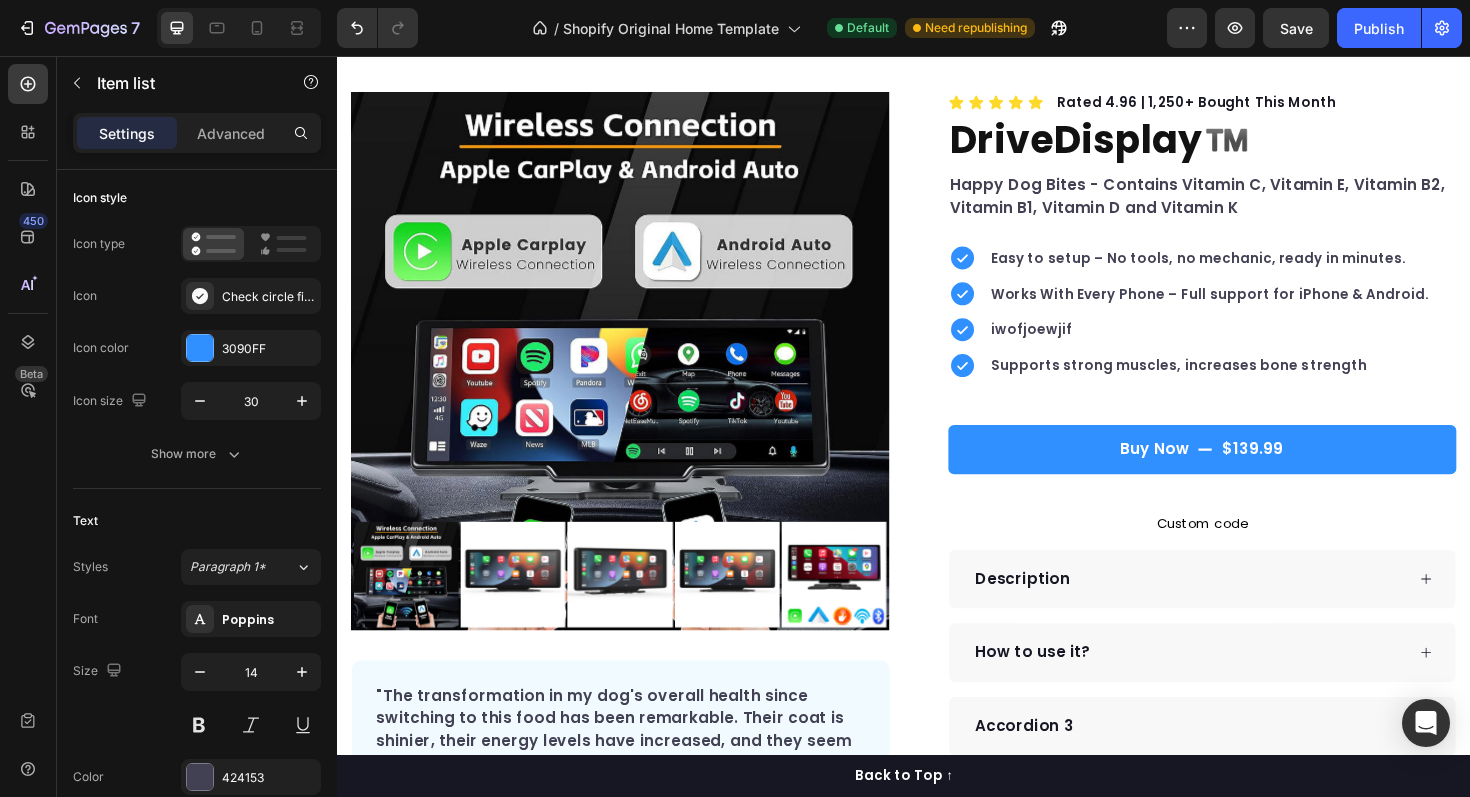 click on "iwofjoewjif" at bounding box center [1261, 346] 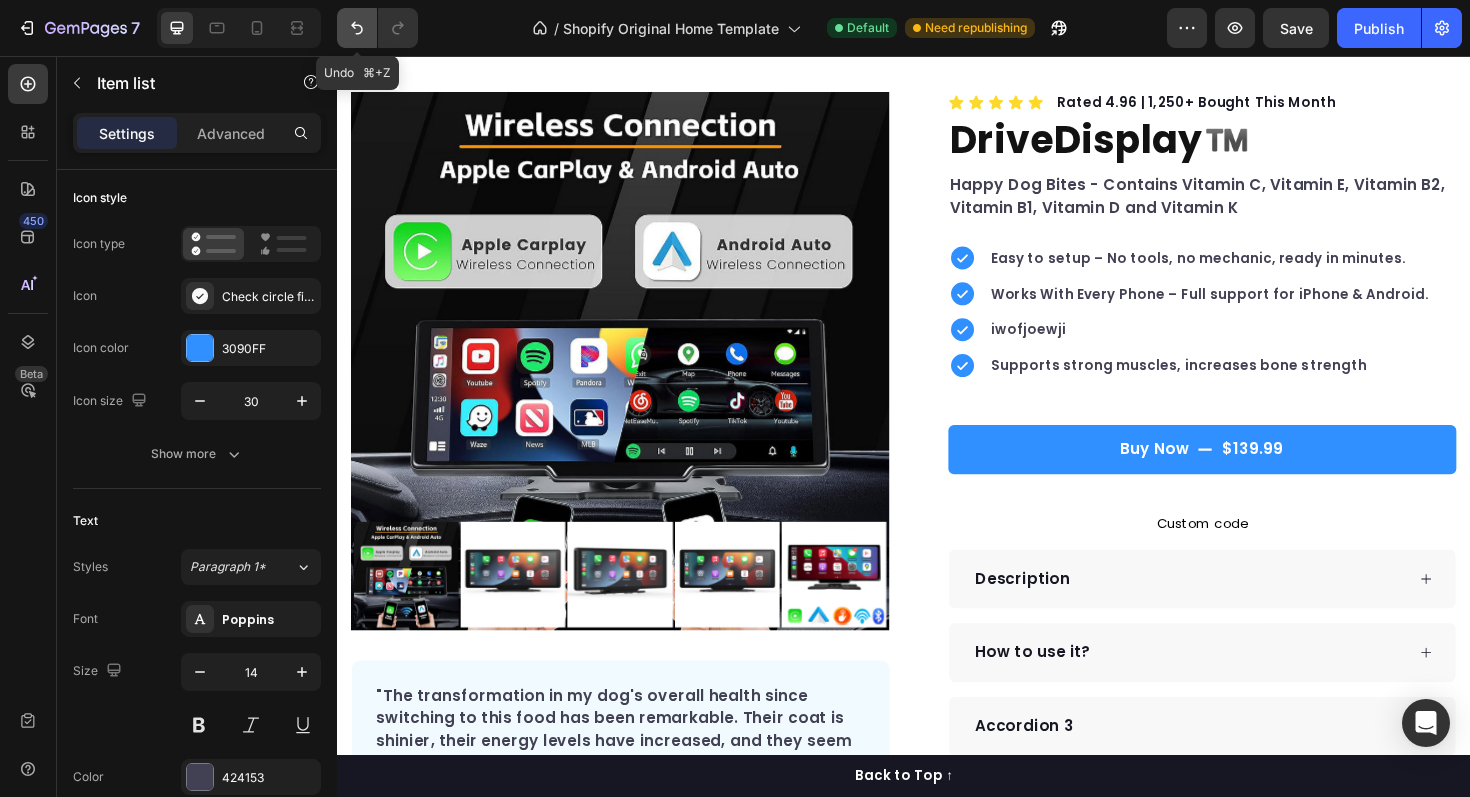 click 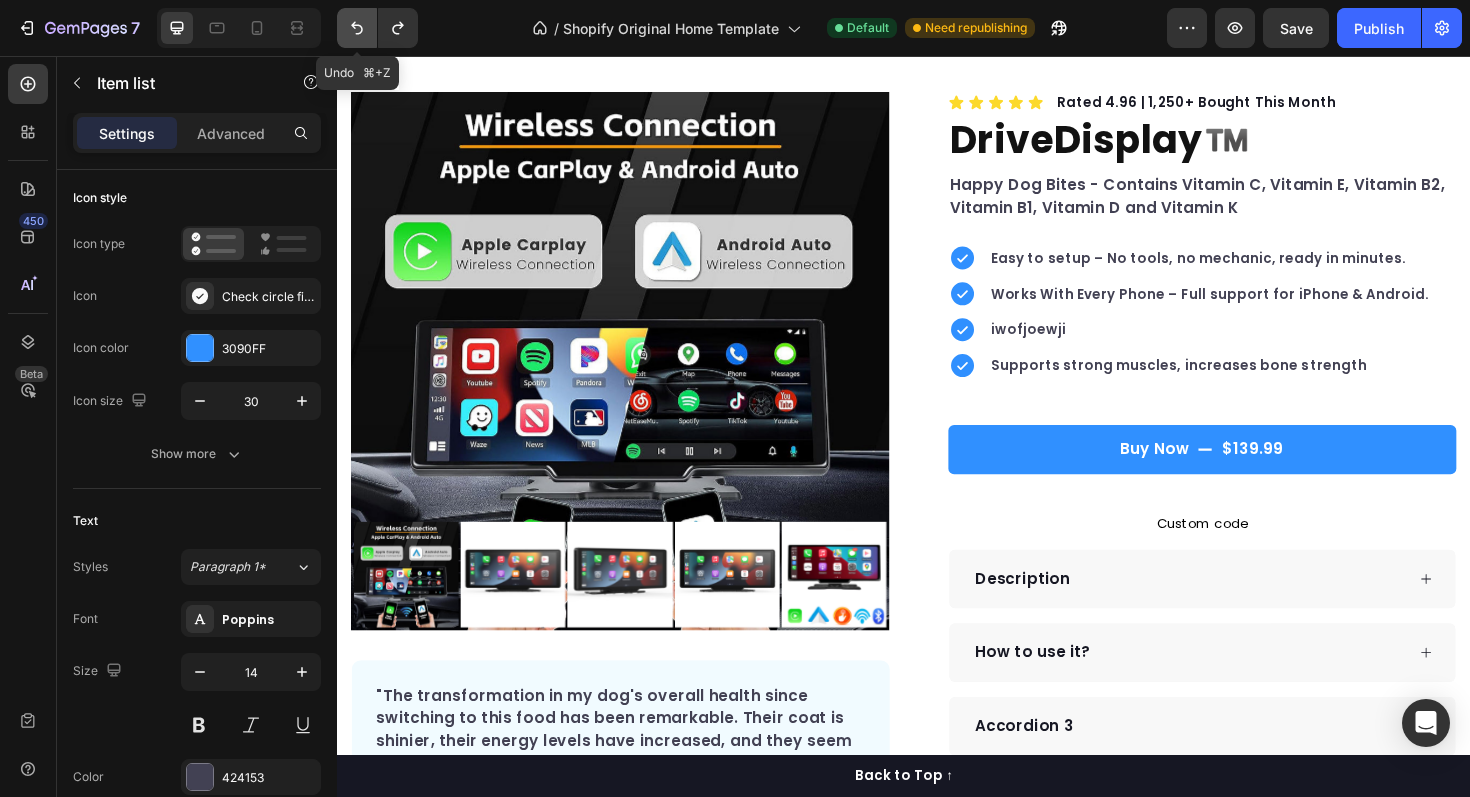 click 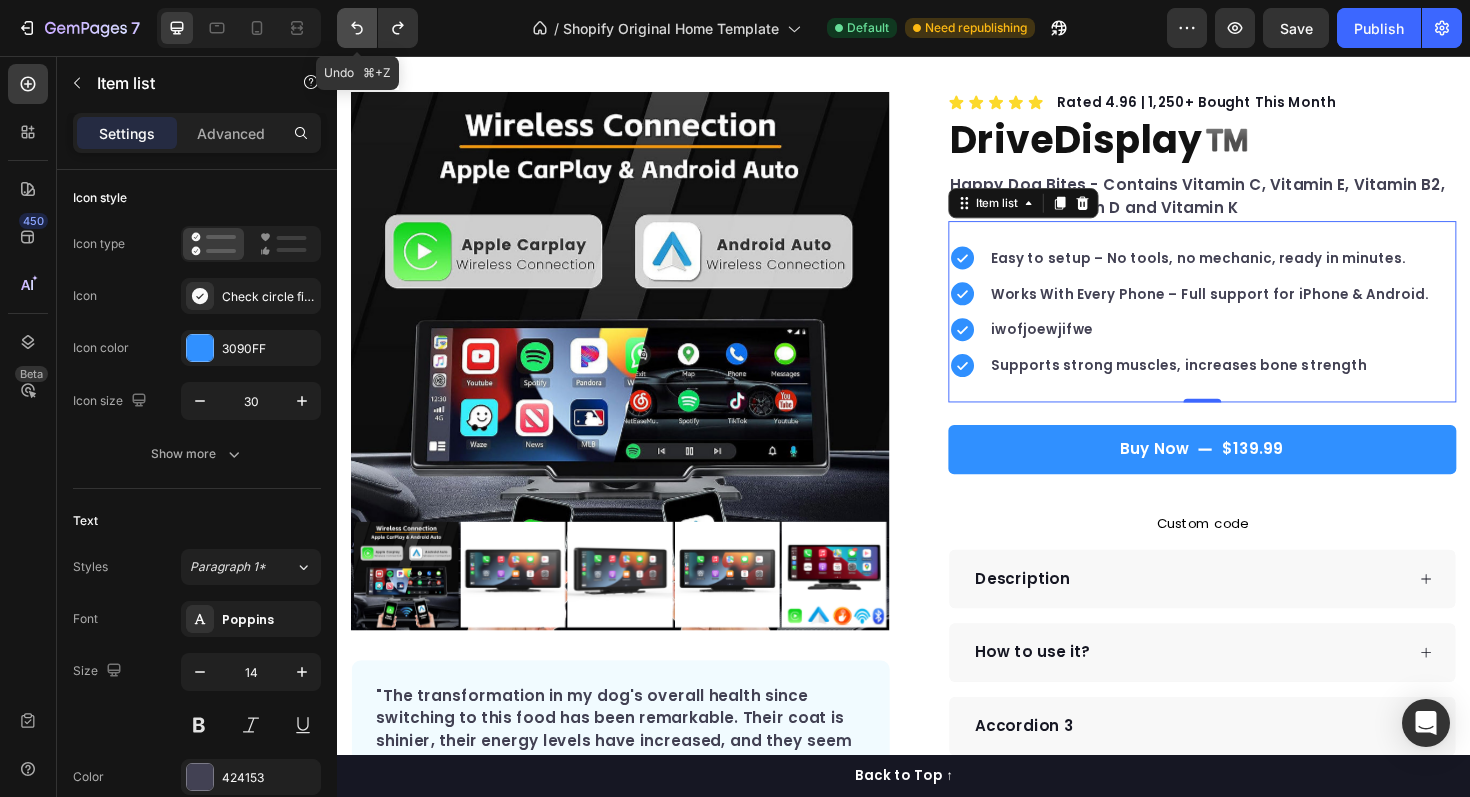 click 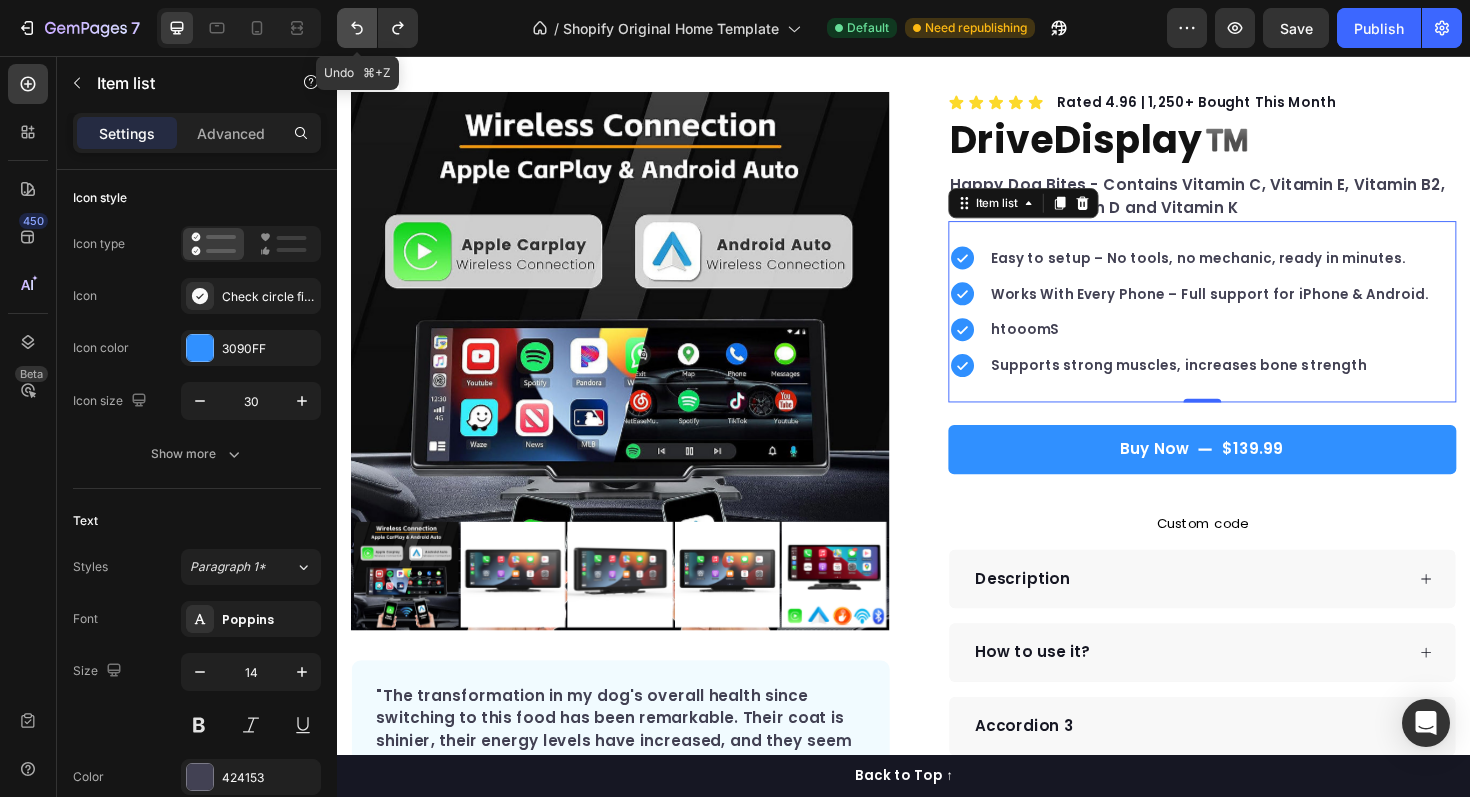 click 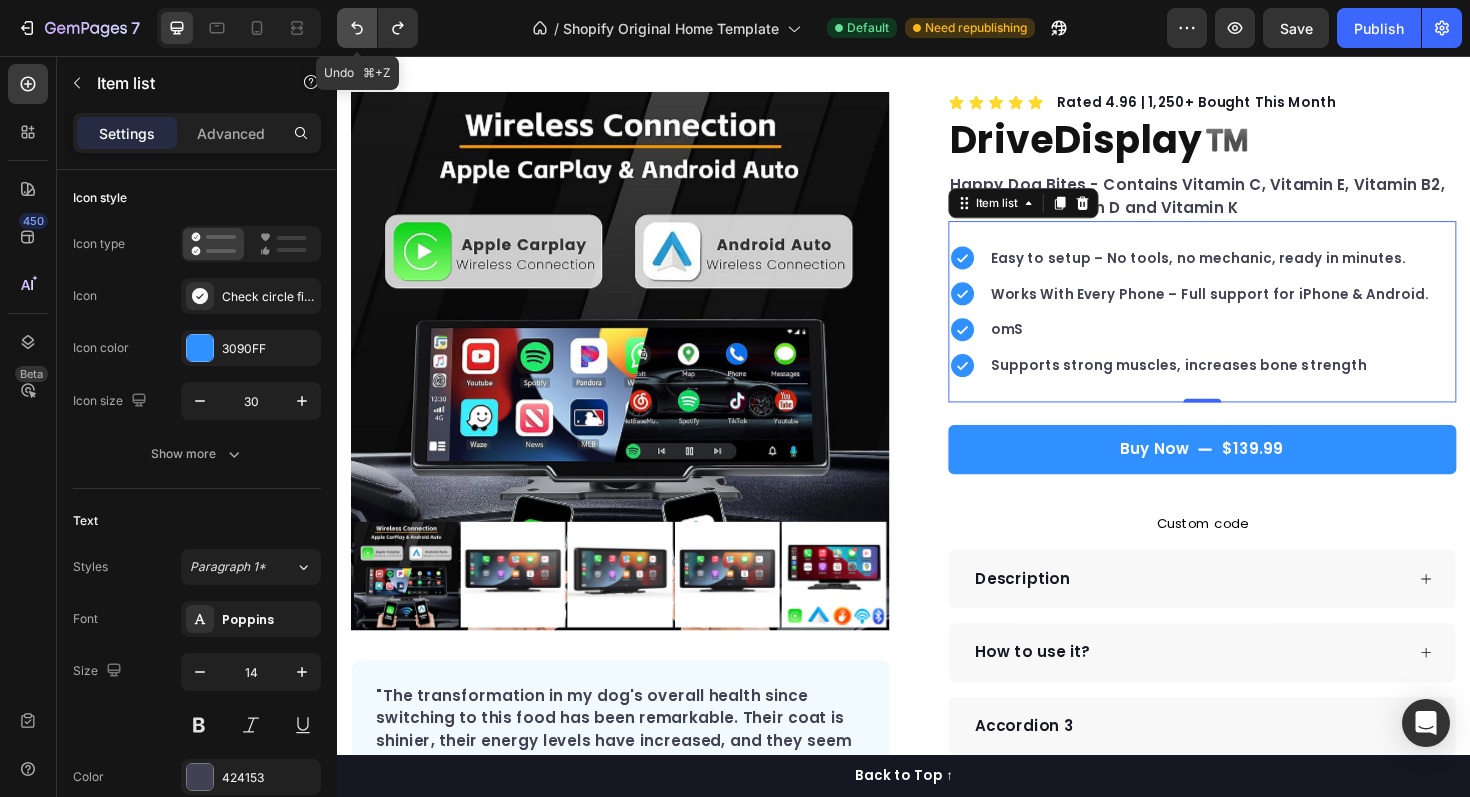 click 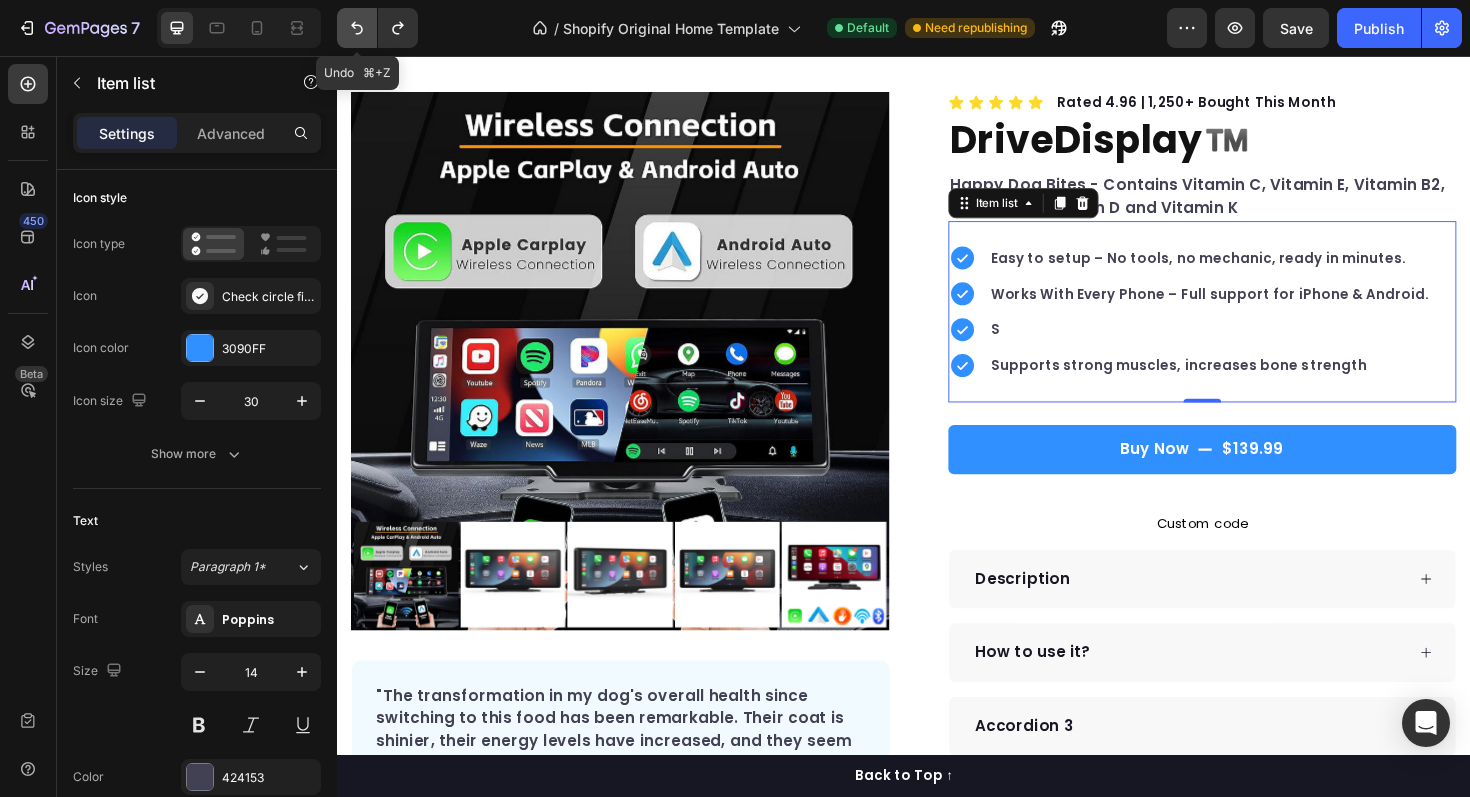 click 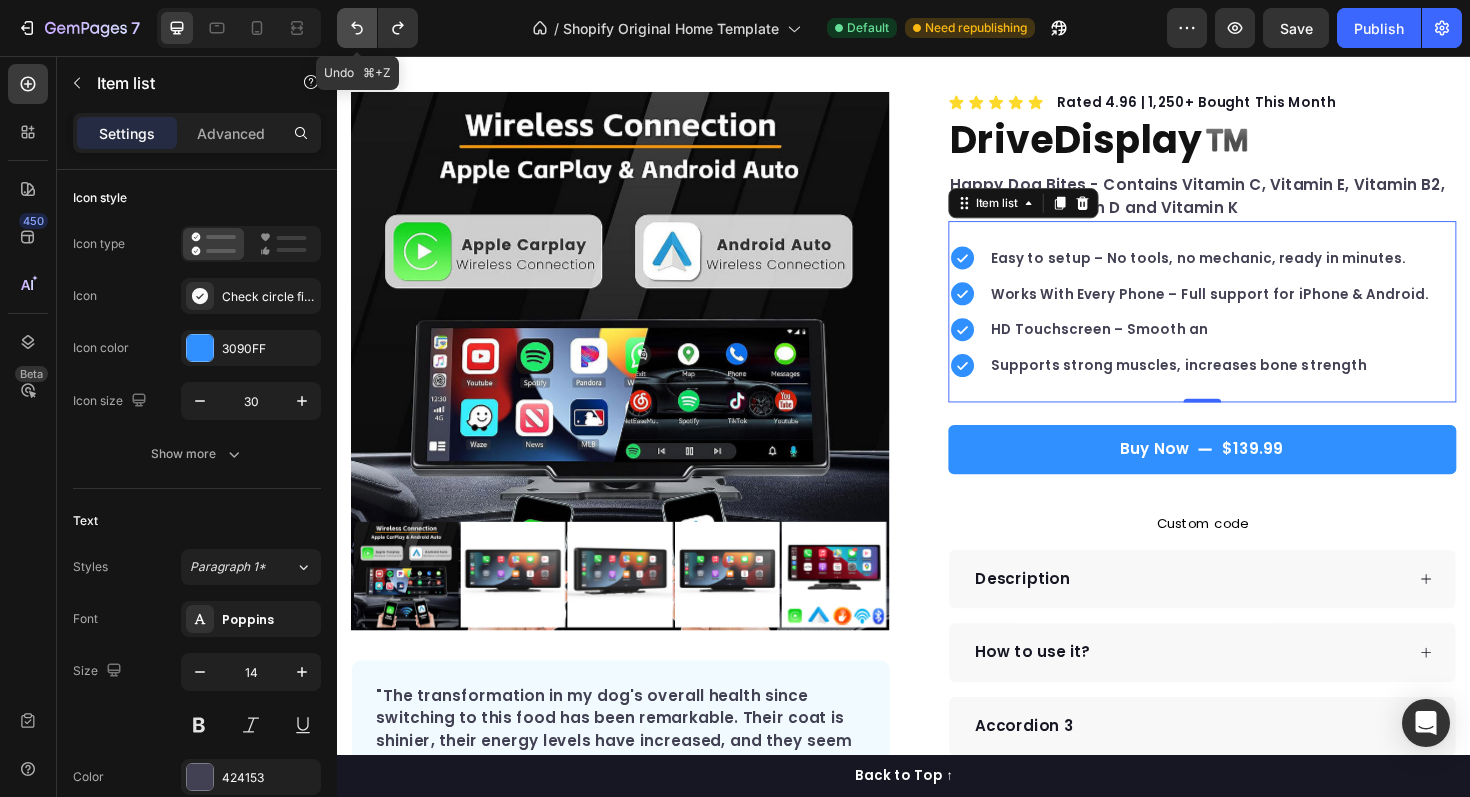 click 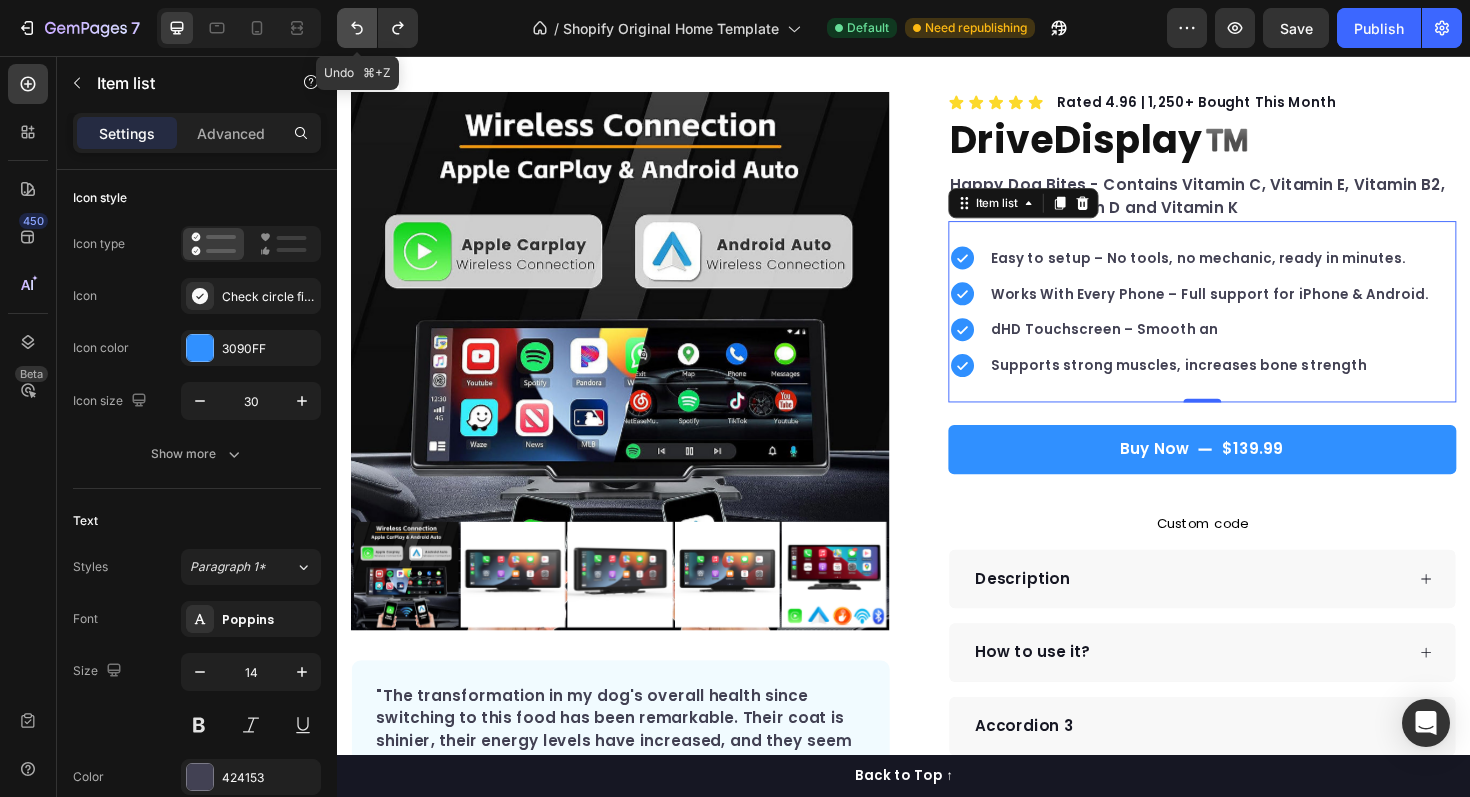 click 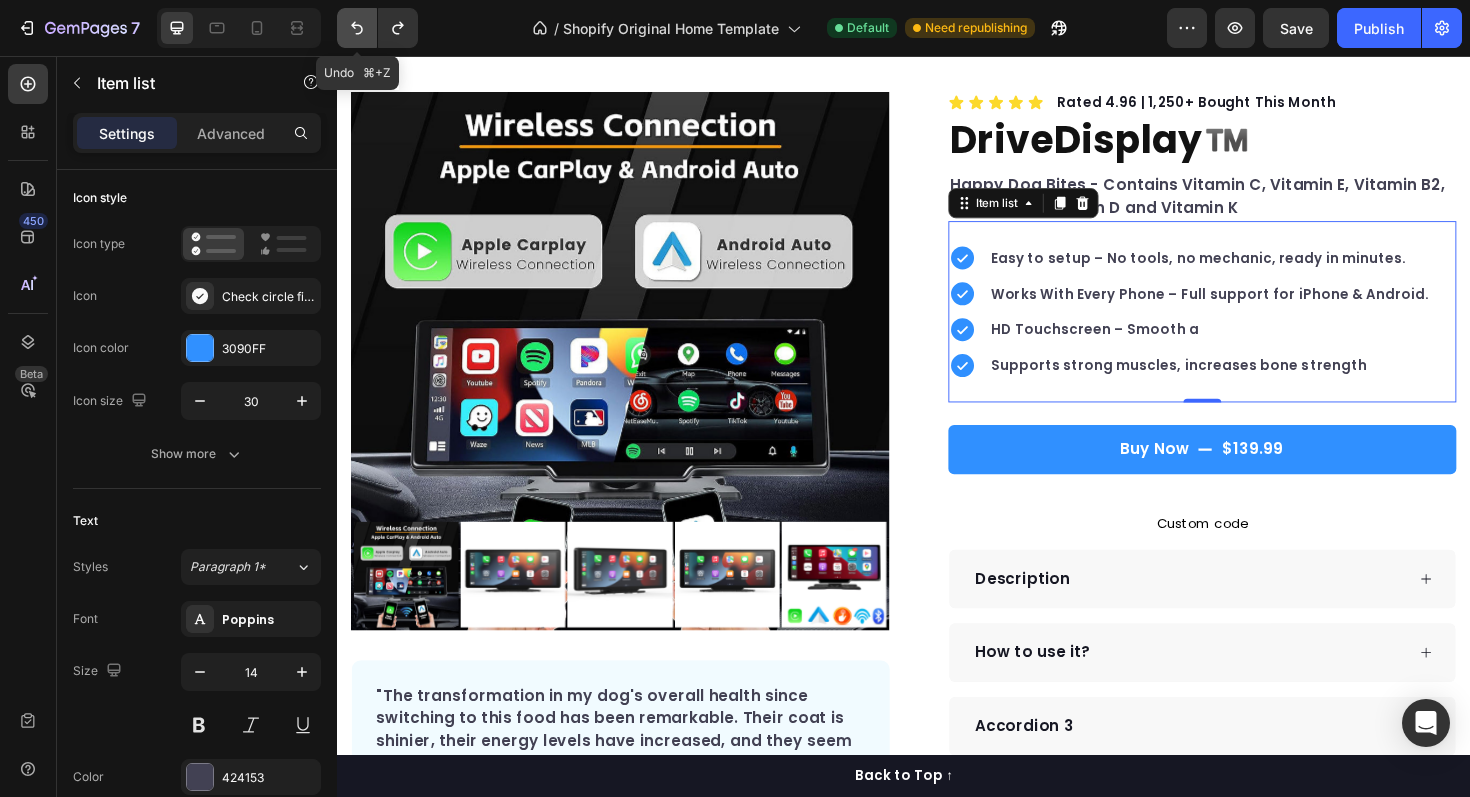 click 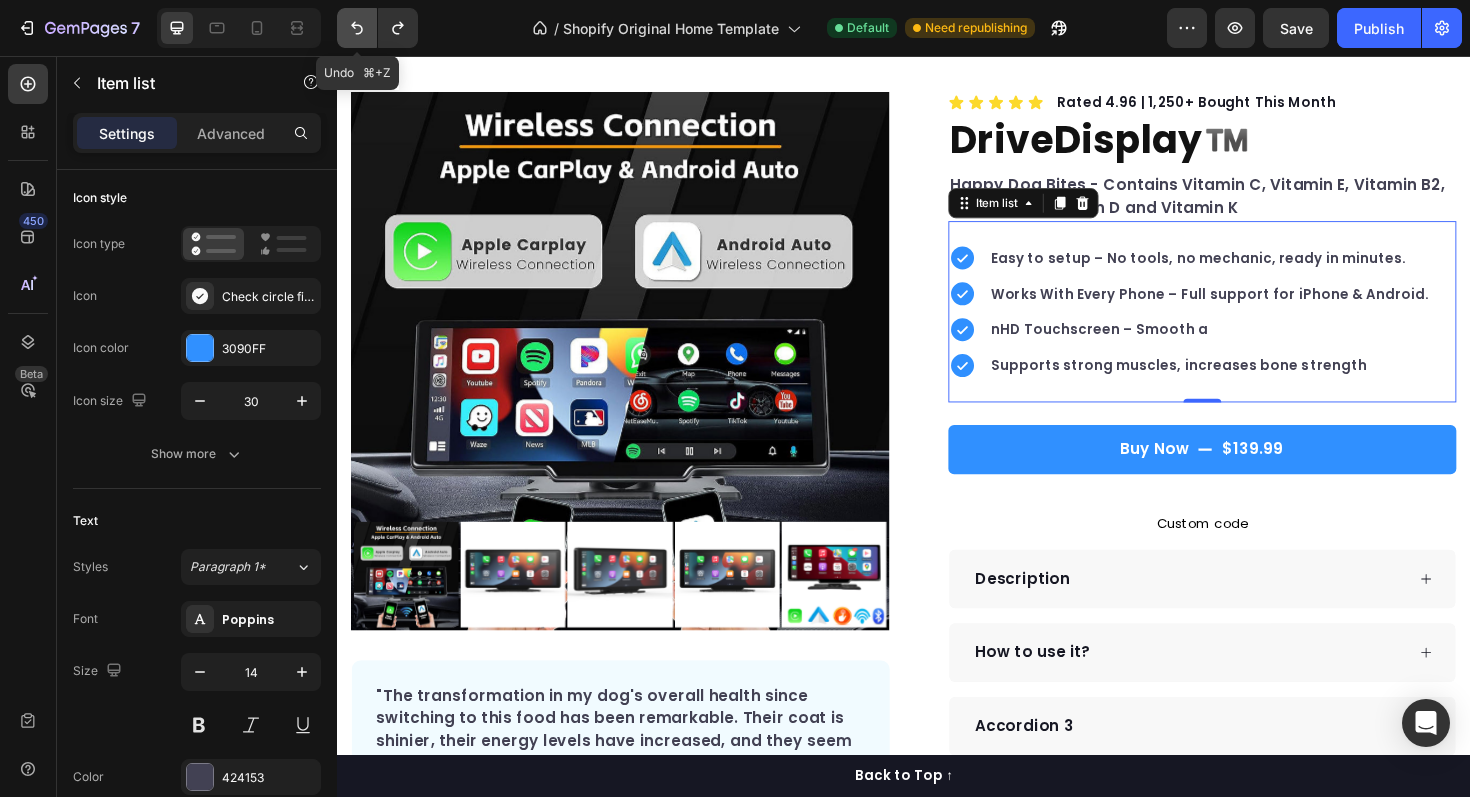 click 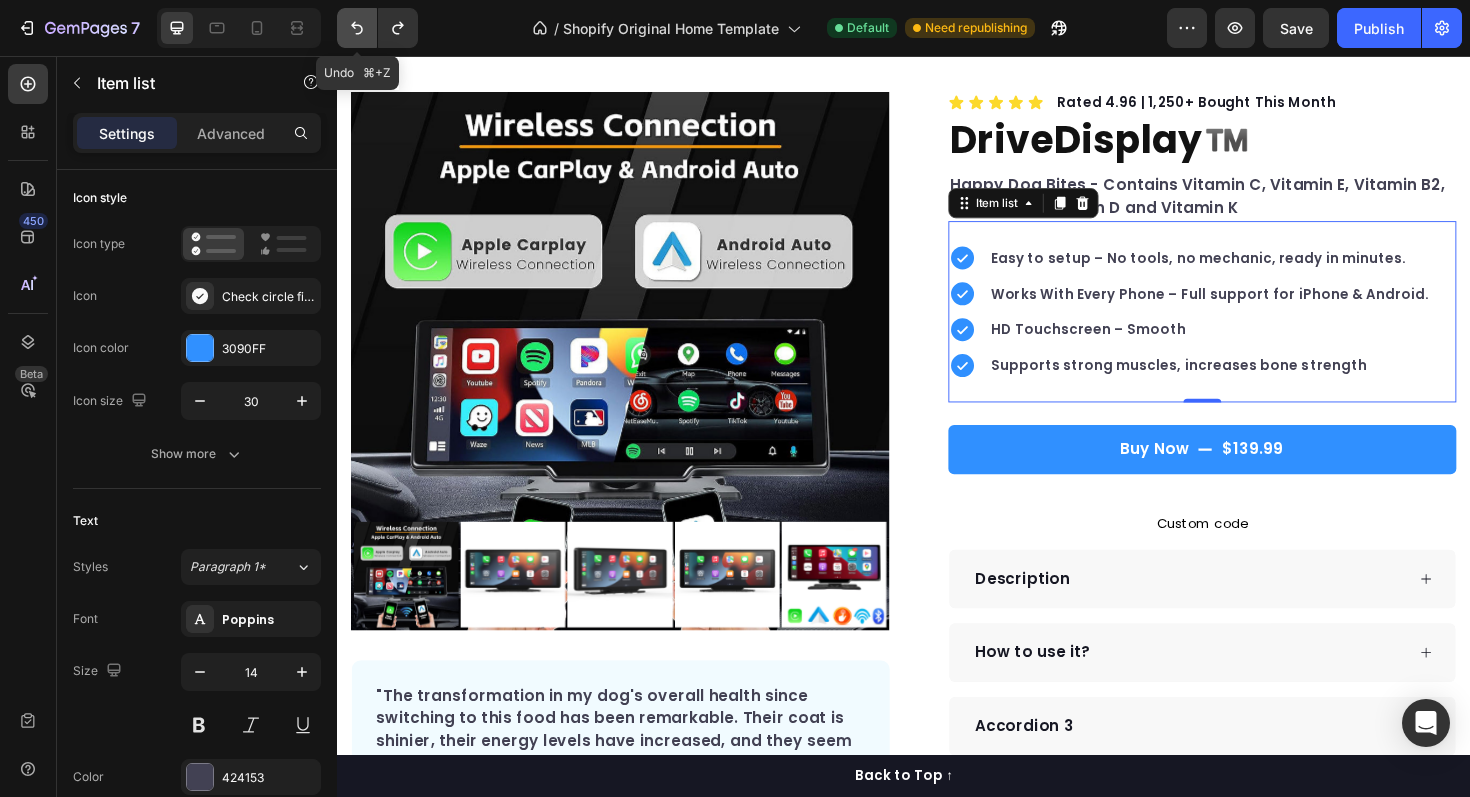 click 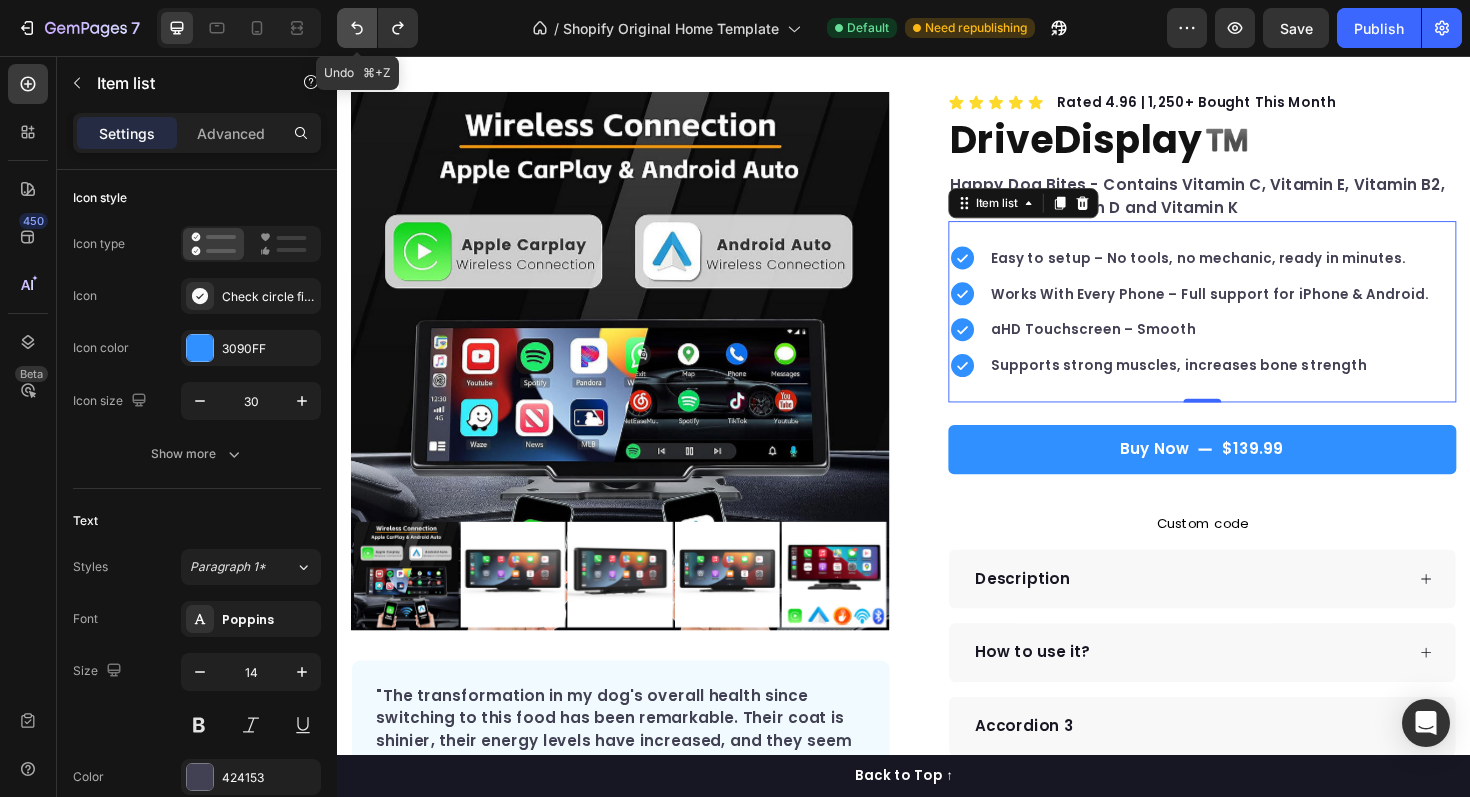 click 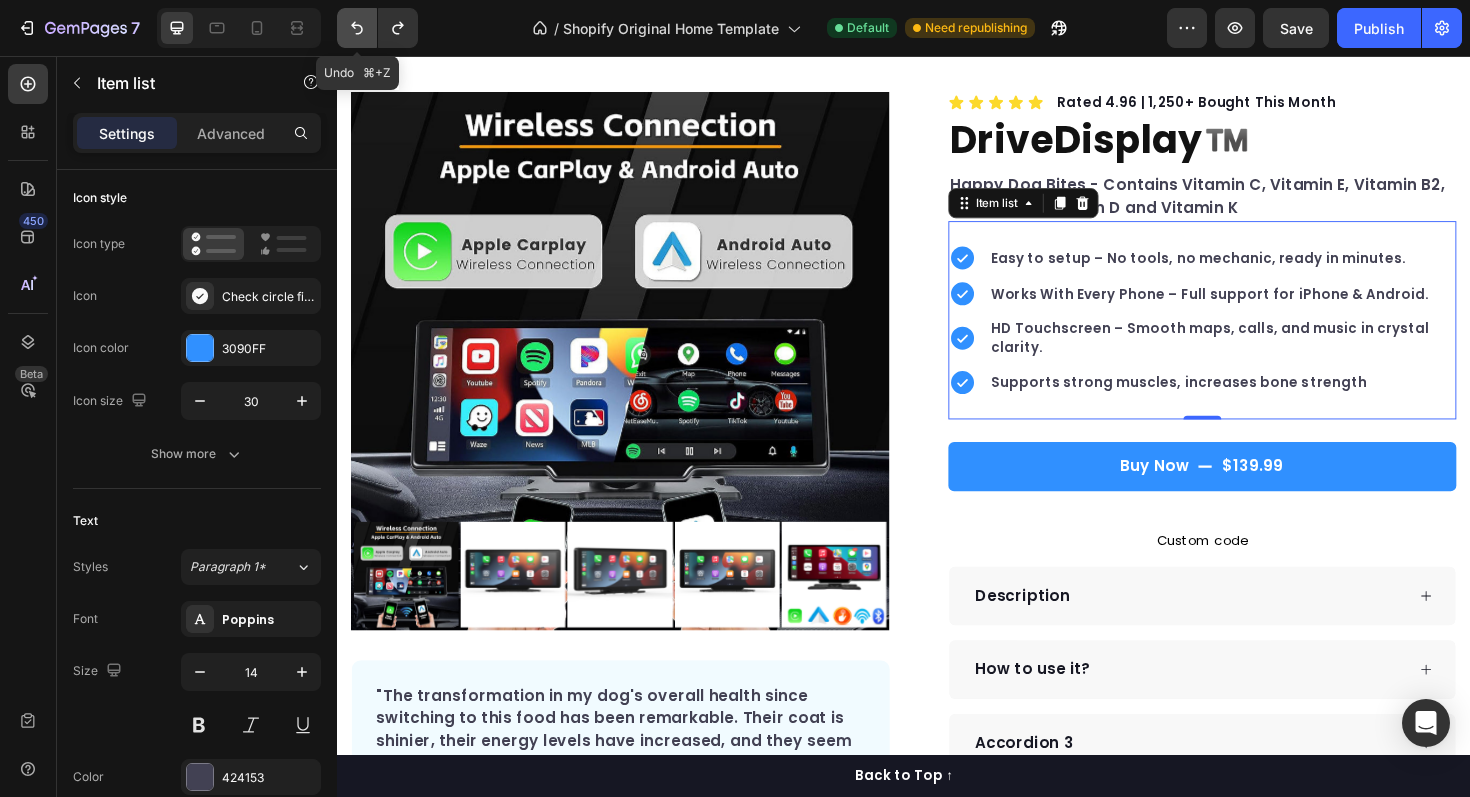 click 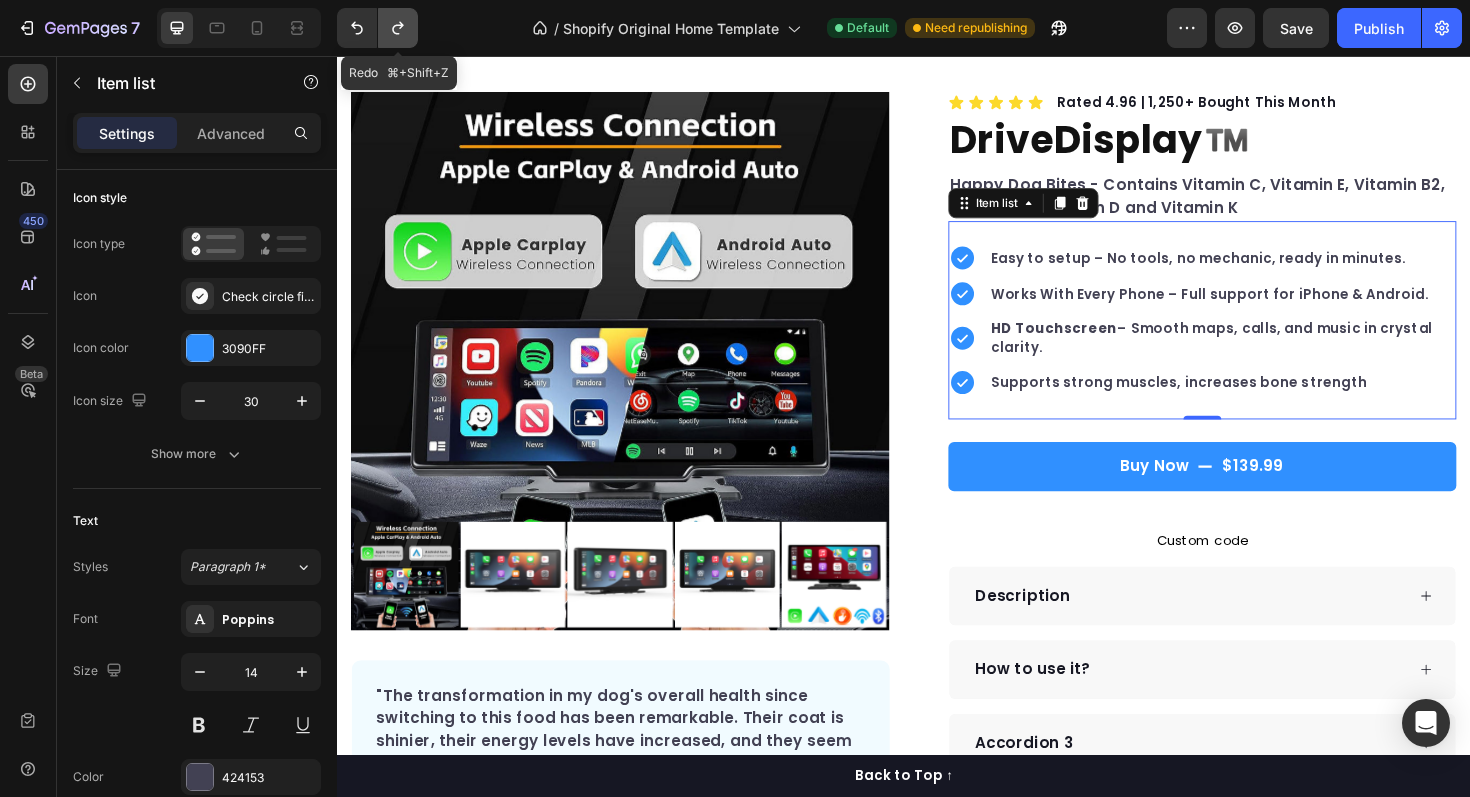 click 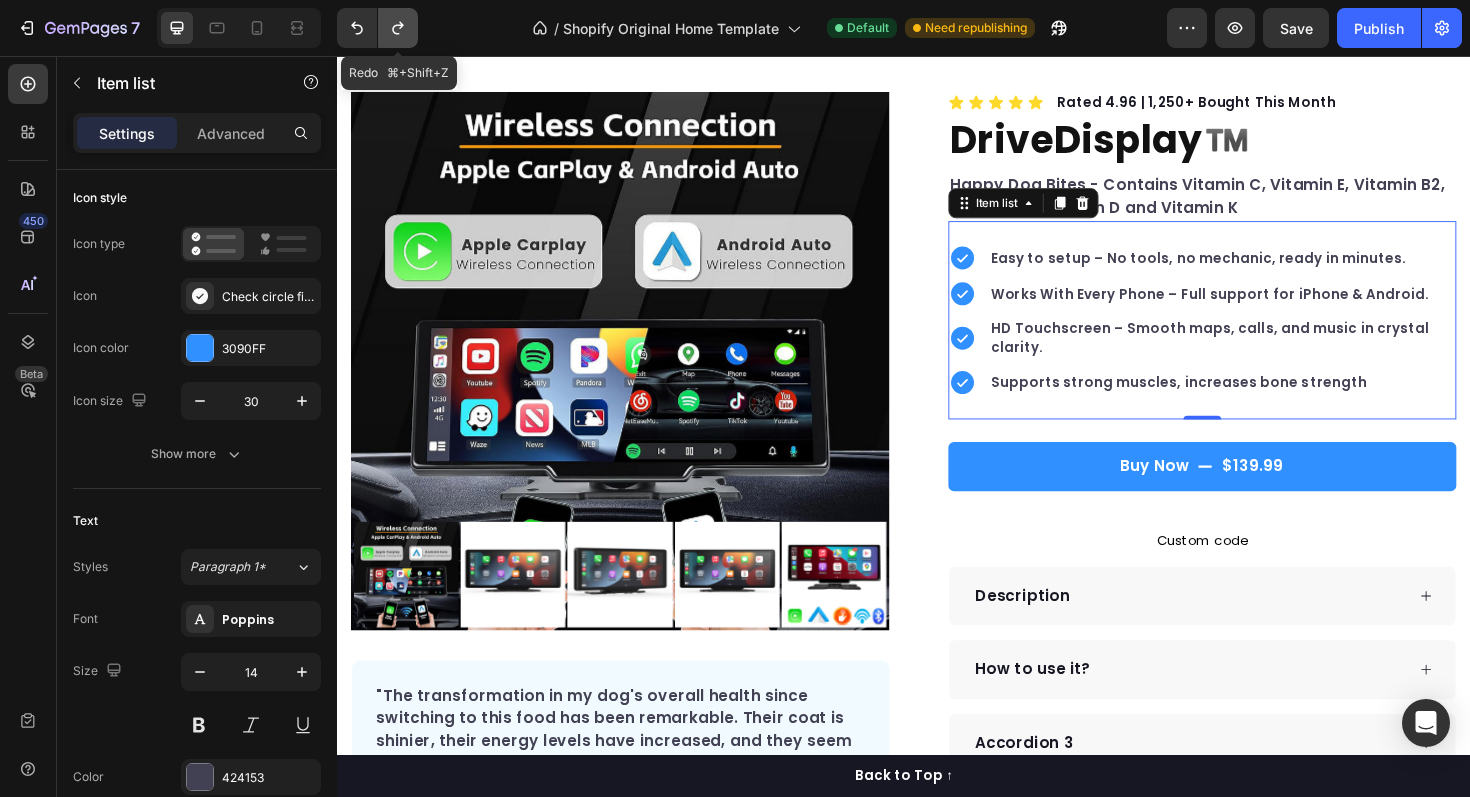 click 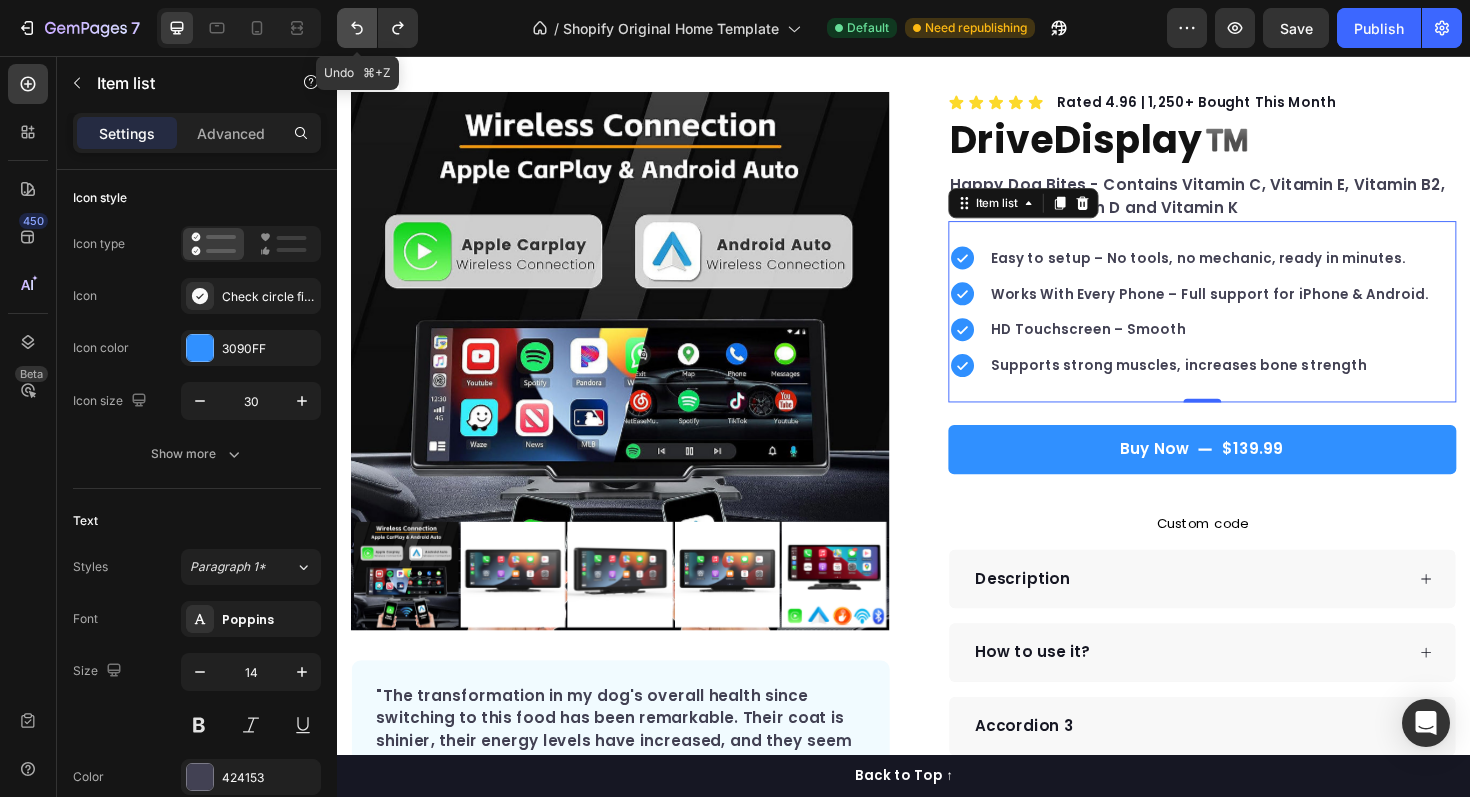 click 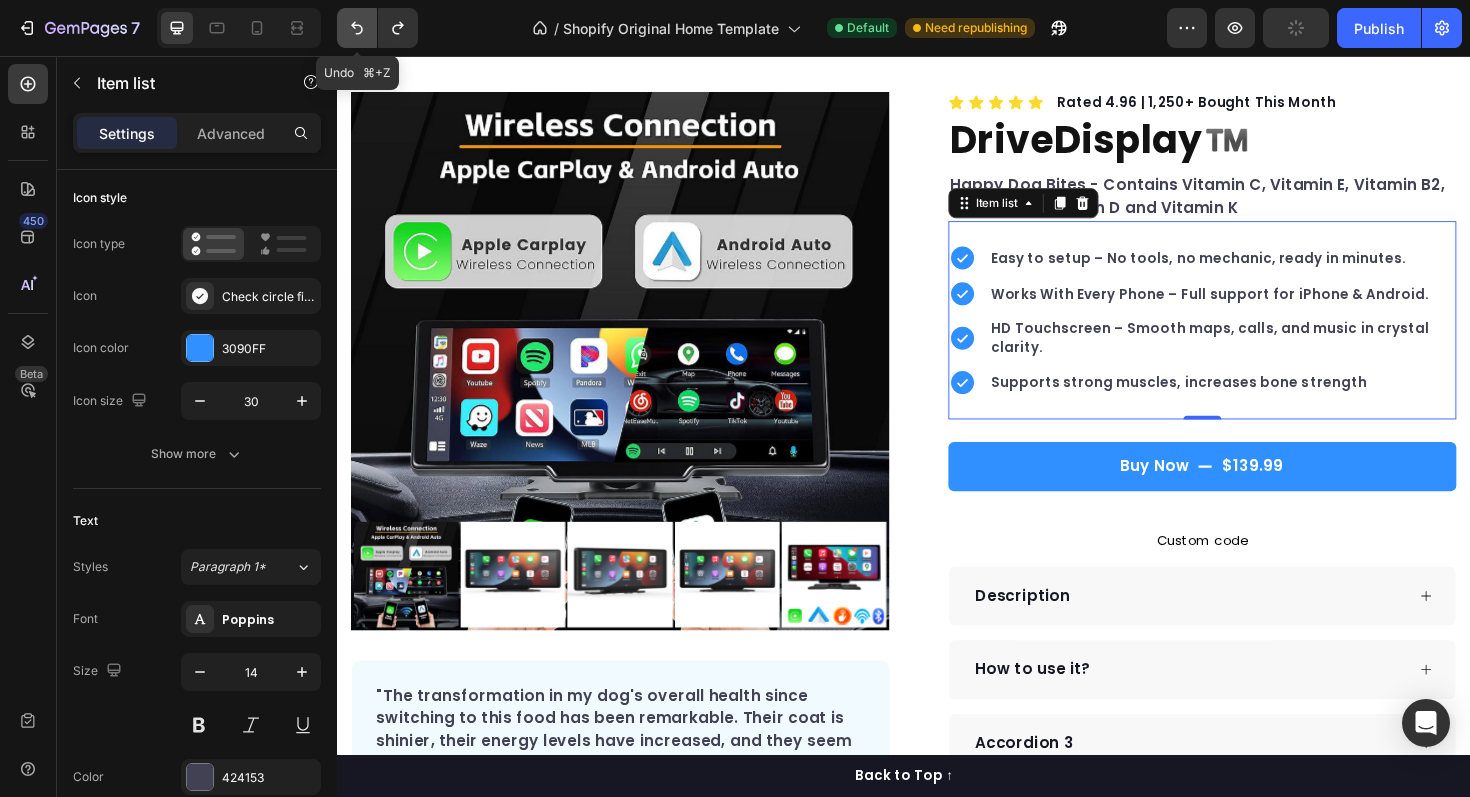 click 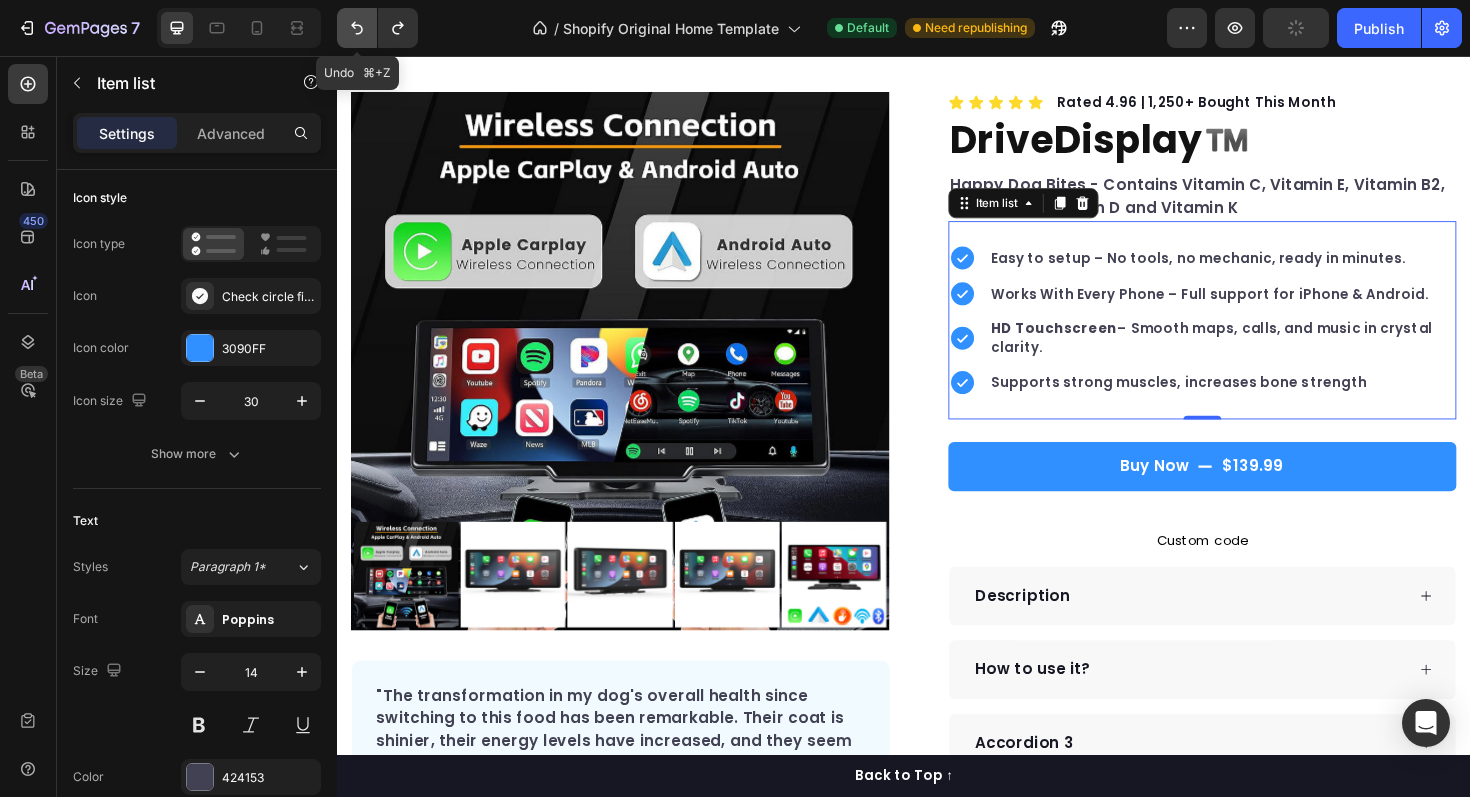 click 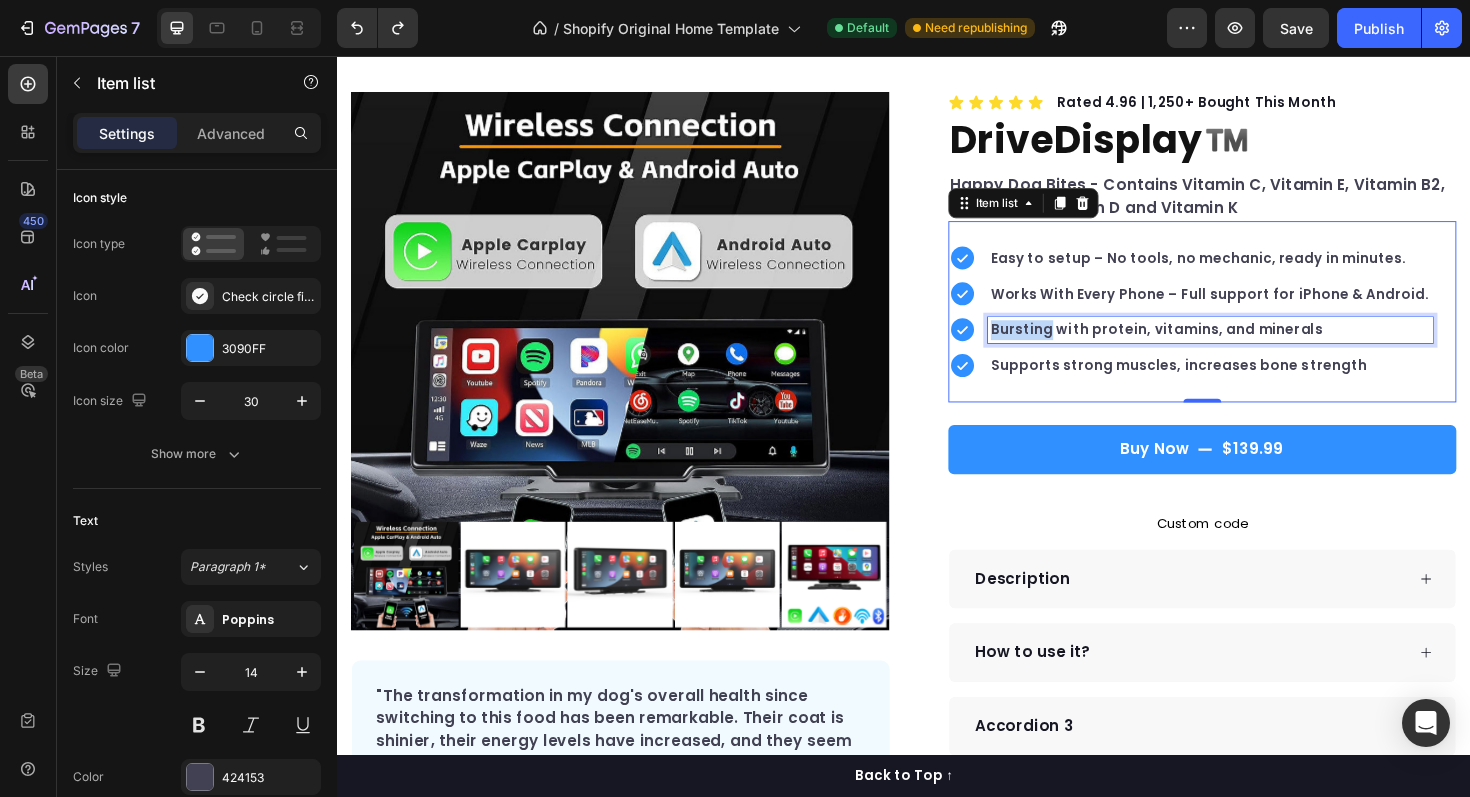 click on "Bursting with protein, vitamins, and minerals" at bounding box center (1261, 346) 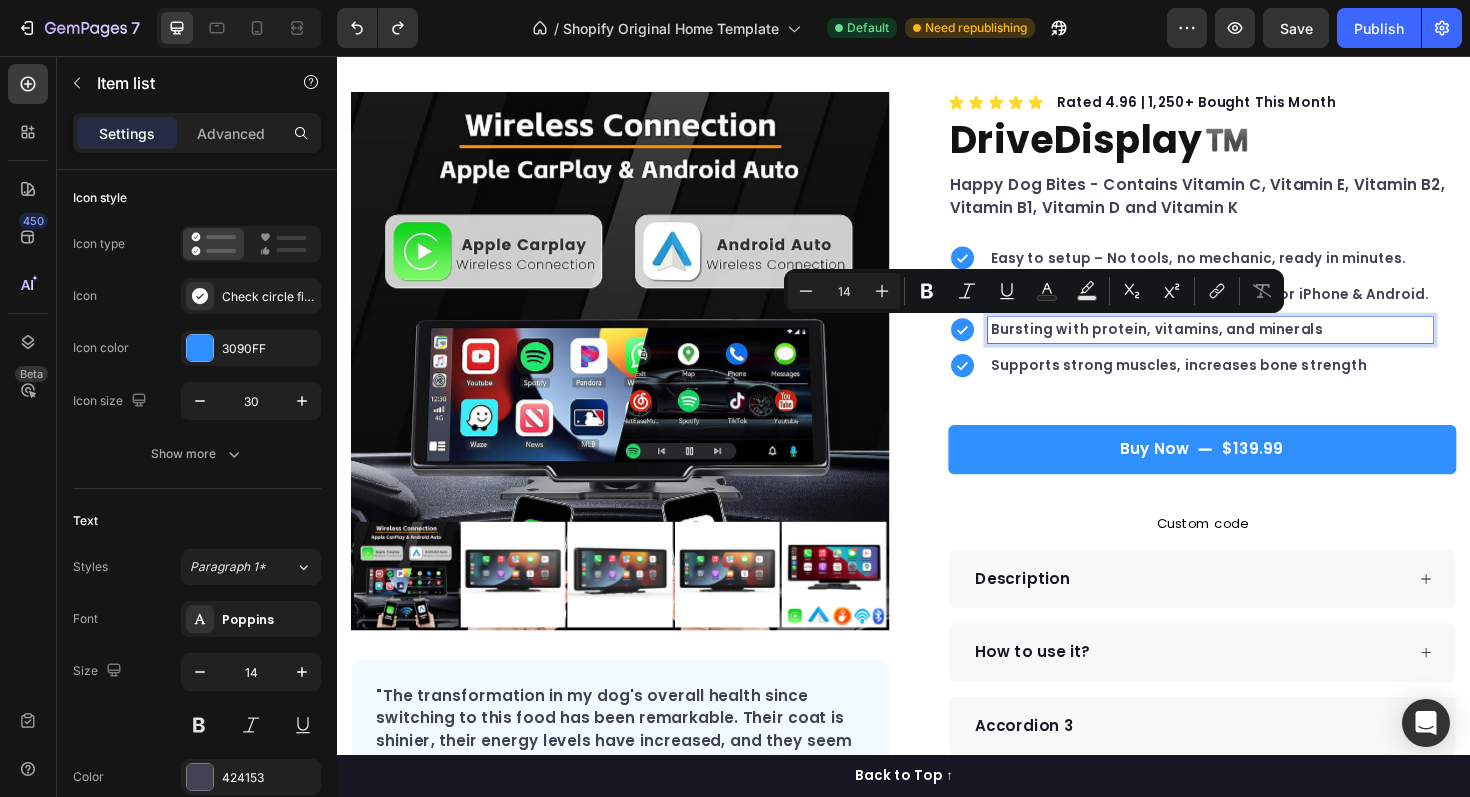 click on "Bursting with protein, vitamins, and minerals" at bounding box center (1261, 346) 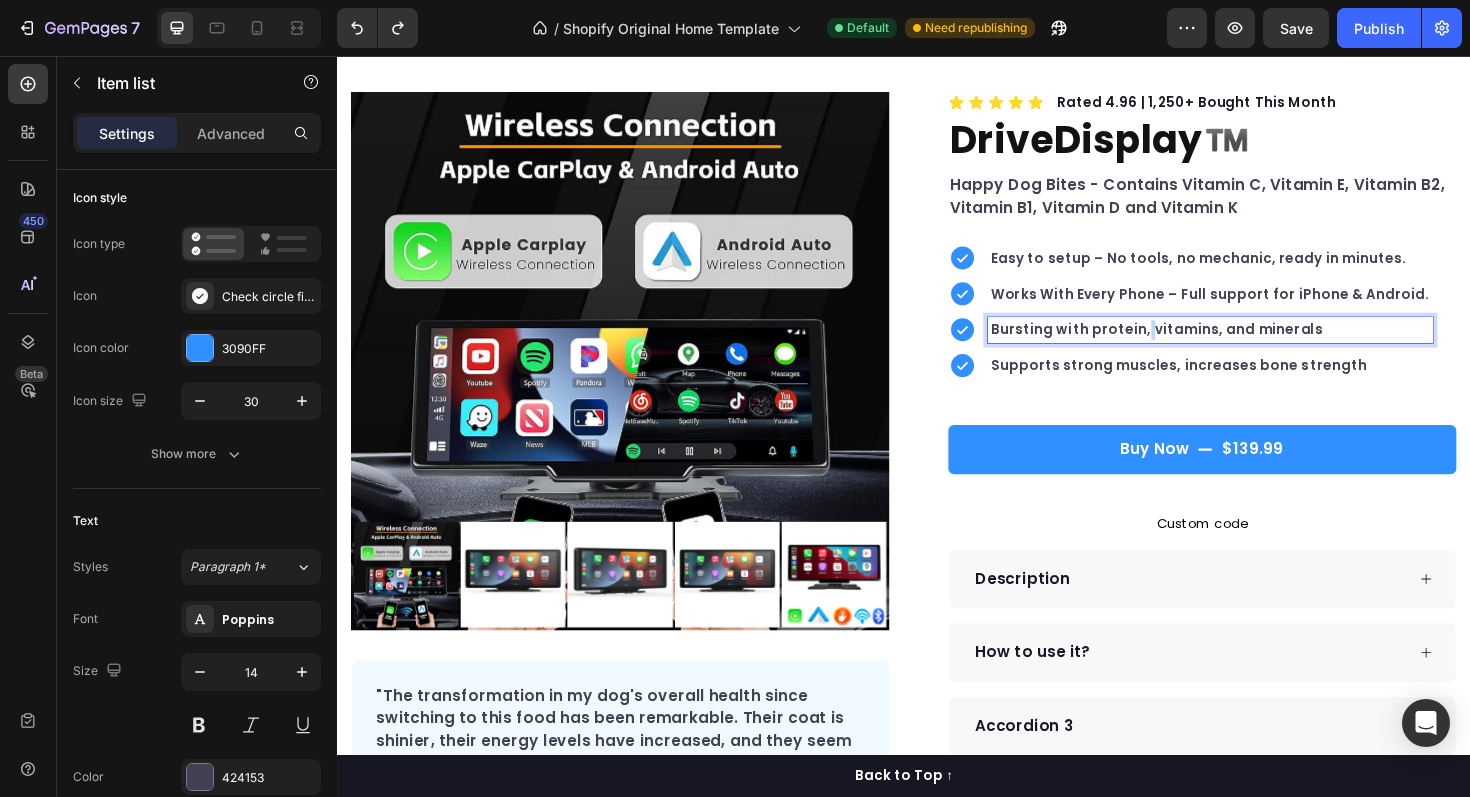 click on "Bursting with protein, vitamins, and minerals" at bounding box center [1261, 346] 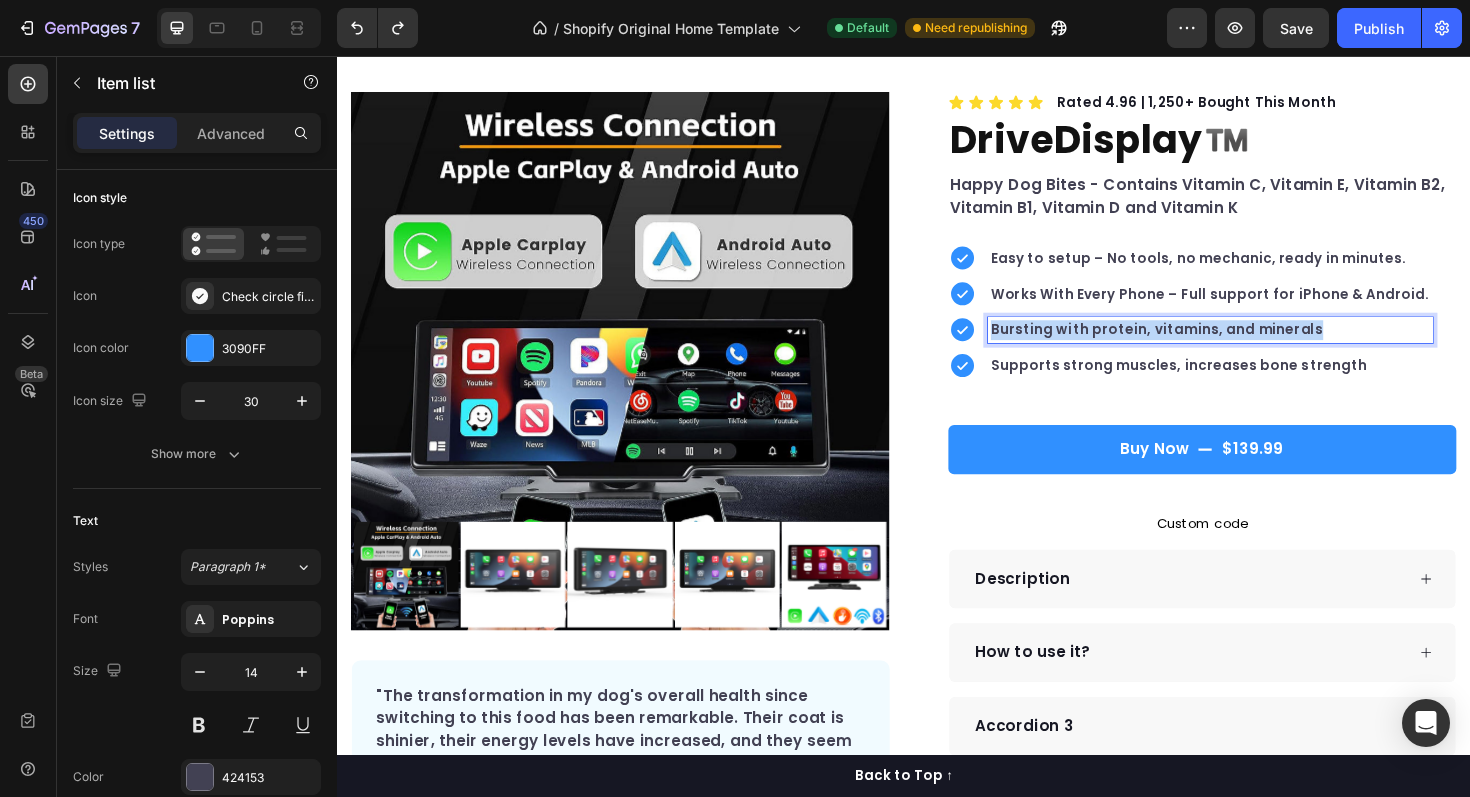 click on "Bursting with protein, vitamins, and minerals" at bounding box center (1261, 346) 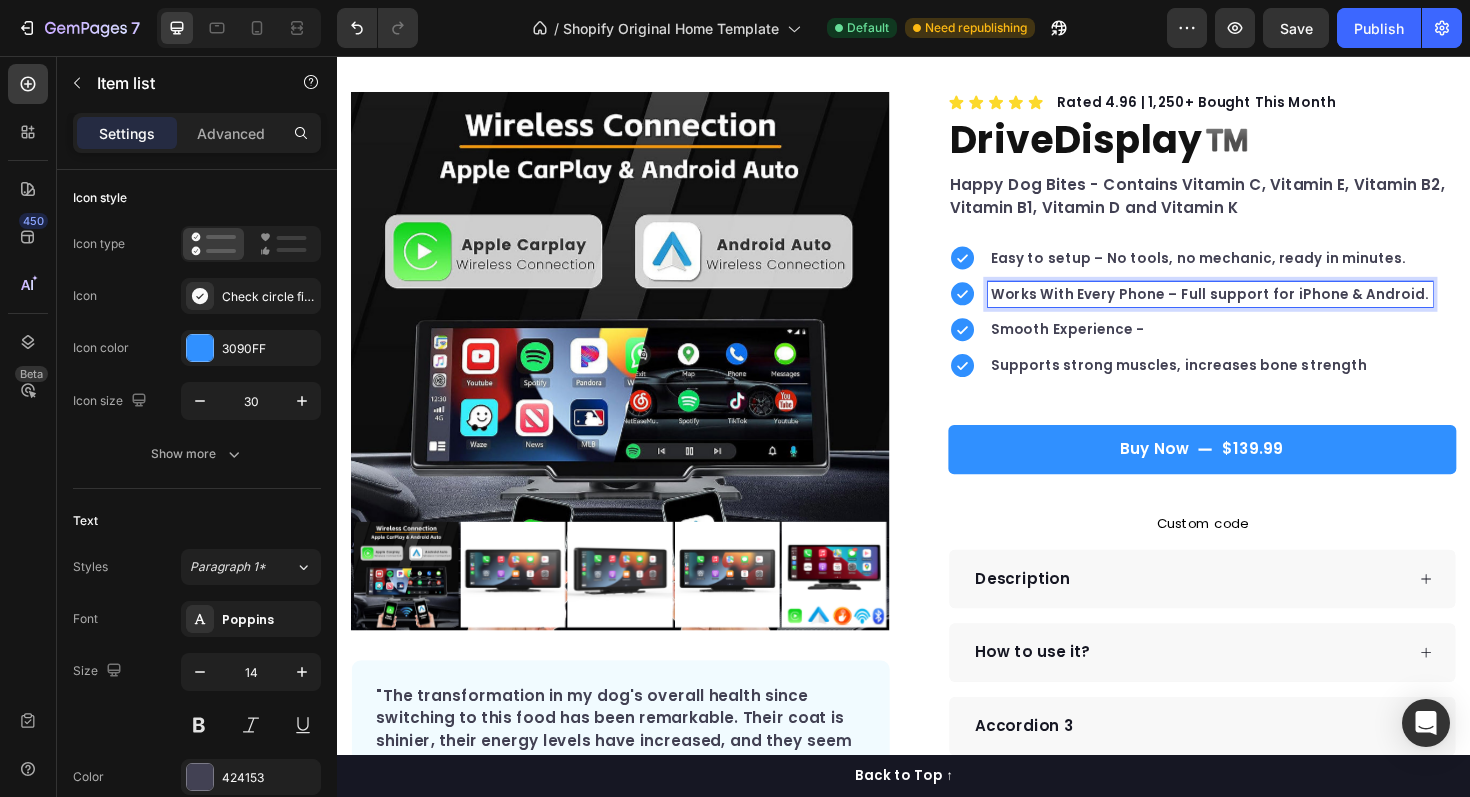 click on "Works With Every Phone – Full support for iPhone & Android." at bounding box center [1261, 308] 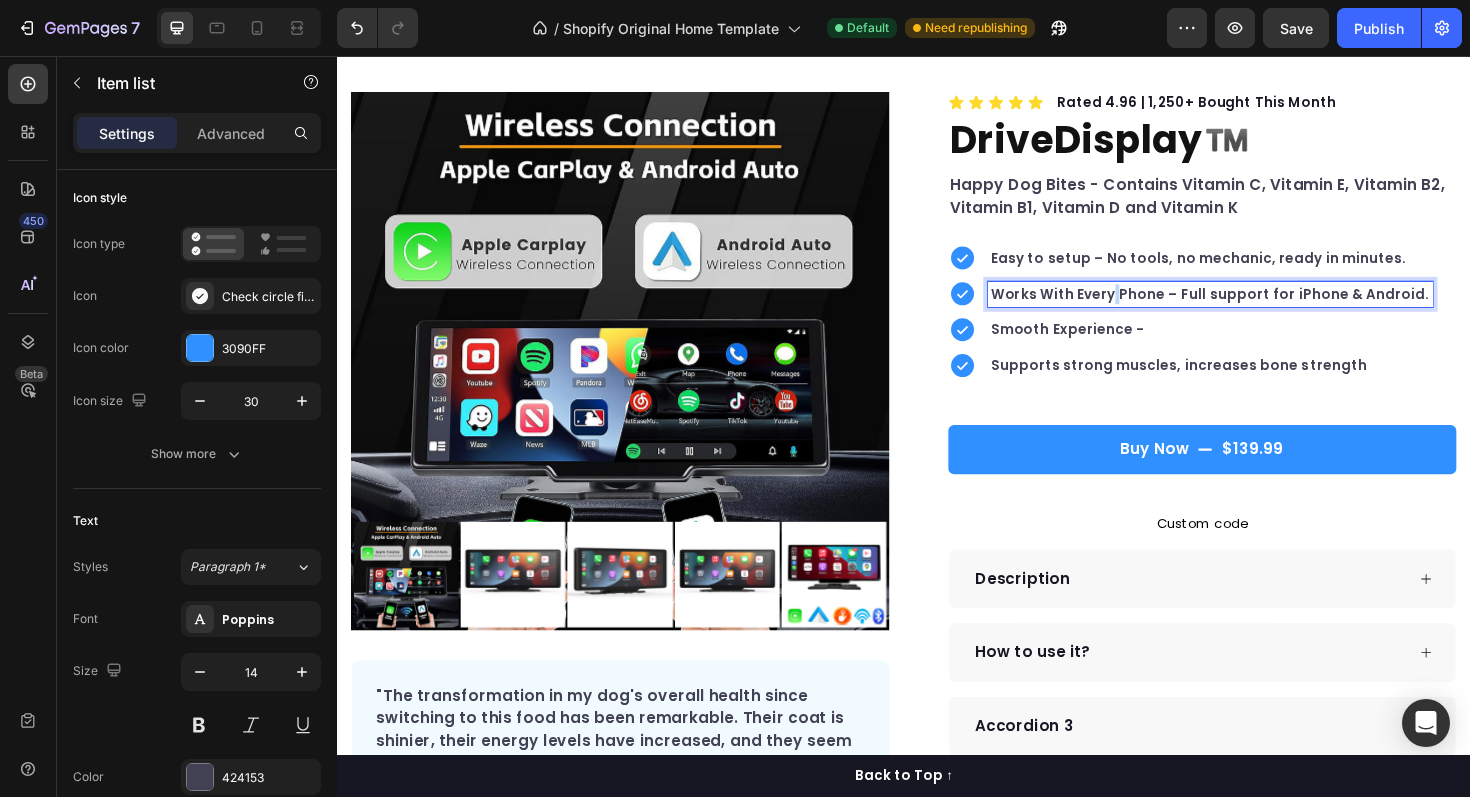 click on "Works With Every Phone – Full support for iPhone & Android." at bounding box center [1261, 308] 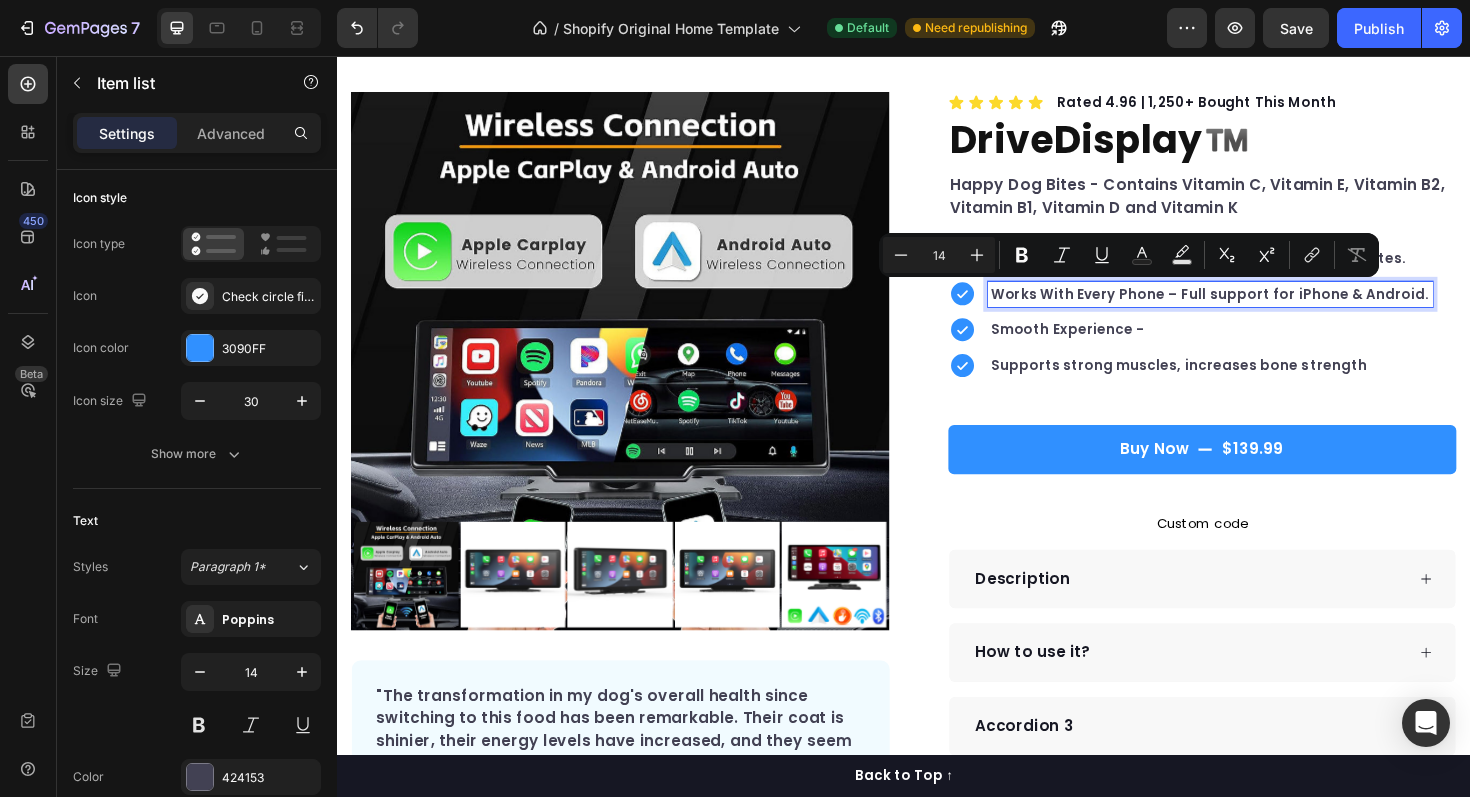 click on "Works With Every Phone – Full support for iPhone & Android." at bounding box center [1261, 308] 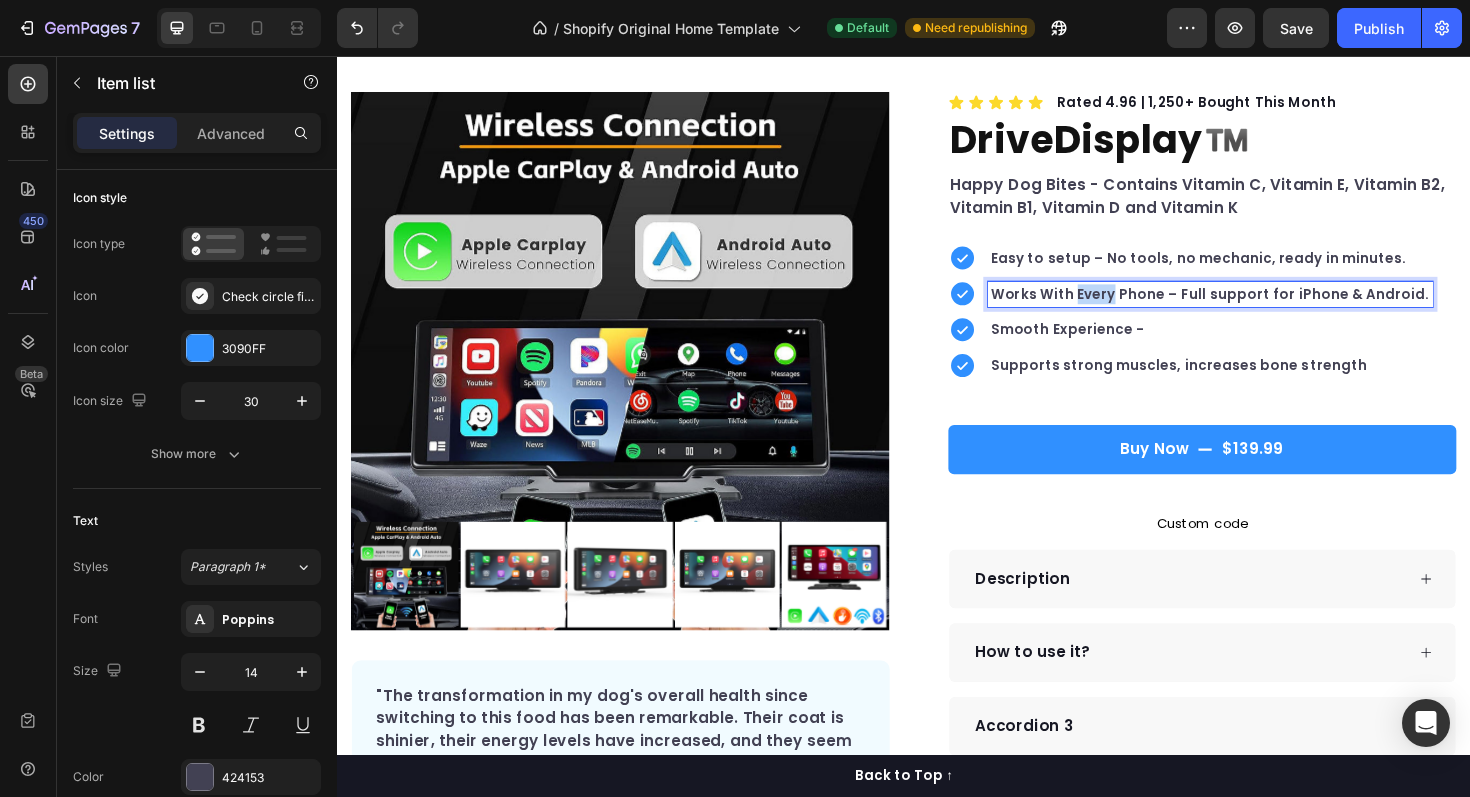 click on "Works With Every Phone – Full support for iPhone & Android." at bounding box center (1261, 308) 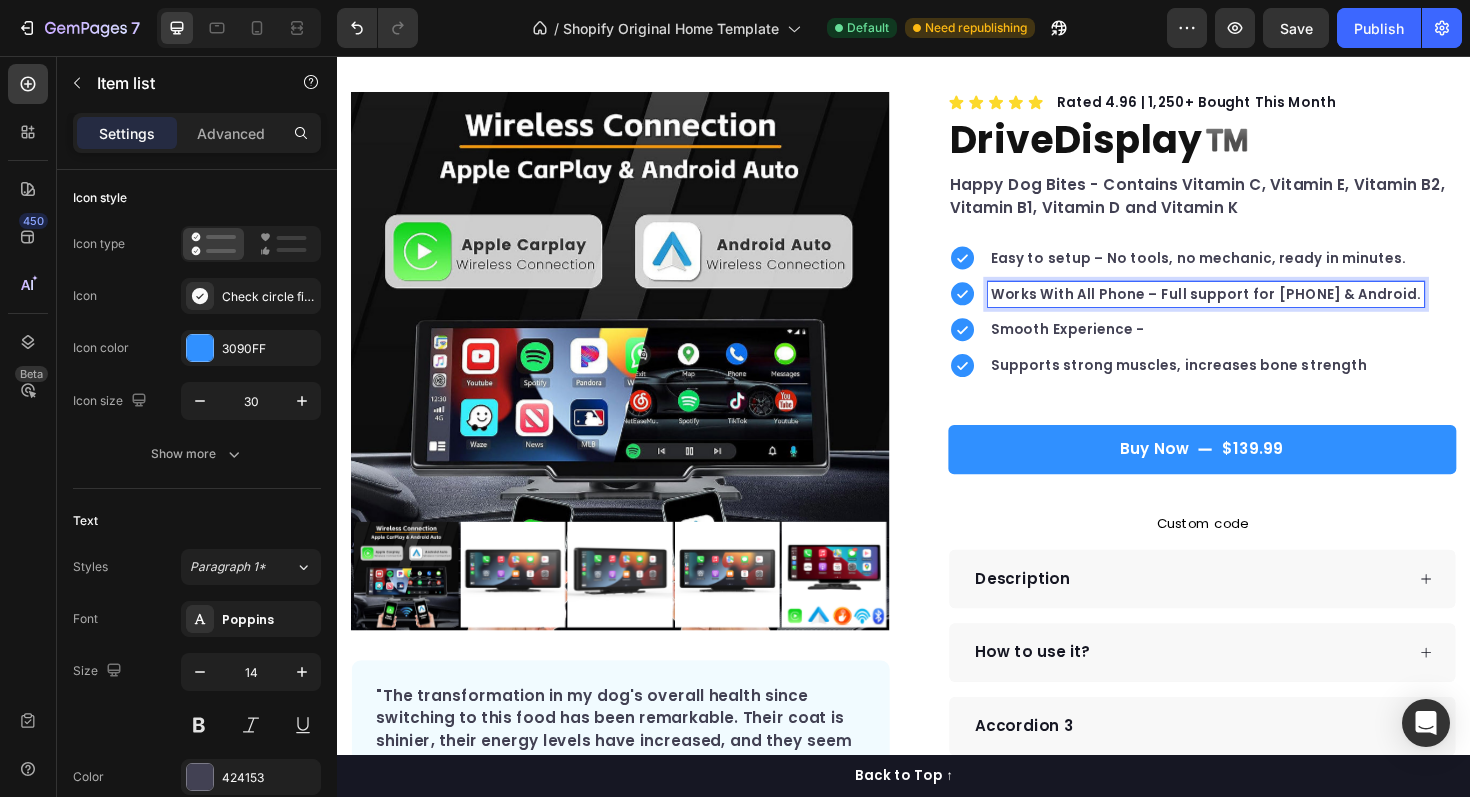 click on "Works With All Phone – Full support for [PHONE] & Android." at bounding box center (1257, 308) 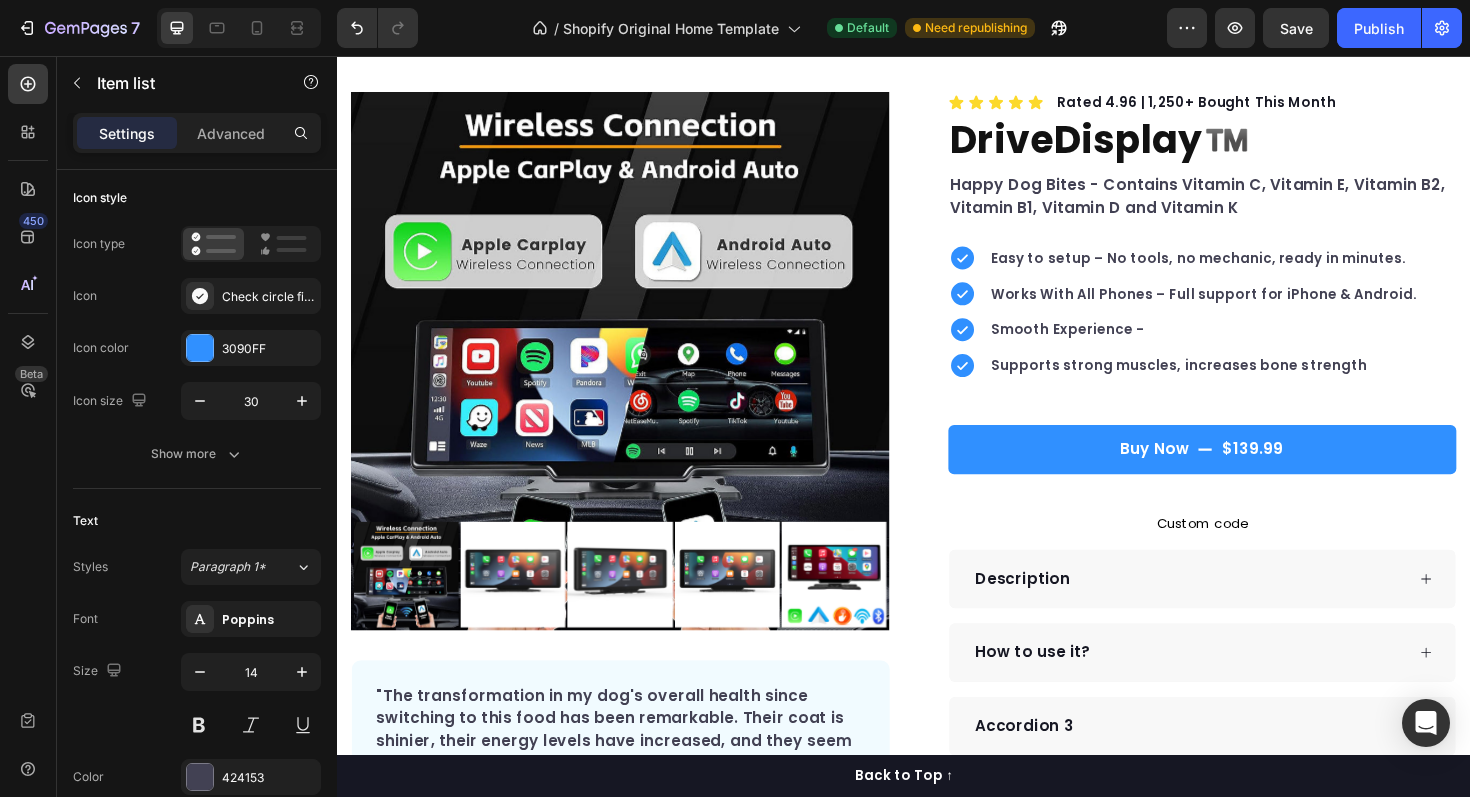 click on "Easy to setup – No tools, no mechanic, ready in minutes.
Works With All Phones – Full support for iPhone & Android.
Smooth Experience -
Supports strong muscles, increases bone strength" at bounding box center (1253, 327) 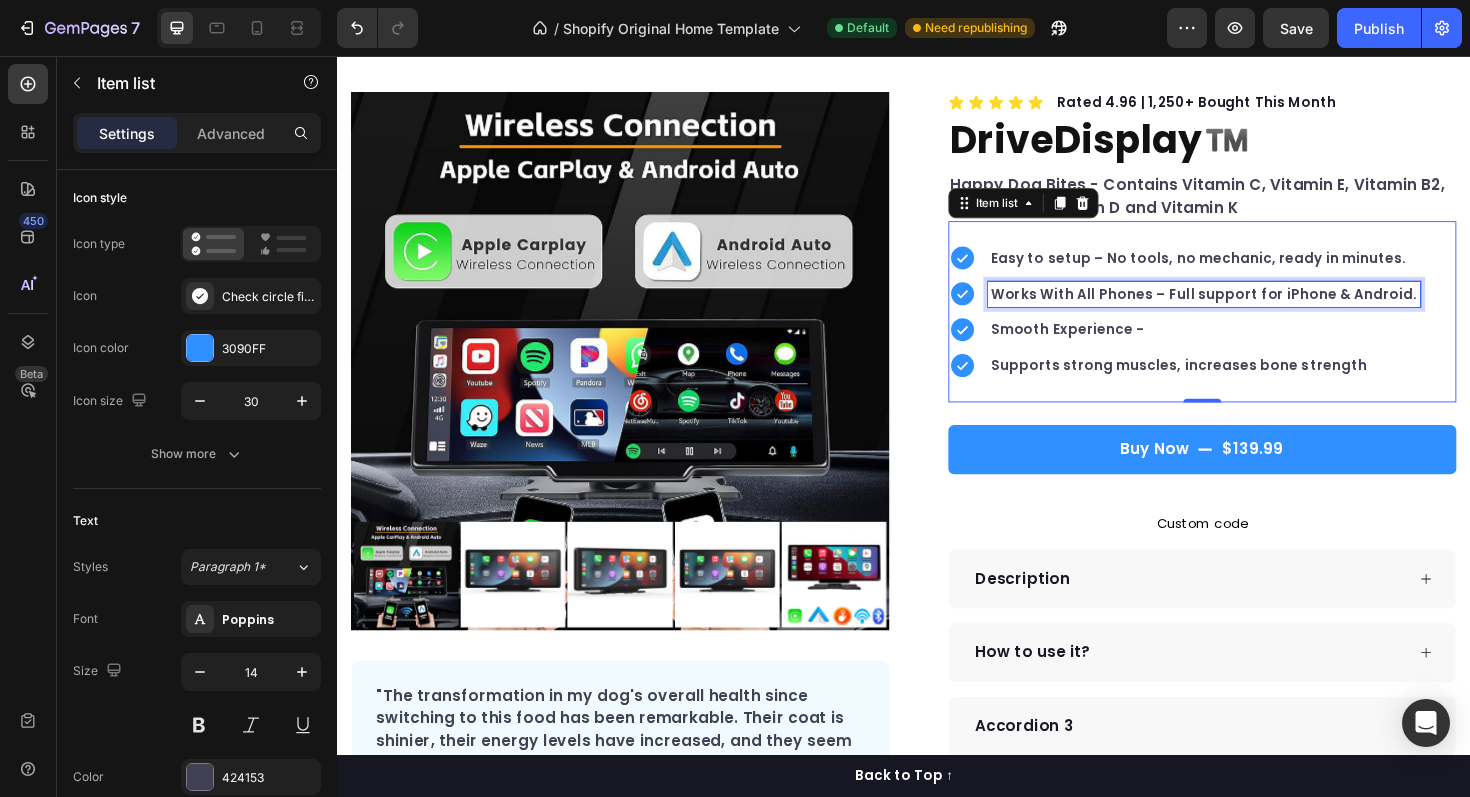 click on "Works With All Phones – Full support for iPhone & Android." at bounding box center (1255, 308) 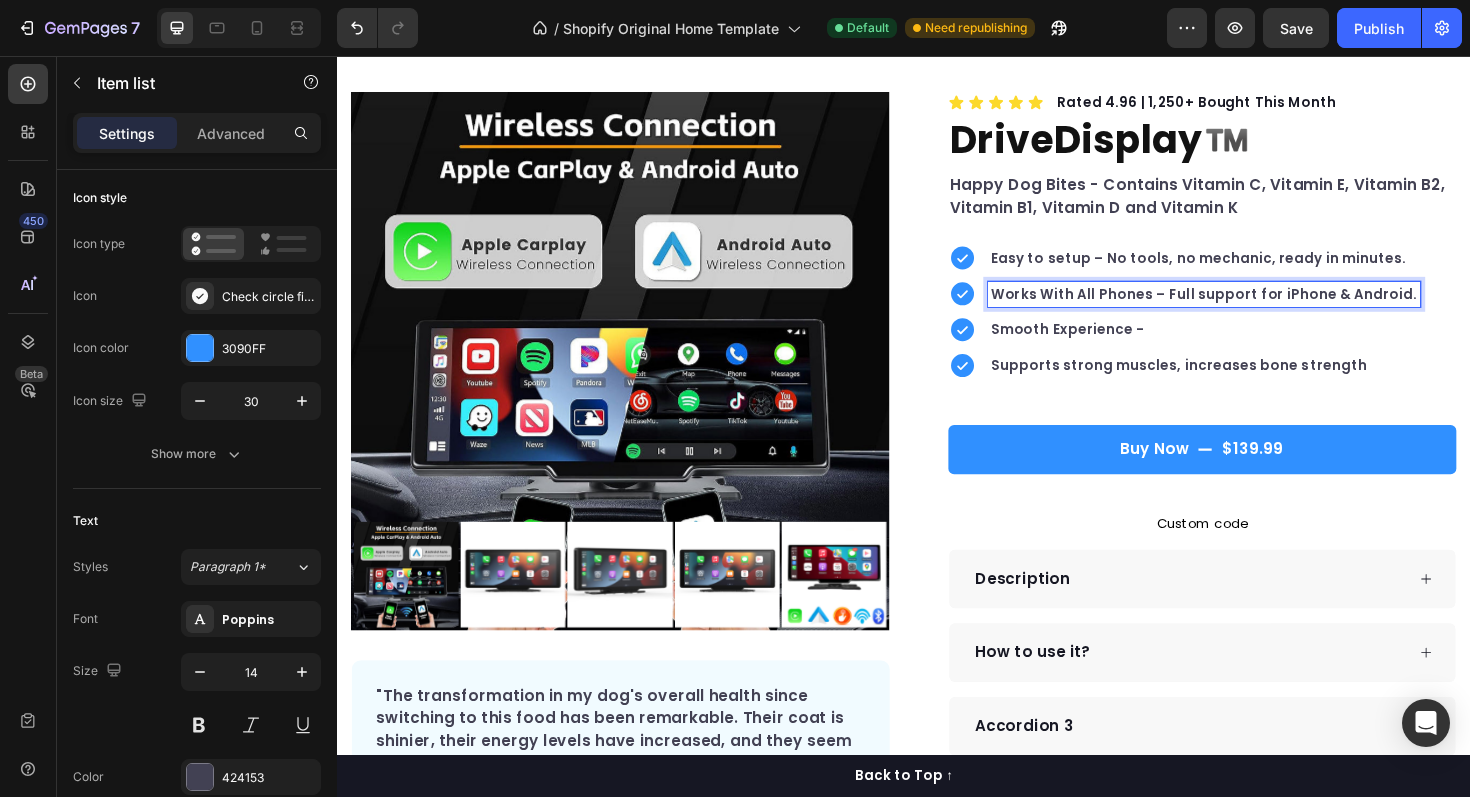 click on "Easy to setup – No tools, no mechanic, ready in minutes." at bounding box center (1255, 270) 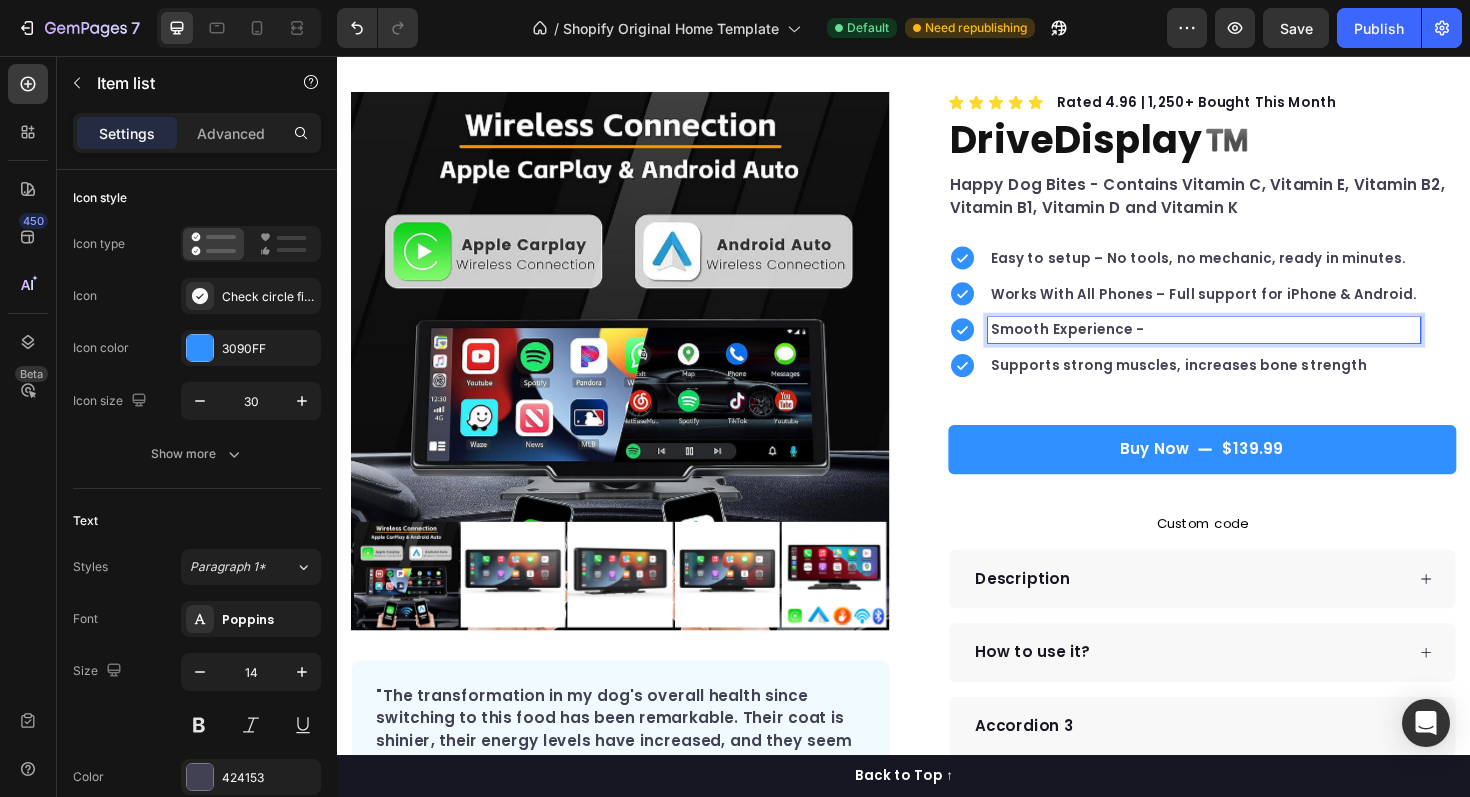 click on "Smooth Experience -" at bounding box center [1255, 346] 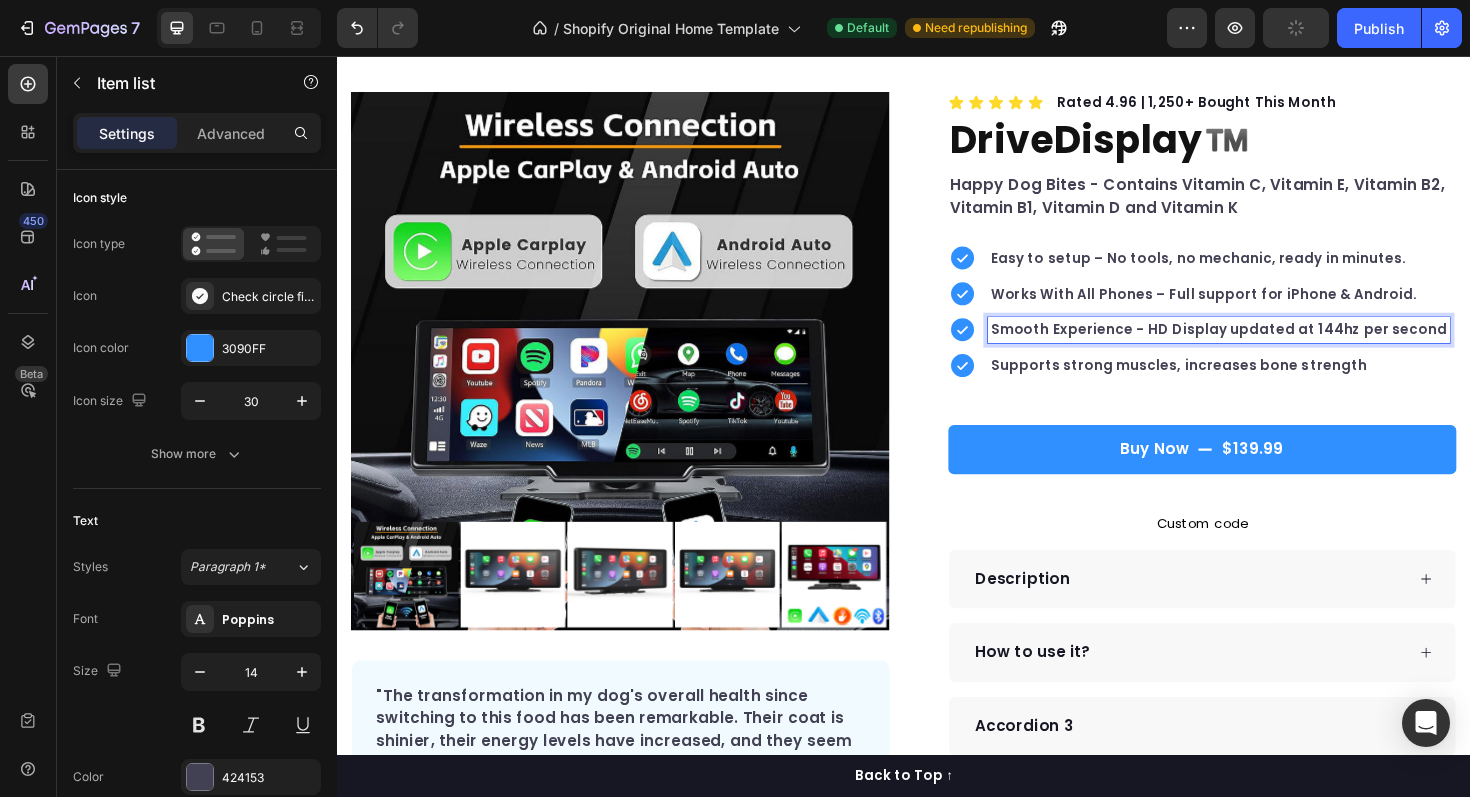 click on "Smooth Experience - HD Display updated at 144hz per second" at bounding box center [1270, 346] 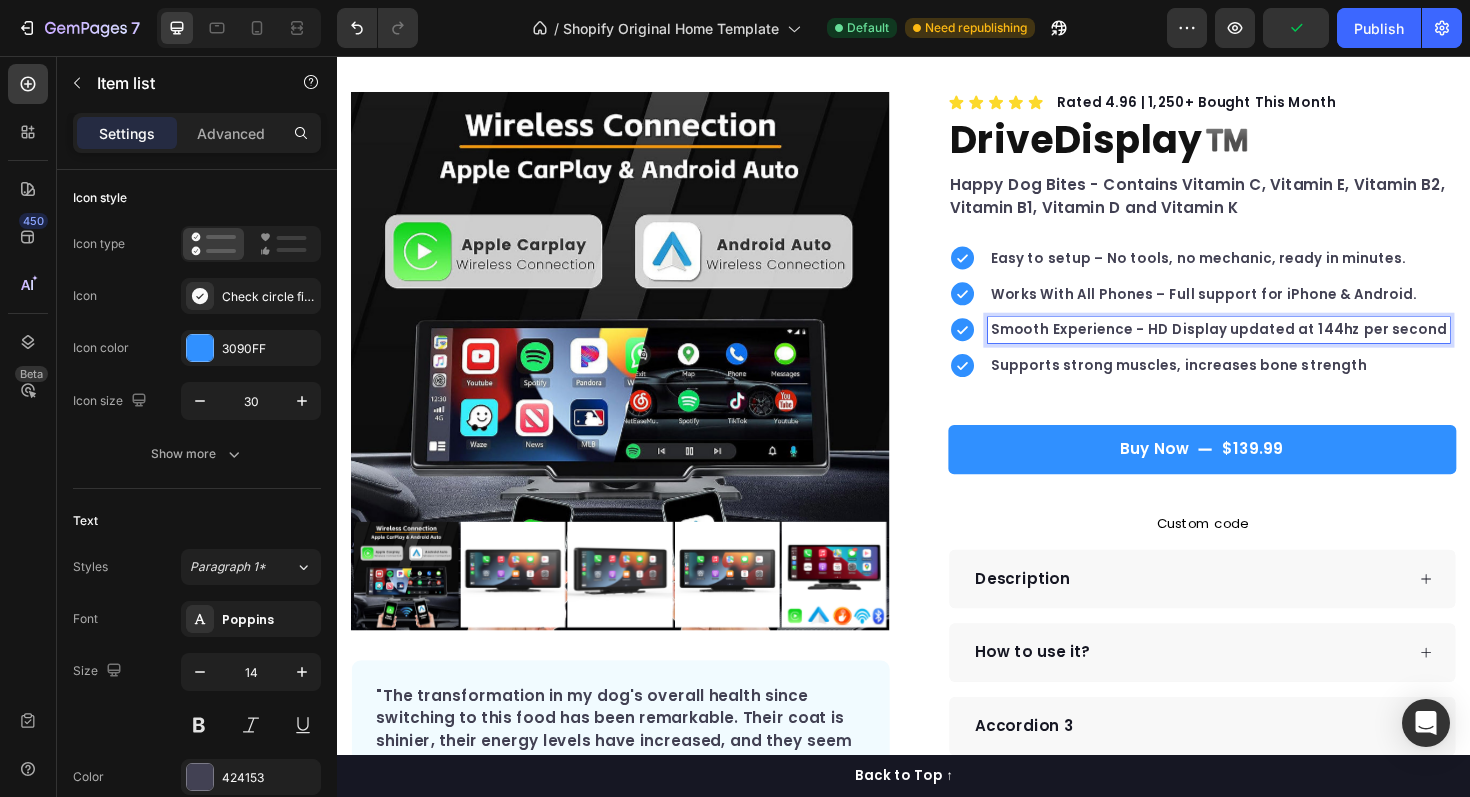 click on "Smooth Experience - HD Display updated at 144hz per second" at bounding box center [1270, 346] 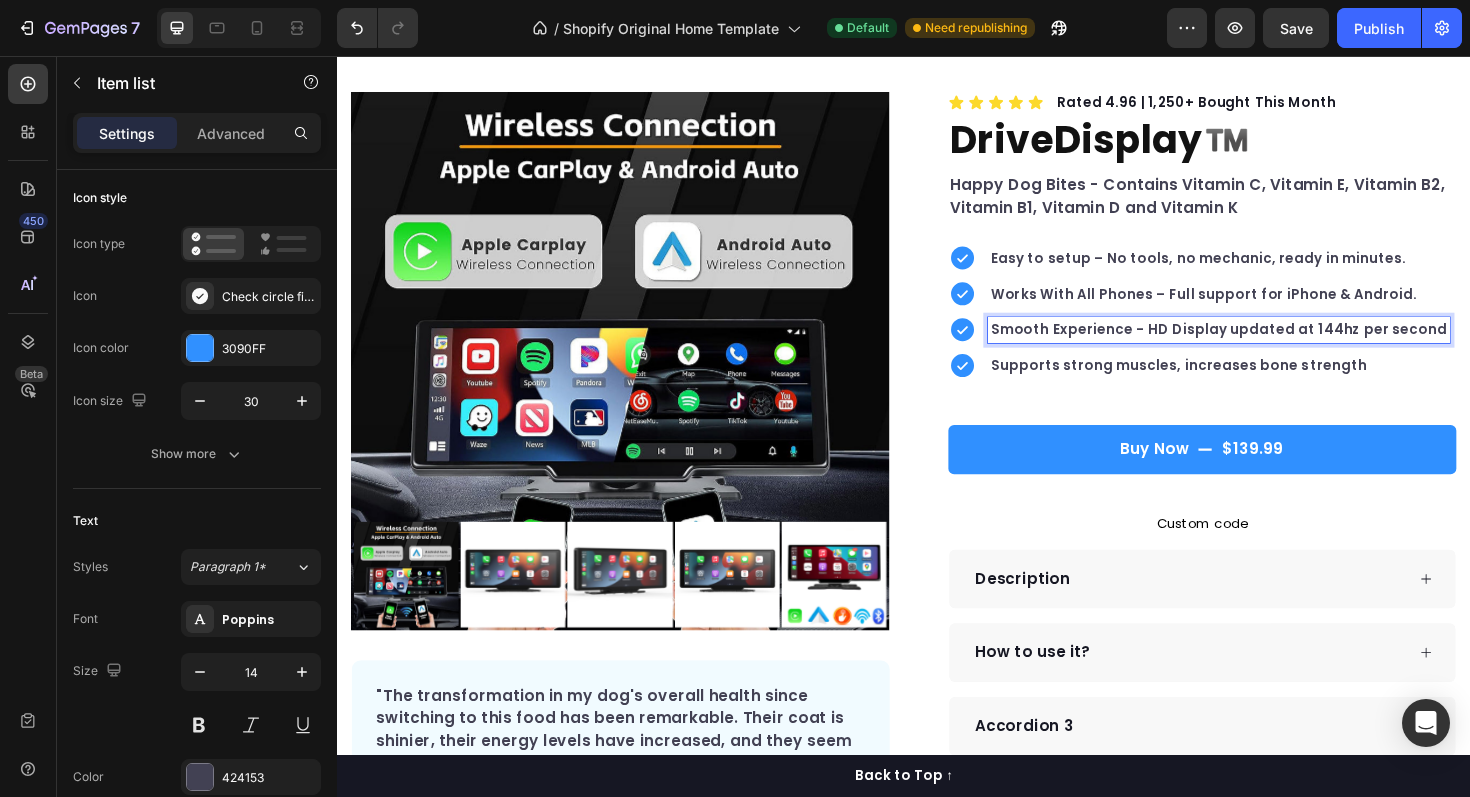 click on "Smooth Experience - HD Display updated at 144hz per second" at bounding box center (1270, 346) 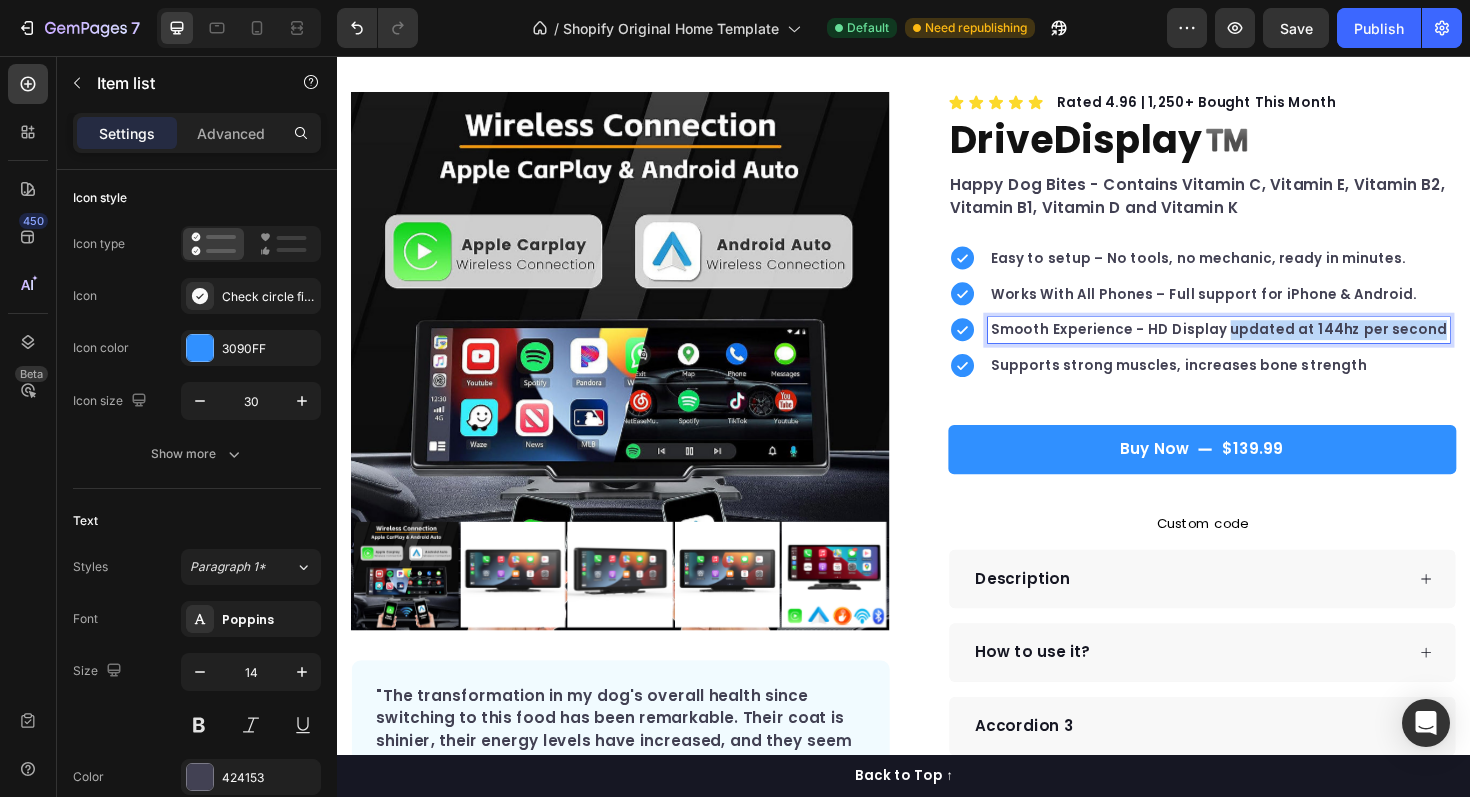 drag, startPoint x: 1491, startPoint y: 347, endPoint x: 1274, endPoint y: 342, distance: 217.0576 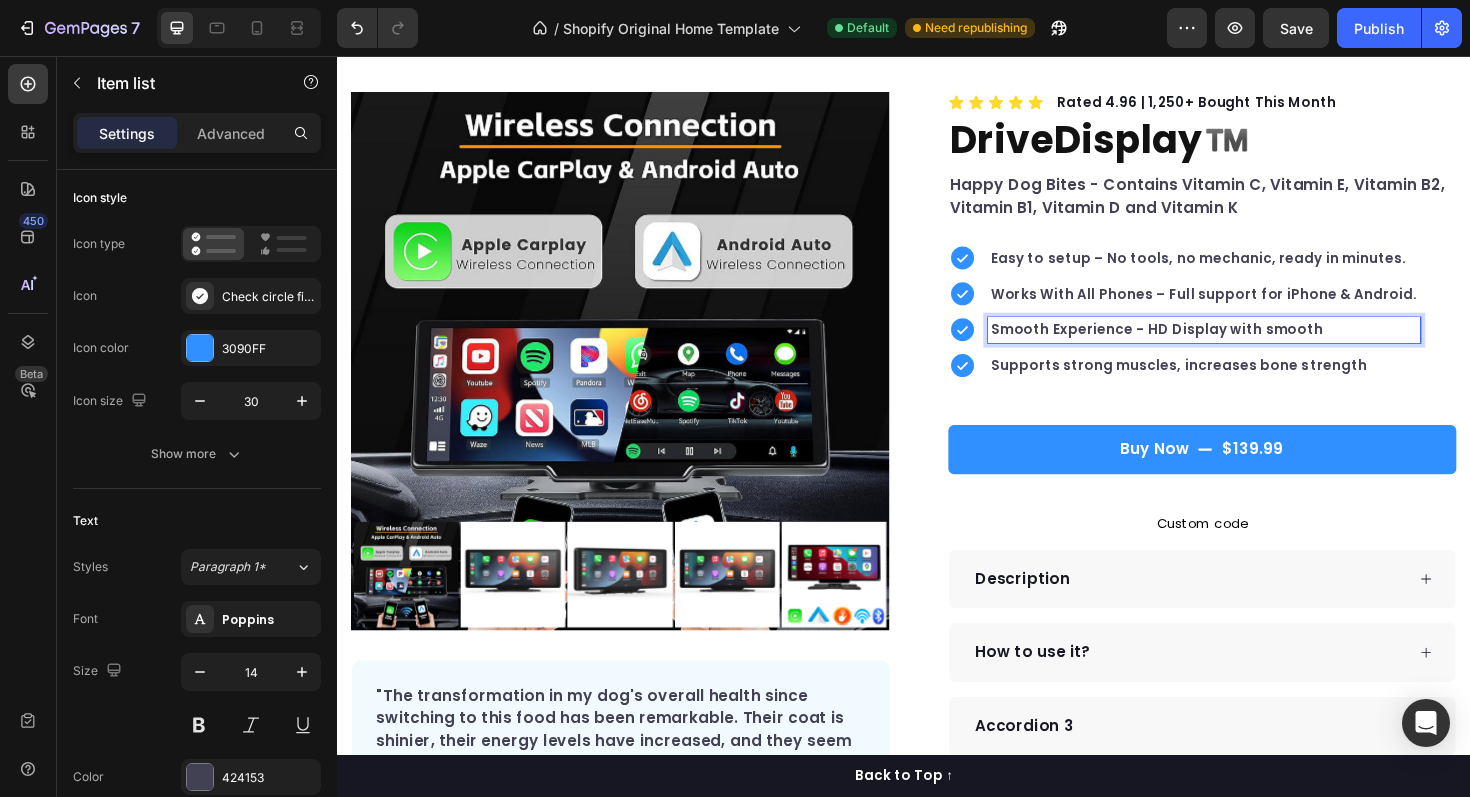 drag, startPoint x: 1190, startPoint y: 345, endPoint x: 1372, endPoint y: 350, distance: 182.06866 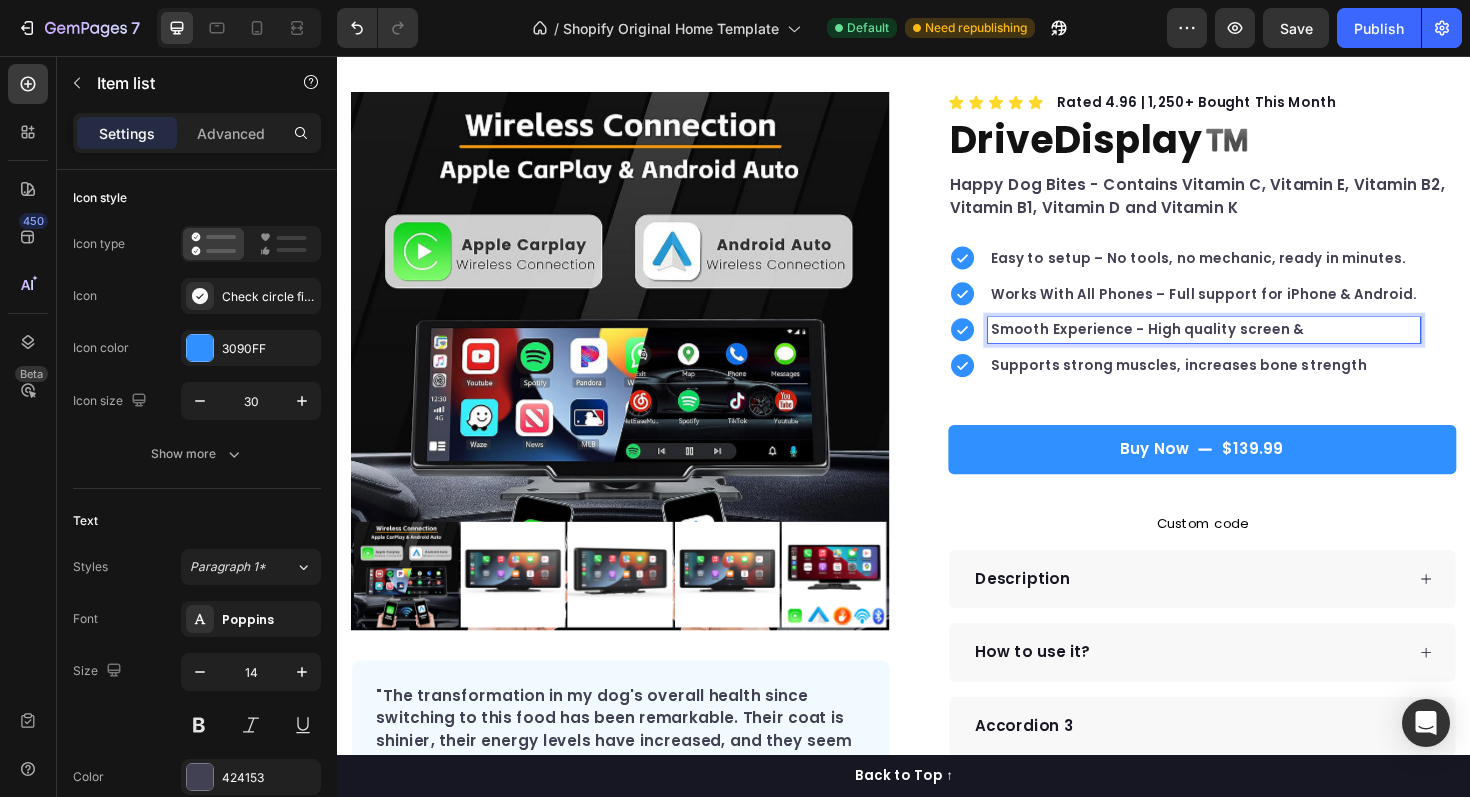 click on "Smooth Experience - High quality screen &" at bounding box center [1255, 346] 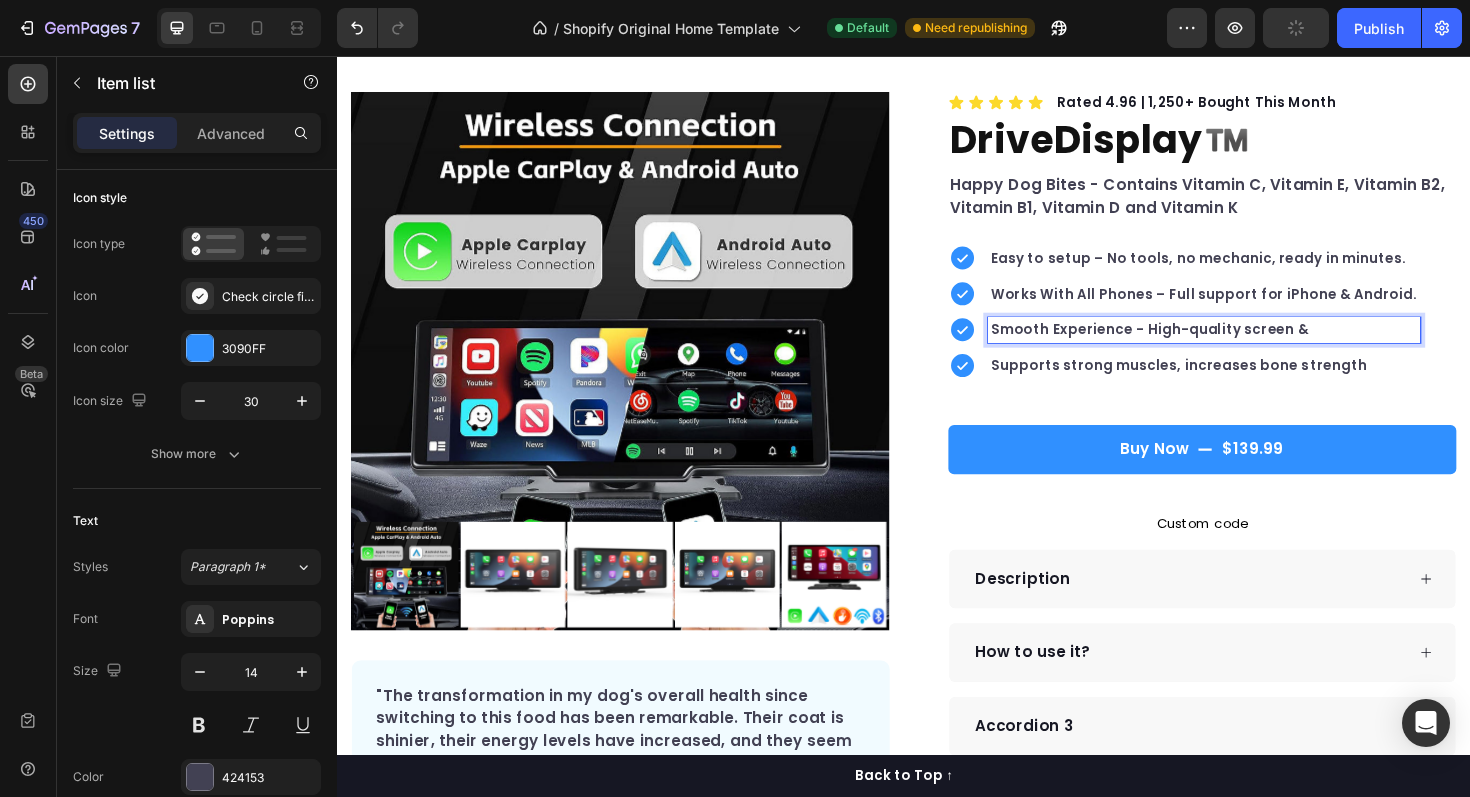 click on "Smooth Experience - High-quality screen &" at bounding box center (1255, 346) 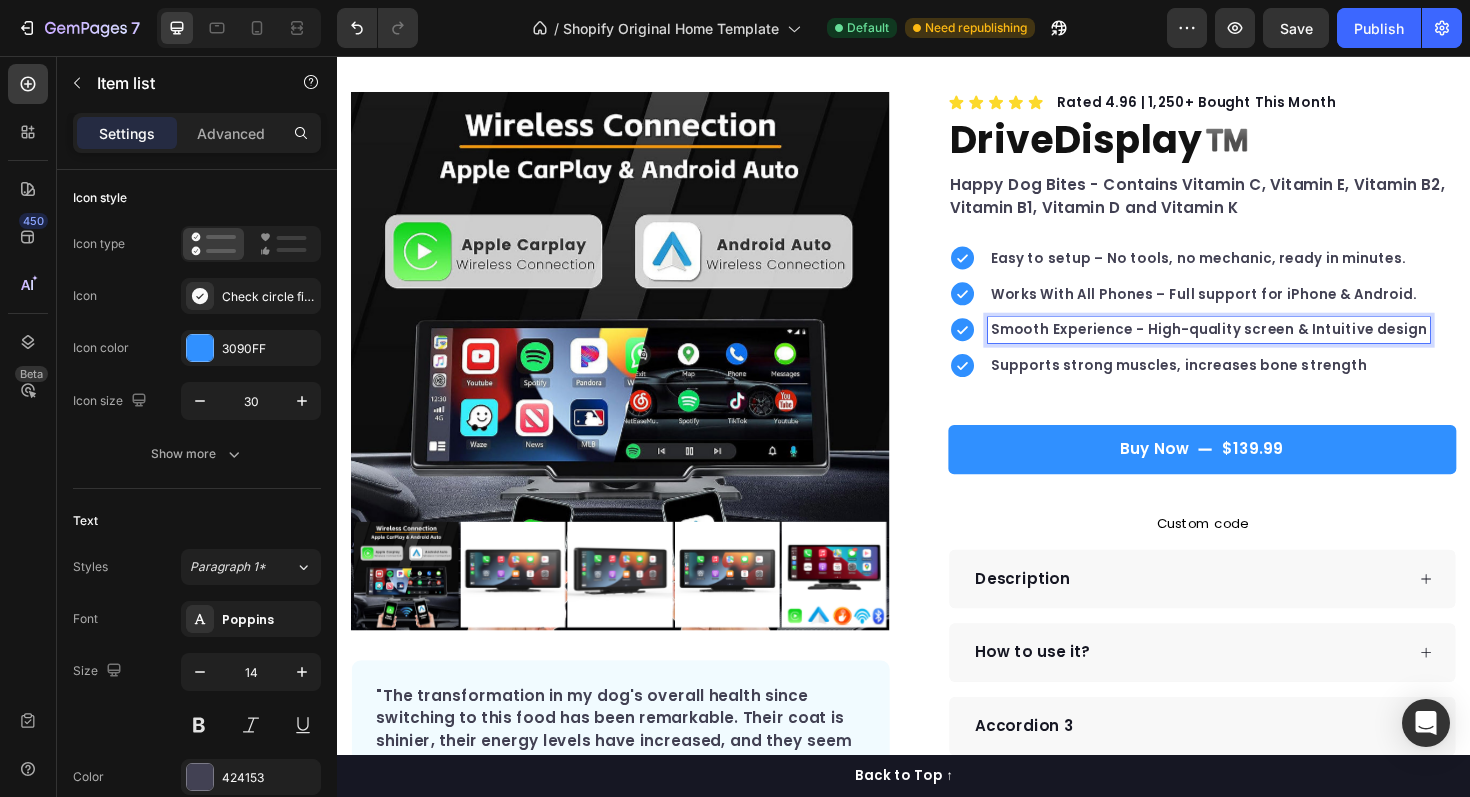 click on "Smooth Experience - High-quality screen & Intuitive design" at bounding box center (1260, 346) 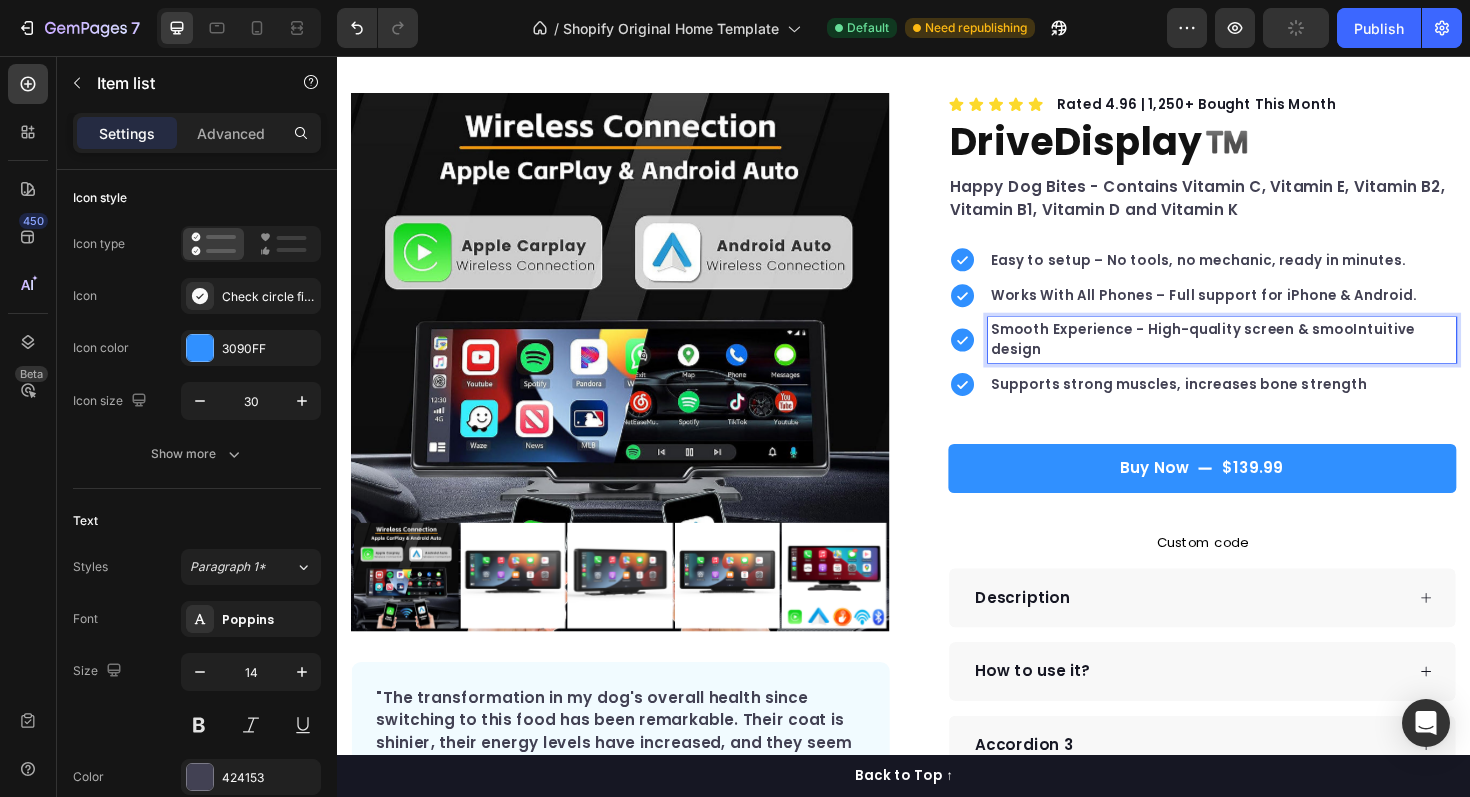 scroll, scrollTop: 101, scrollLeft: 0, axis: vertical 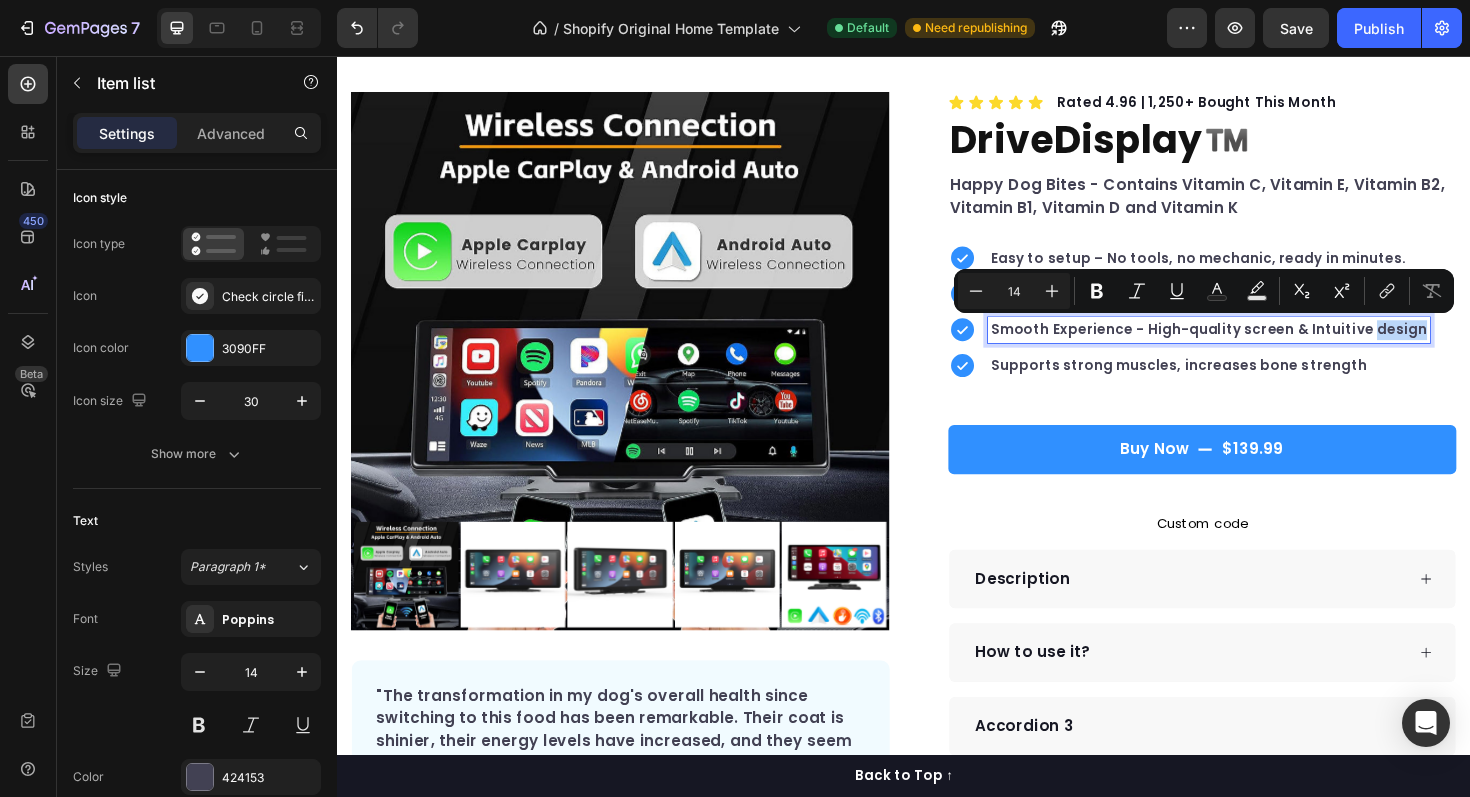 drag, startPoint x: 1429, startPoint y: 345, endPoint x: 1475, endPoint y: 354, distance: 46.872166 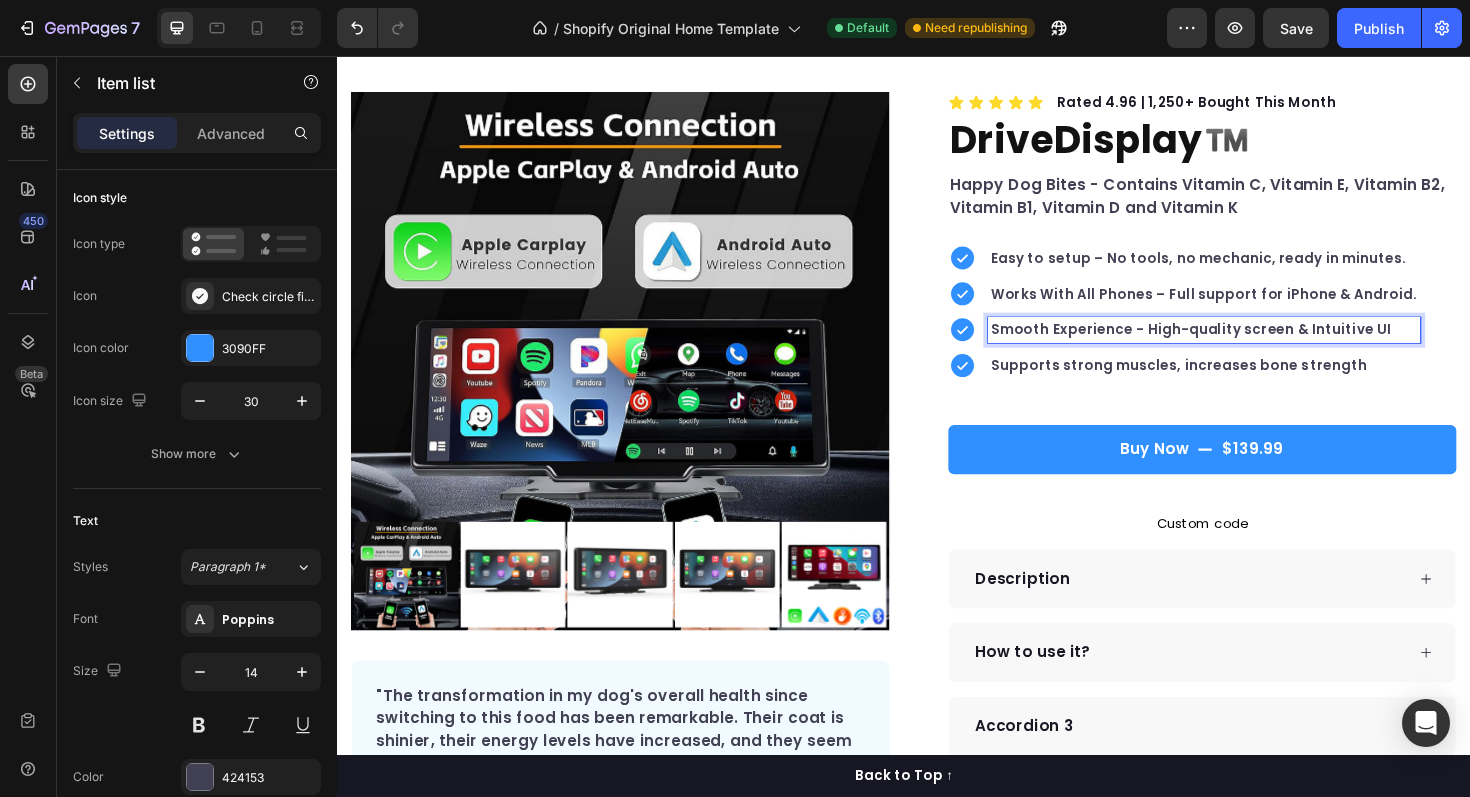 click on "Easy to setup – No tools, no mechanic, ready in minutes.
Works With All Phones – Full support for [PHONE] & Android.
Smooth Experience - High-quality screen & Intuitive UI
Supports strong muscles, increases bone strength" at bounding box center (1253, 327) 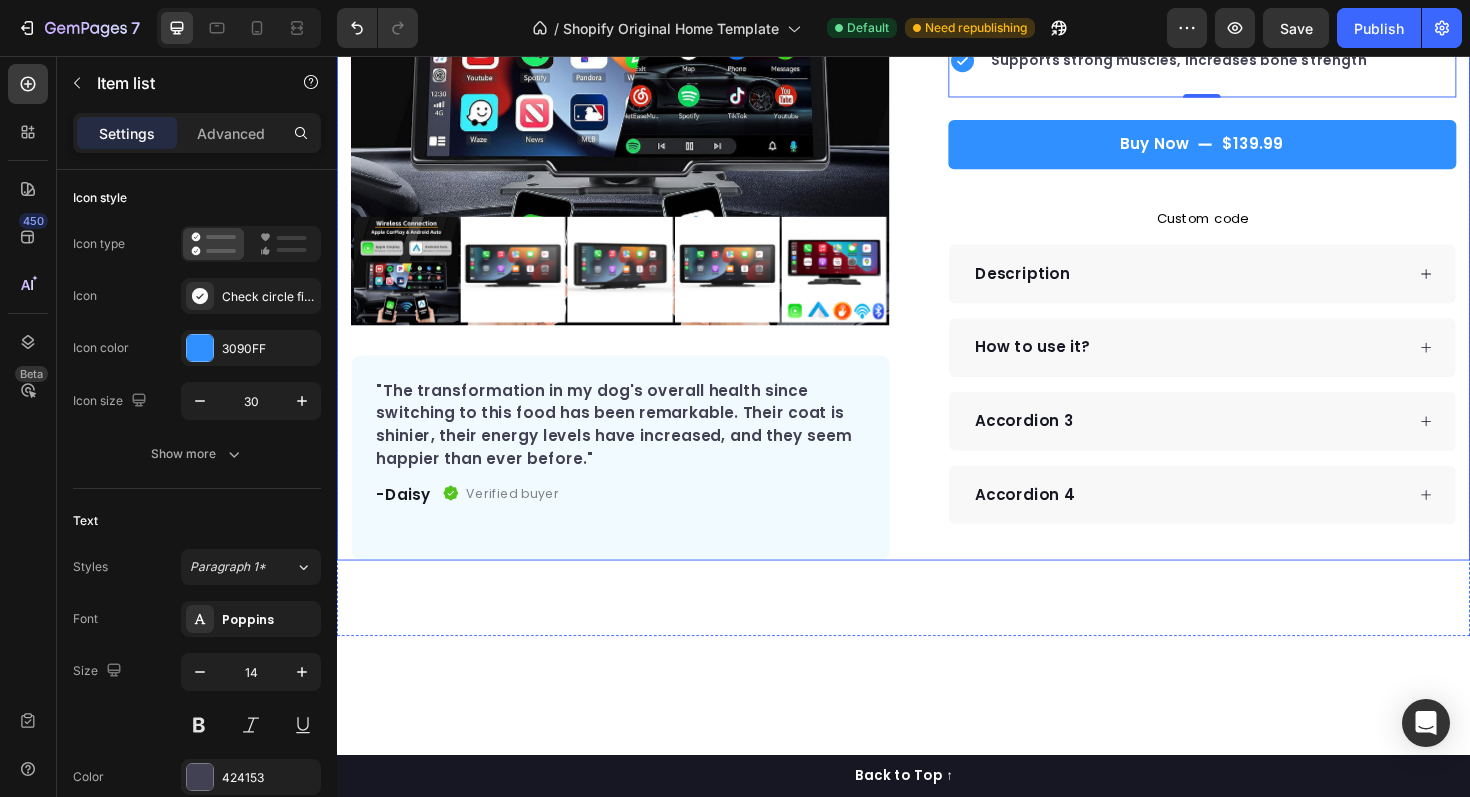 scroll, scrollTop: 0, scrollLeft: 0, axis: both 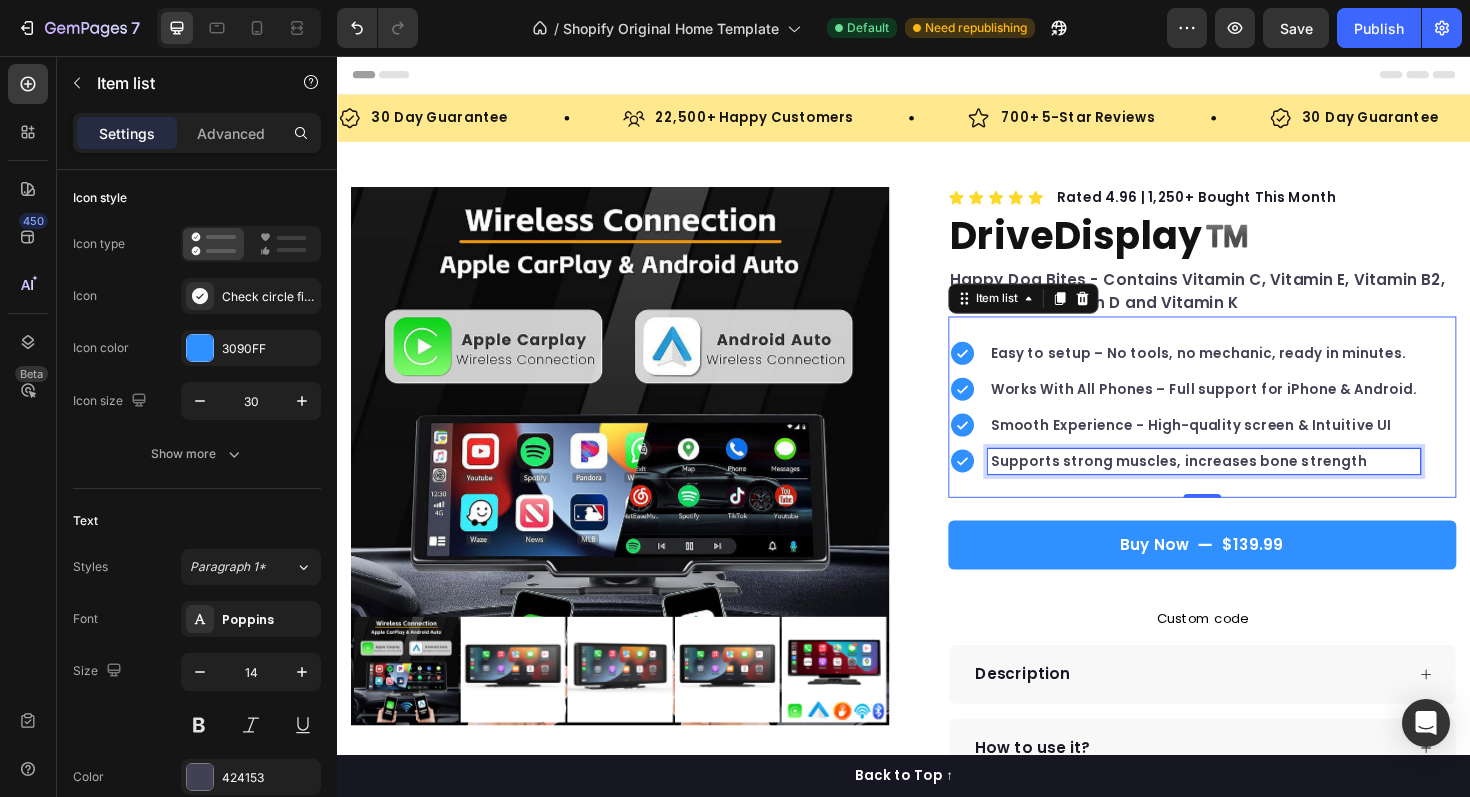 click on "Supports strong muscles, increases bone strength" at bounding box center (1255, 485) 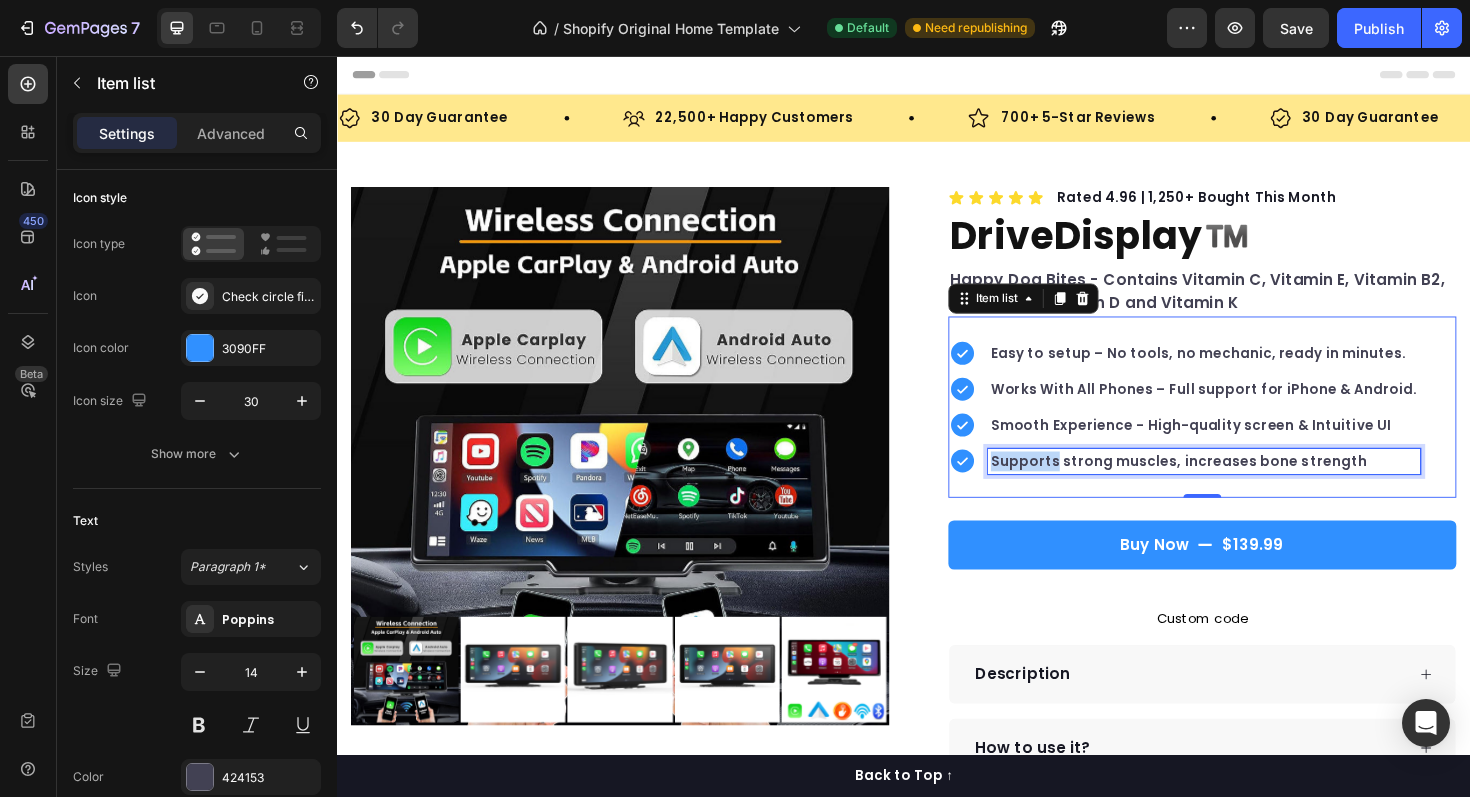 click on "Supports strong muscles, increases bone strength" at bounding box center (1255, 485) 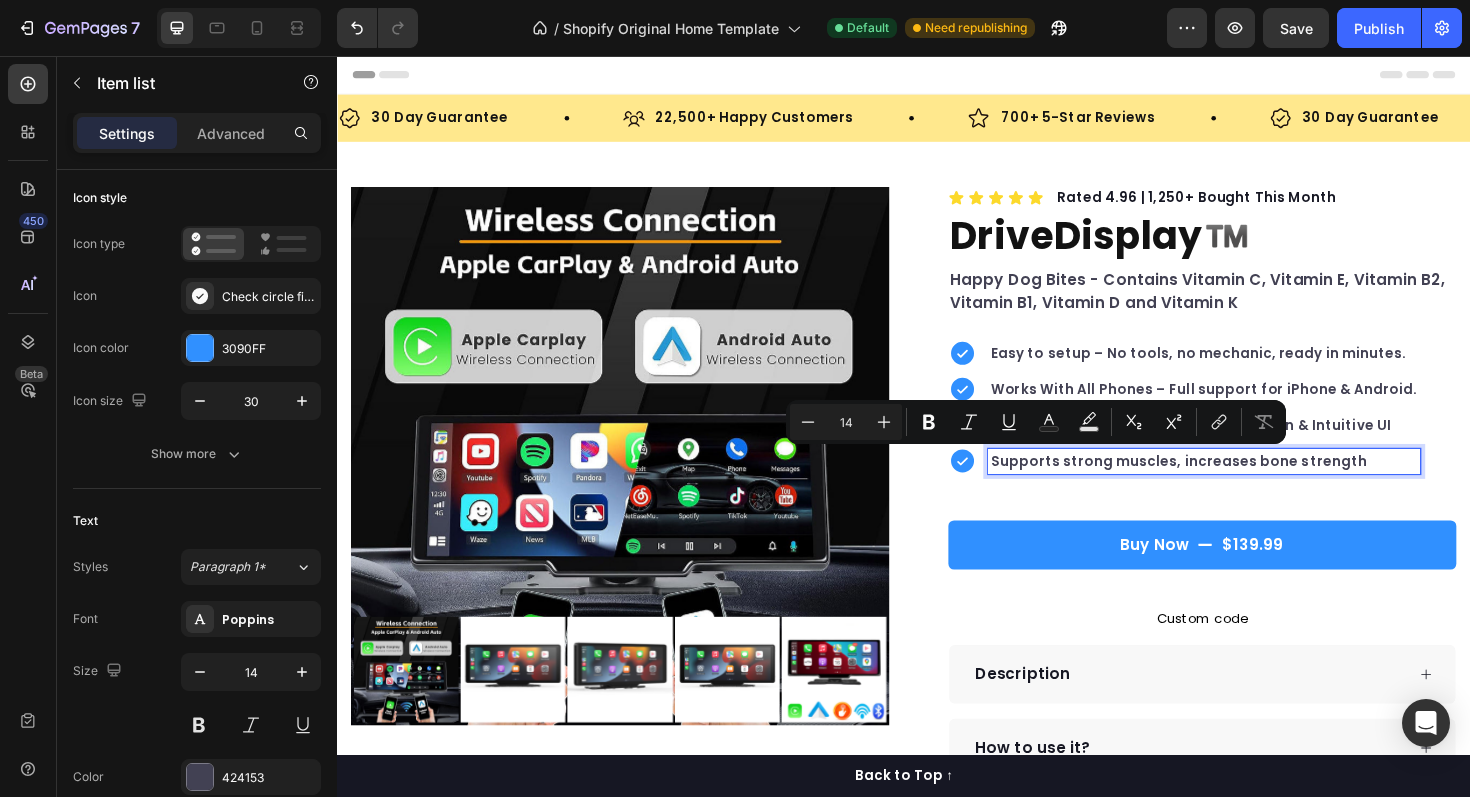 click on "Supports strong muscles, increases bone strength" at bounding box center [1255, 485] 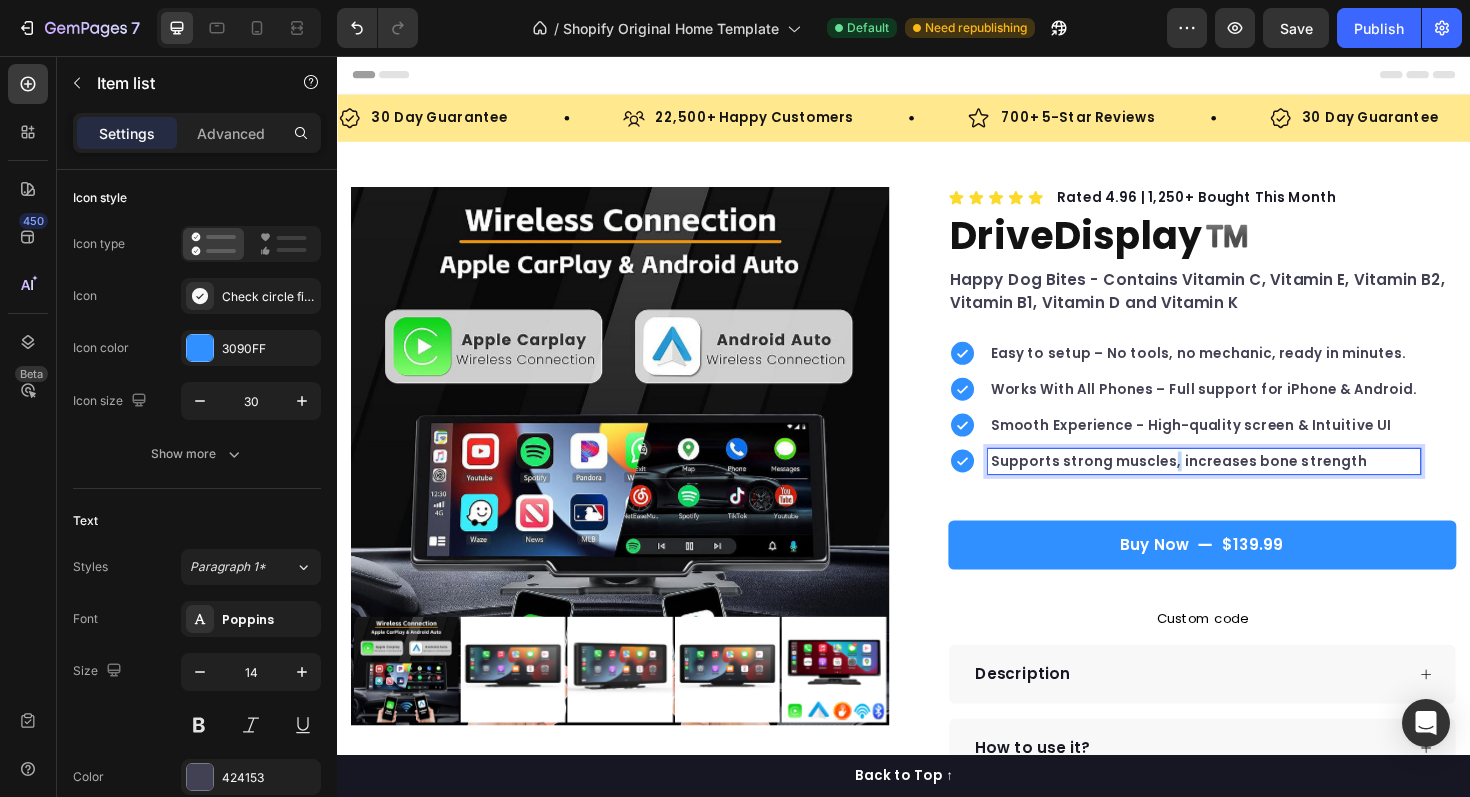 click on "Supports strong muscles, increases bone strength" at bounding box center (1255, 485) 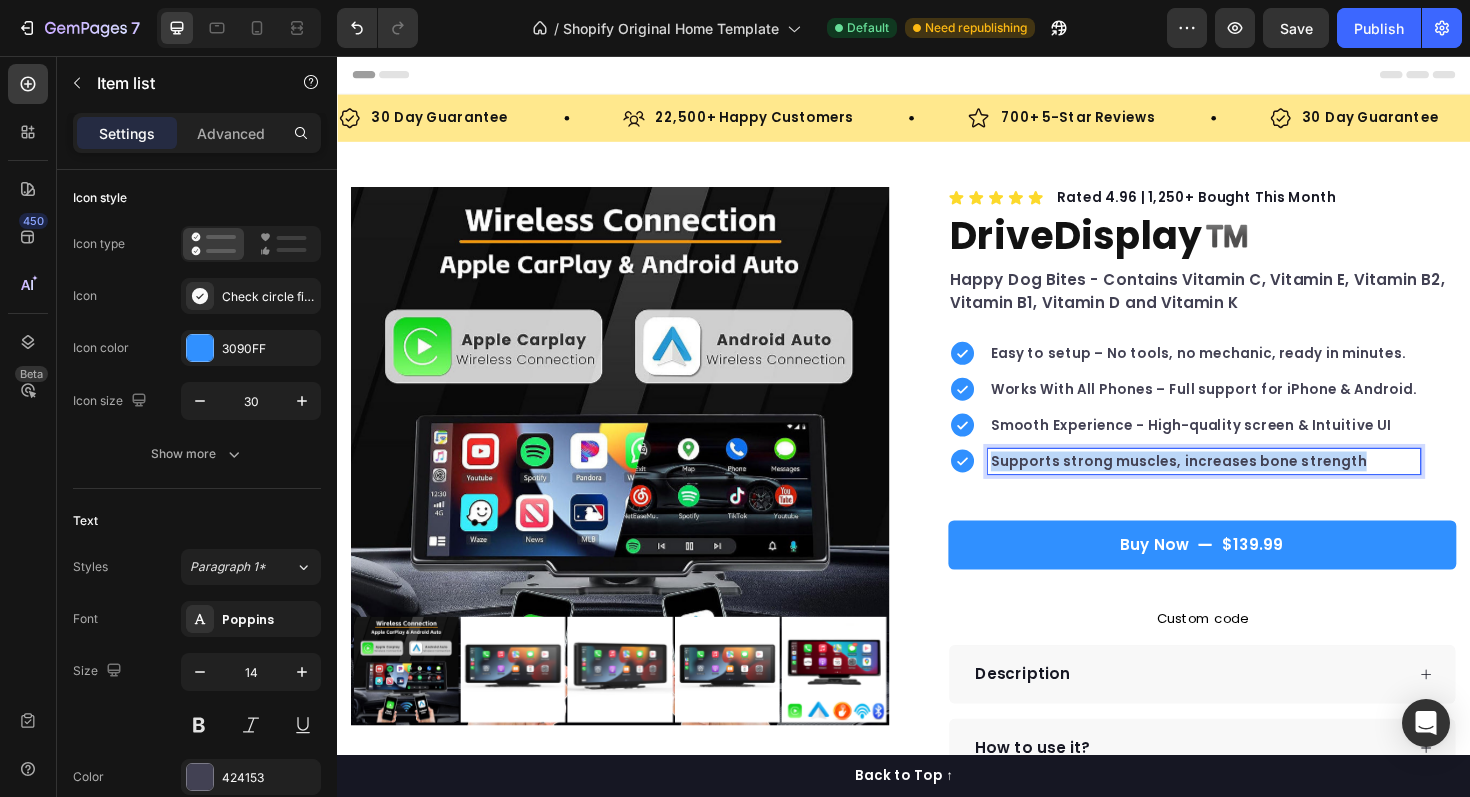 click on "Supports strong muscles, increases bone strength" at bounding box center (1255, 485) 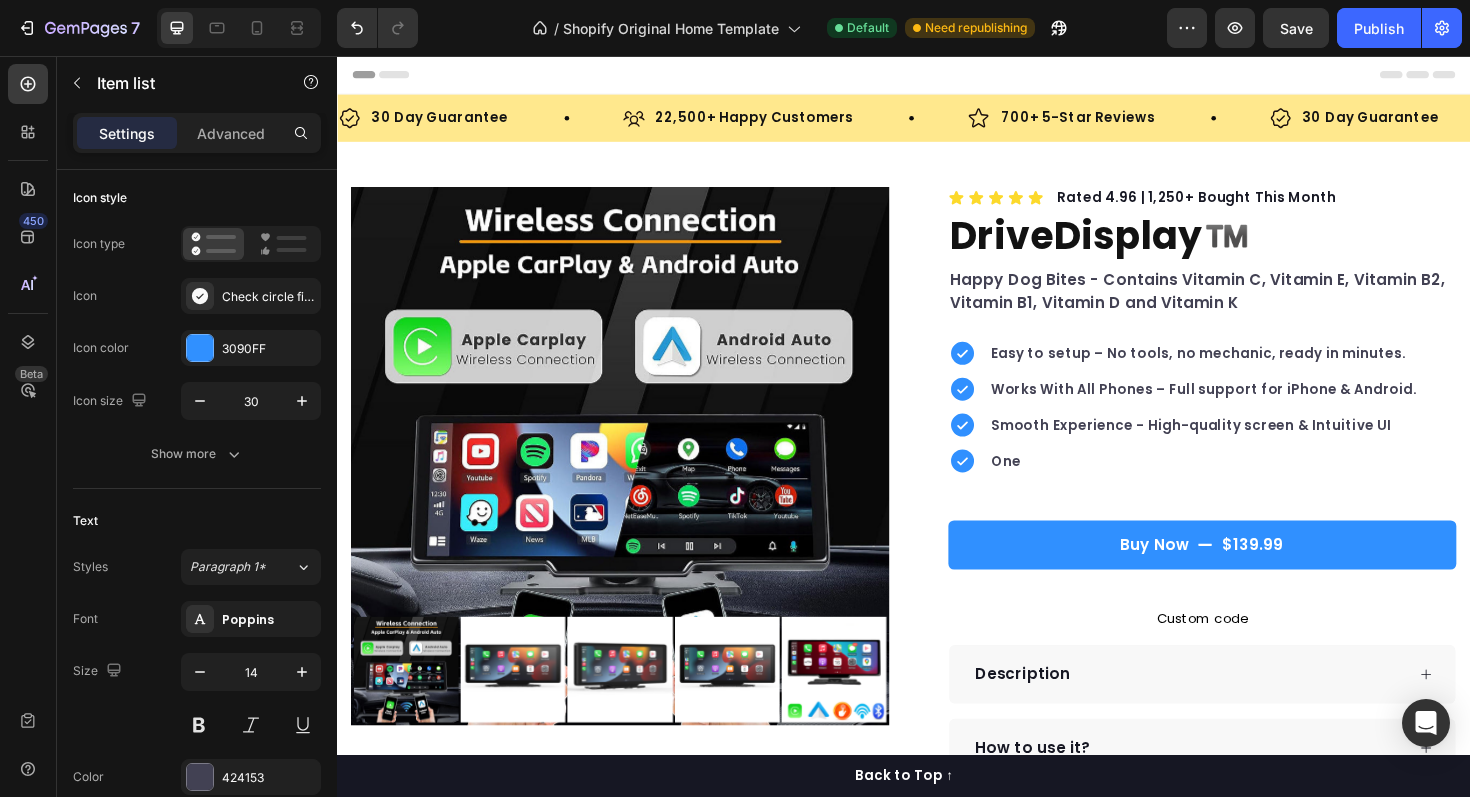 click on "One" at bounding box center (1255, 485) 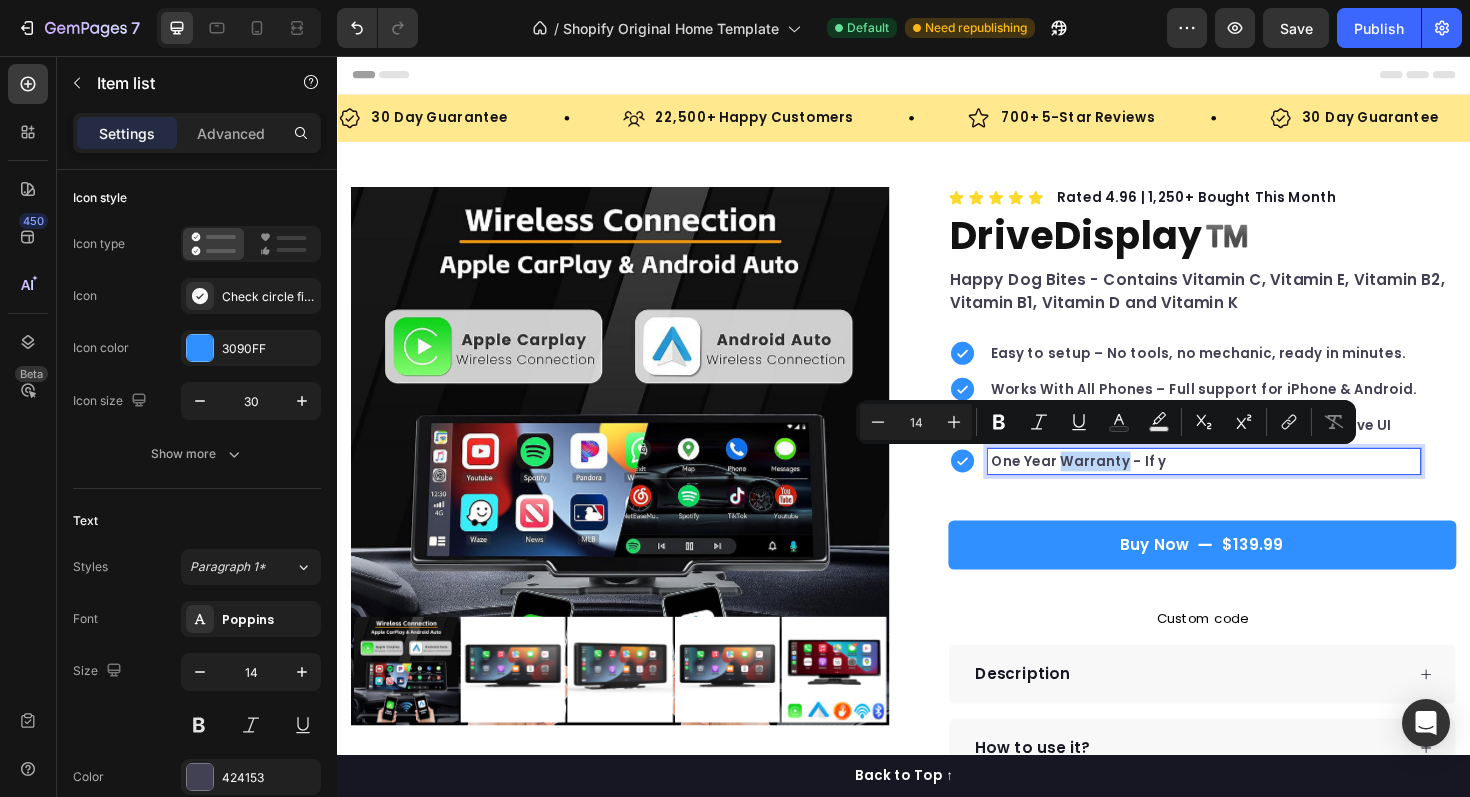 drag, startPoint x: 1171, startPoint y: 485, endPoint x: 1101, endPoint y: 484, distance: 70.00714 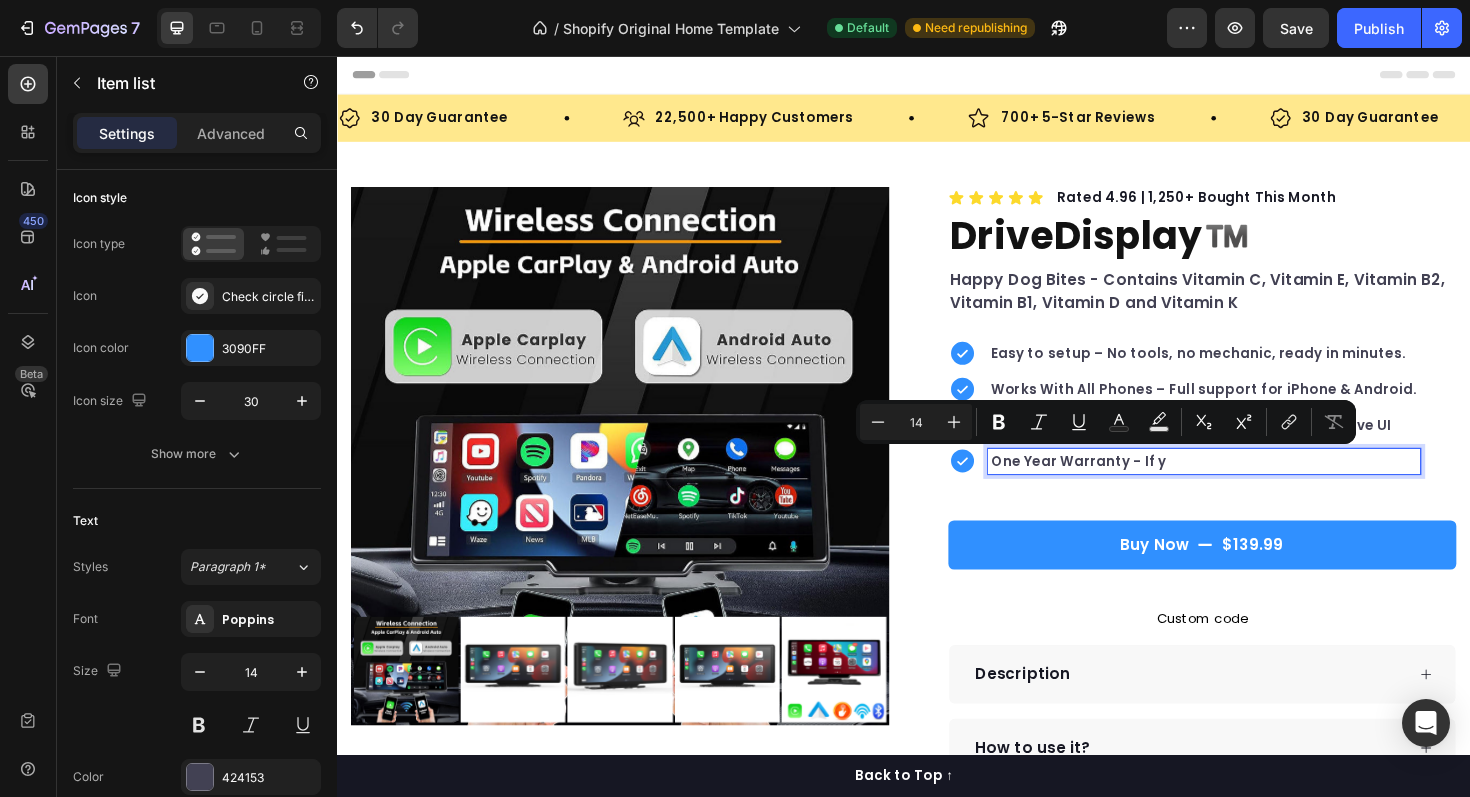 click on "One Year Warranty - If y" at bounding box center (1255, 485) 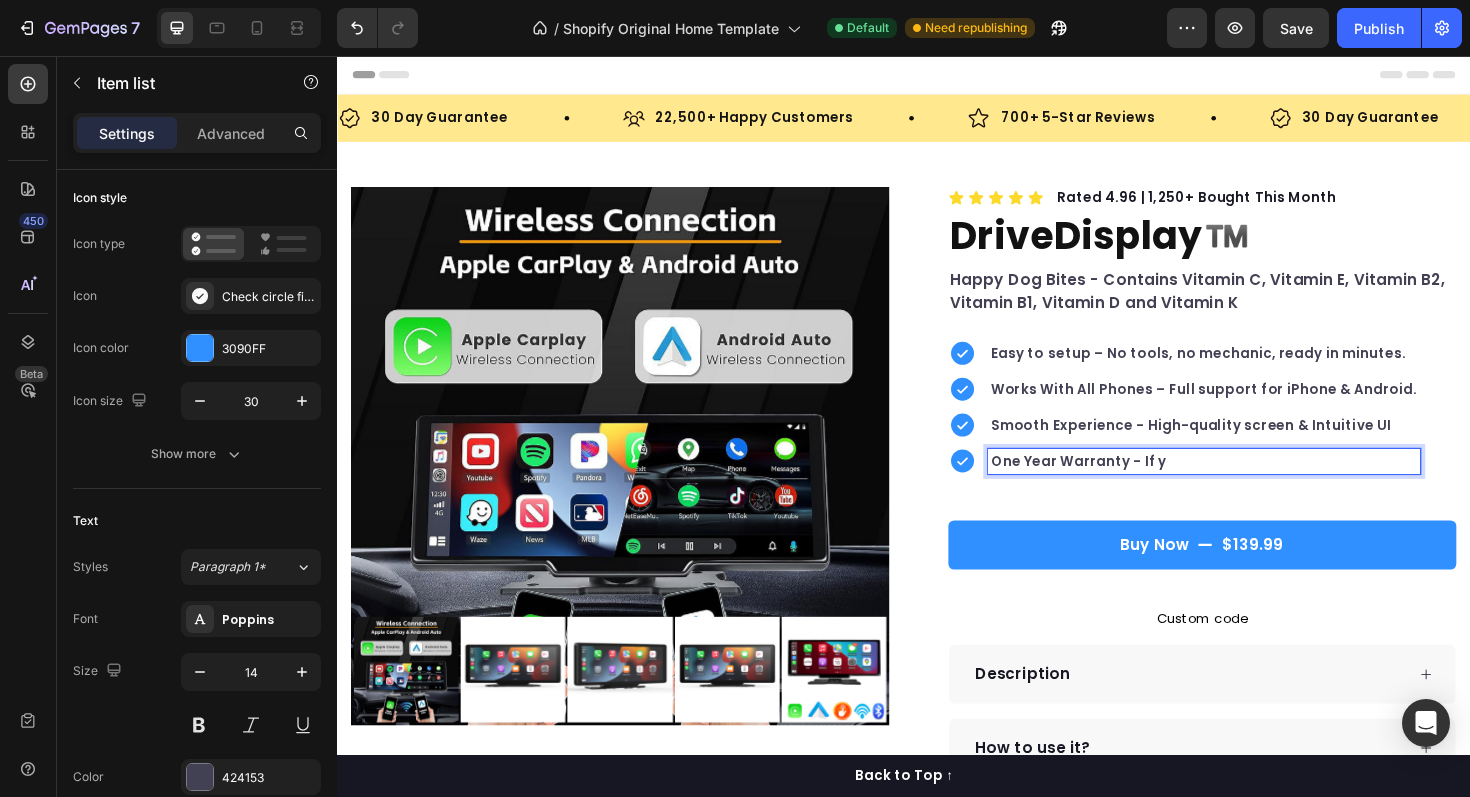 click on "One Year Warranty - If y" at bounding box center (1255, 485) 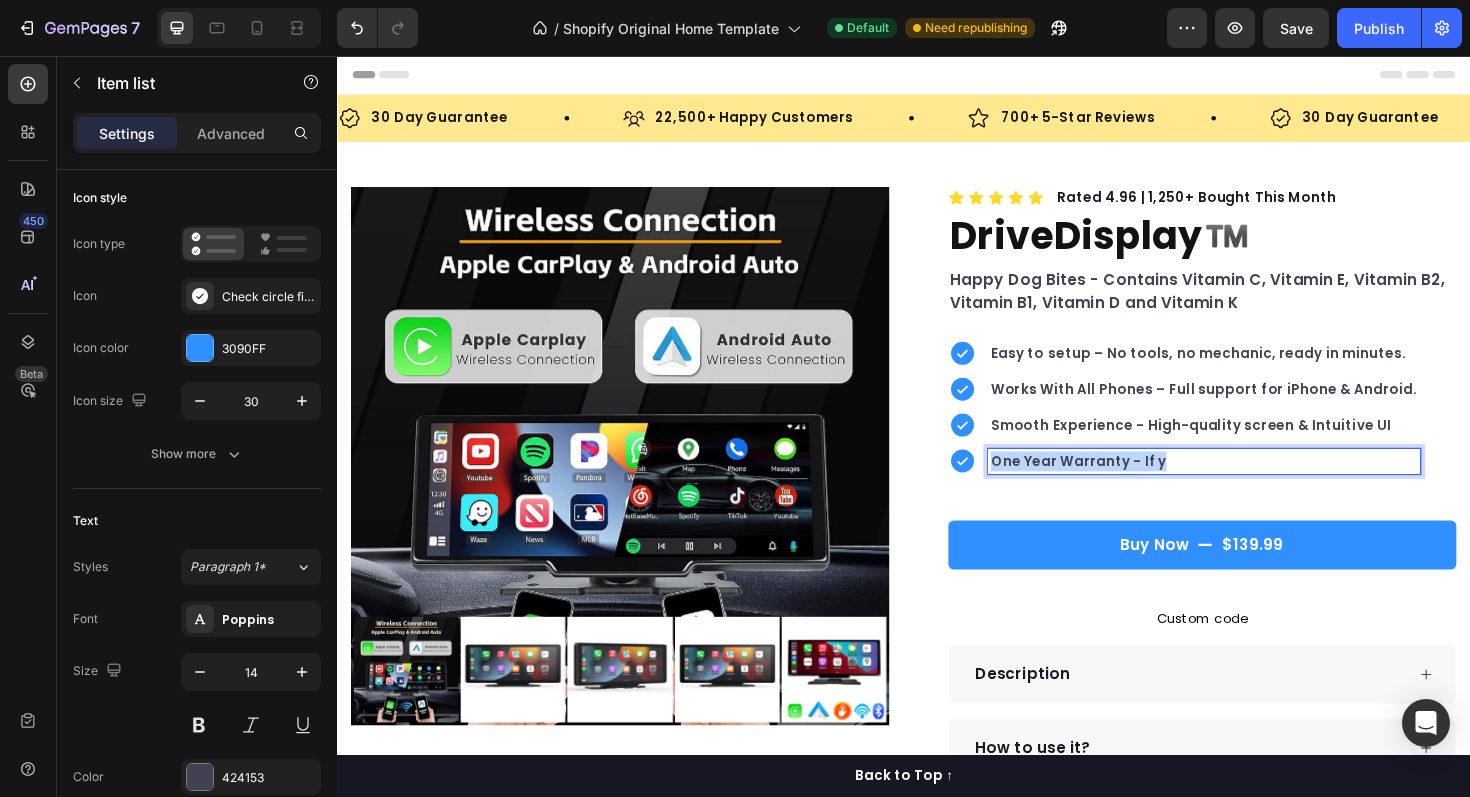 click on "One Year Warranty - If y" at bounding box center [1255, 485] 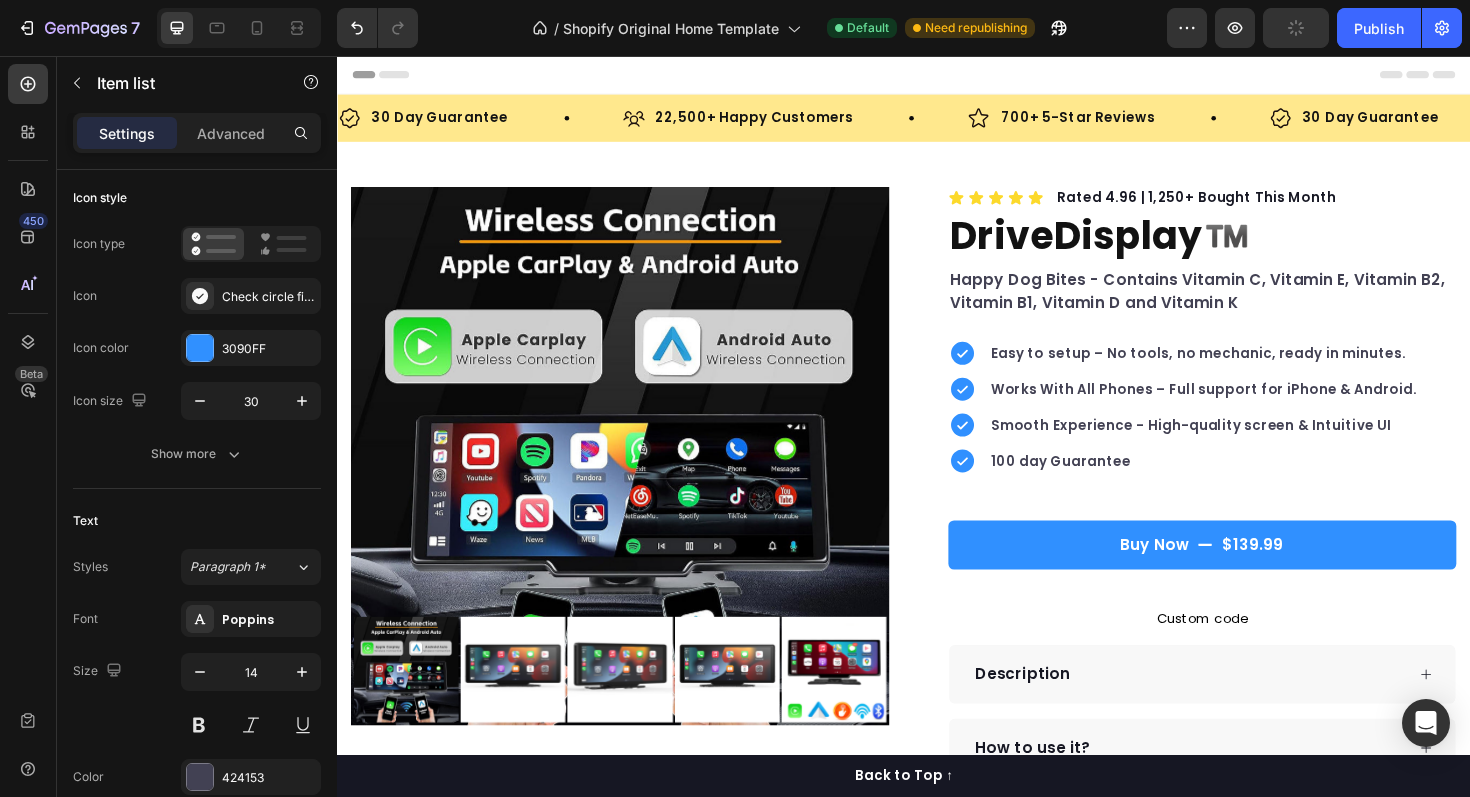 click on "100 day Guarantee" at bounding box center (1255, 485) 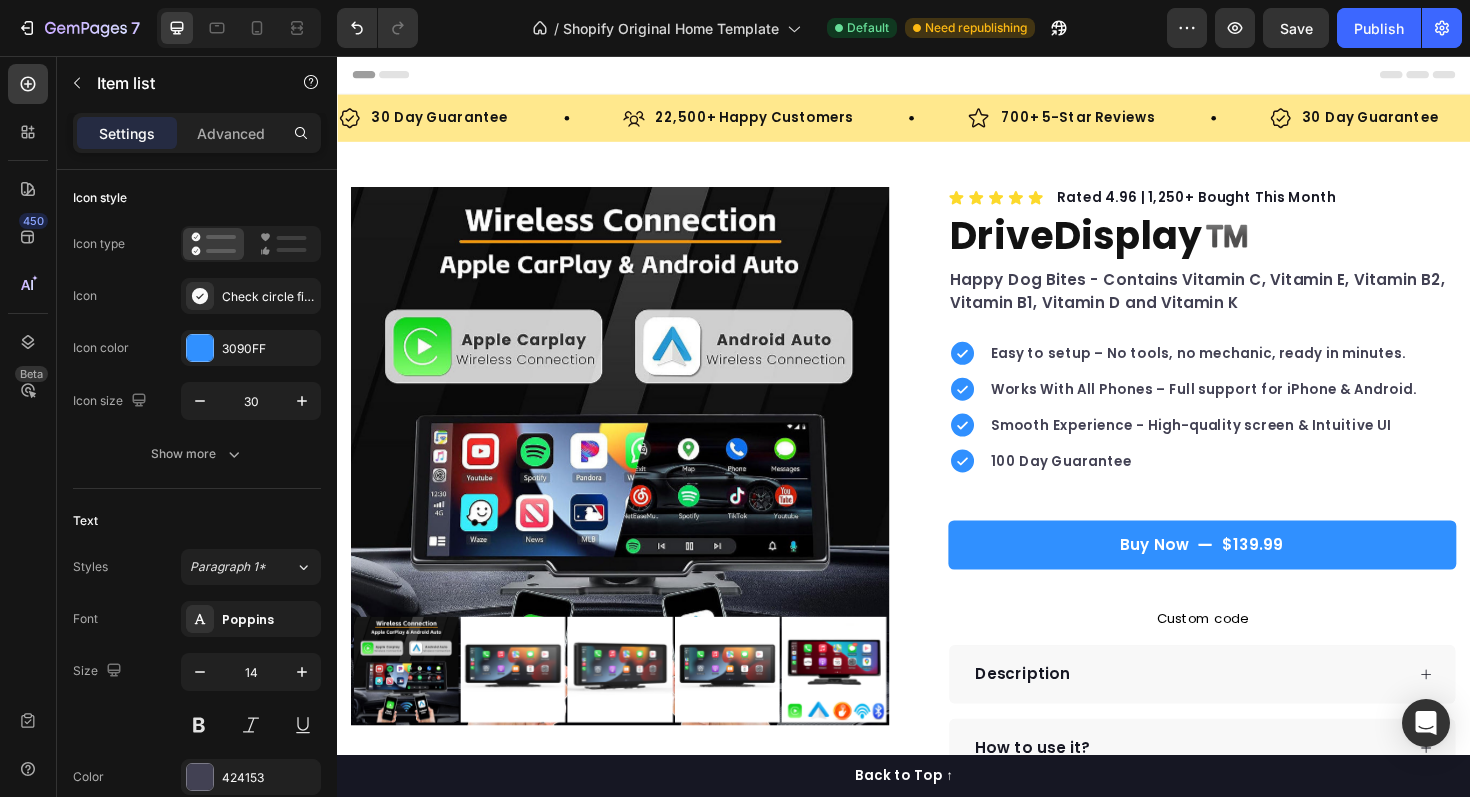 click on "100 Day Guarantee" at bounding box center [1255, 485] 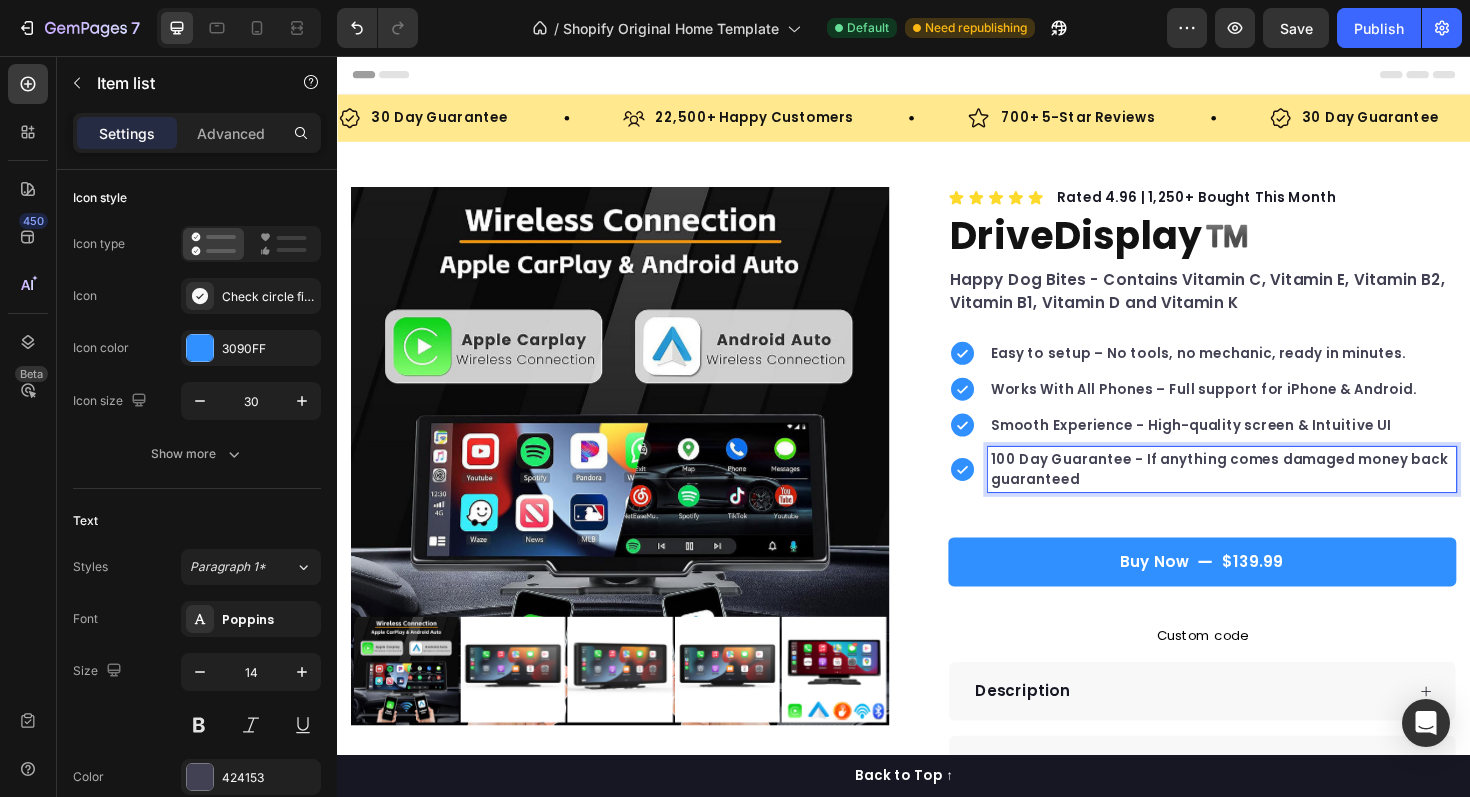 click on "100 Day Guarantee - If anything comes damaged money back guaranteed" at bounding box center [1274, 494] 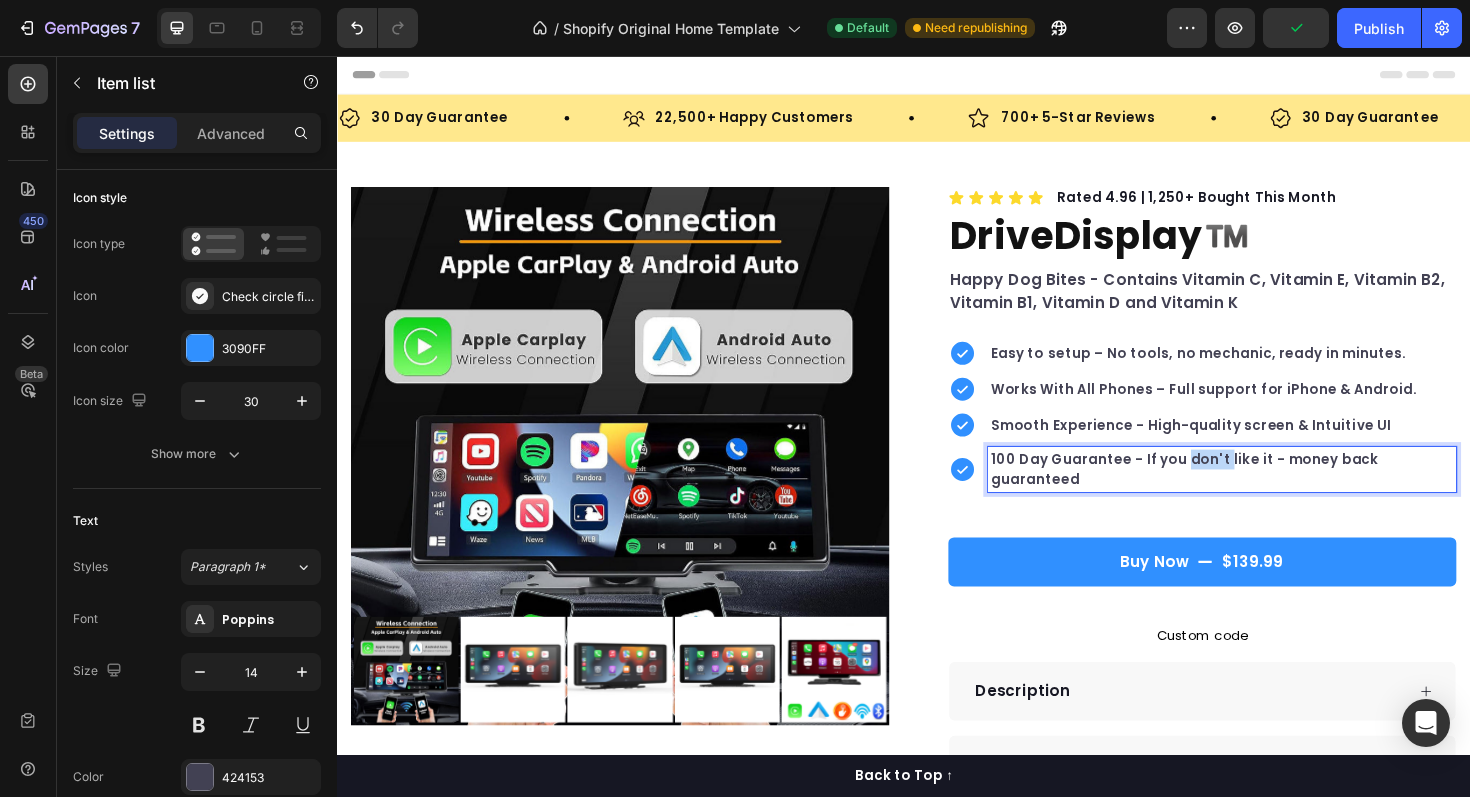 drag, startPoint x: 1275, startPoint y: 485, endPoint x: 1238, endPoint y: 484, distance: 37.01351 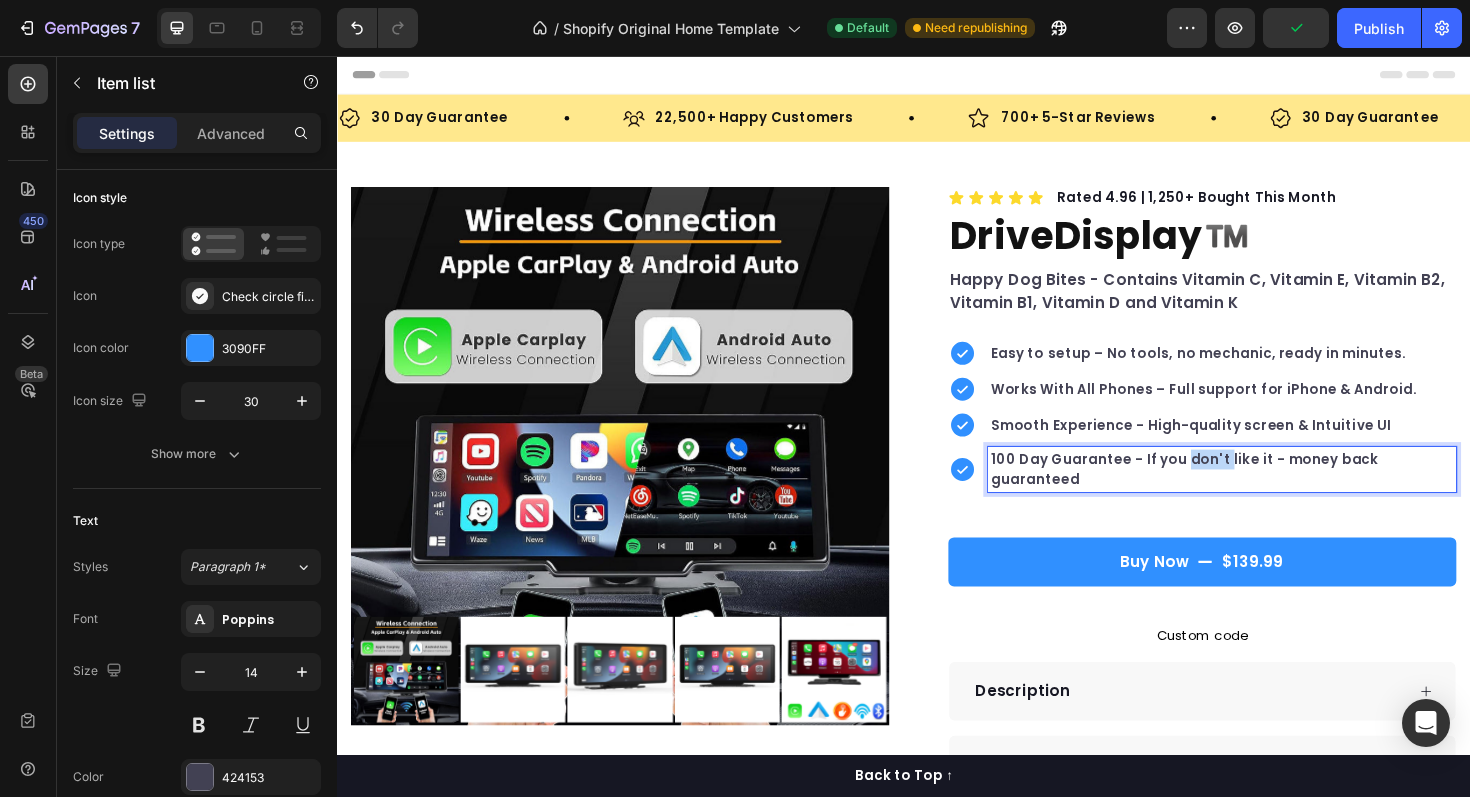 click on "100 Day Guarantee - If you don't like it - money back guaranteed" at bounding box center [1274, 494] 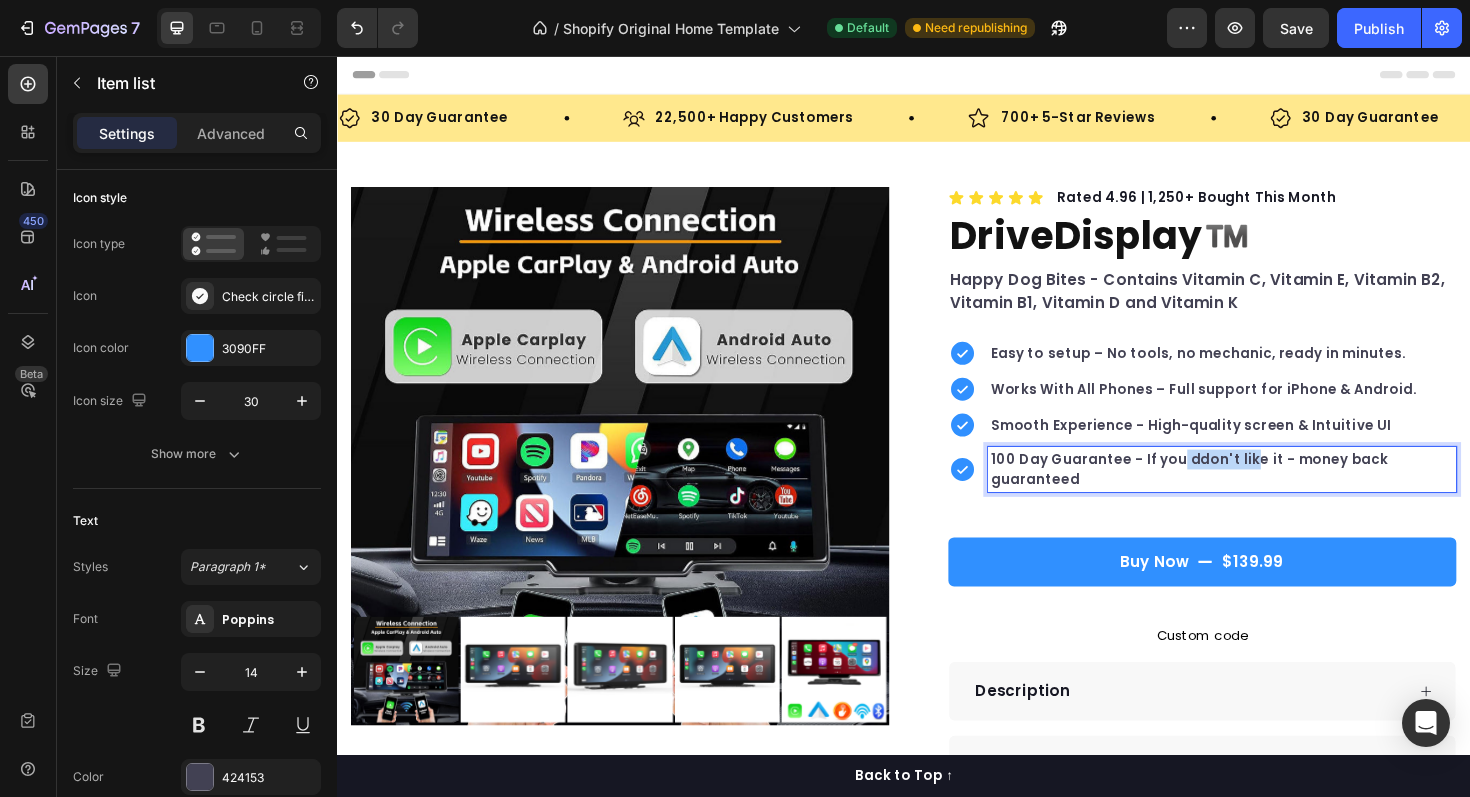 drag, startPoint x: 1307, startPoint y: 484, endPoint x: 1230, endPoint y: 486, distance: 77.02597 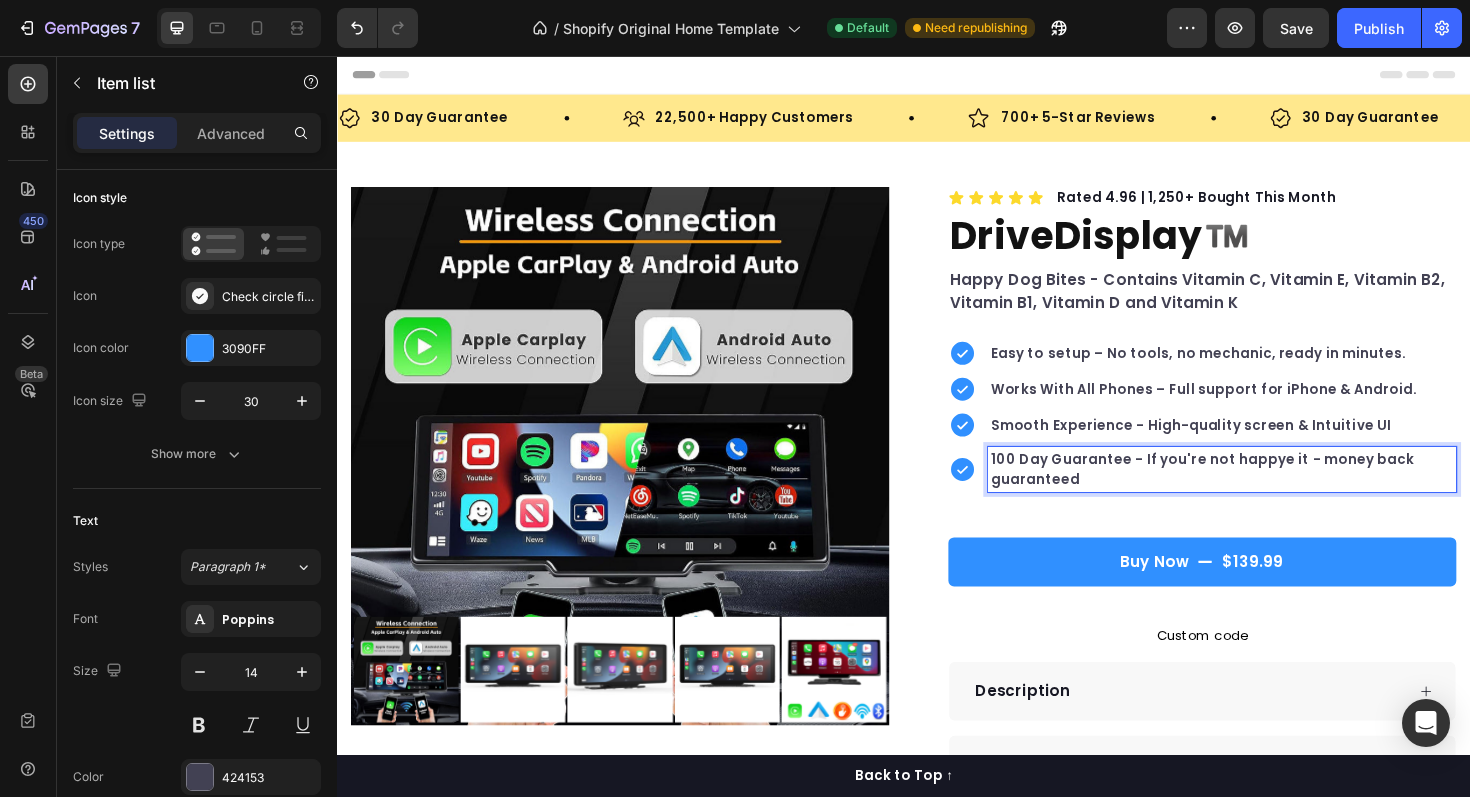 click on "100 Day Guarantee - If you're not happye it - money back guaranteed" at bounding box center [1274, 494] 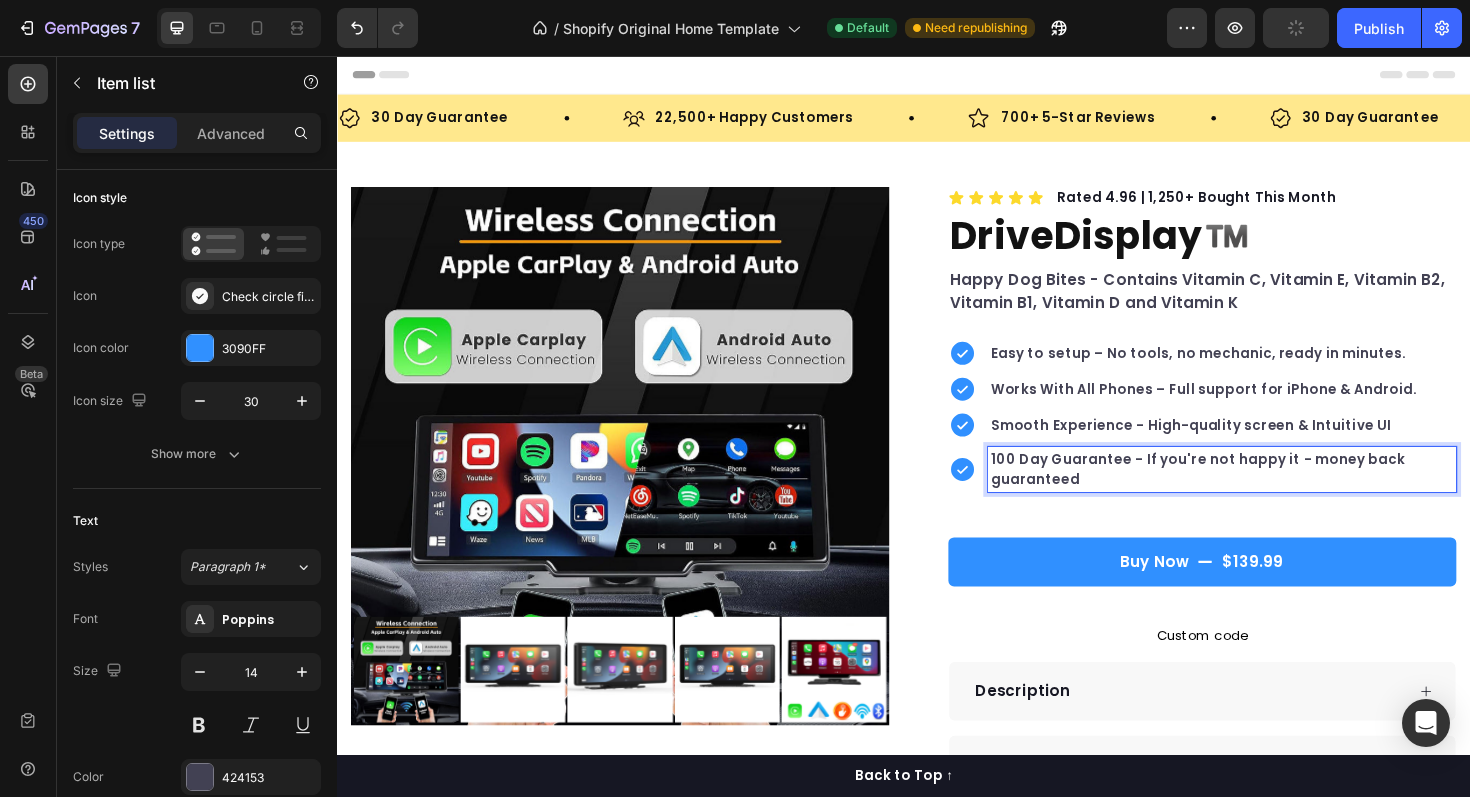 click on "100 Day Guarantee - If you're not happy it - money back guaranteed" at bounding box center [1274, 494] 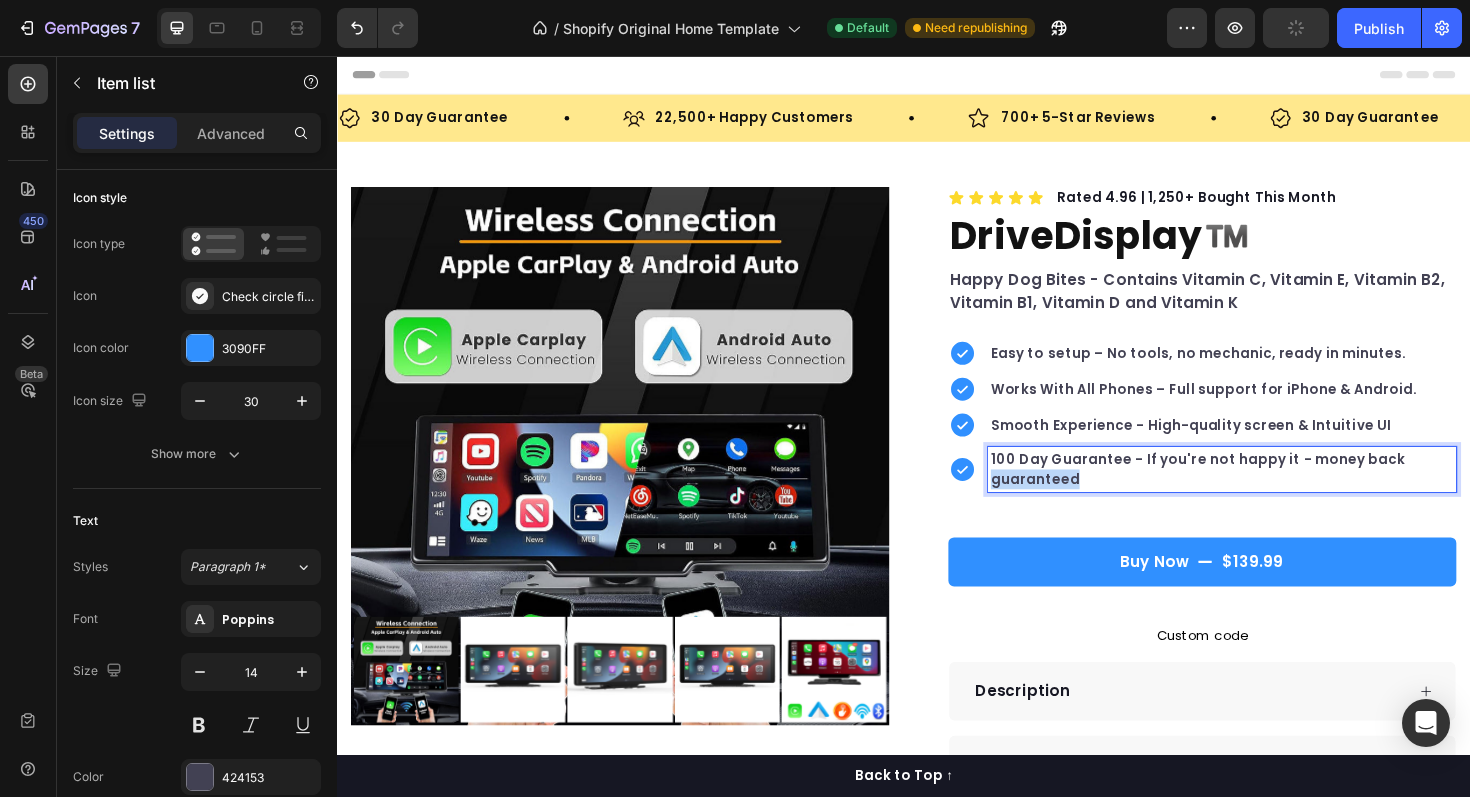 click on "100 Day Guarantee - If you're not happy it - money back guaranteed" at bounding box center (1274, 494) 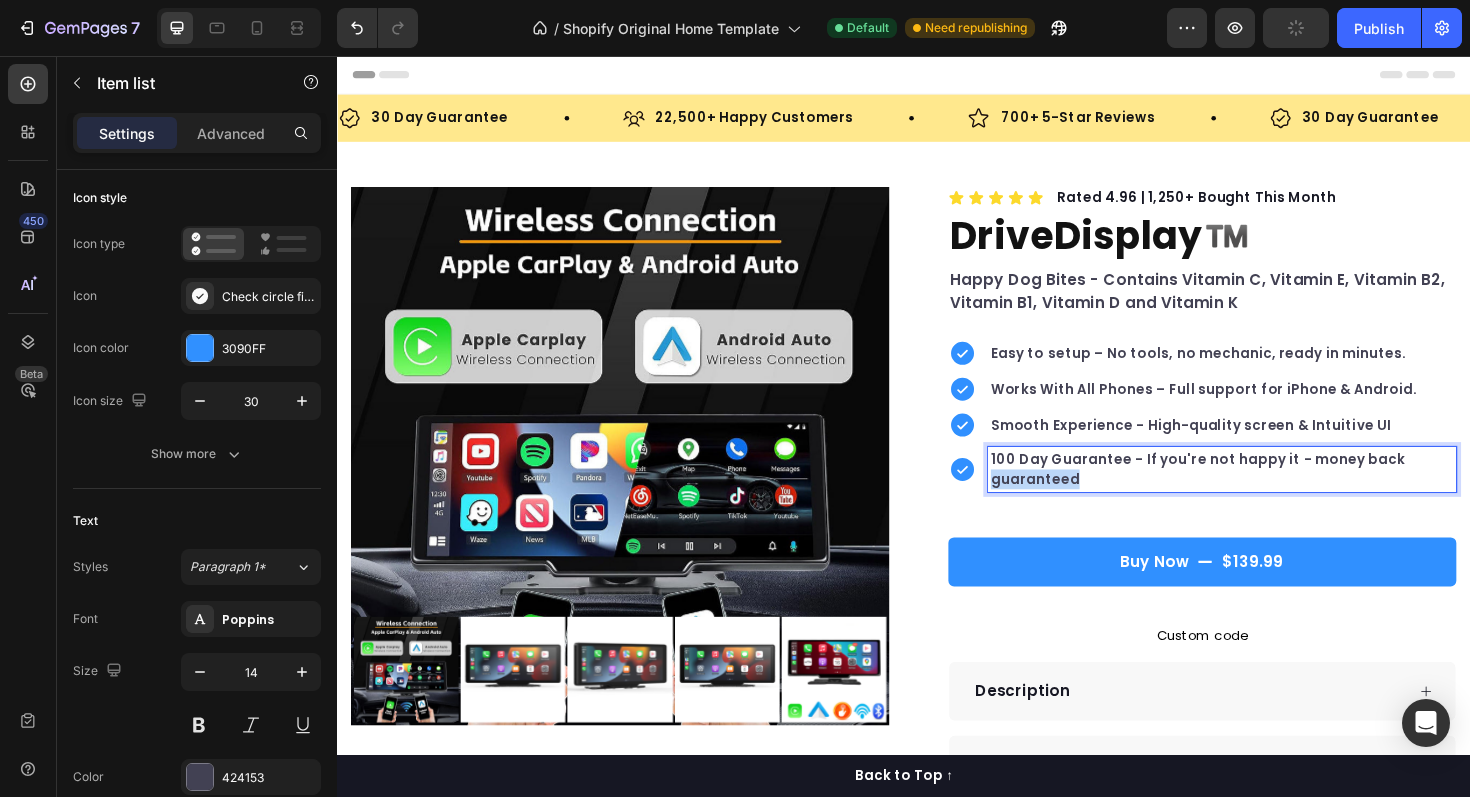 click on "100 Day Guarantee - If you're not happy it - money back guaranteed" at bounding box center (1274, 494) 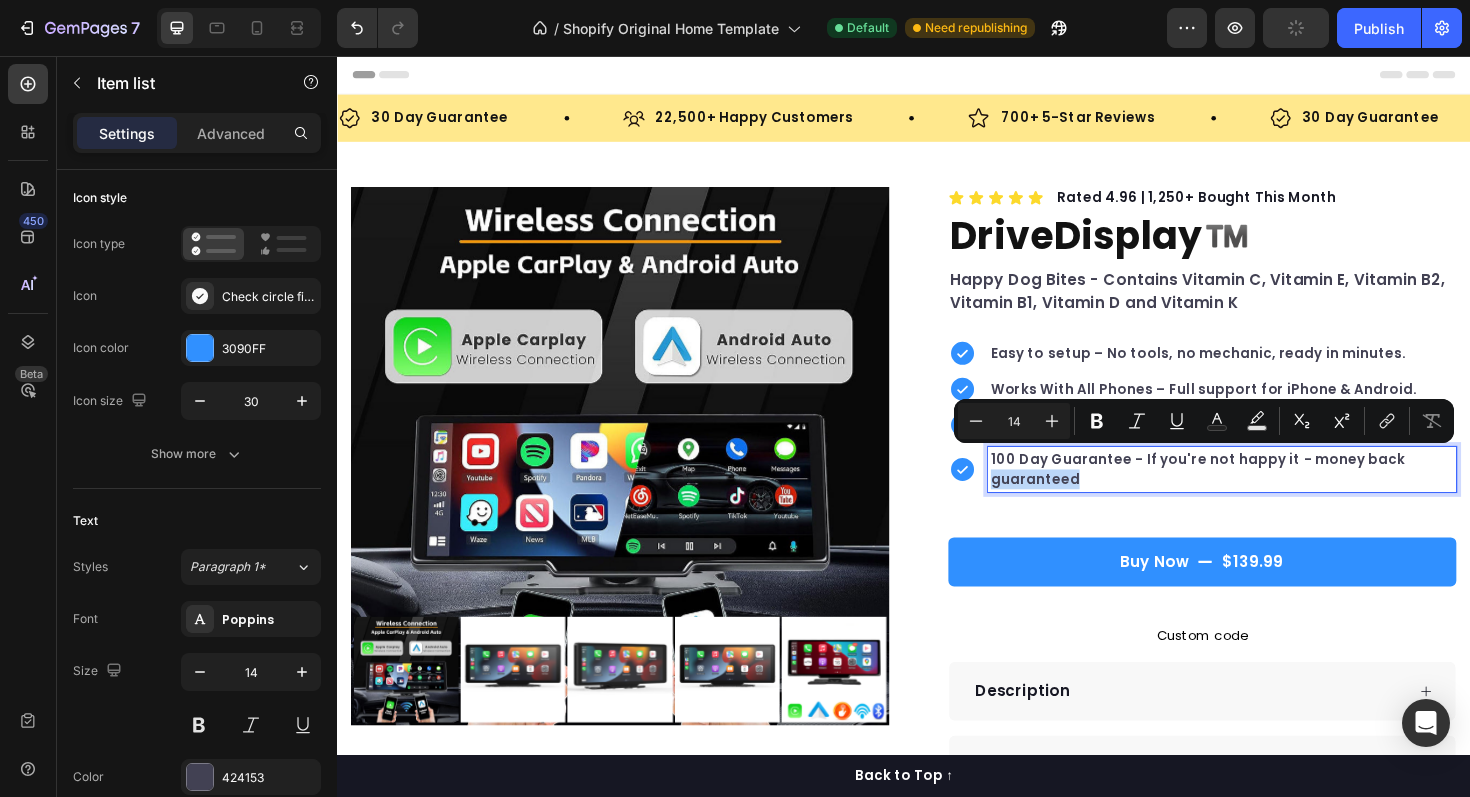 copy on "100 Day Guarantee - If you're not happy it - money back guaranteed" 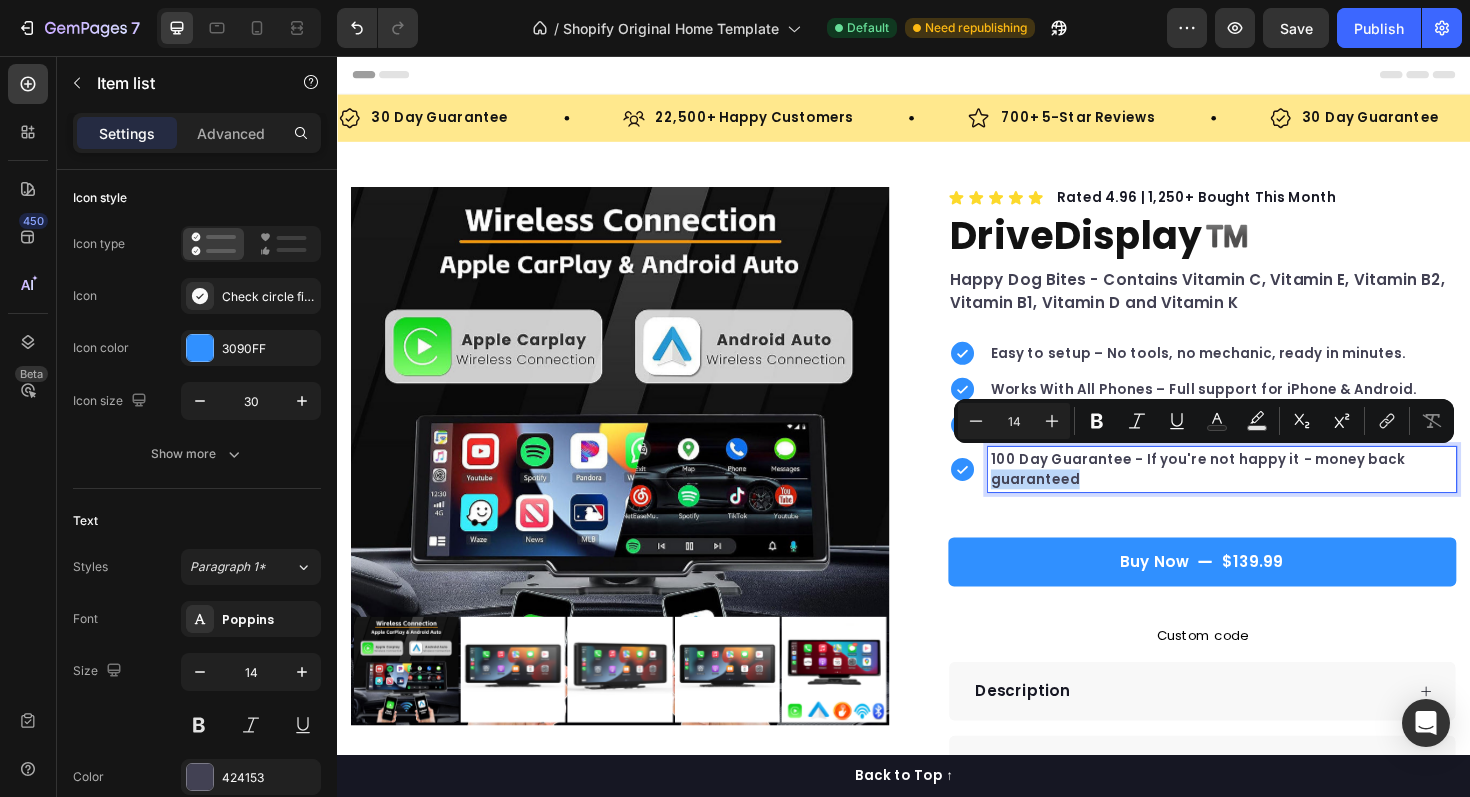 click on "100 Day Guarantee - If you're not happy it - money back guaranteed" at bounding box center (1274, 494) 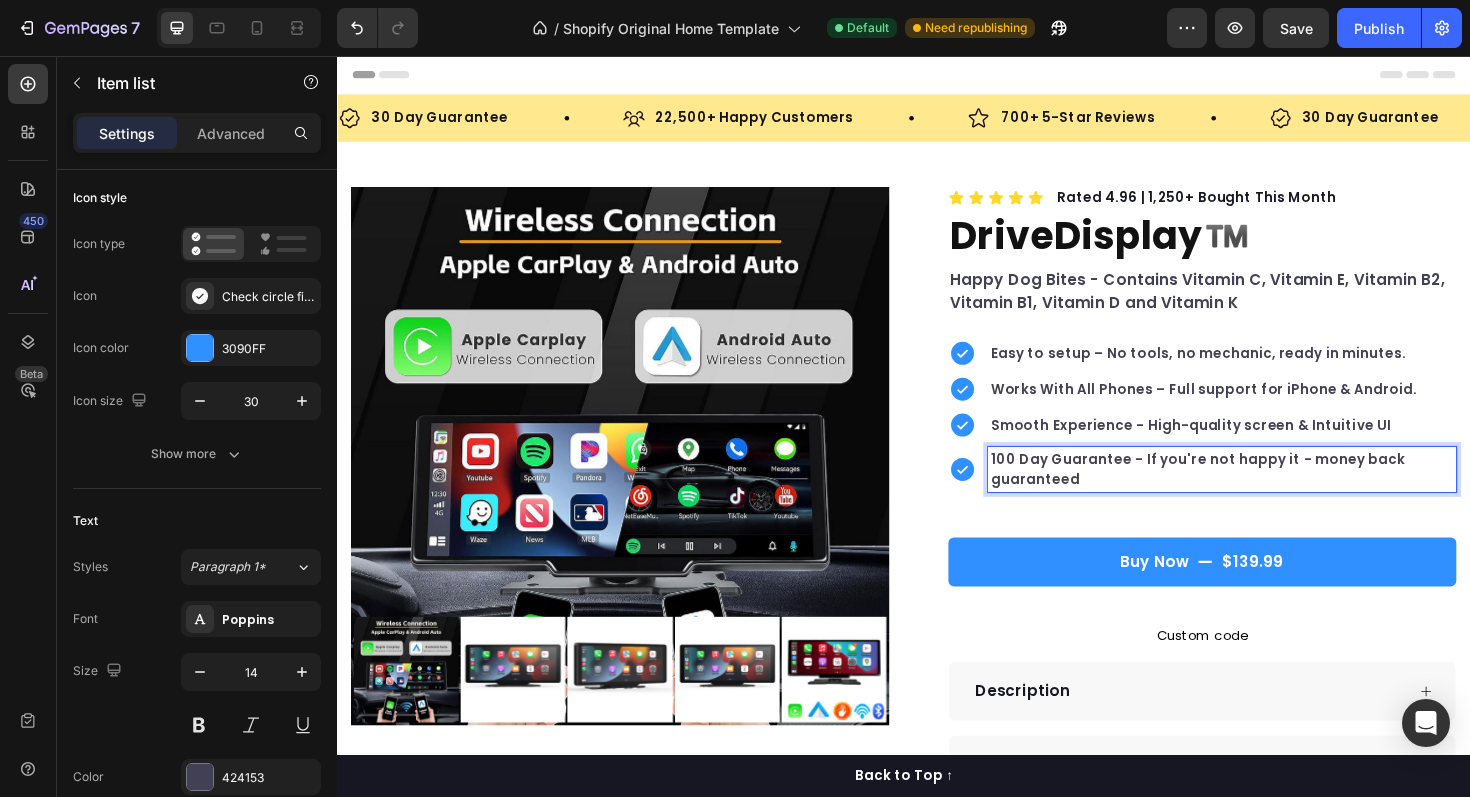 drag, startPoint x: 1174, startPoint y: 506, endPoint x: 1174, endPoint y: 493, distance: 13 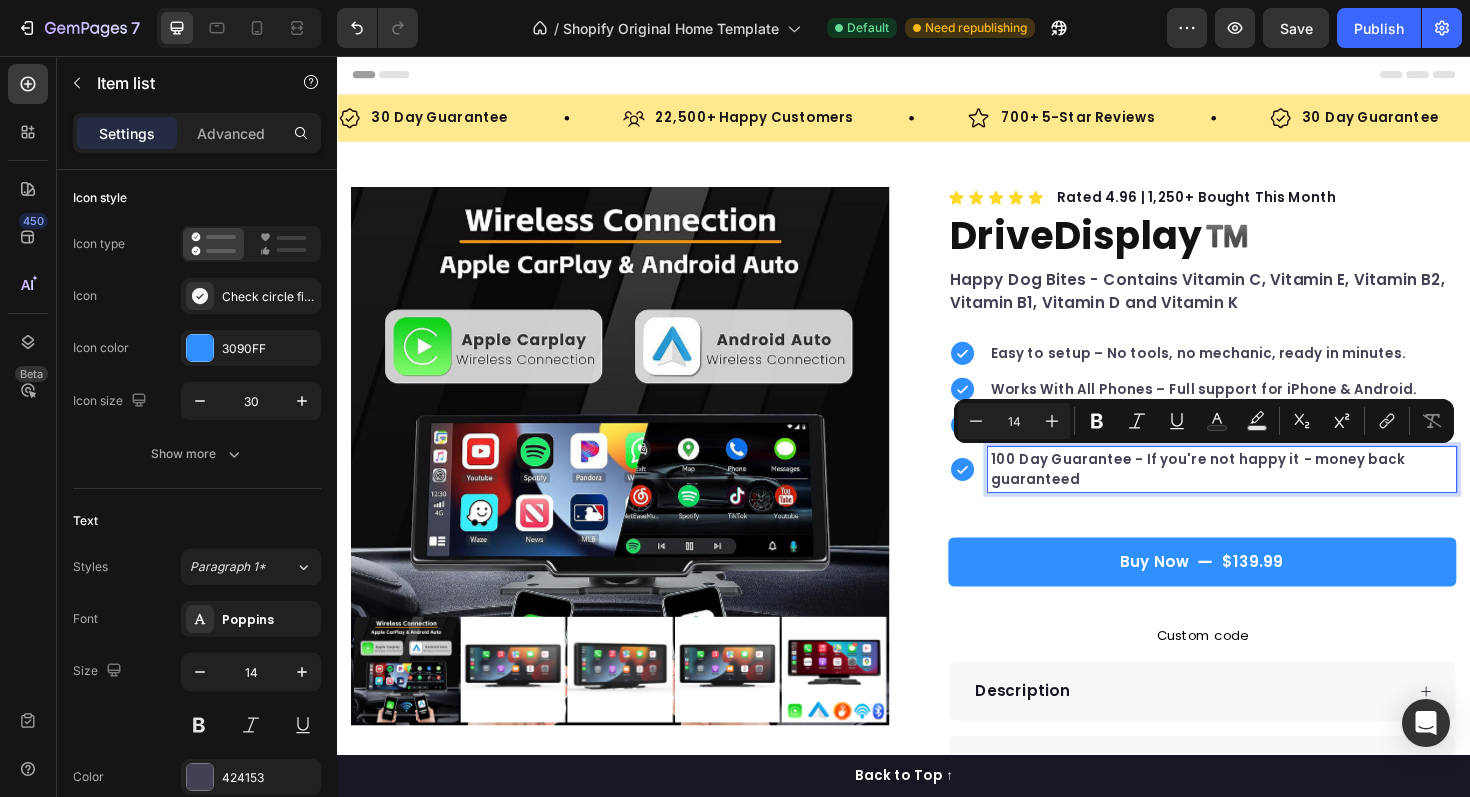 click on "100 Day Guarantee - If you're not happy it - money back guaranteed" at bounding box center [1274, 494] 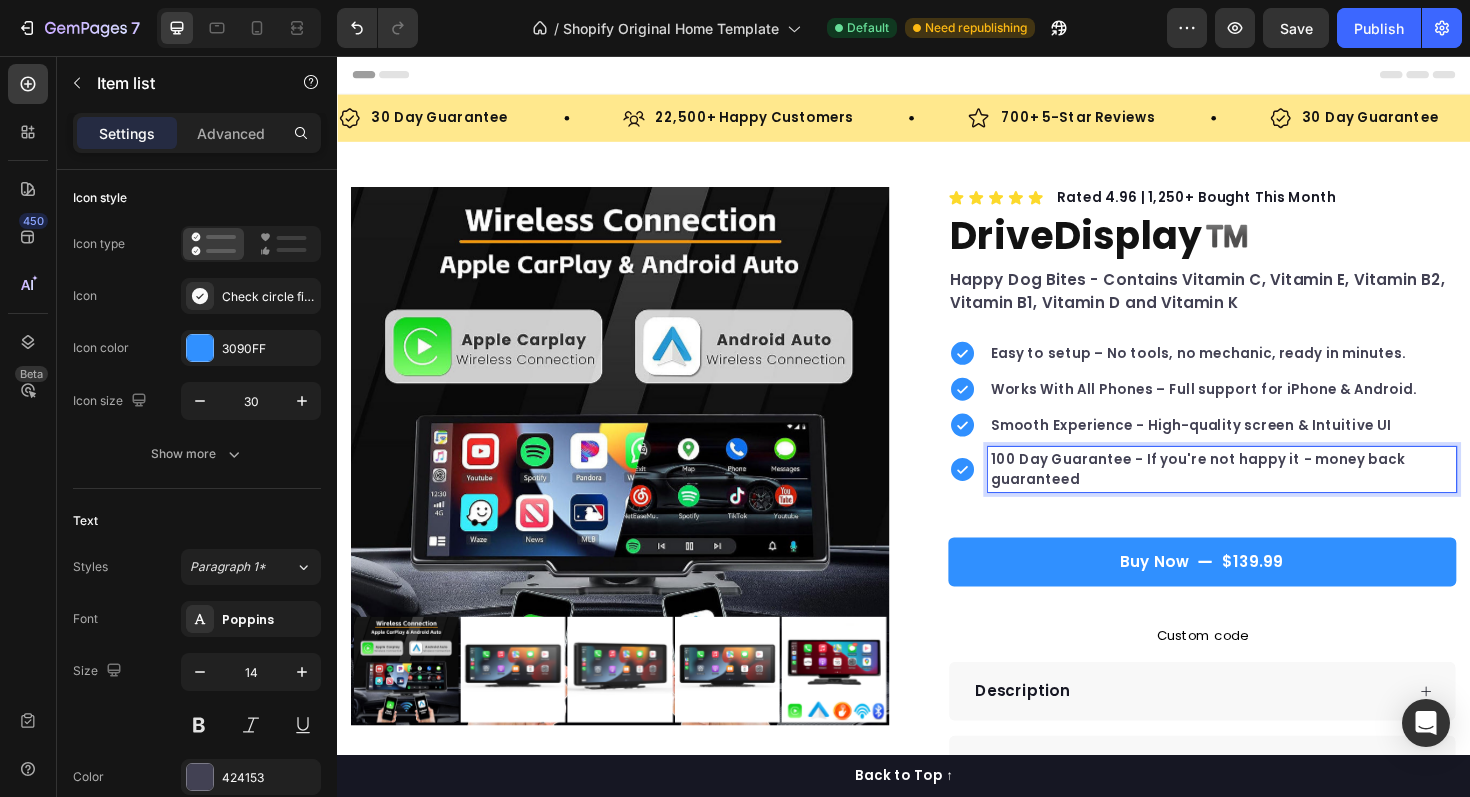 drag, startPoint x: 1189, startPoint y: 483, endPoint x: 1194, endPoint y: 511, distance: 28.442924 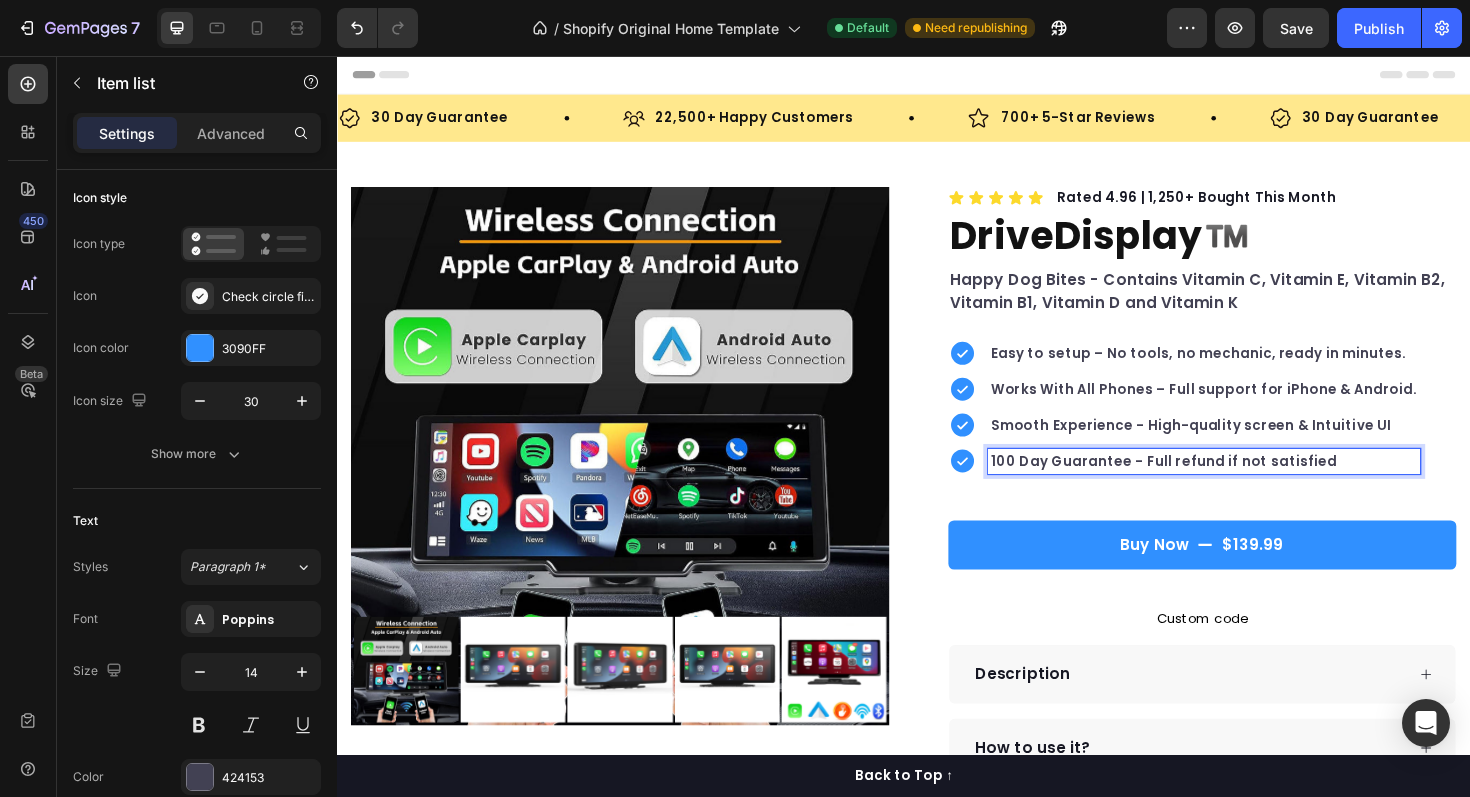 click on "Easy to setup – No tools, no mechanic, ready in minutes.
Works With All Phones – Full support for [PHONE] & Android.
Smooth Experience - High-quality screen & Intuitive UI
100 Day Guarantee - Full refund if not satisfied" at bounding box center (1253, 428) 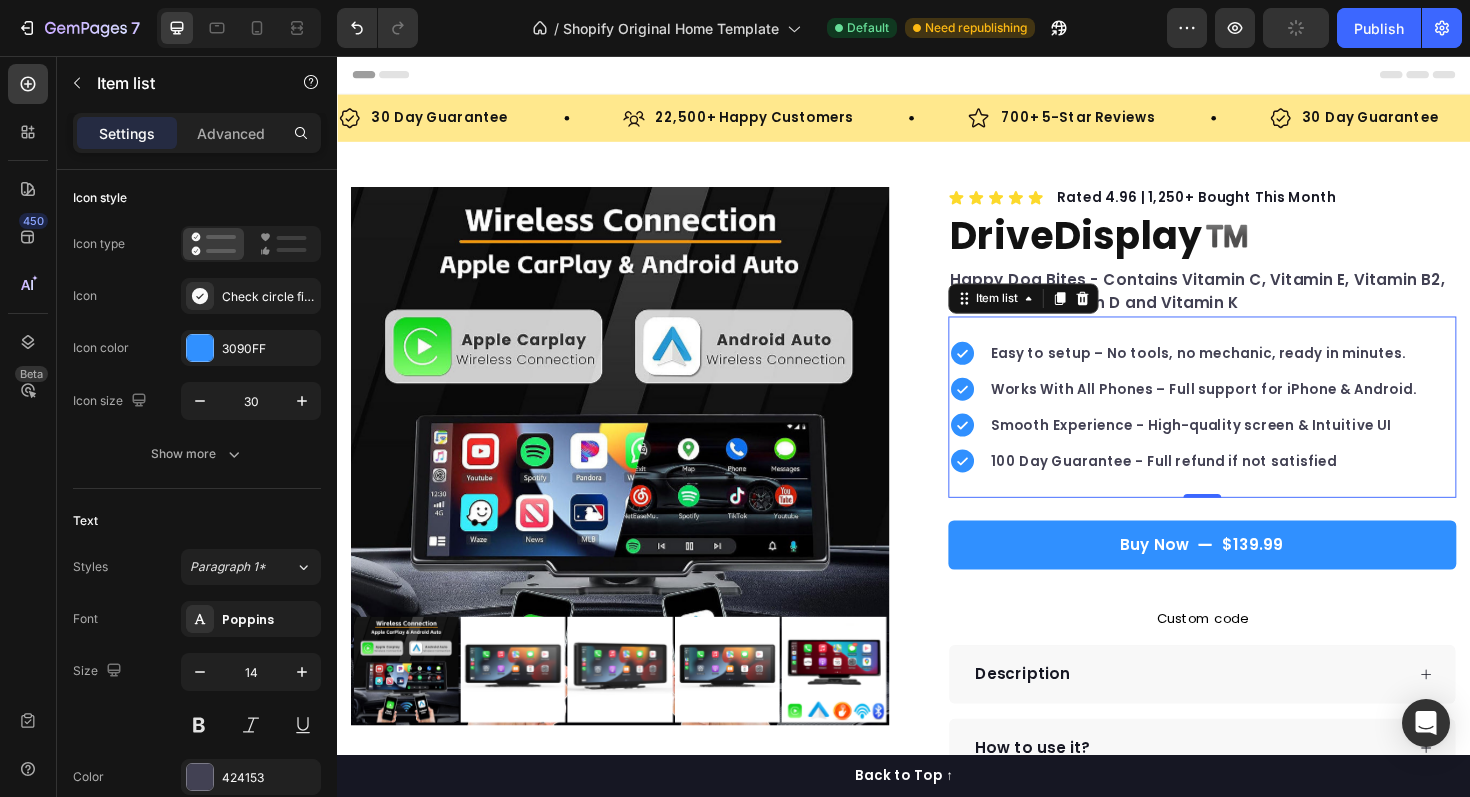 click at bounding box center (937, 76) 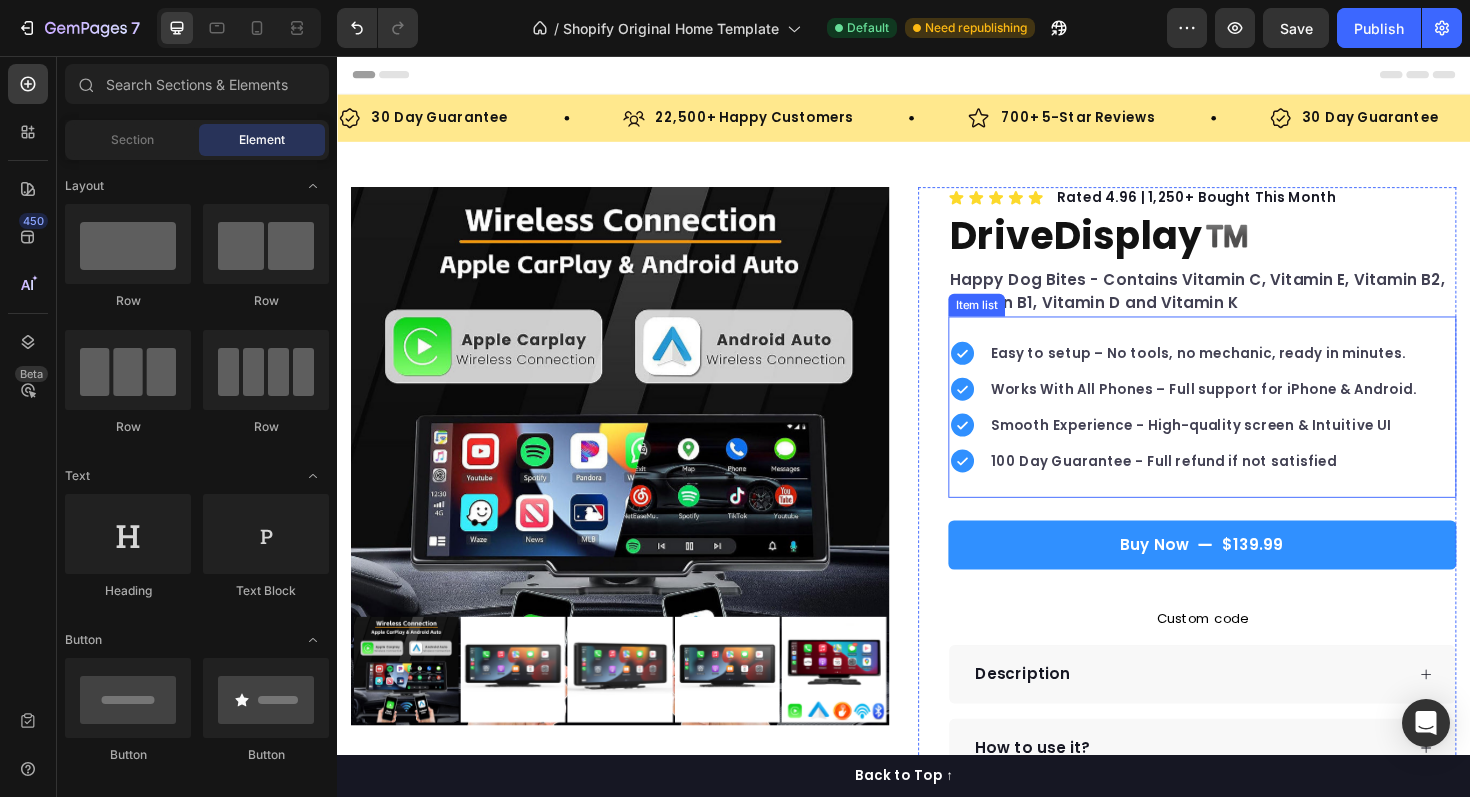 click on "100 Day Guarantee - Full refund if not satisfied" at bounding box center (1255, 485) 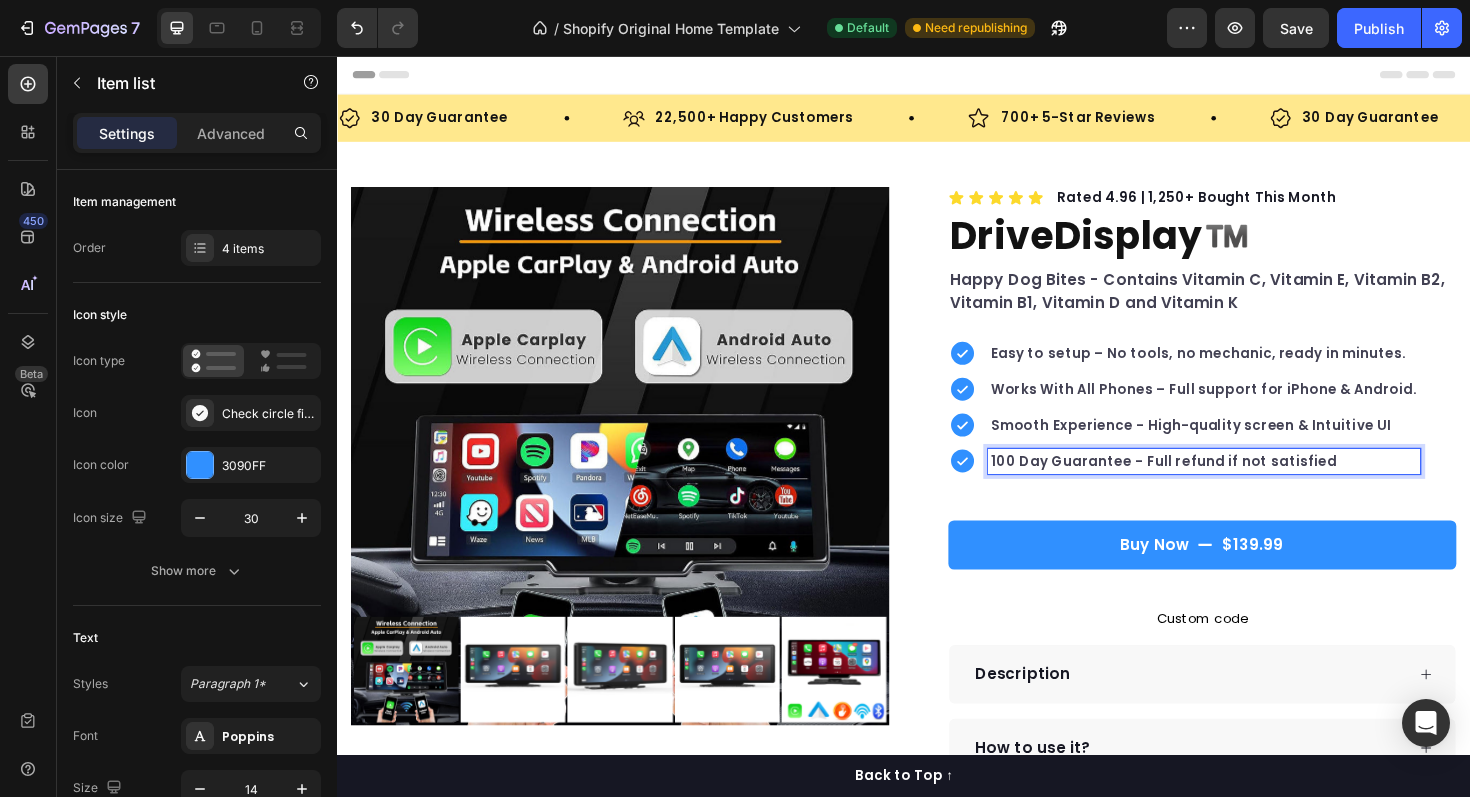 click on "100 Day Guarantee - Full refund if not satisfied" at bounding box center [1255, 485] 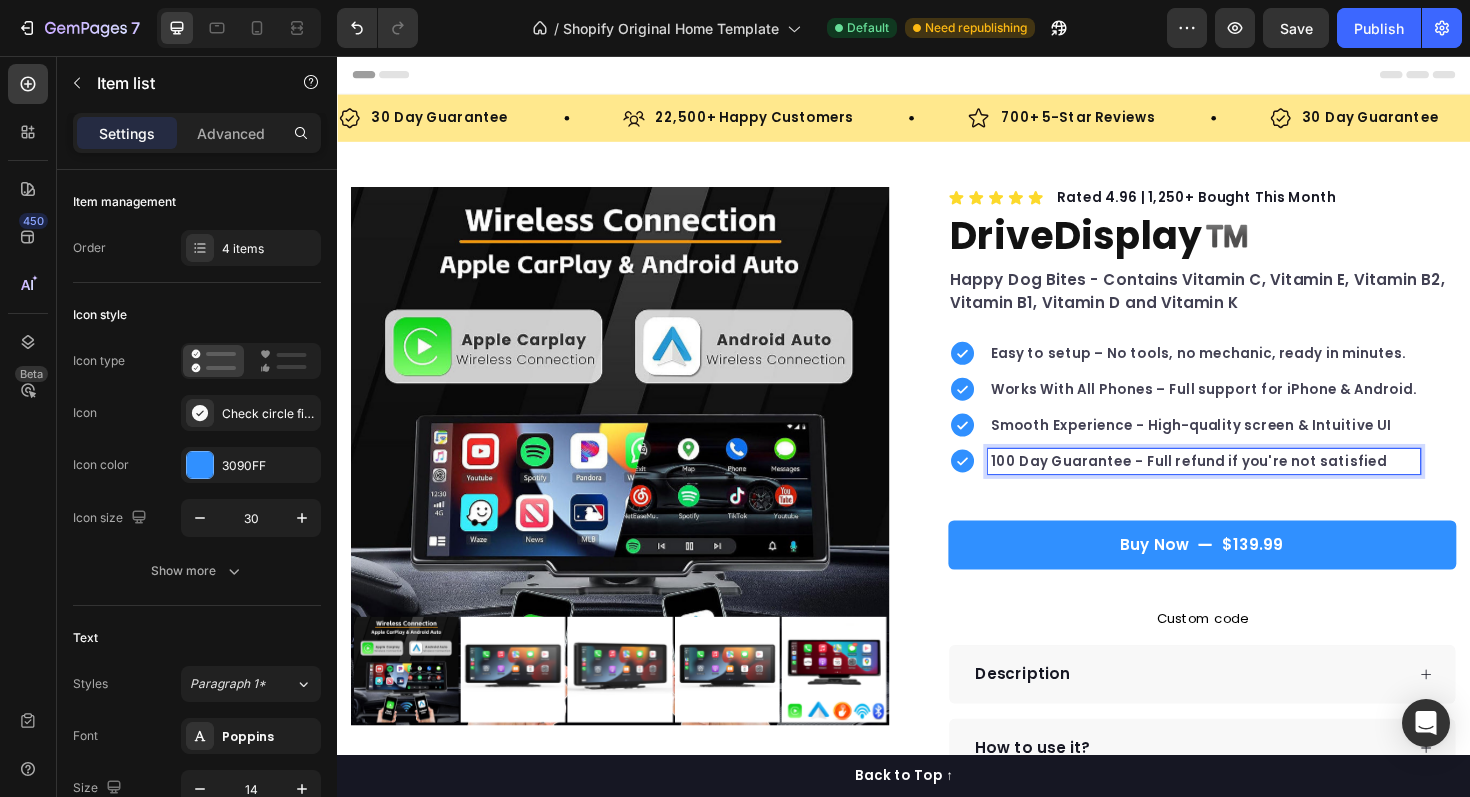 click at bounding box center (937, 76) 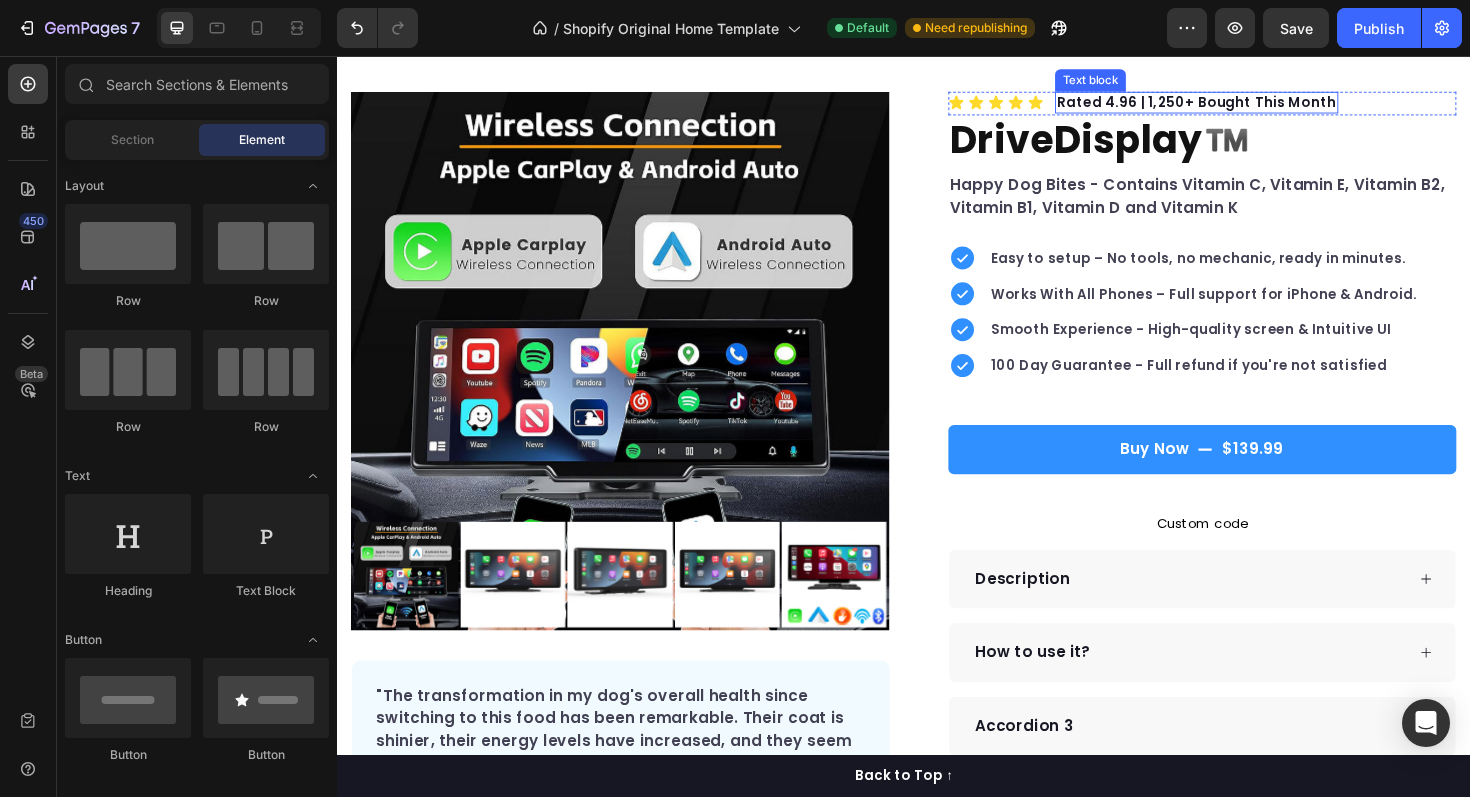 scroll, scrollTop: 109, scrollLeft: 0, axis: vertical 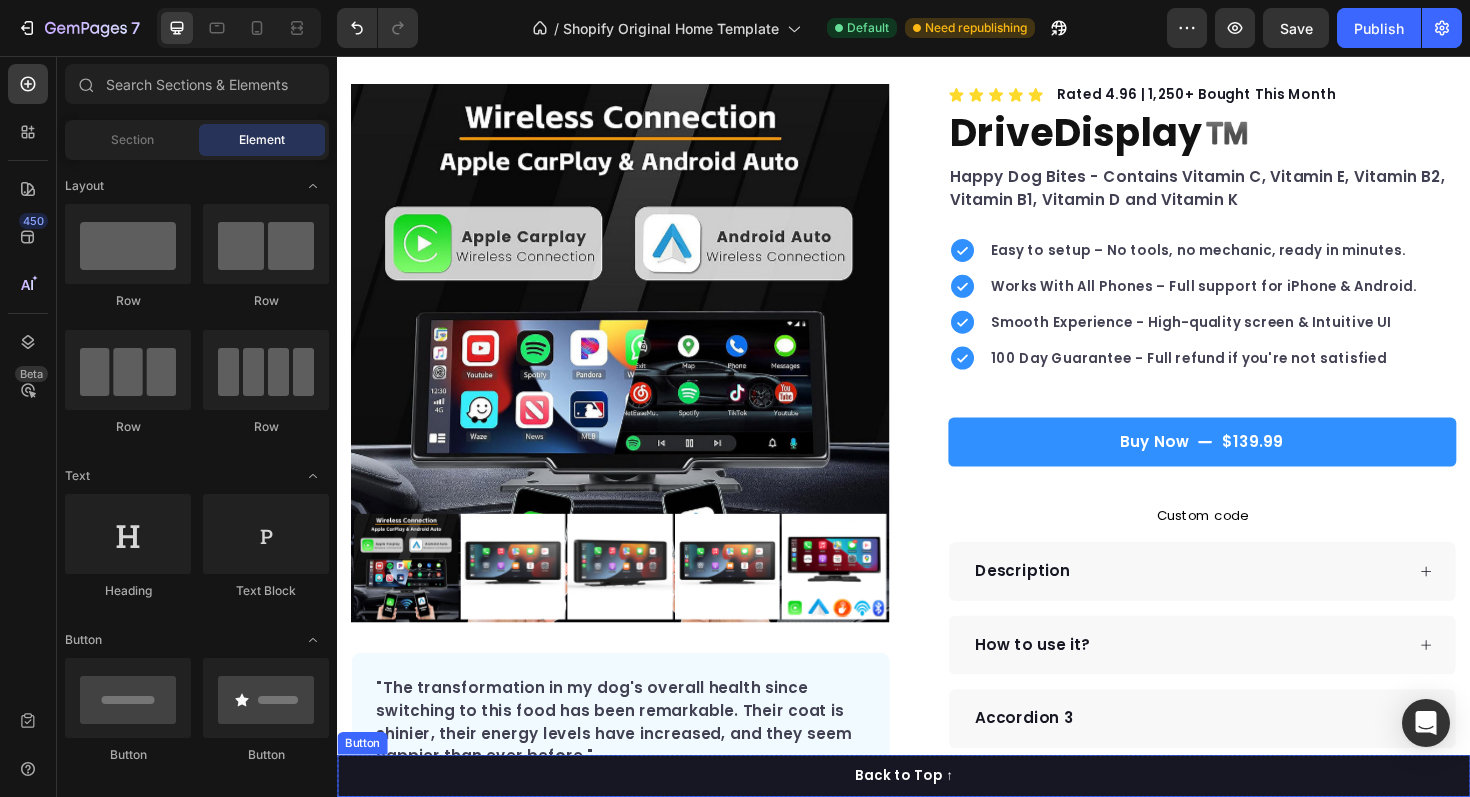click on "Back to Top ↑" at bounding box center [937, 818] 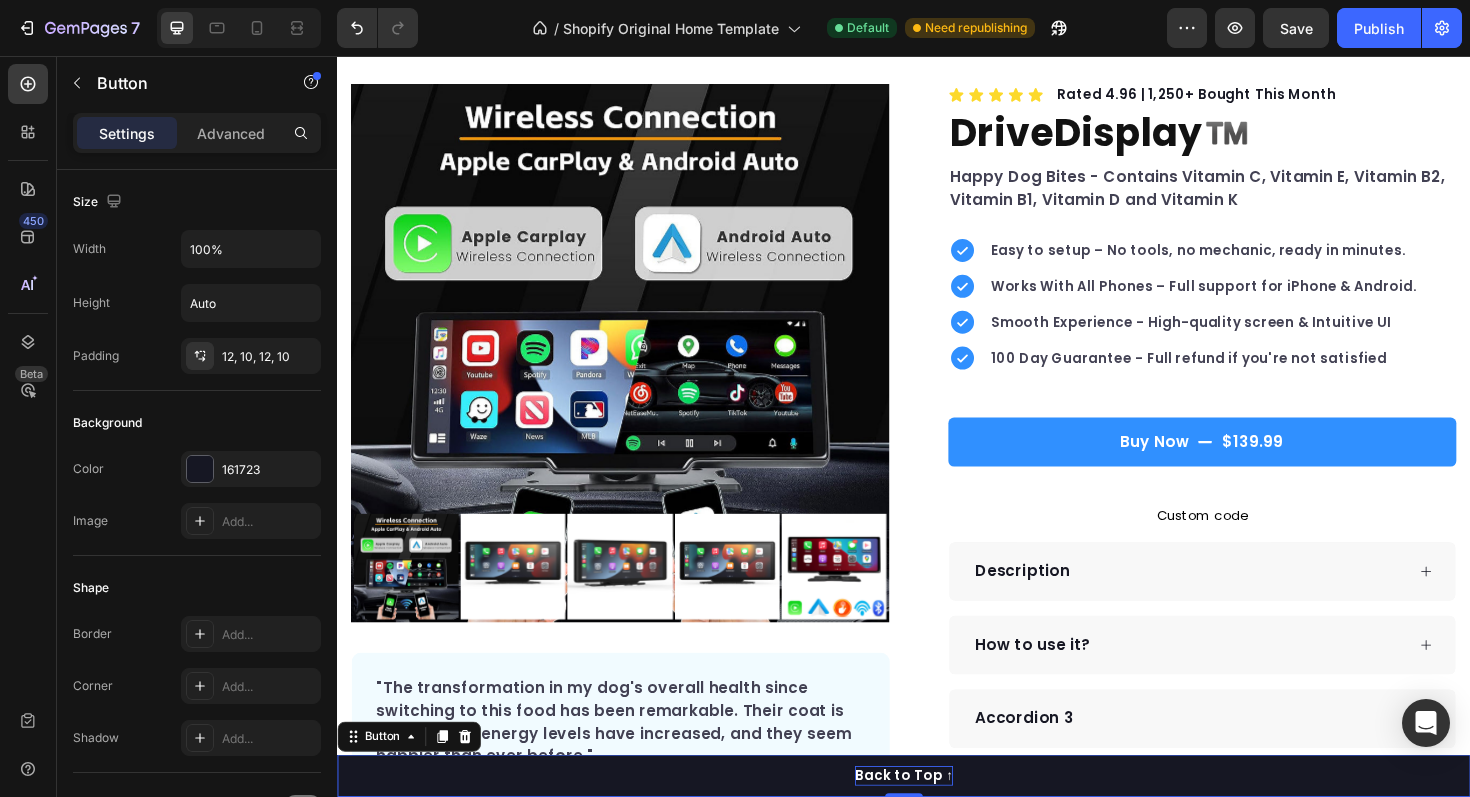 click on "Back to Top ↑" at bounding box center [937, 818] 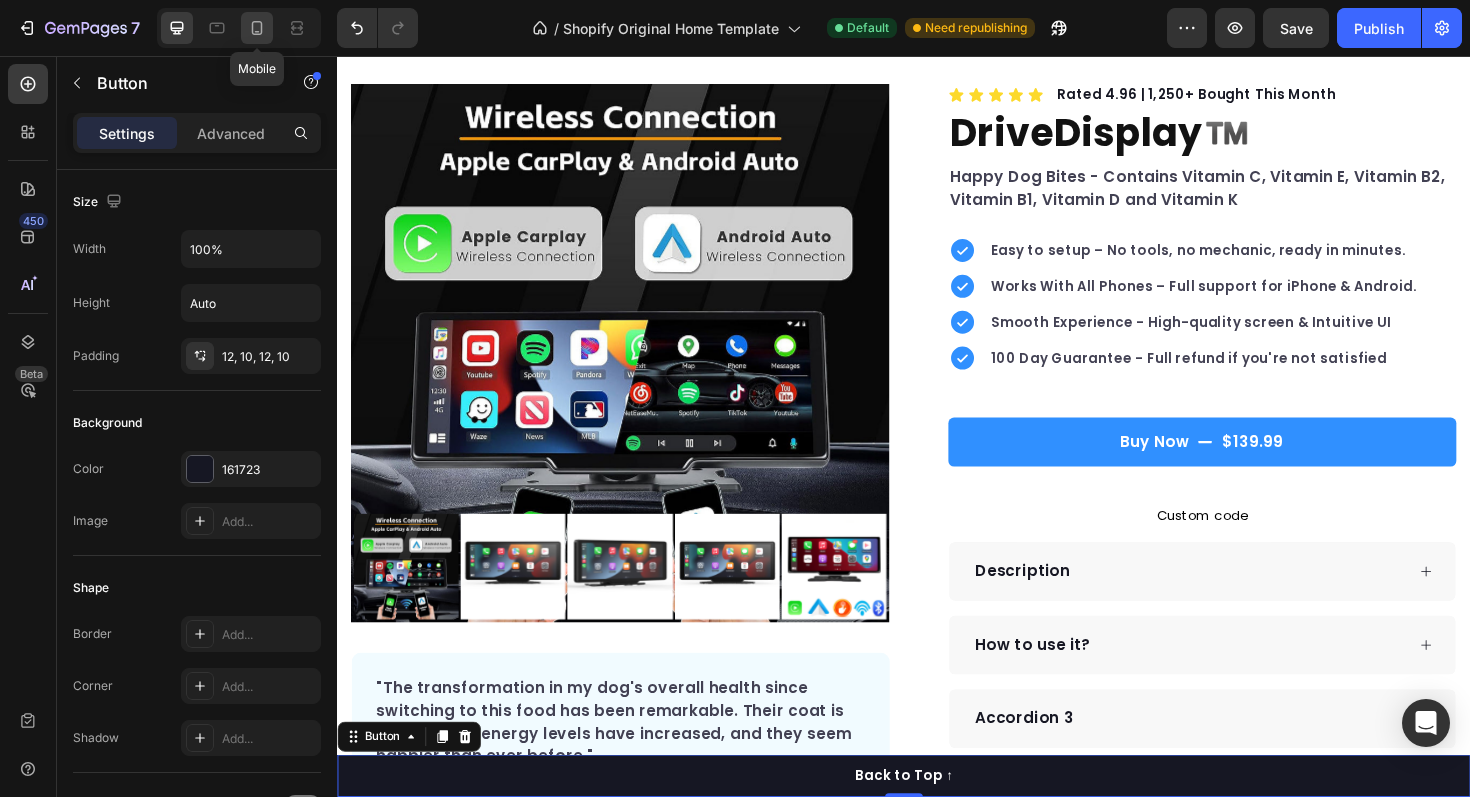 click 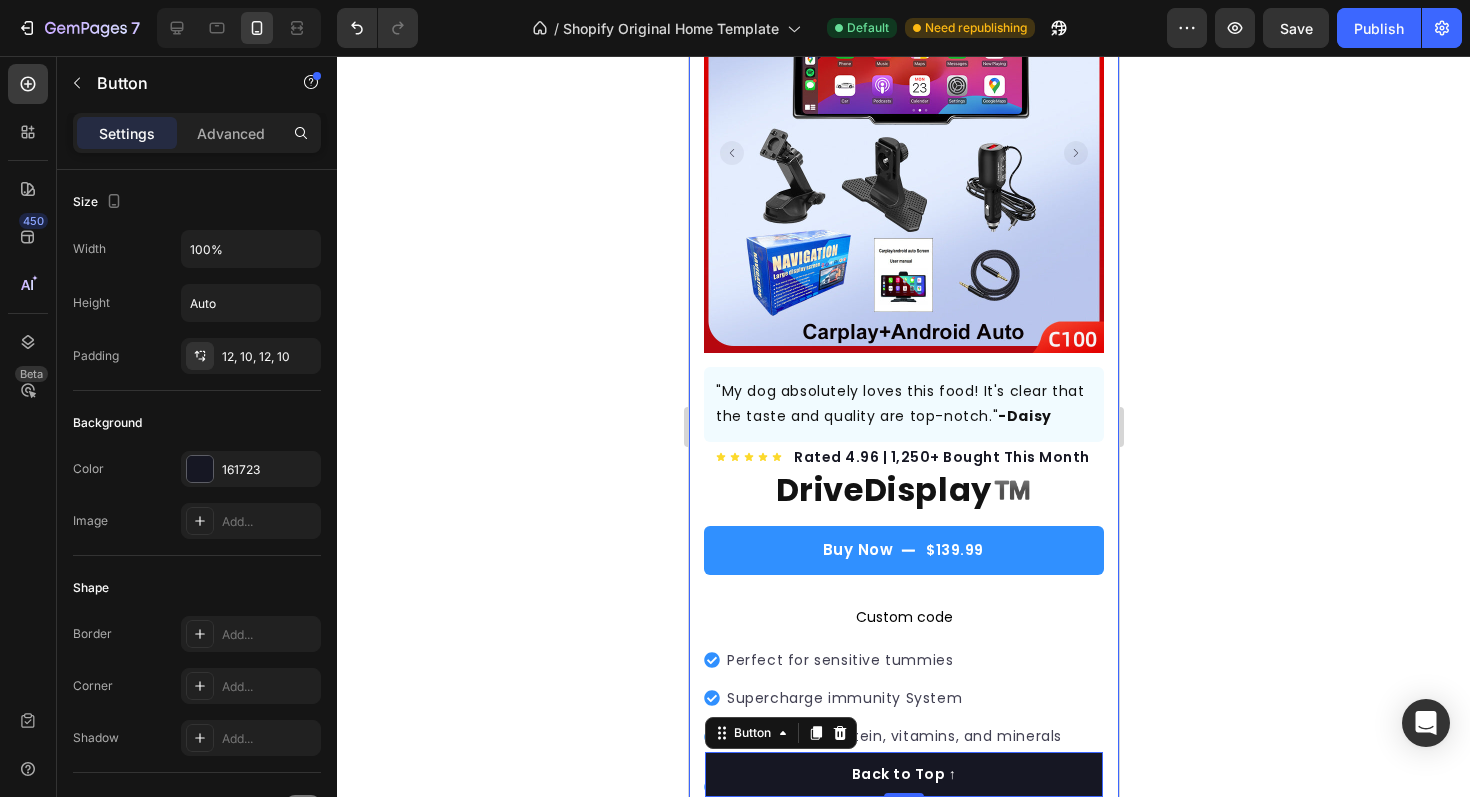 scroll, scrollTop: 0, scrollLeft: 0, axis: both 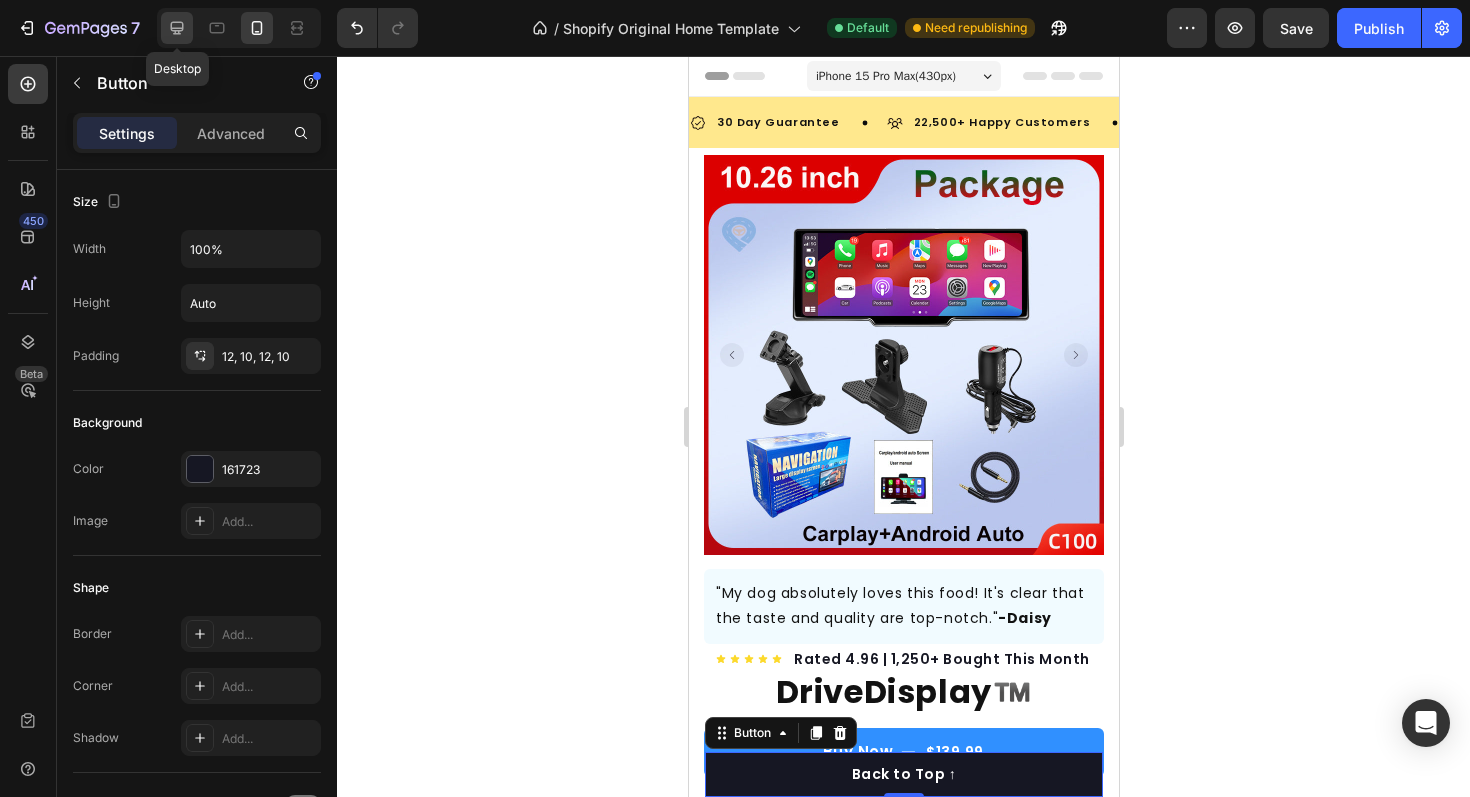 click 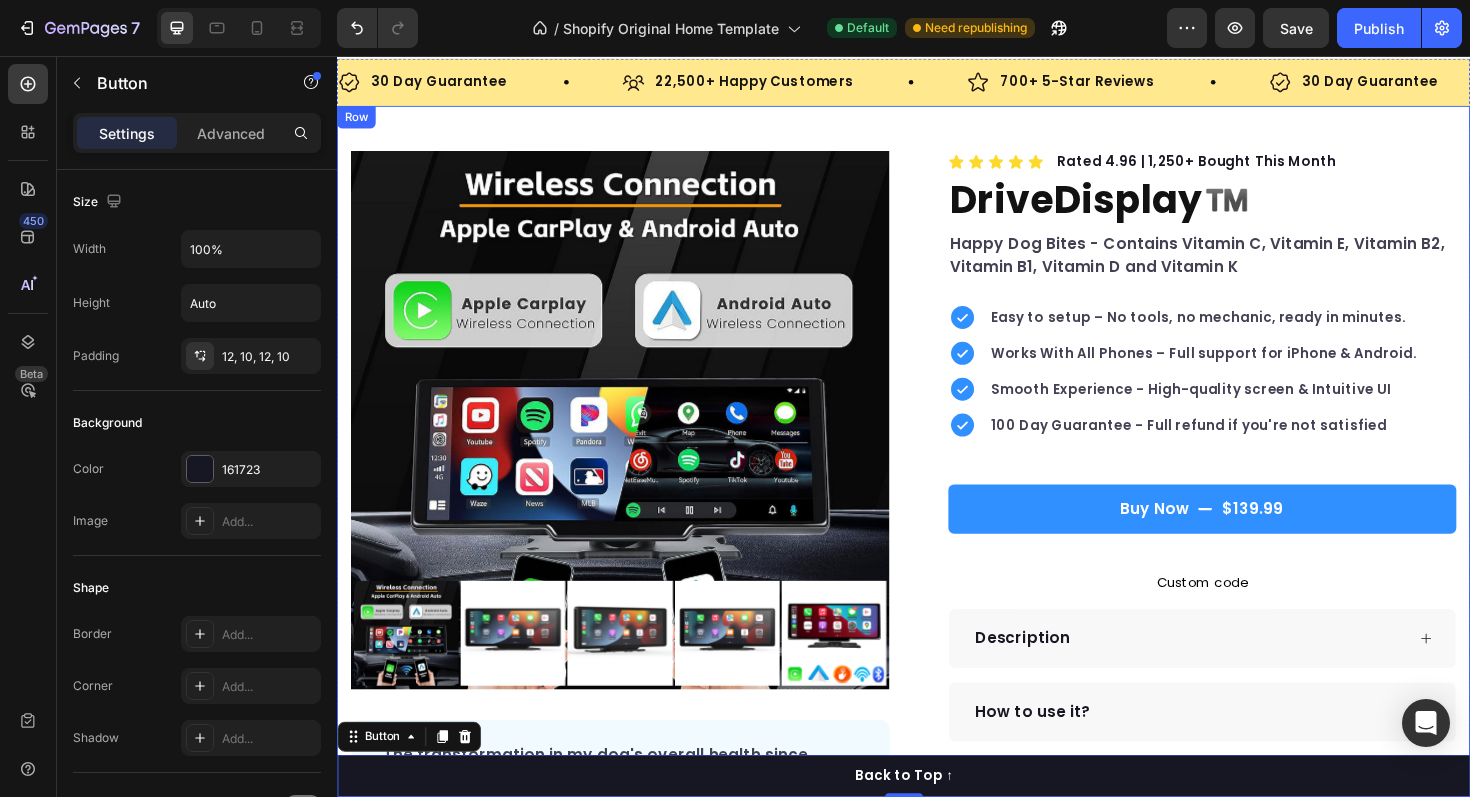scroll, scrollTop: 0, scrollLeft: 0, axis: both 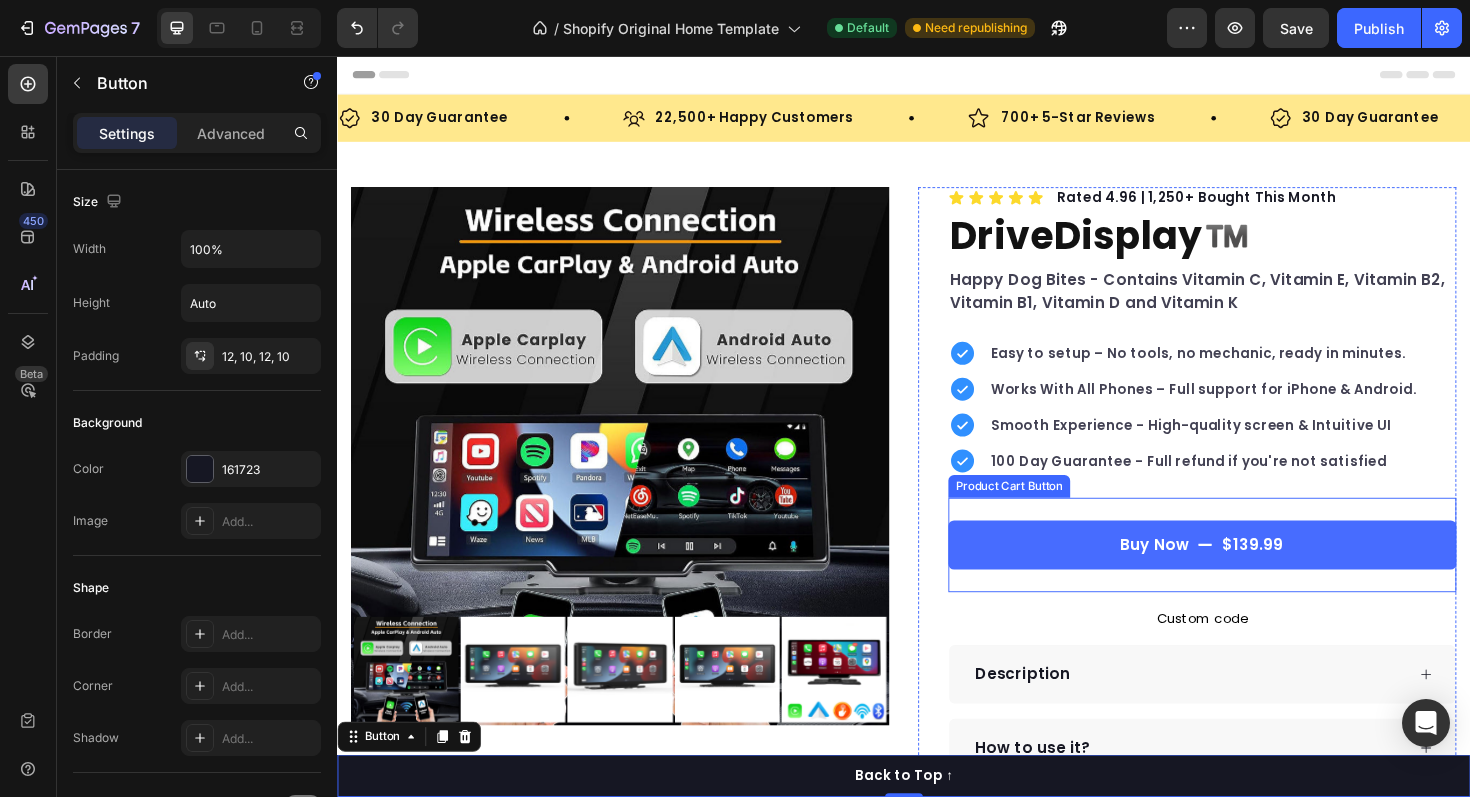 click on "$139.99" at bounding box center (1306, 574) 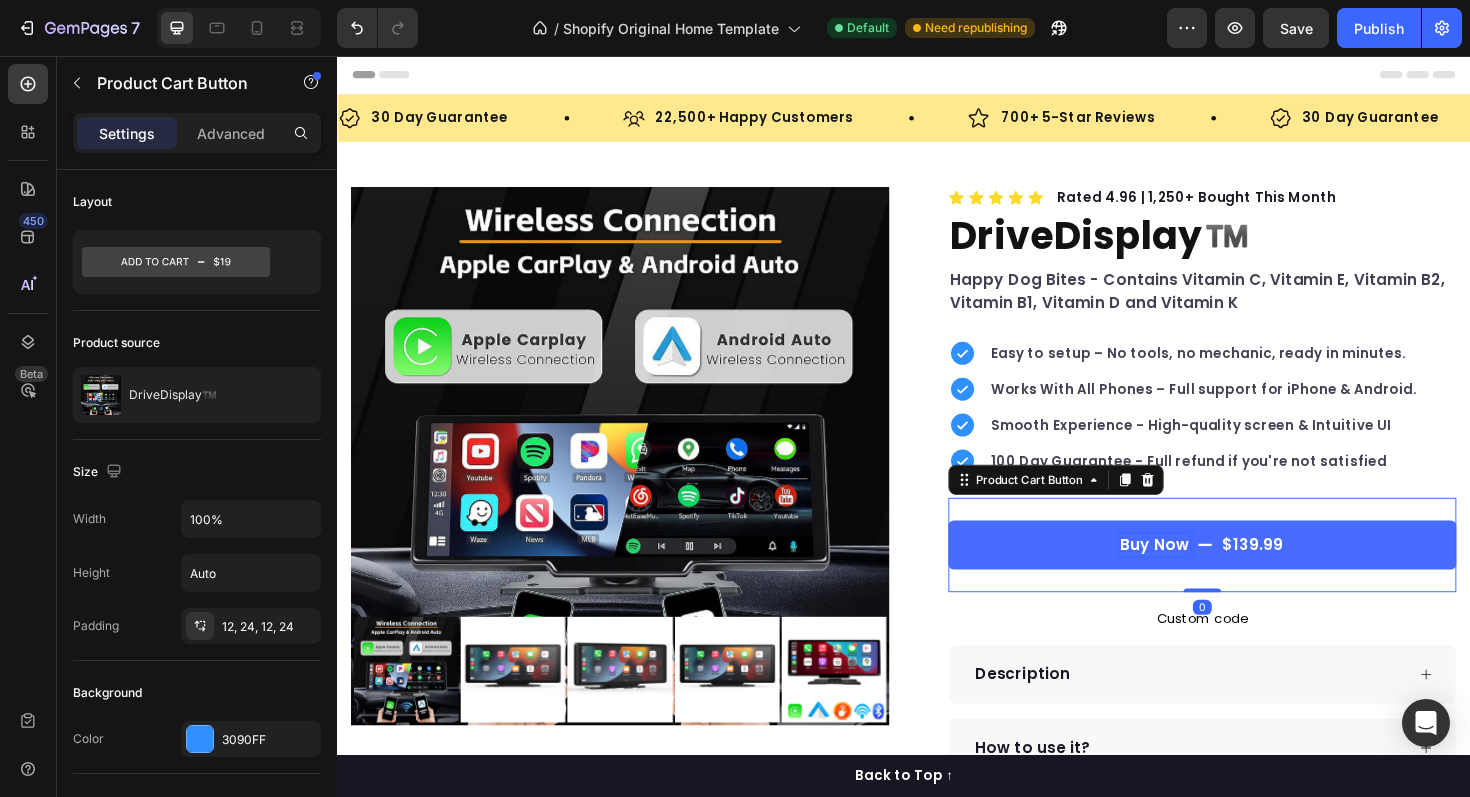 click on "$139.99" at bounding box center [1306, 574] 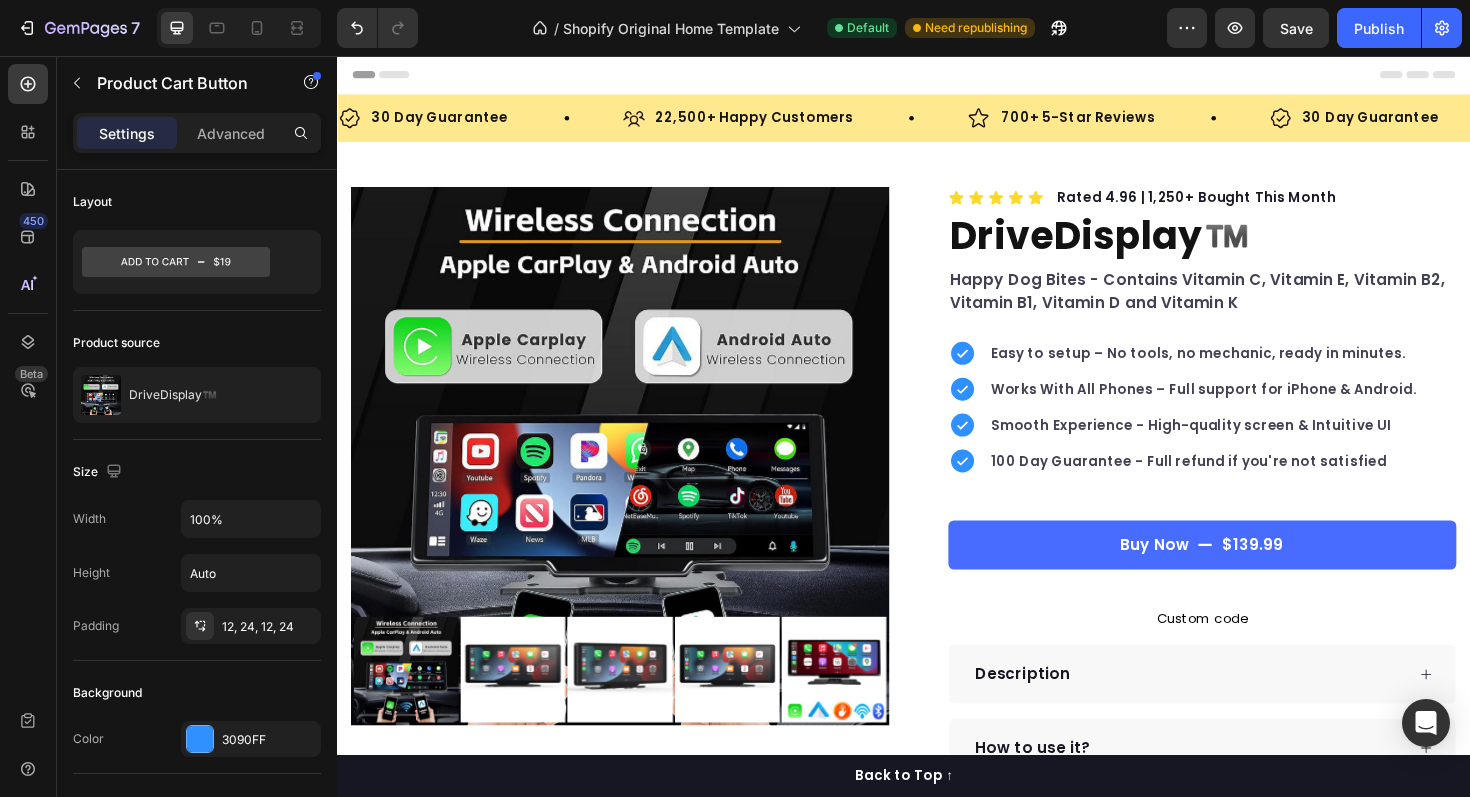click on "$139.99" at bounding box center (1306, 574) 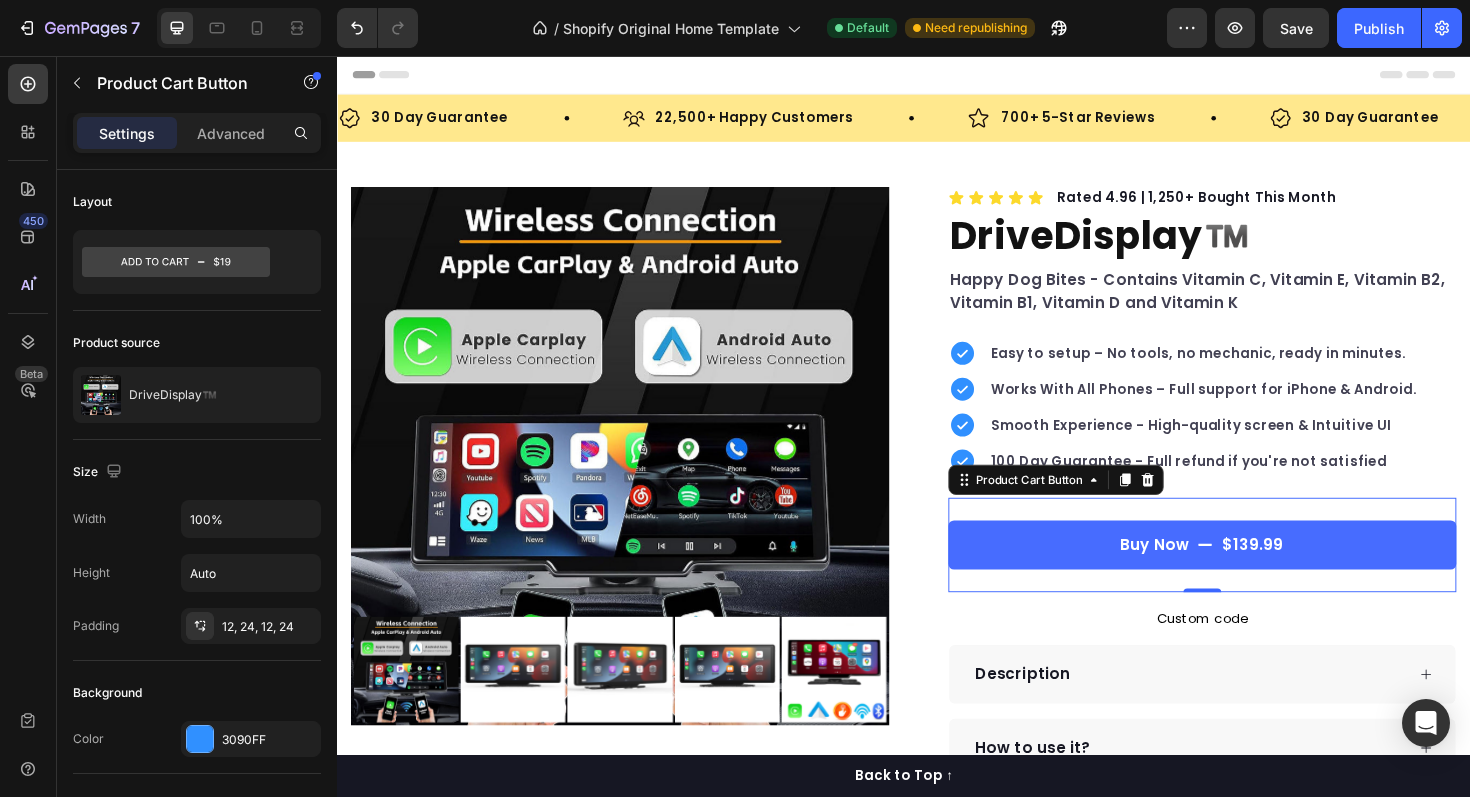 click on "$139.99" at bounding box center [1306, 574] 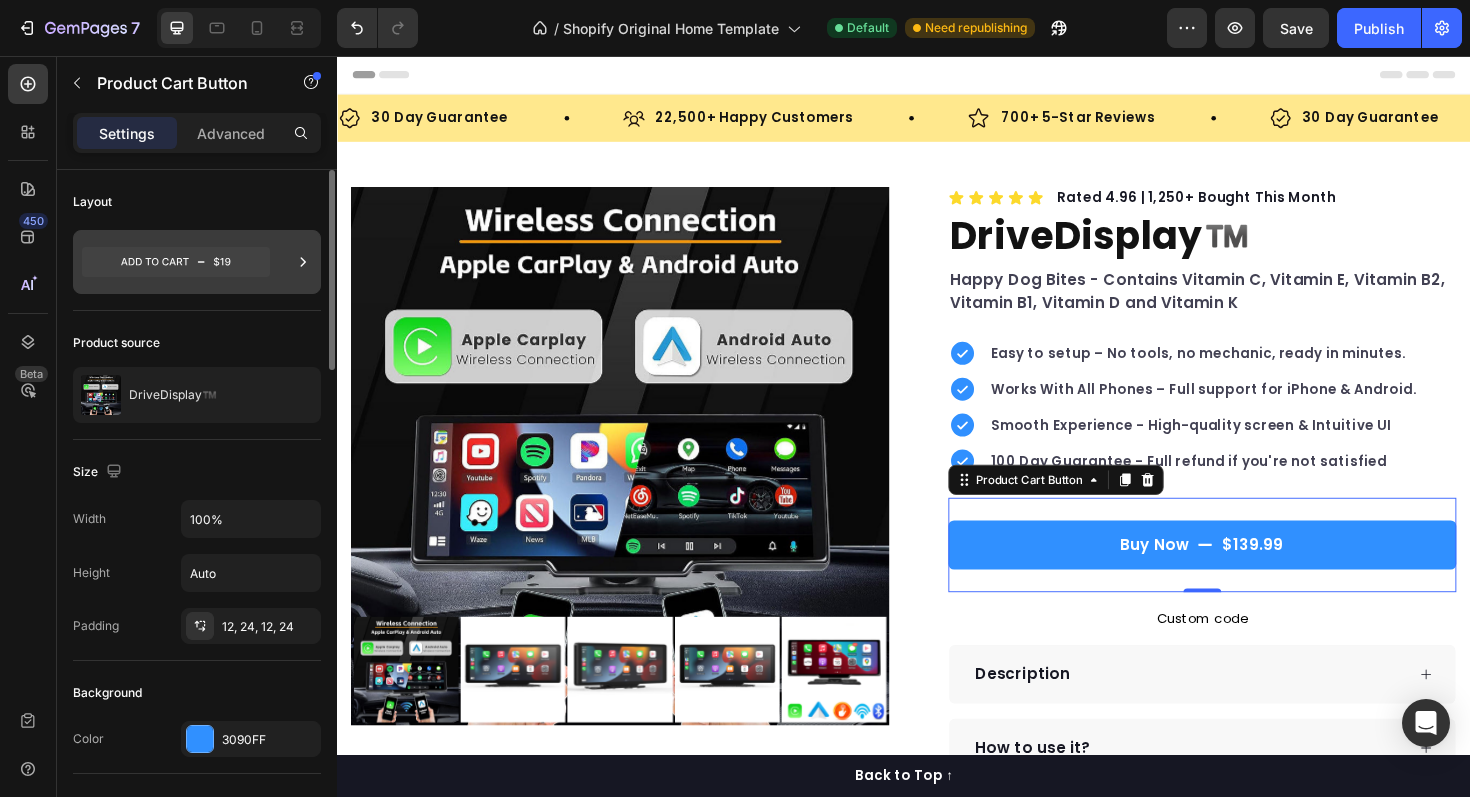 click 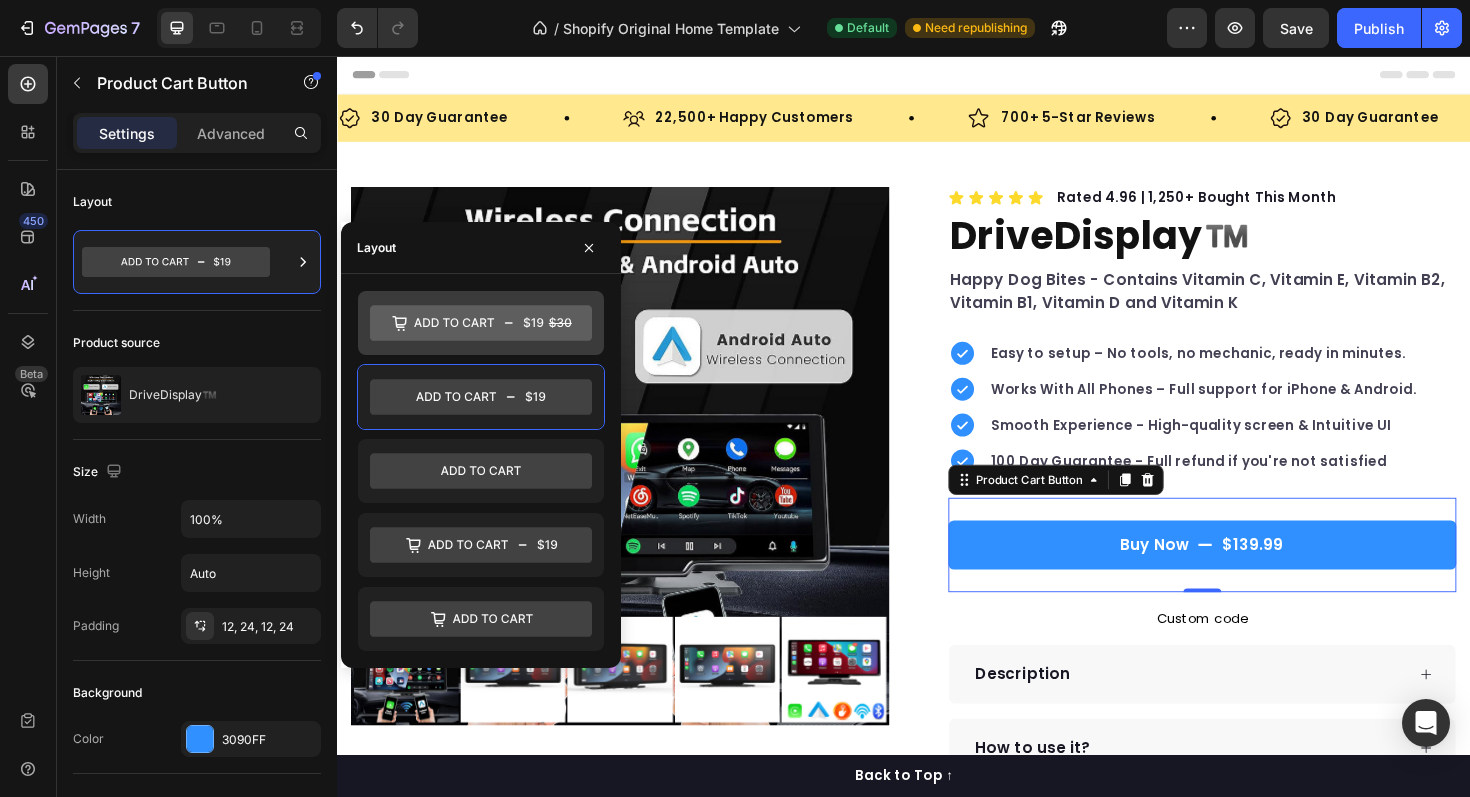 click 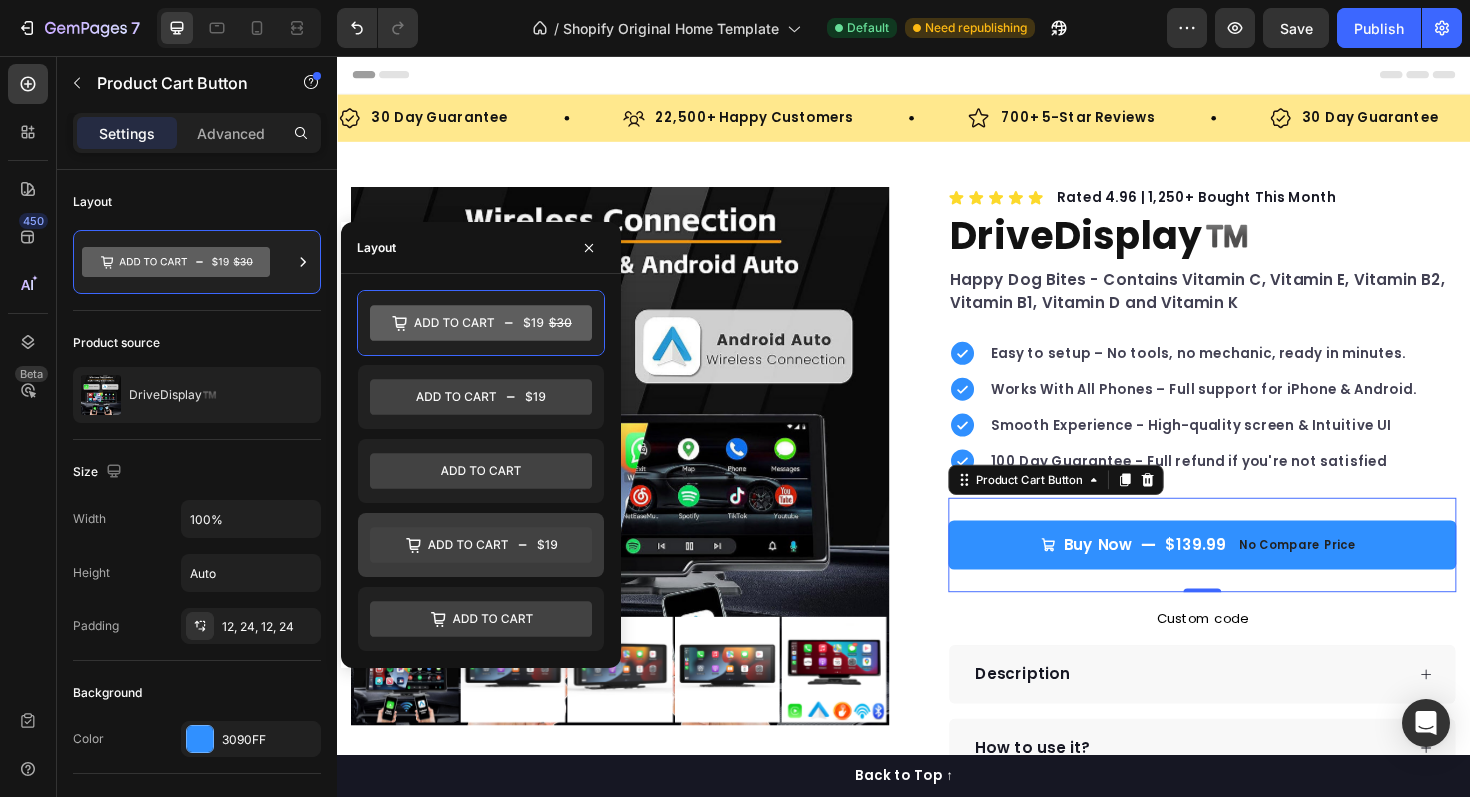 click 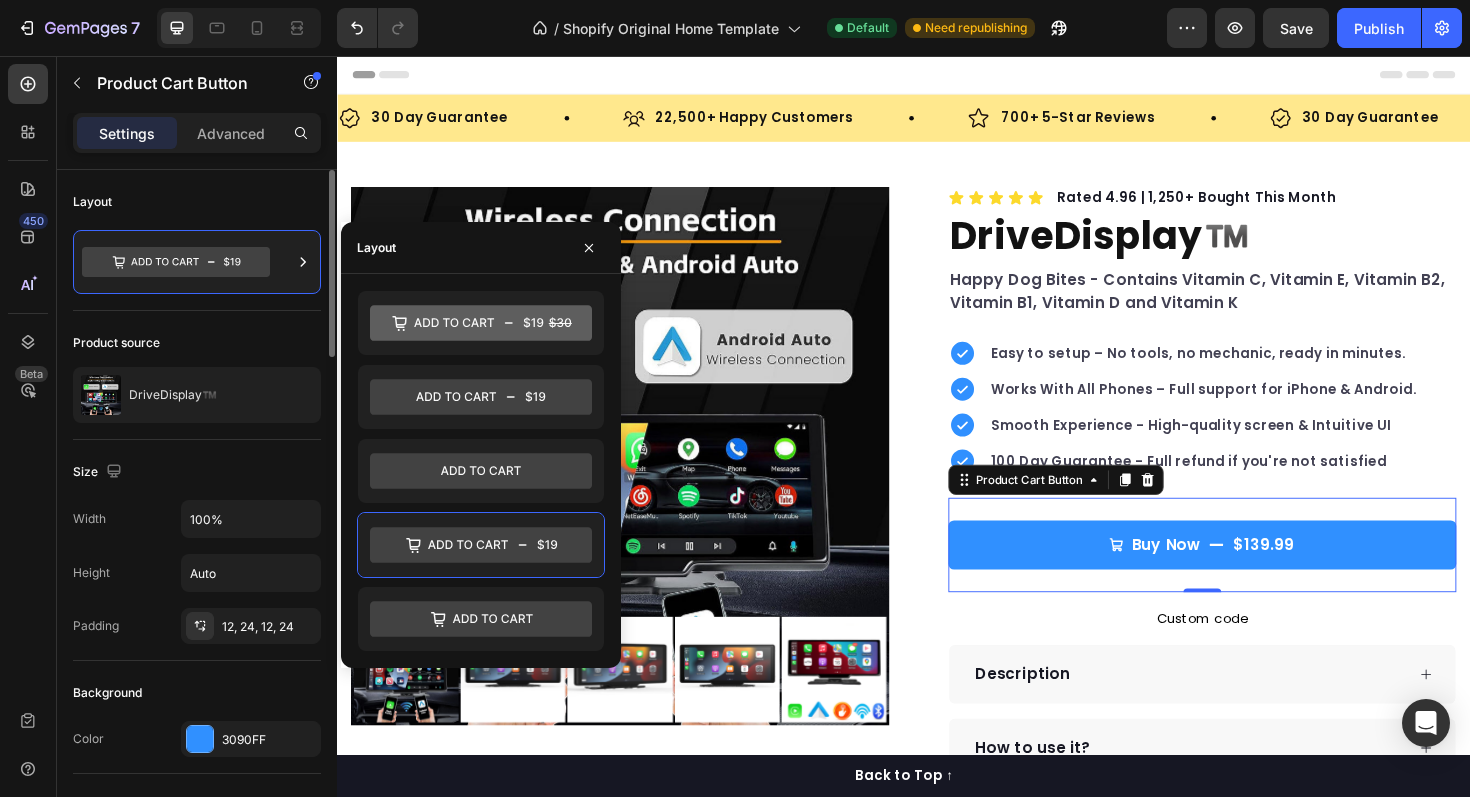 click on "Layout" 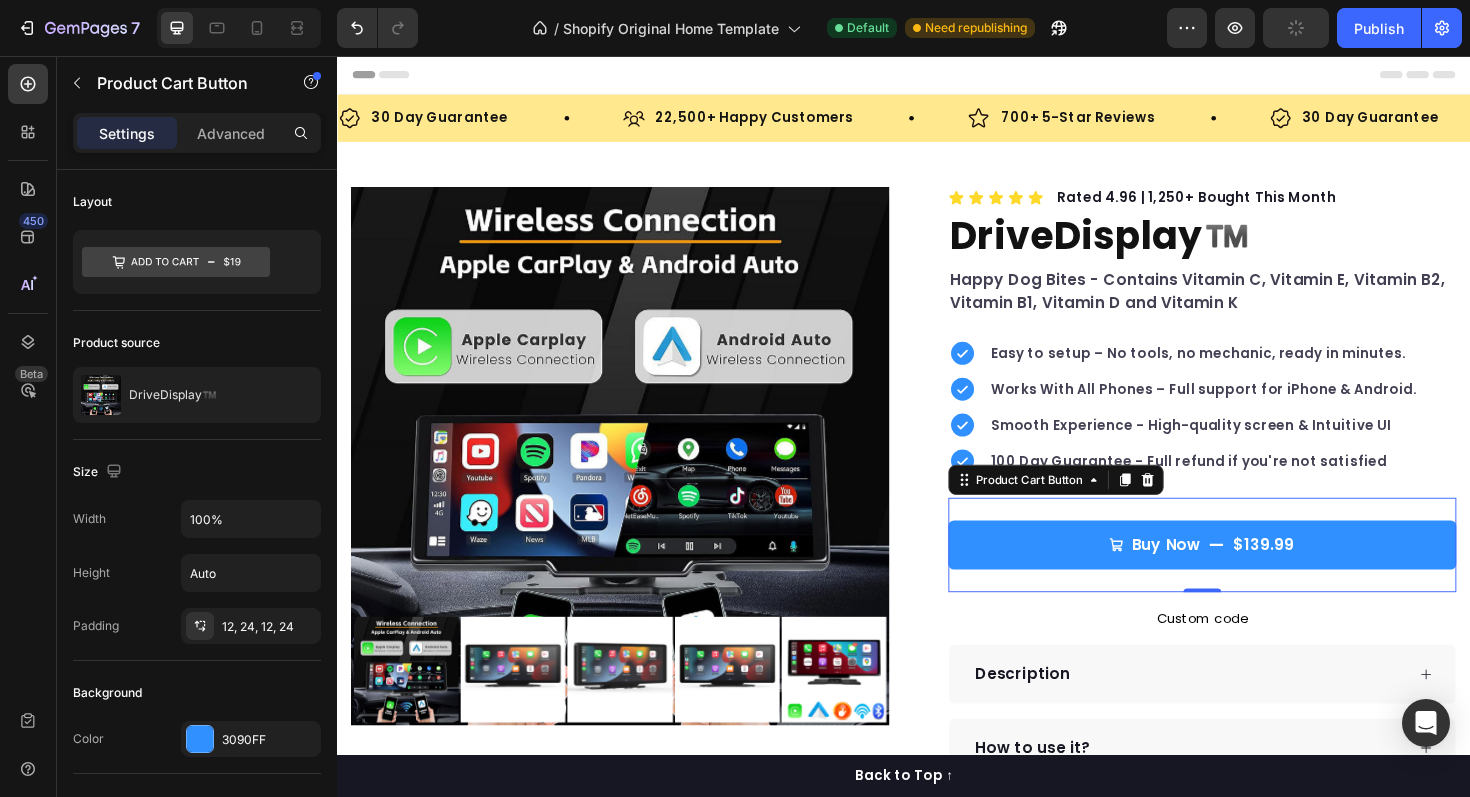 click on "/  Shopify Original Home Template Default Need republishing" 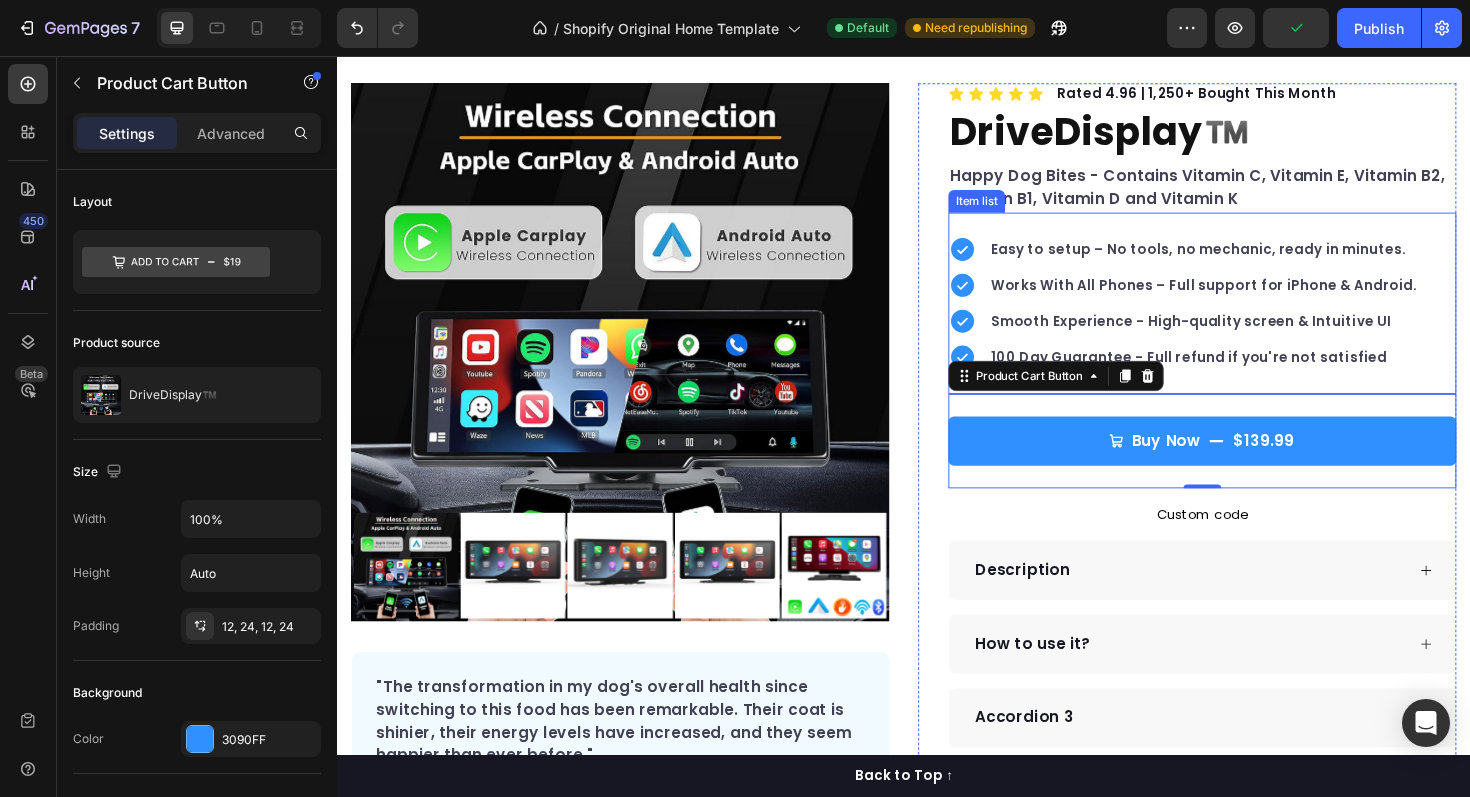 scroll, scrollTop: 138, scrollLeft: 0, axis: vertical 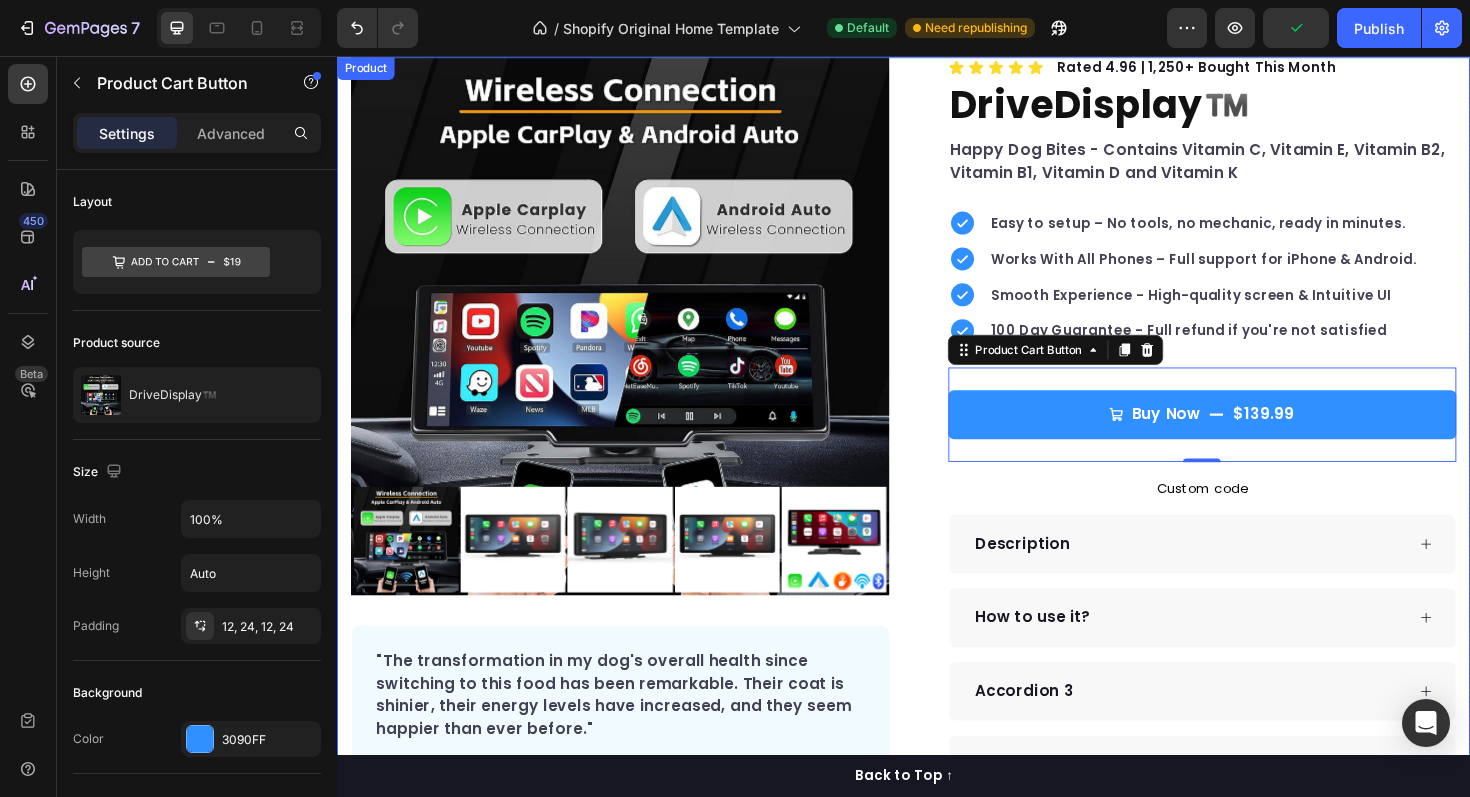 click on "Product Images "The transformation in my dog's overall health since switching to this food has been remarkable. Their coat is shinier, their energy levels have increased, and they seem happier than ever before." Text block -[FIRST] Text block
Verified buyer Item list Row Row "My dog absolutely loves this food! It's clear that the taste and quality are top-notch."  -[FIRST] Text block Row Row
Icon
Icon
Icon
Icon
Icon Icon List Hoz Rated 4.96 | 1,250+ Bought This Month Text block Row DriveDisplay™️ Product Title Happy Dog Bites - Contains Vitamin C, Vitamin E, Vitamin B2, Vitamin B1, Vitamin D and Vitamin K Text block
Easy to setup – No tools, no mechanic, ready in minutes.
Works With All Phones – Full support for iPhone & Android.
Smooth Experience - High-quality screen & Intuitive UI
100 Day Guarantee - Full refund if you're not satisfied  Buy Now" at bounding box center [937, 466] 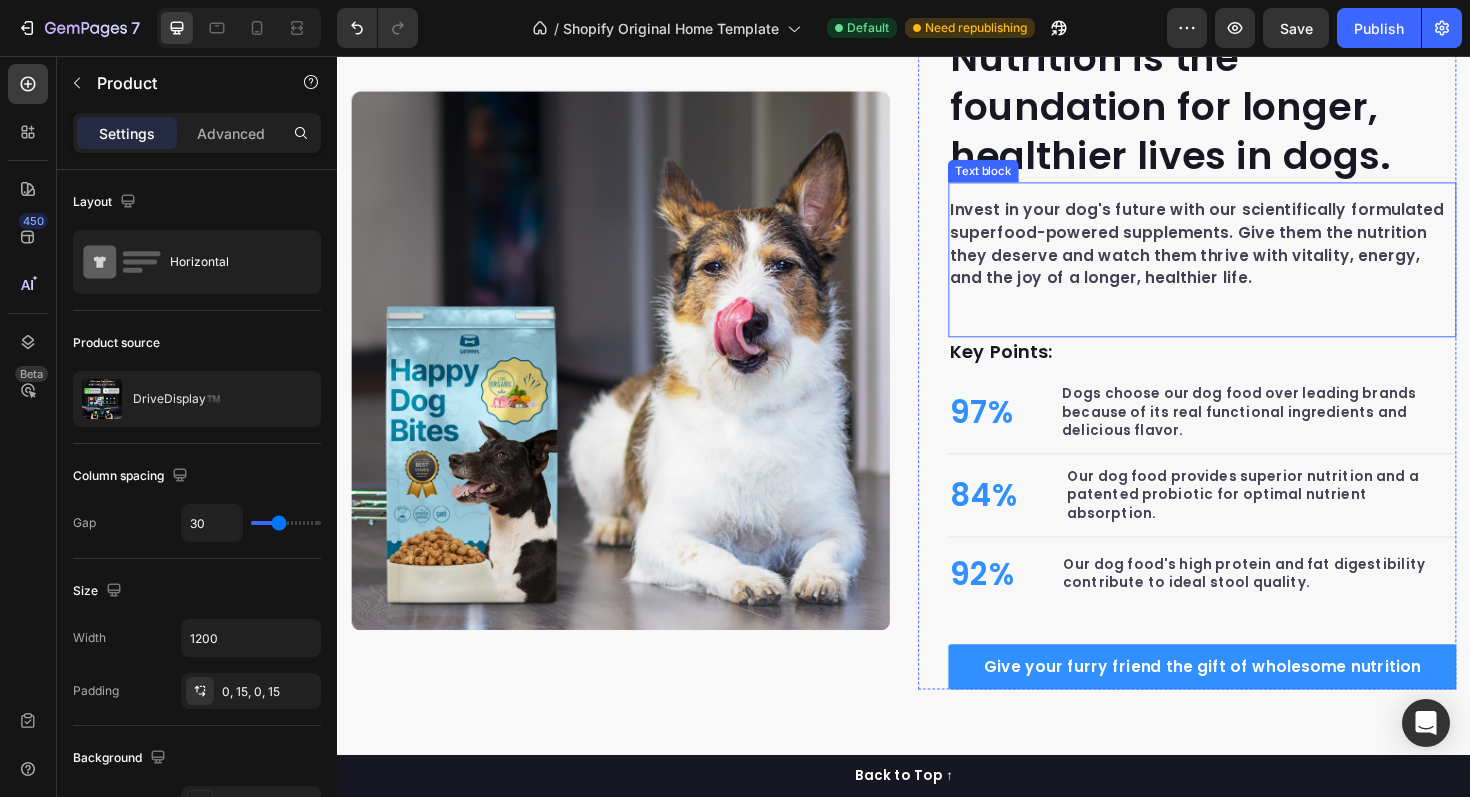 scroll, scrollTop: 0, scrollLeft: 0, axis: both 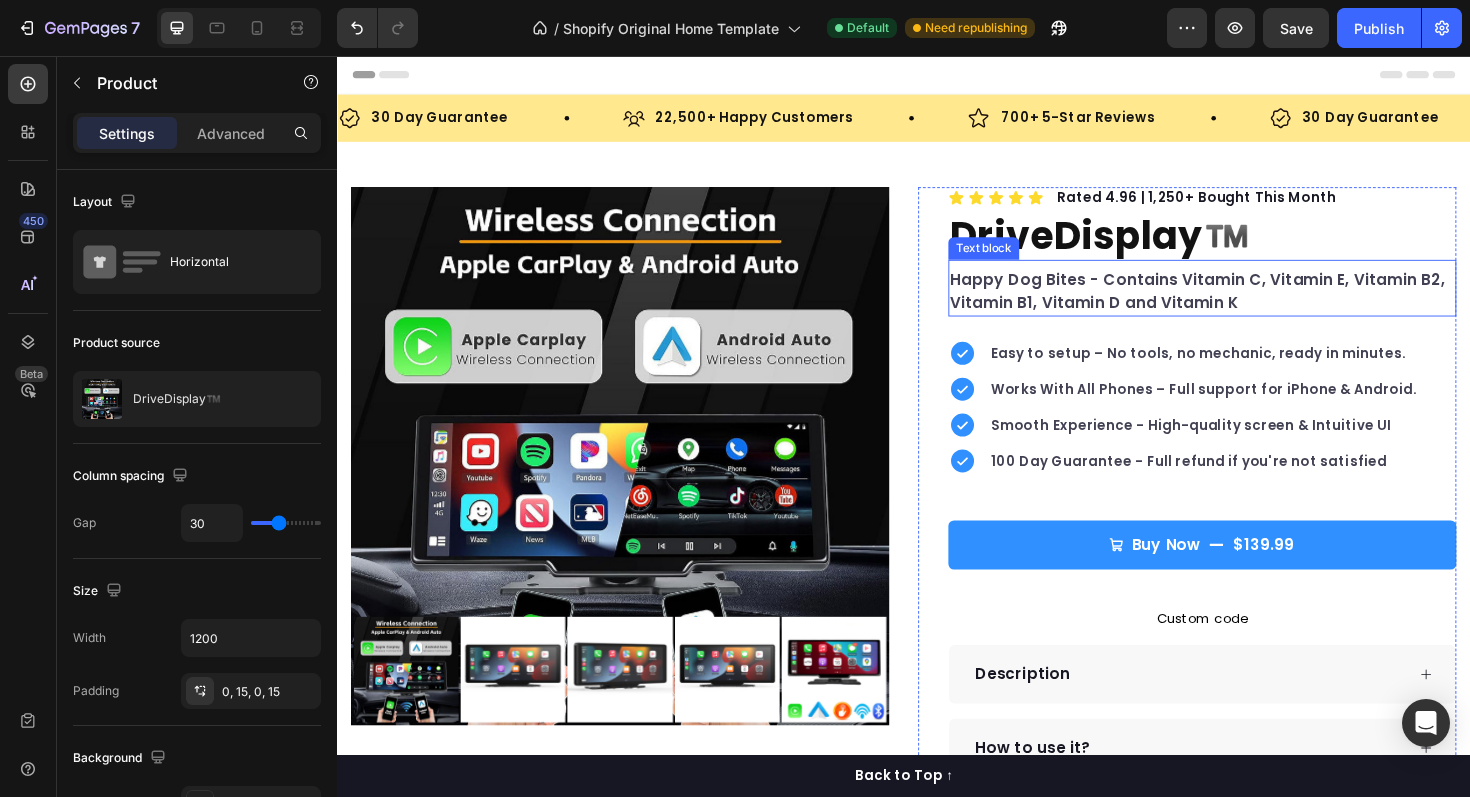 click on "Happy Dog Bites - Contains Vitamin C, Vitamin E, Vitamin B2, Vitamin B1, Vitamin D and Vitamin K" at bounding box center (1253, 306) 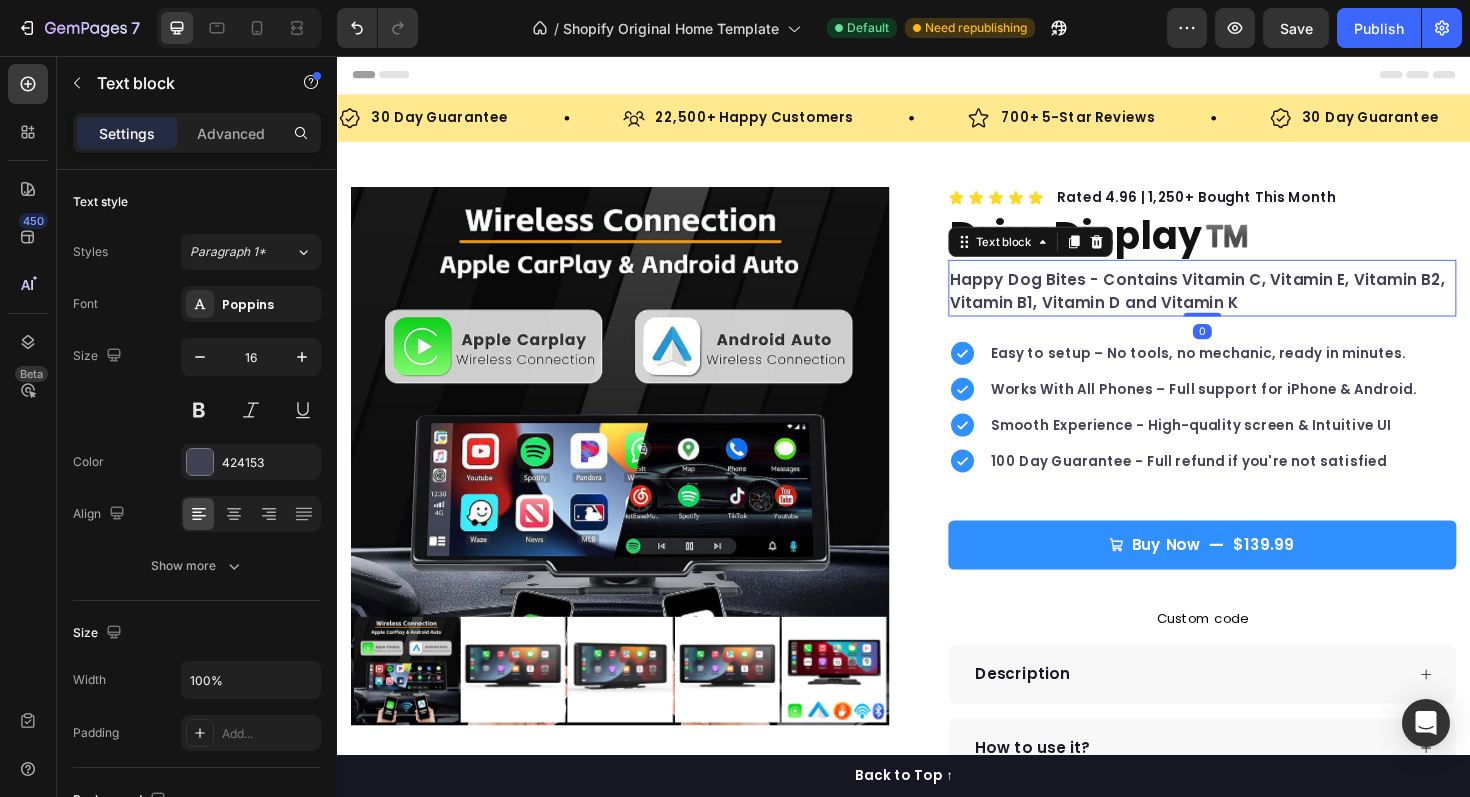 click on "Happy Dog Bites - Contains Vitamin C, Vitamin E, Vitamin B2, Vitamin B1, Vitamin D and Vitamin K" at bounding box center [1253, 306] 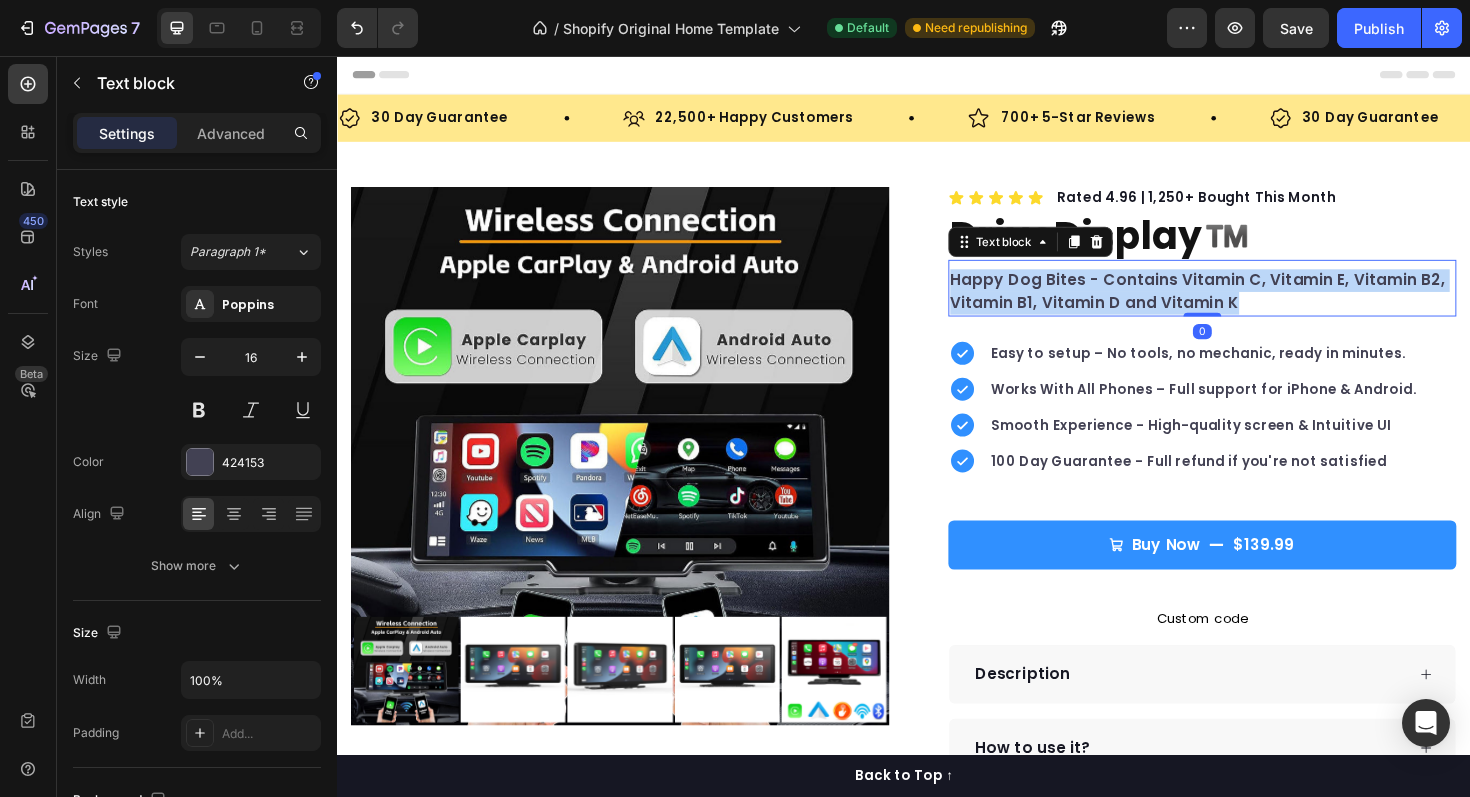 click on "Happy Dog Bites - Contains Vitamin C, Vitamin E, Vitamin B2, Vitamin B1, Vitamin D and Vitamin K" at bounding box center [1253, 306] 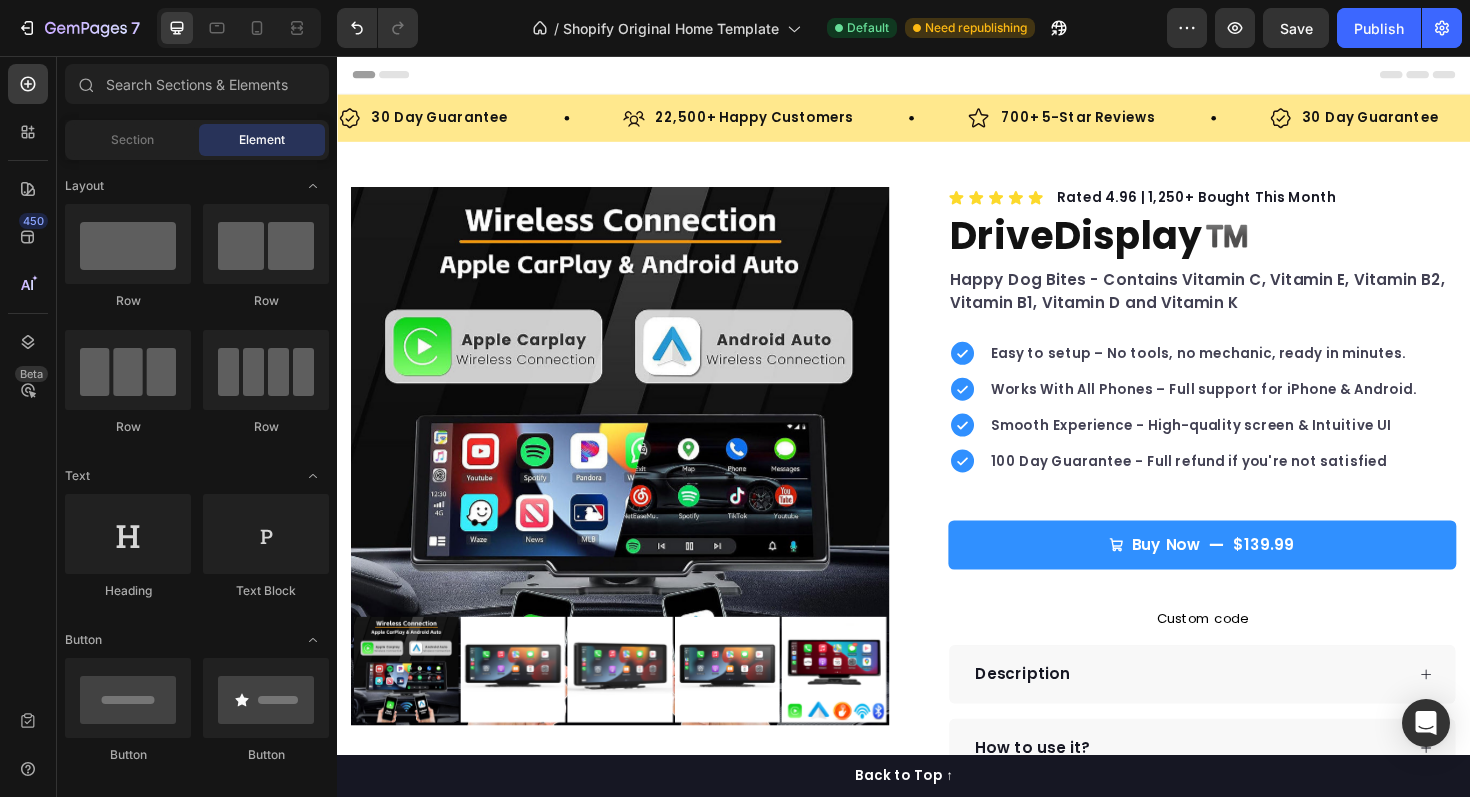 click at bounding box center [937, 76] 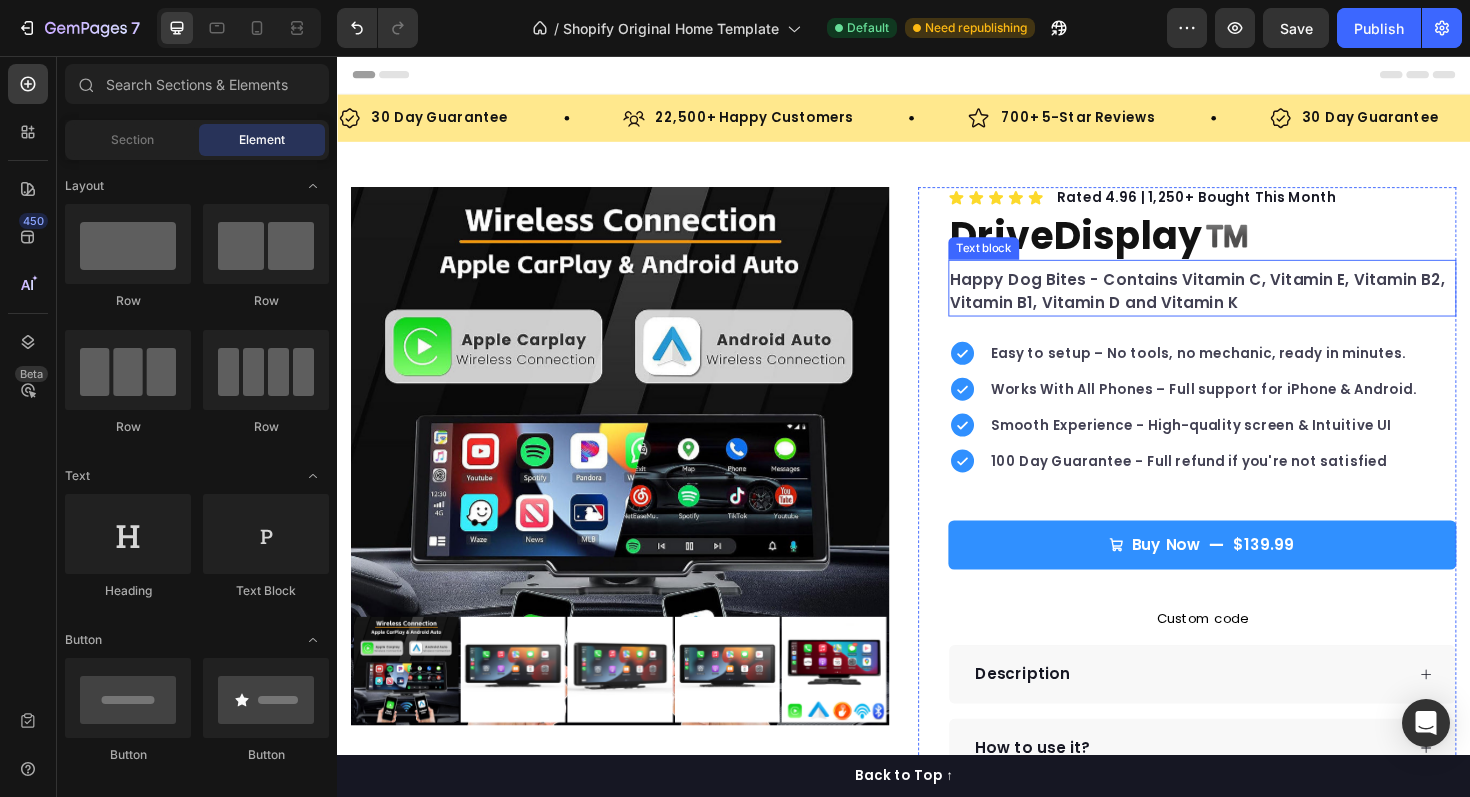 click on "Happy Dog Bites - Contains Vitamin C, Vitamin E, Vitamin B2, Vitamin B1, Vitamin D and Vitamin K" at bounding box center (1253, 306) 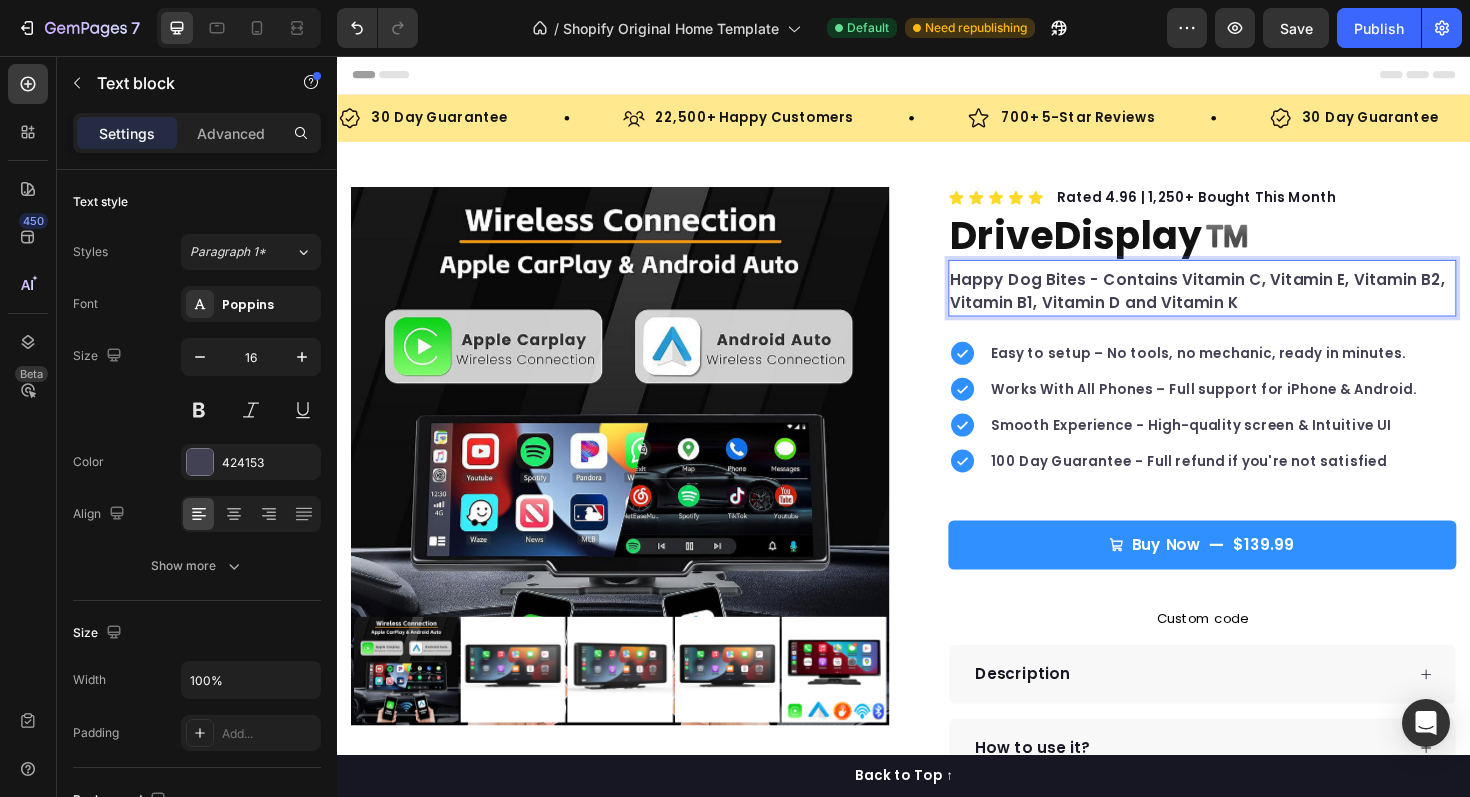click on "Happy Dog Bites - Contains Vitamin C, Vitamin E, Vitamin B2, Vitamin B1, Vitamin D and Vitamin K" at bounding box center [1253, 306] 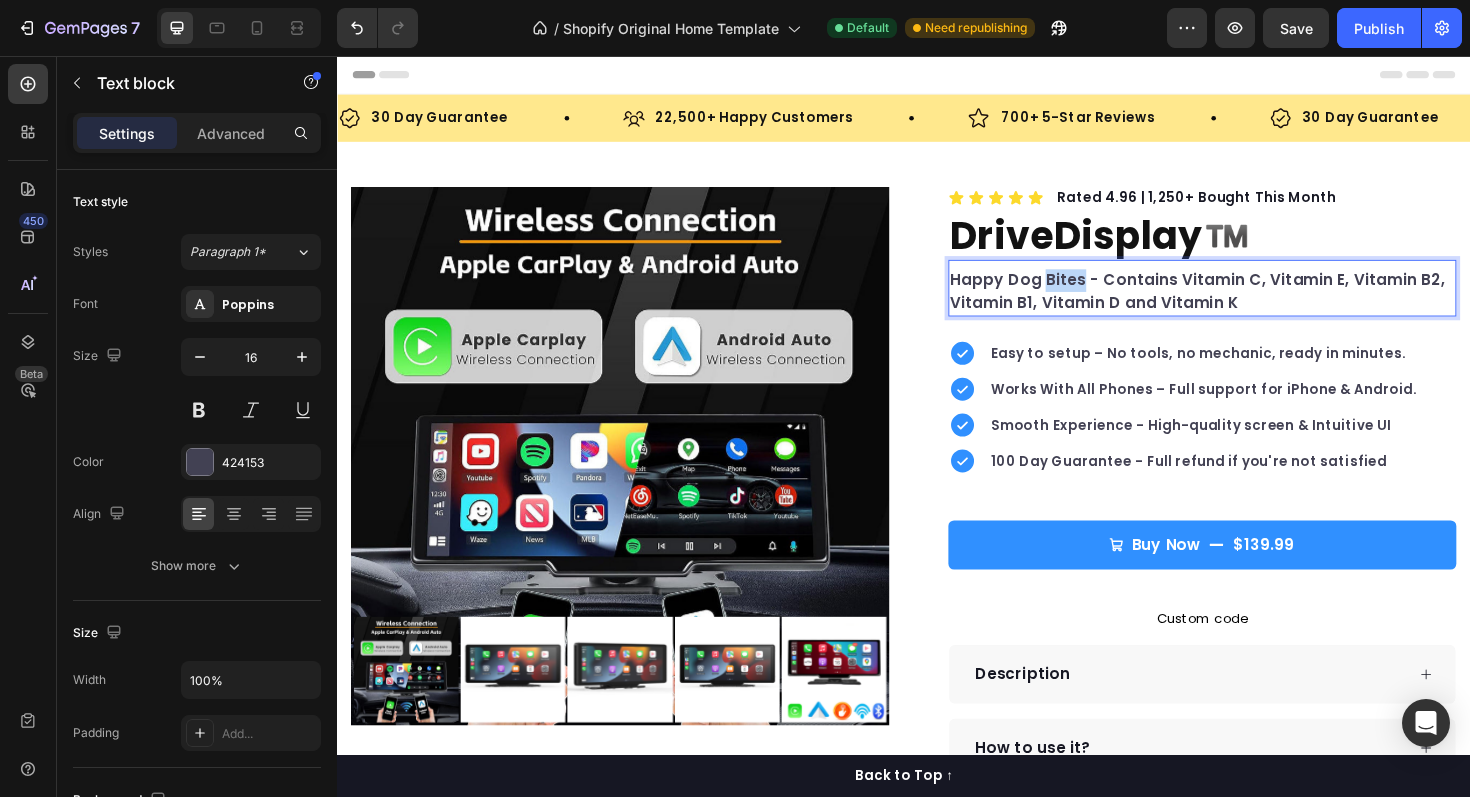 click on "Happy Dog Bites - Contains Vitamin C, Vitamin E, Vitamin B2, Vitamin B1, Vitamin D and Vitamin K" at bounding box center (1253, 306) 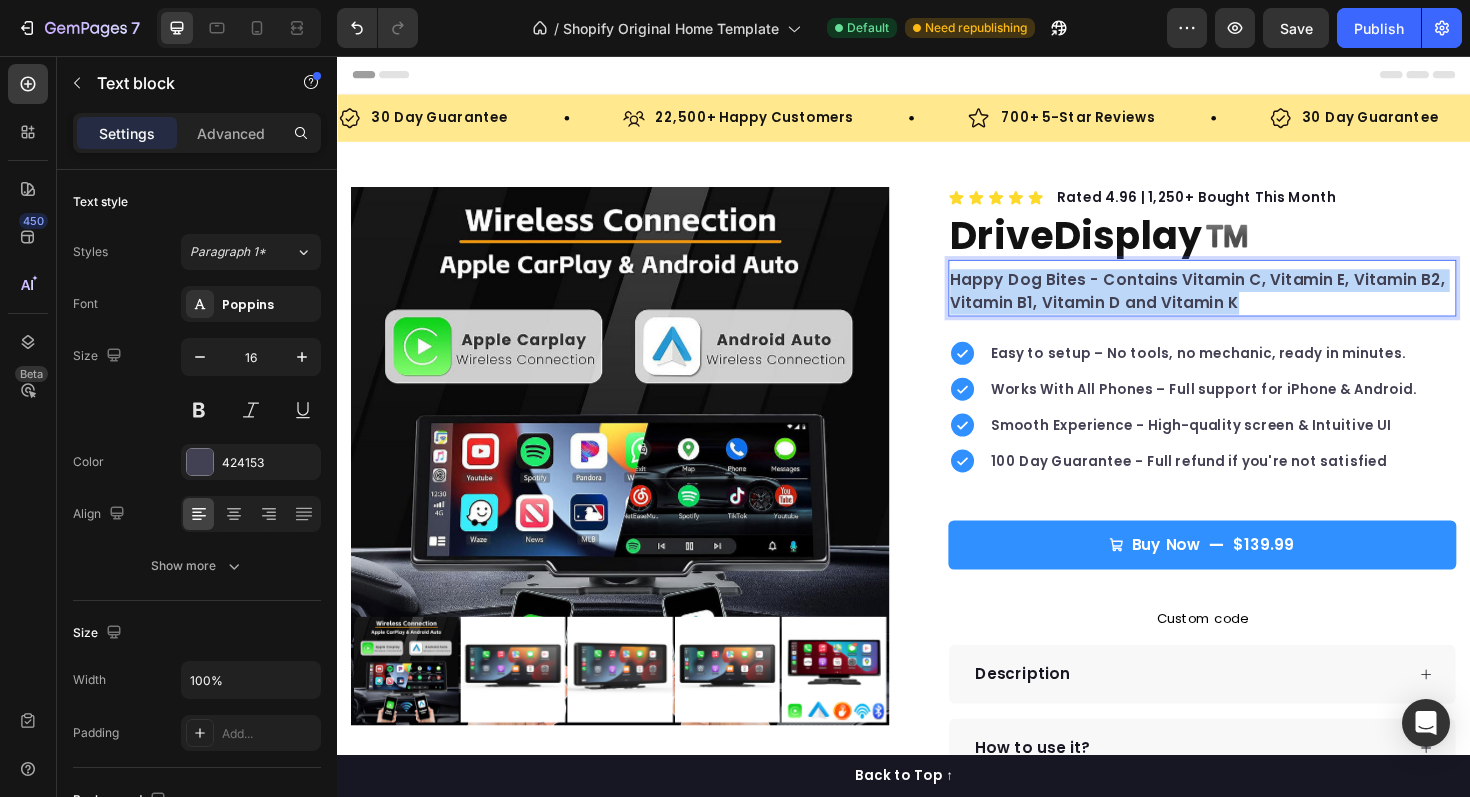 click on "Happy Dog Bites - Contains Vitamin C, Vitamin E, Vitamin B2, Vitamin B1, Vitamin D and Vitamin K" at bounding box center [1253, 306] 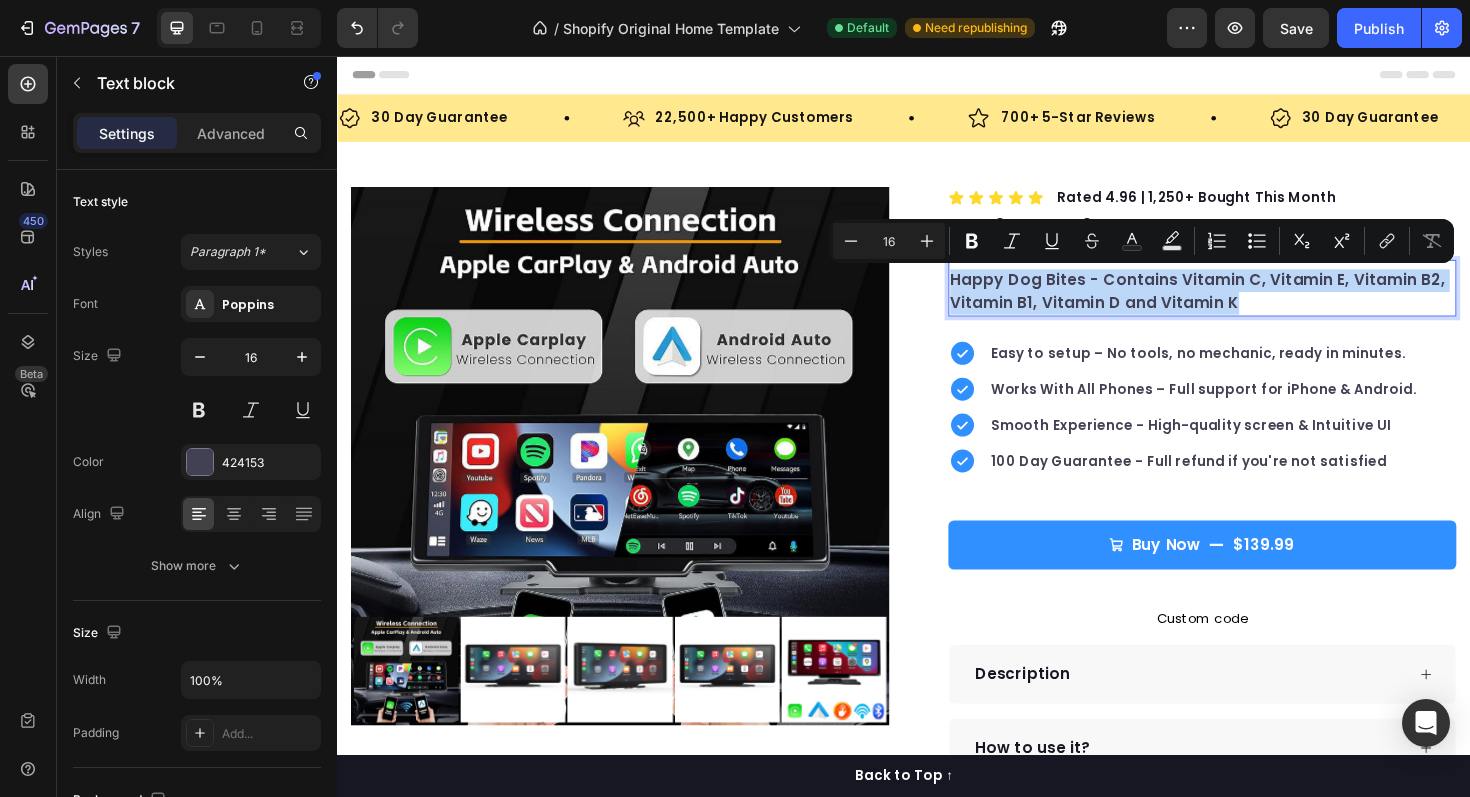 copy on "Happy Dog Bites - Contains Vitamin C, Vitamin E, Vitamin B2, Vitamin B1, Vitamin D and Vitamin K" 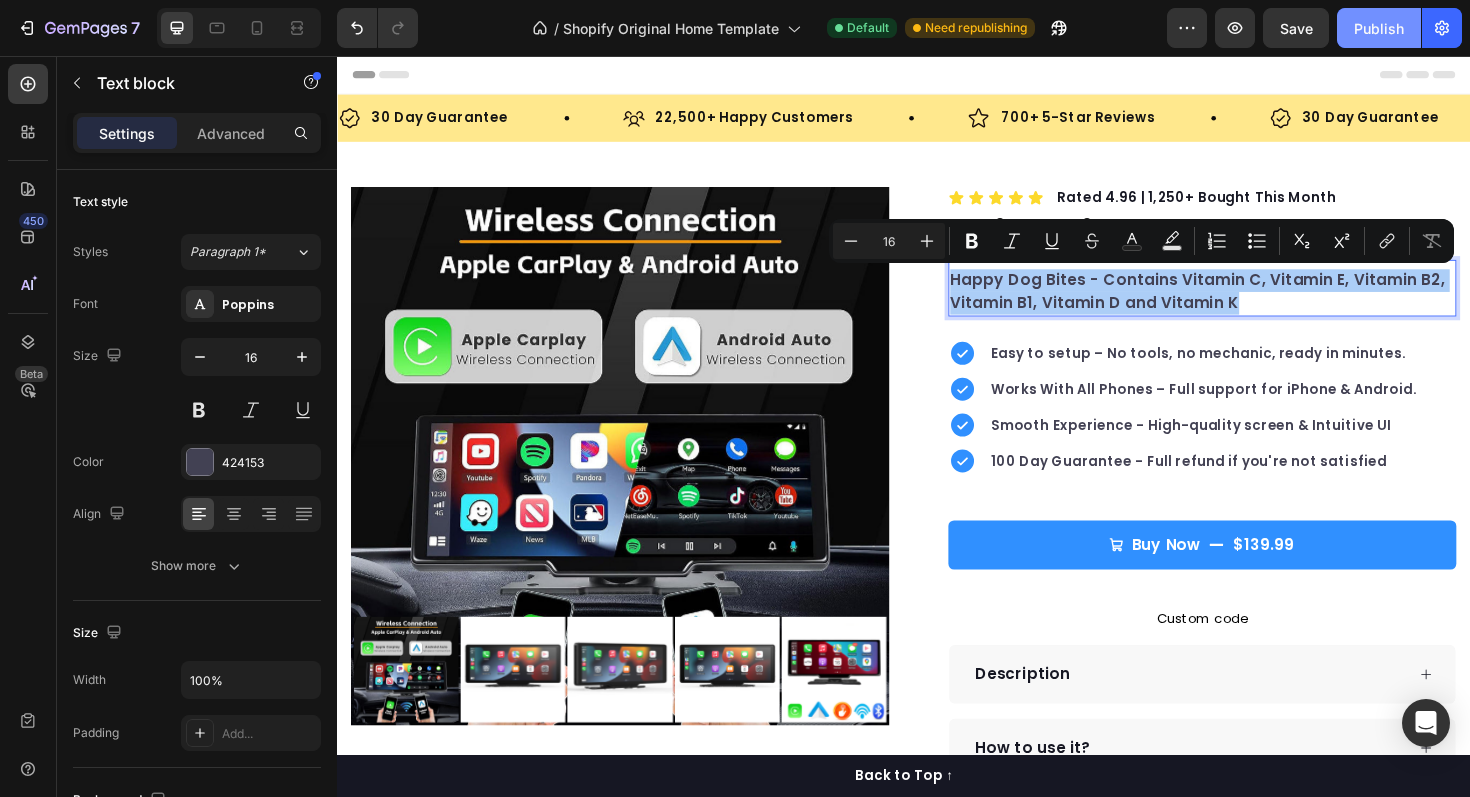click on "Publish" 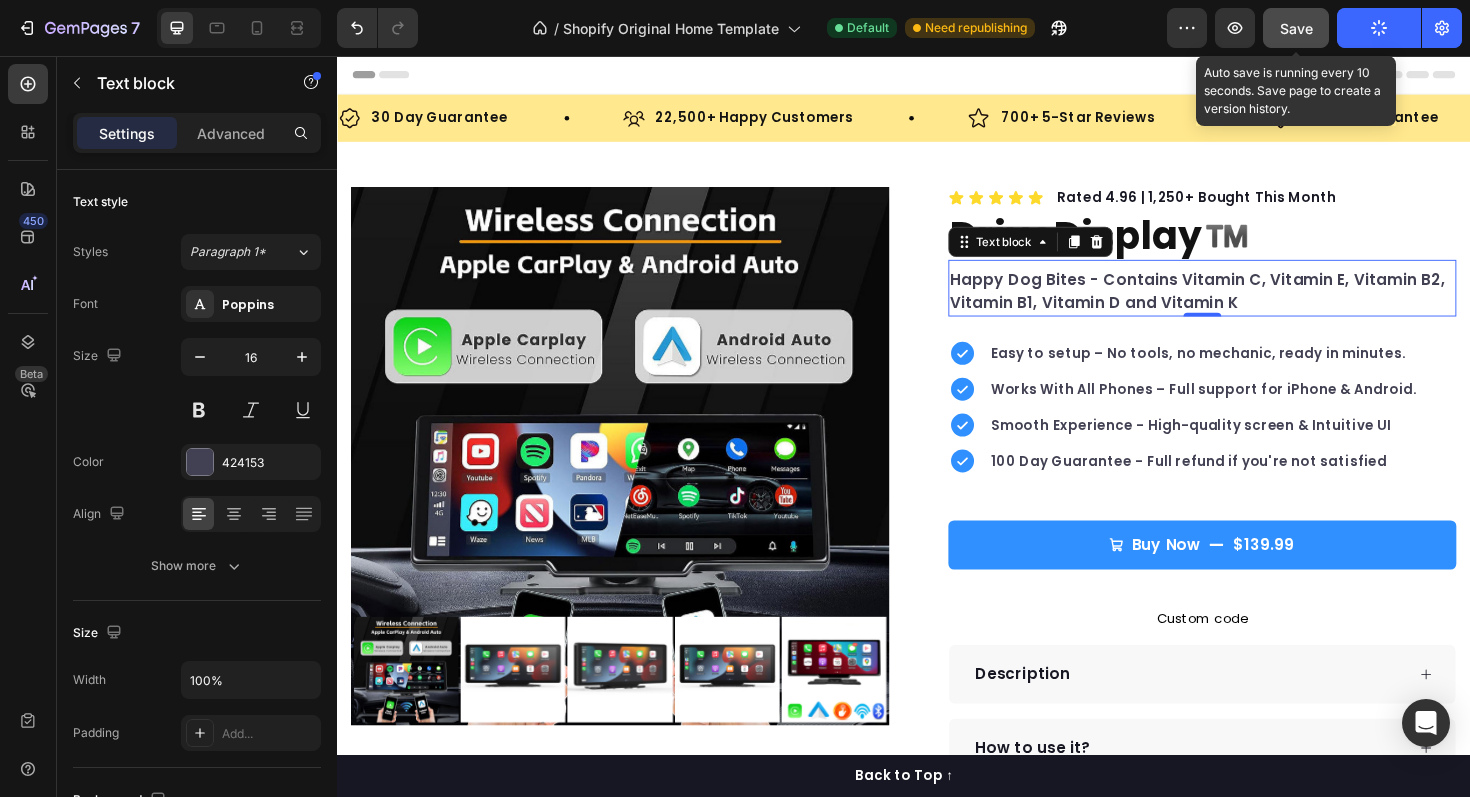 click on "Save" at bounding box center (1296, 28) 